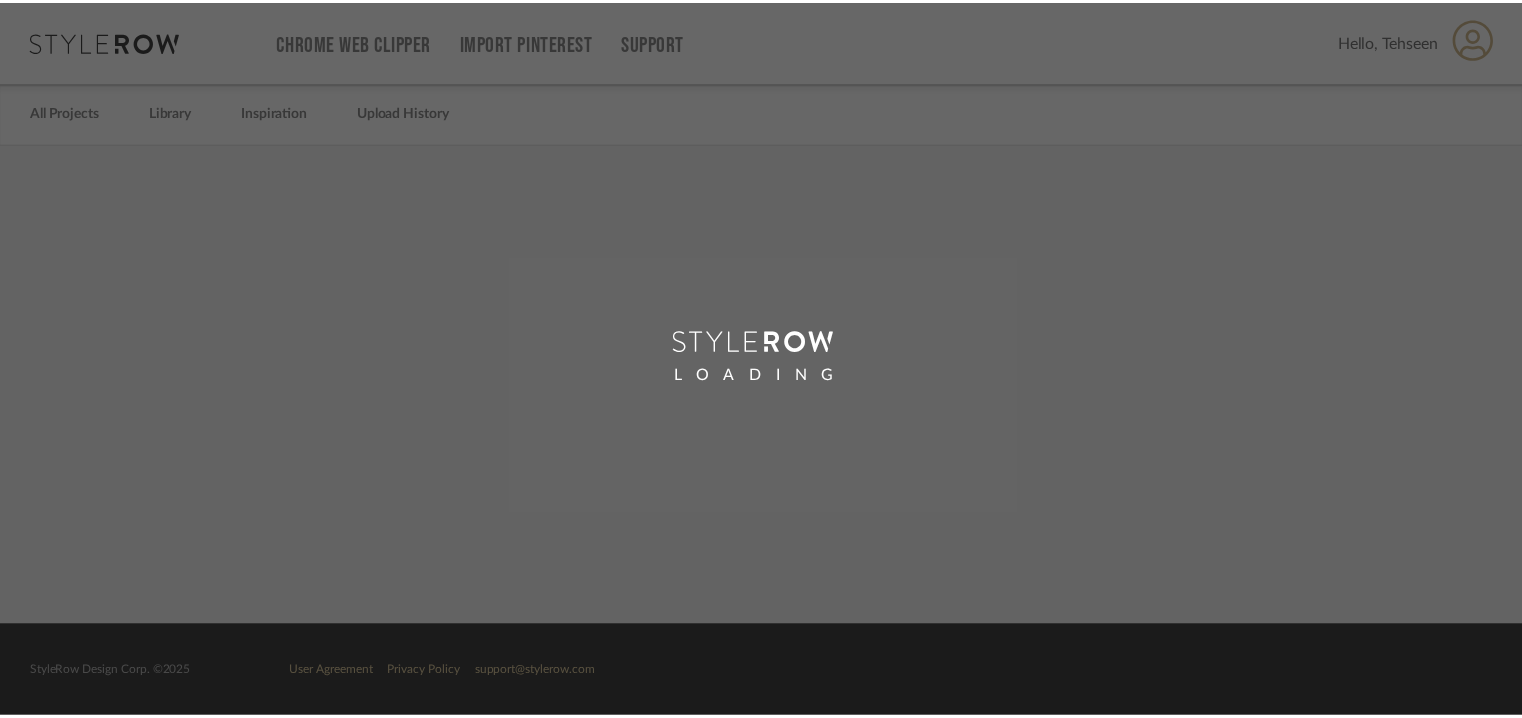 scroll, scrollTop: 0, scrollLeft: 0, axis: both 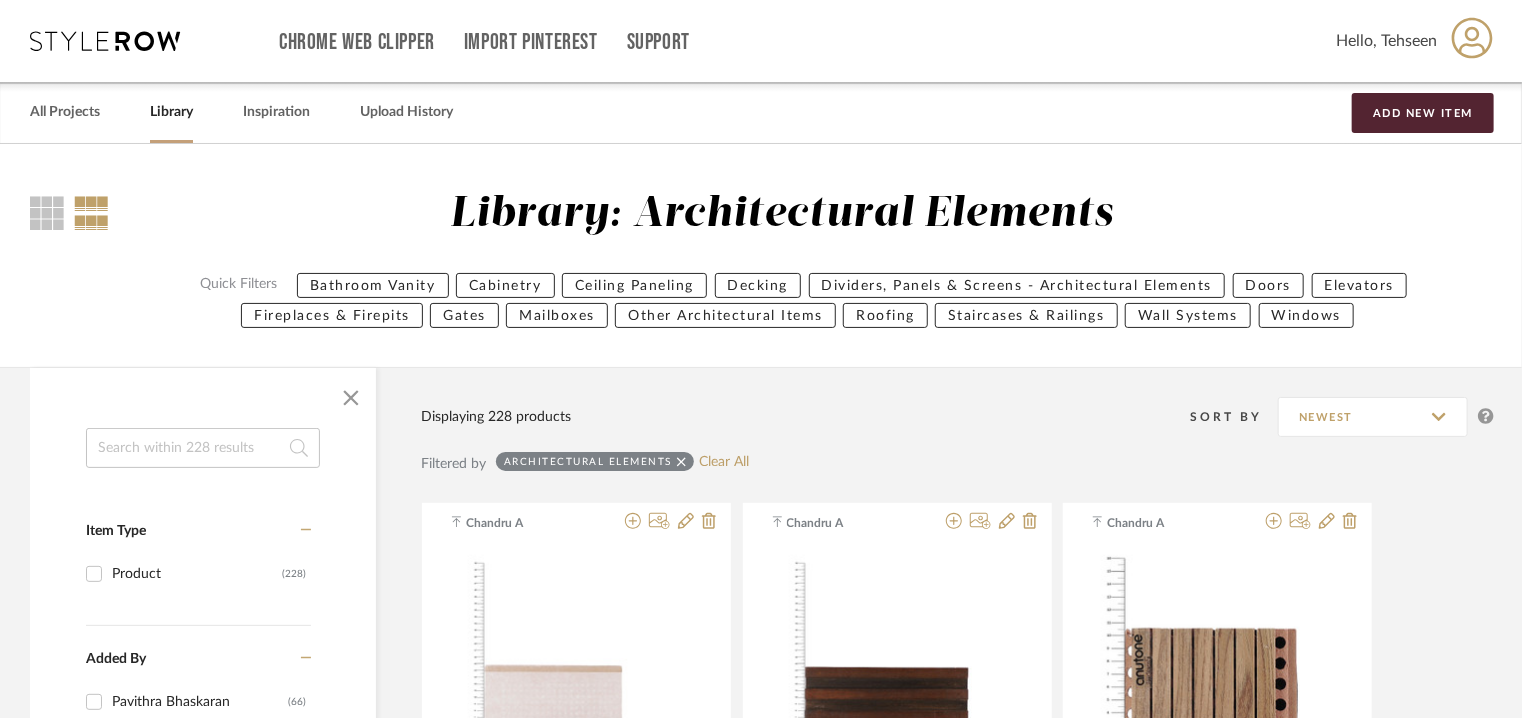 click 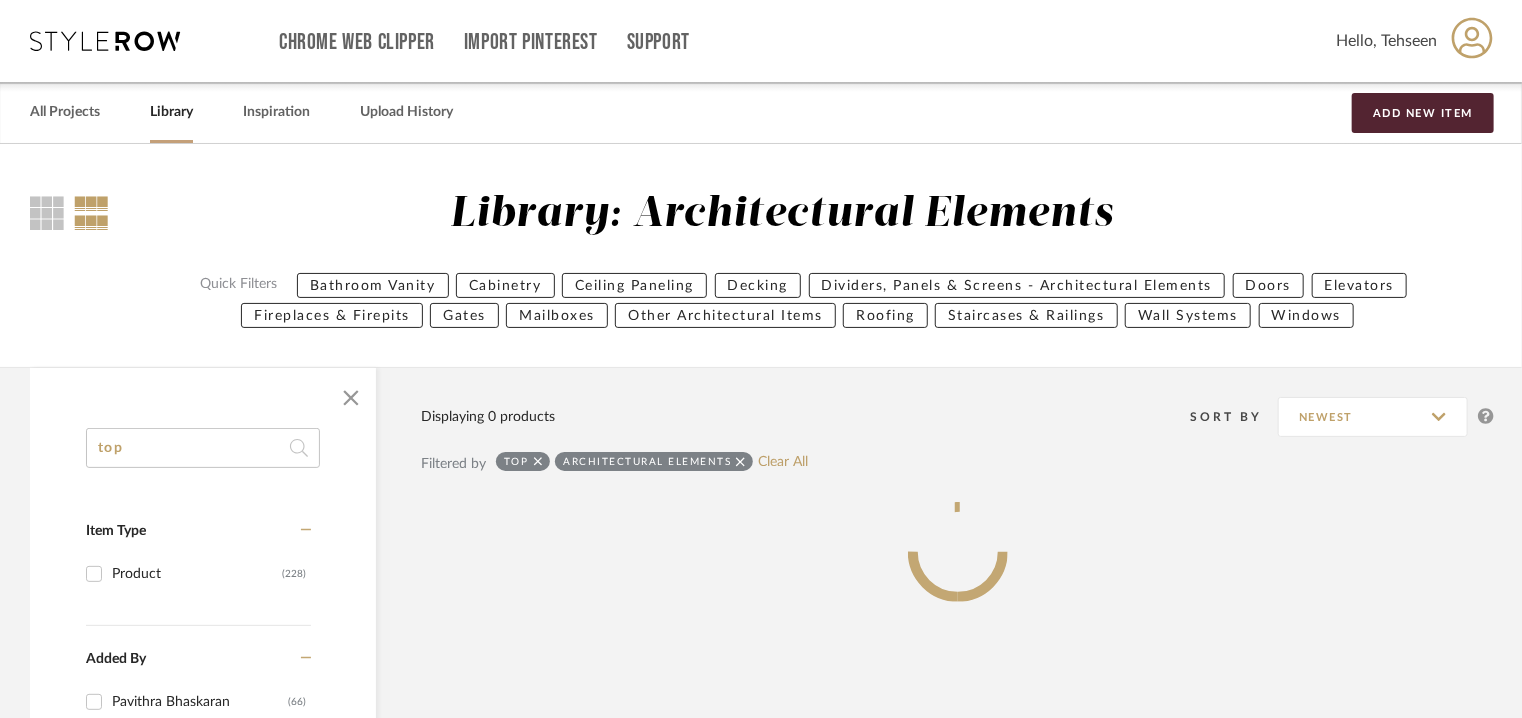 type on "top" 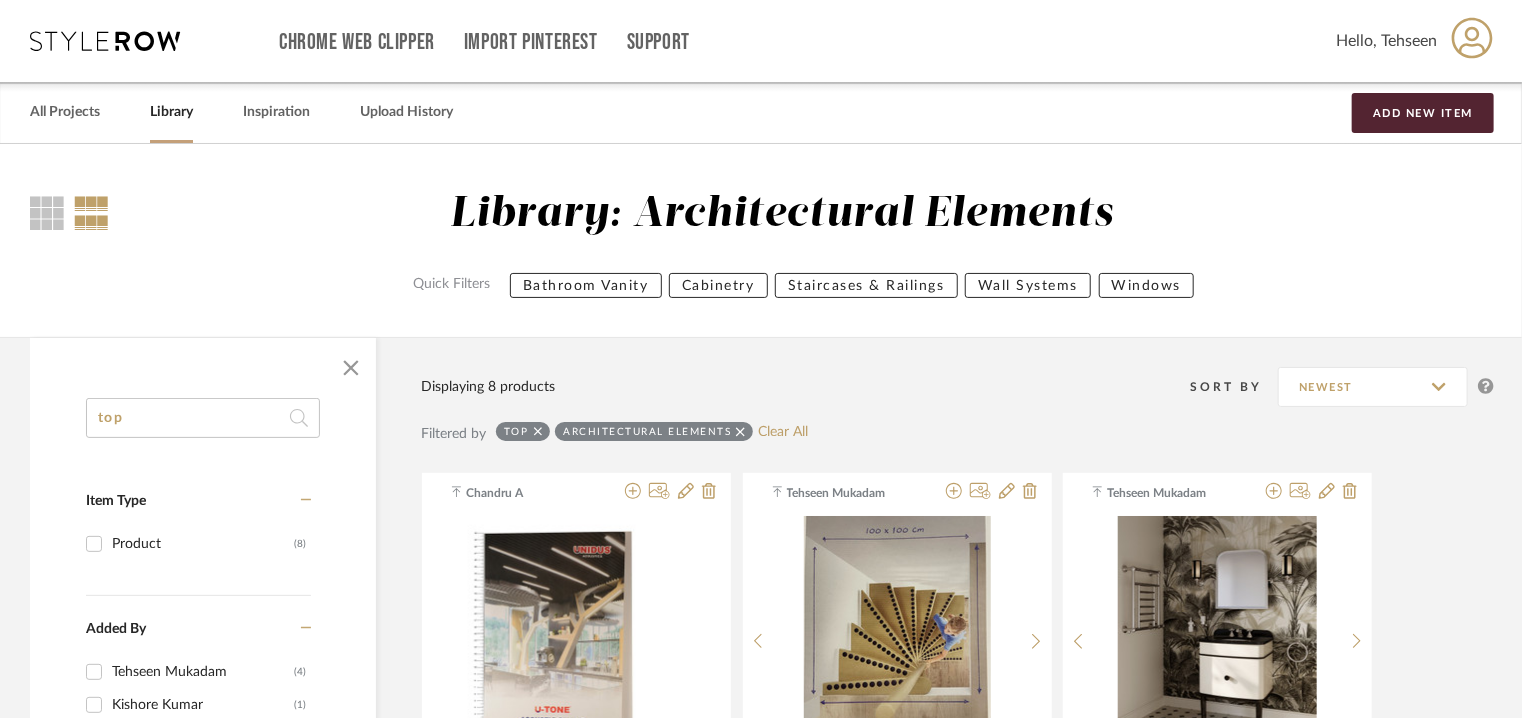 click 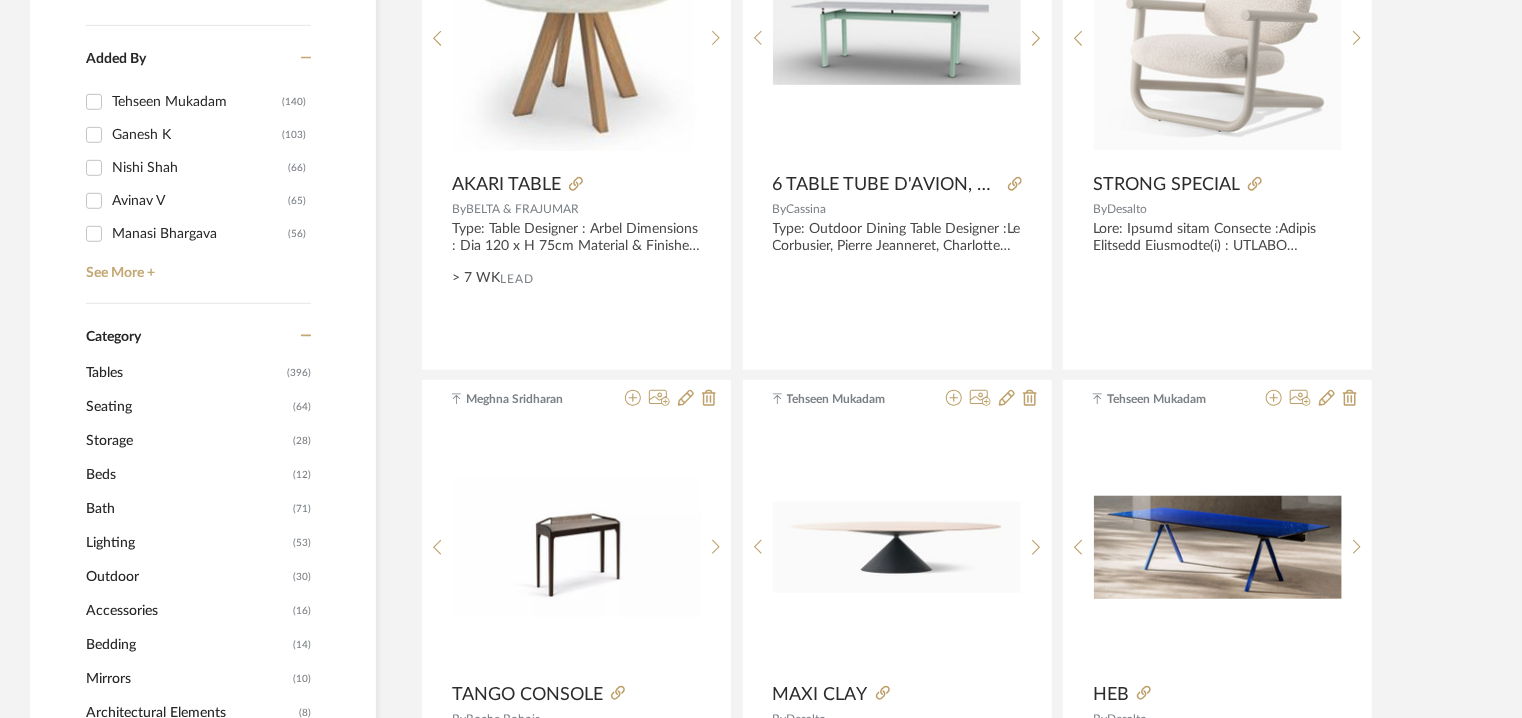 scroll, scrollTop: 600, scrollLeft: 0, axis: vertical 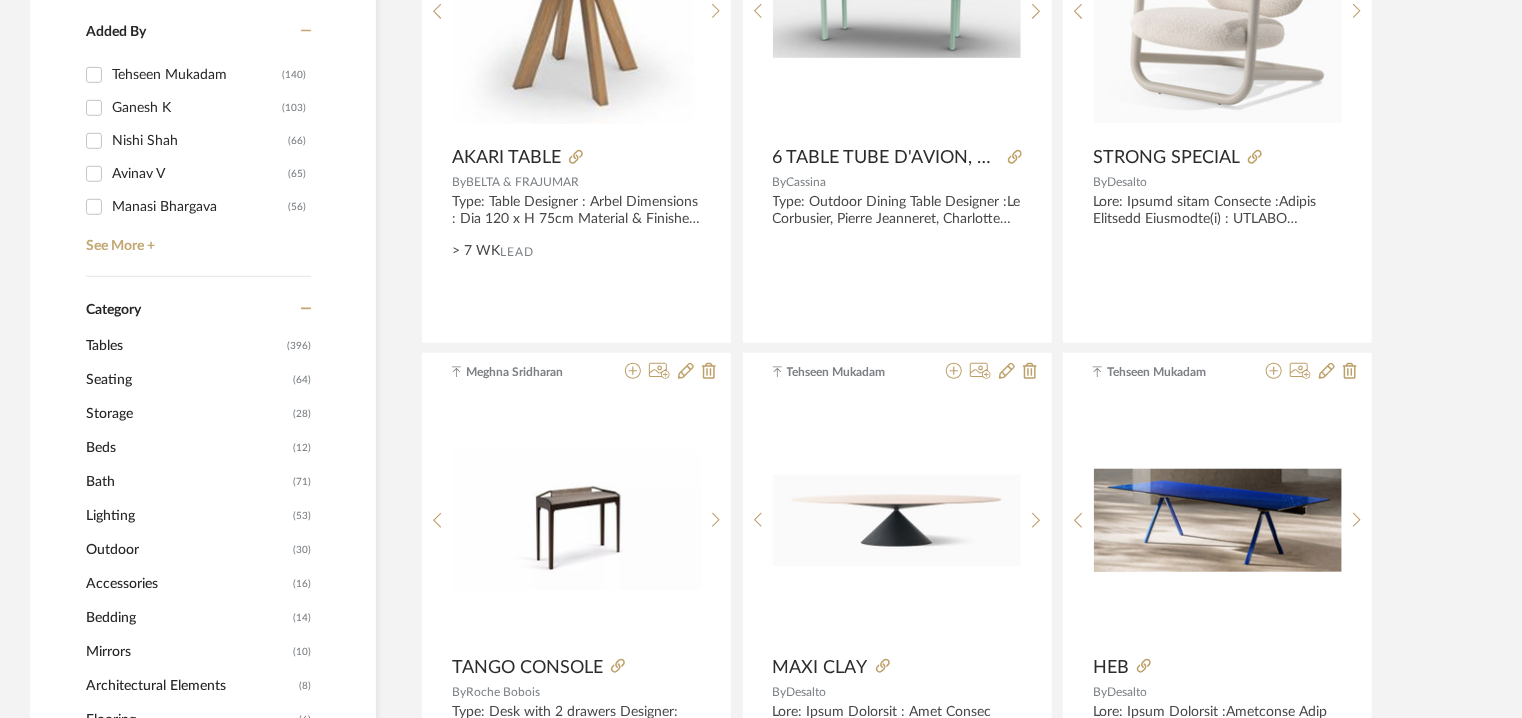 click 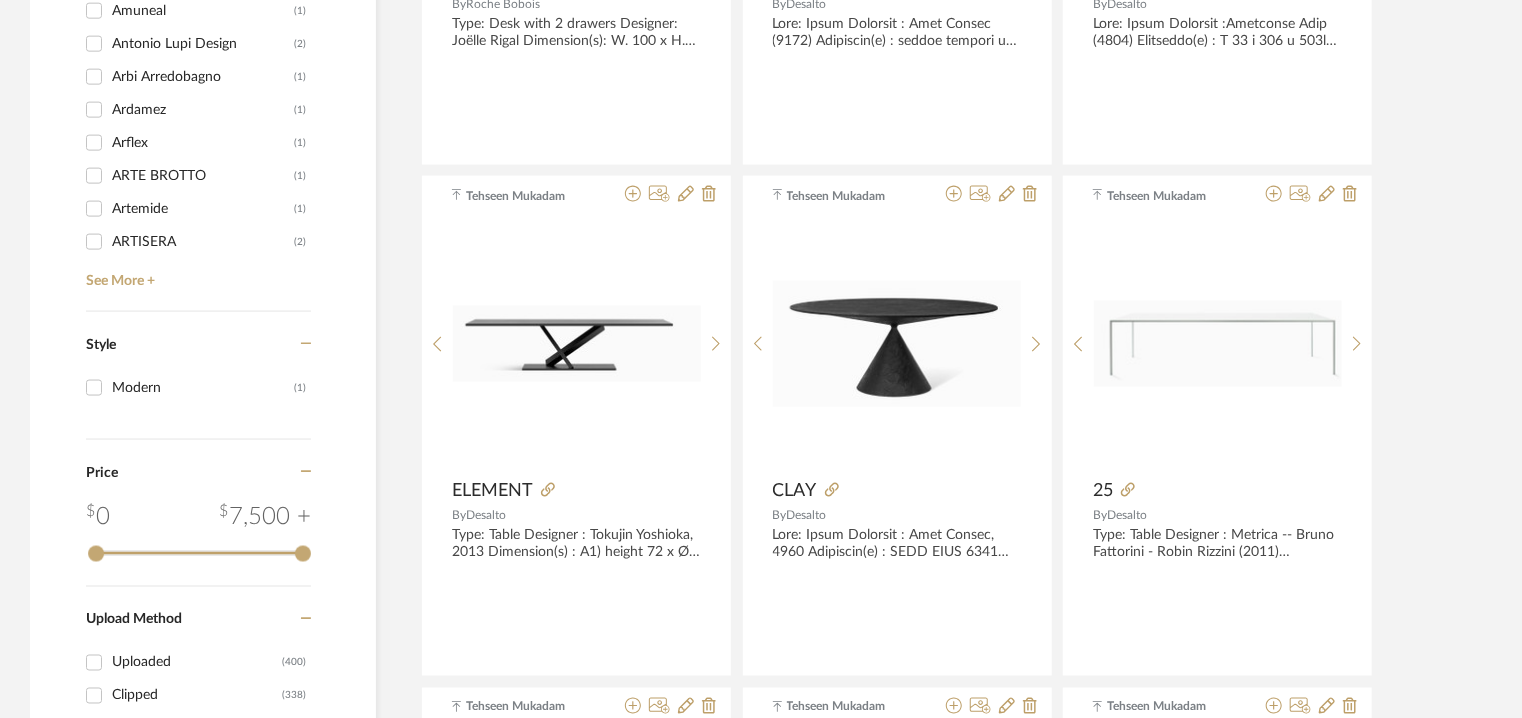 scroll, scrollTop: 1300, scrollLeft: 0, axis: vertical 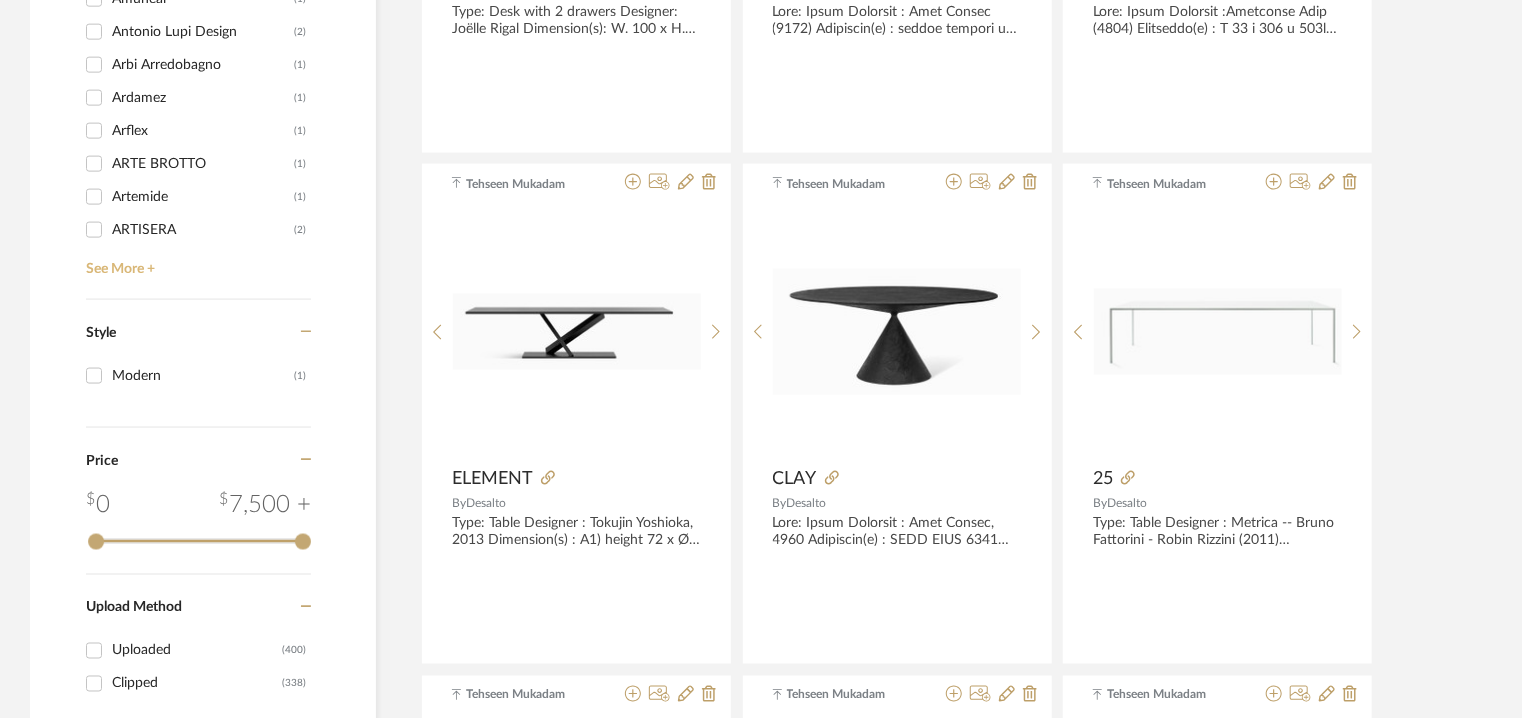 click on "See More +" 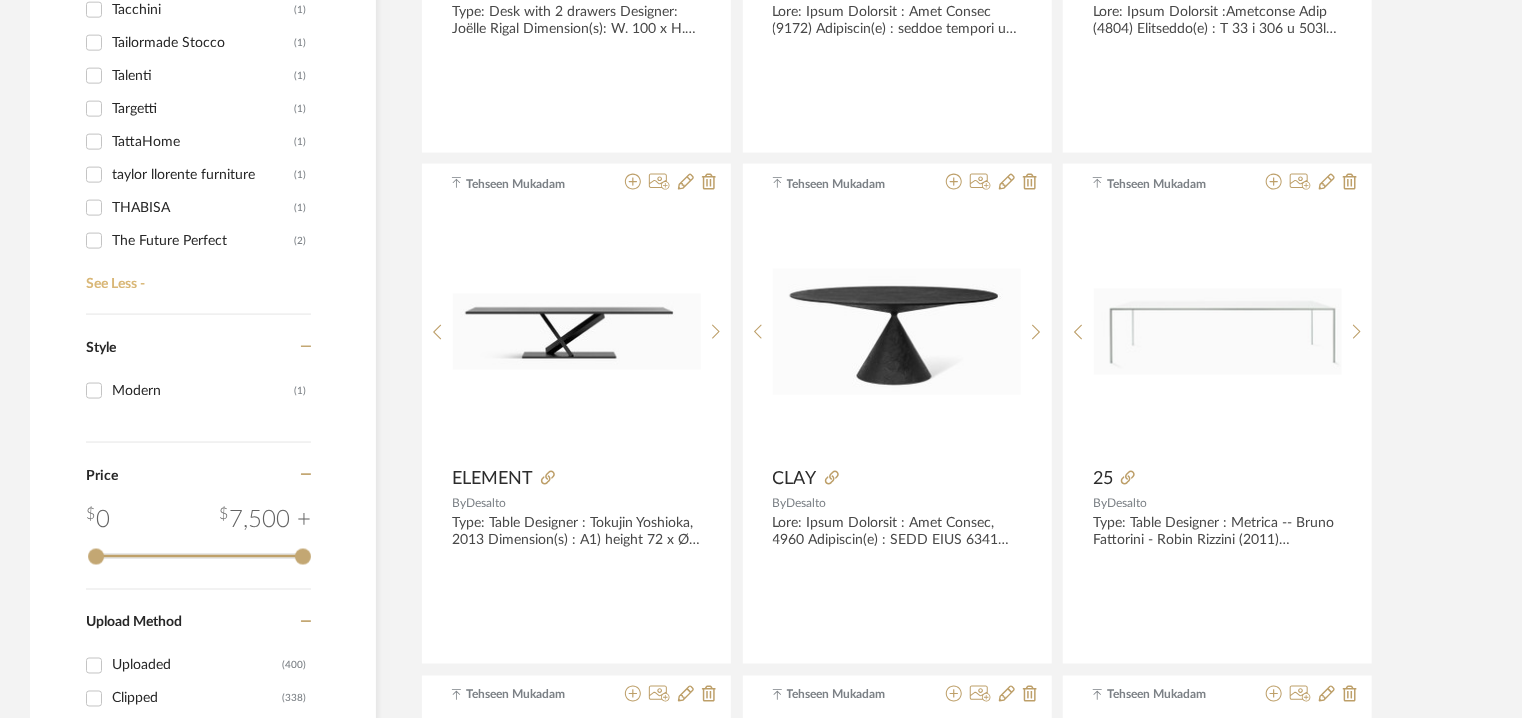 scroll, scrollTop: 7600, scrollLeft: 0, axis: vertical 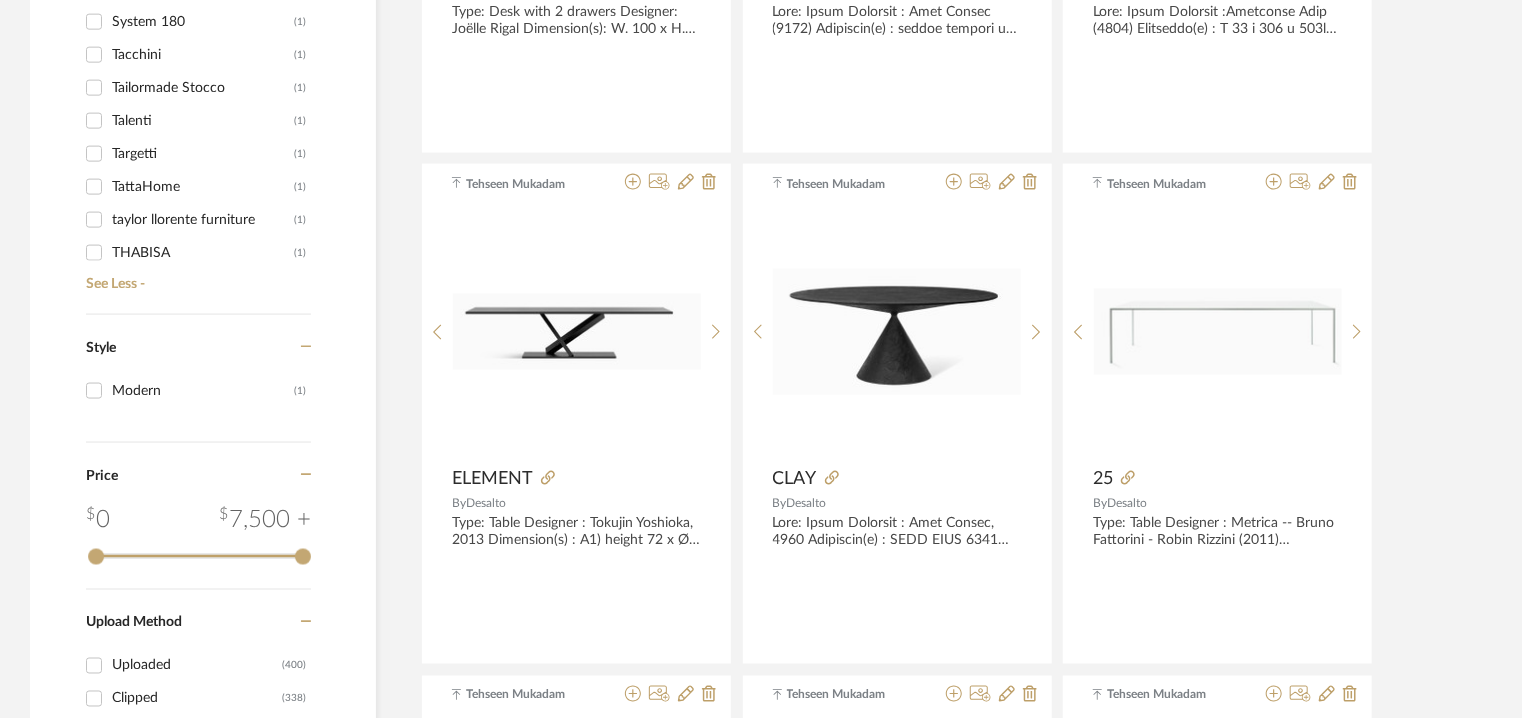 click on "Tailormade Stocco" at bounding box center [203, 88] 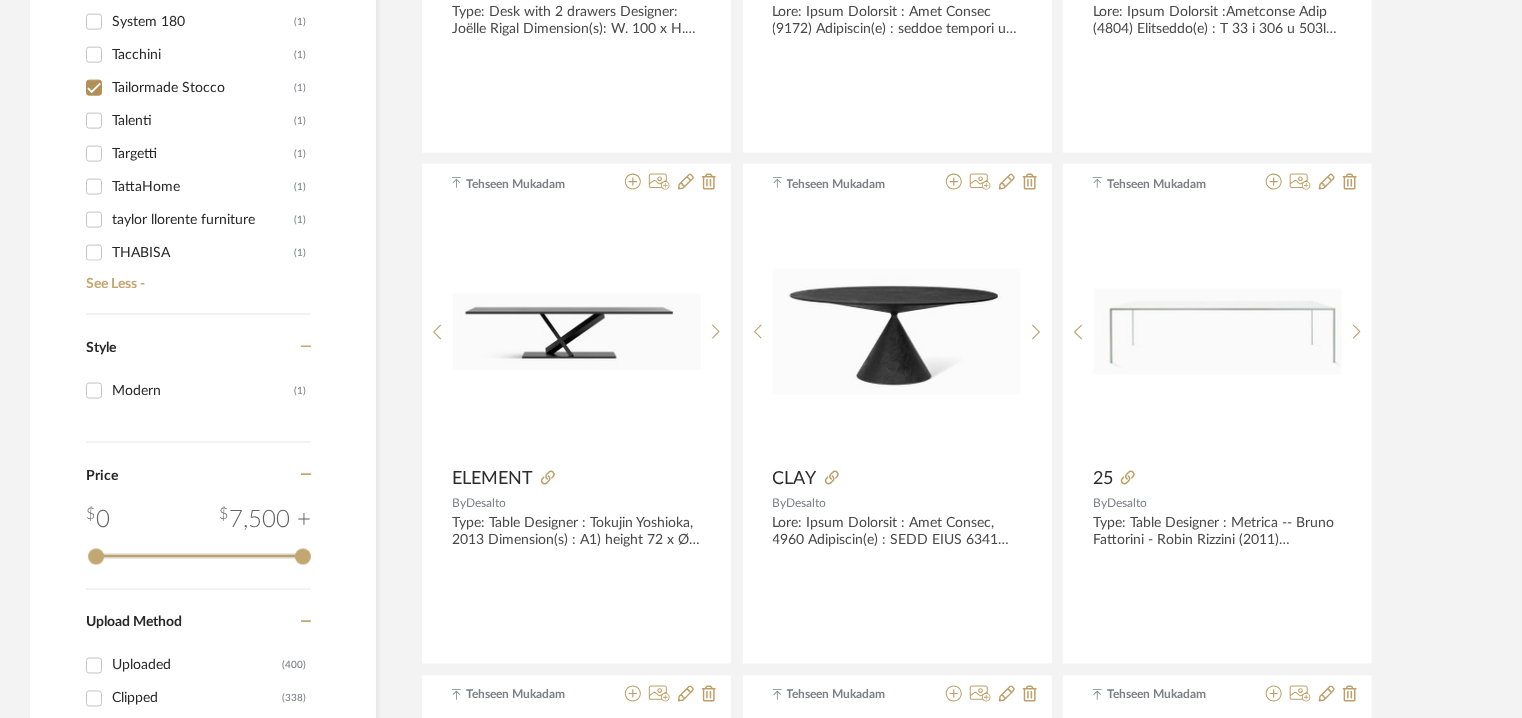 checkbox on "true" 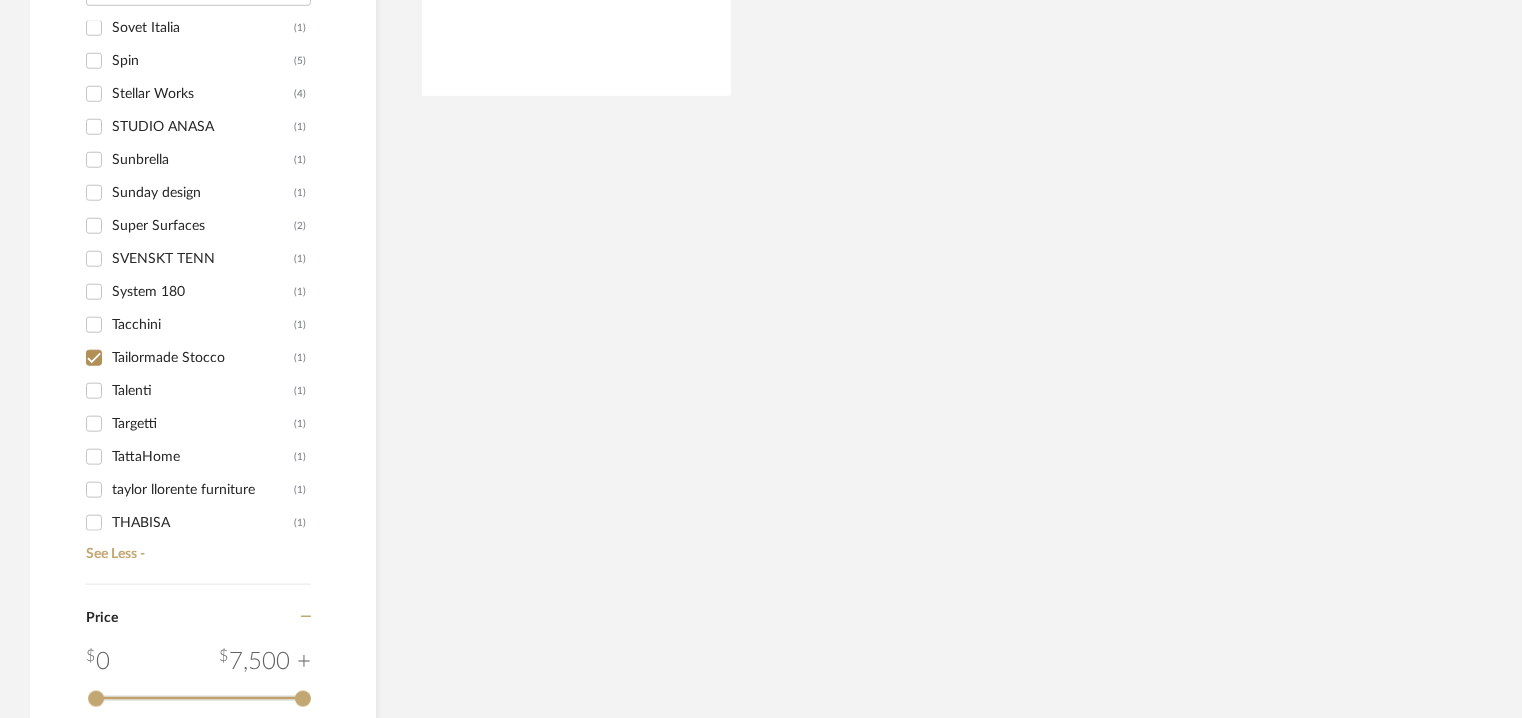 scroll, scrollTop: 516, scrollLeft: 0, axis: vertical 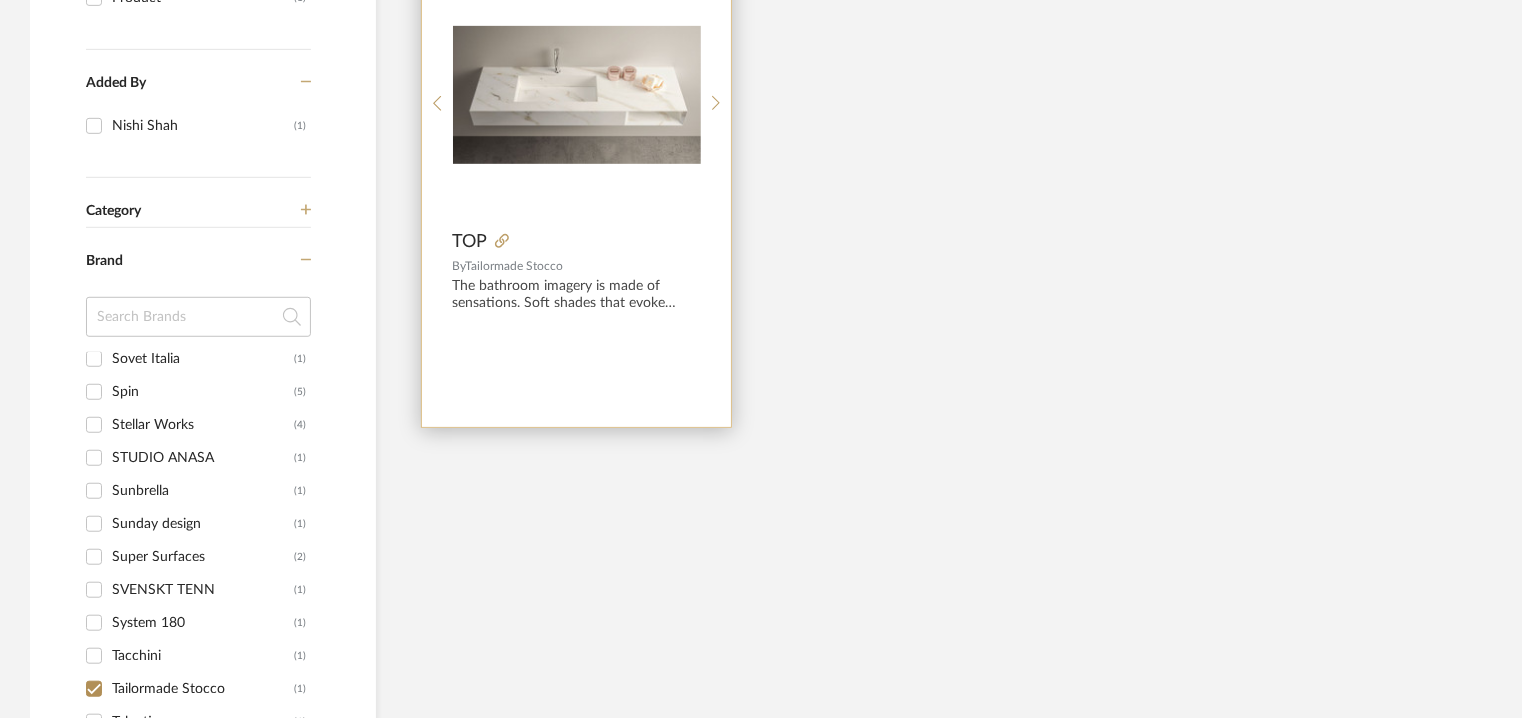 click at bounding box center [0, 0] 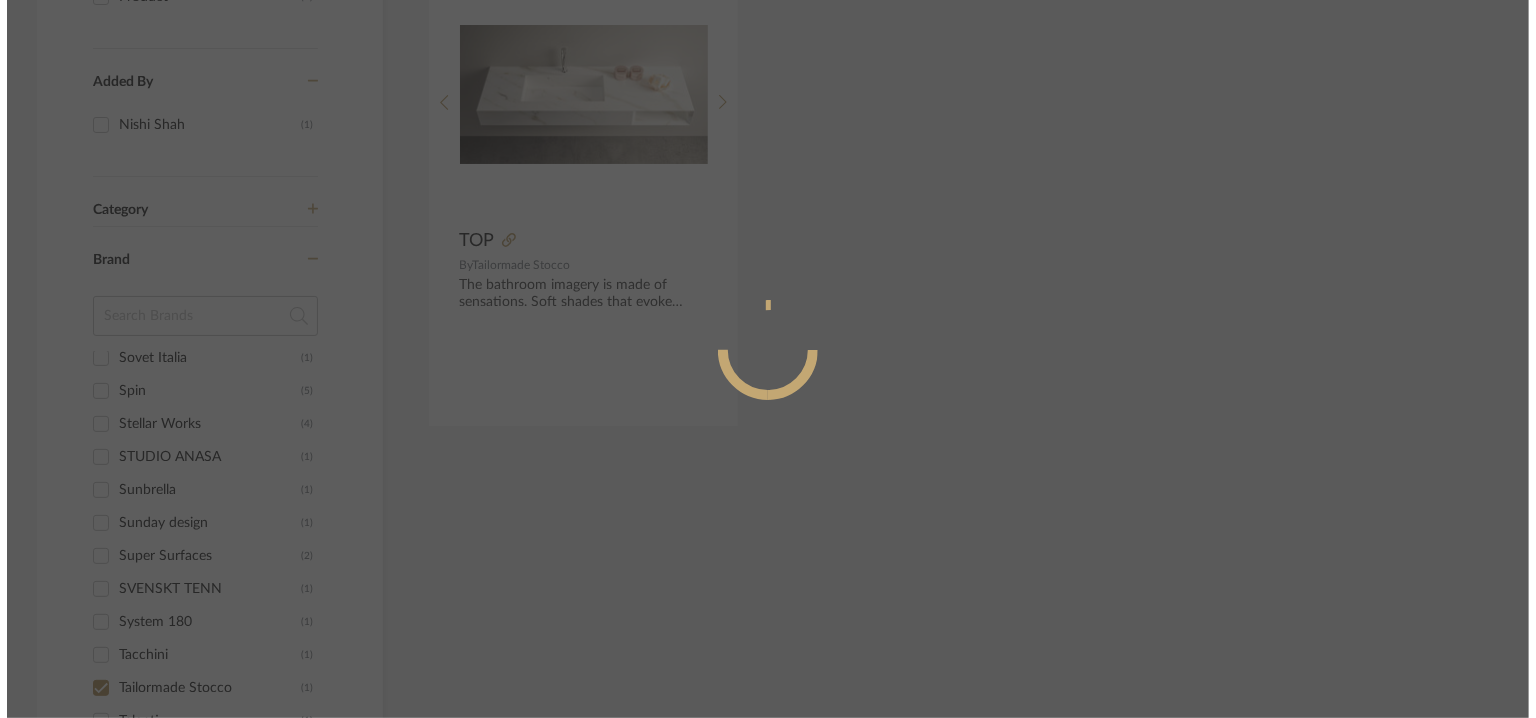 scroll, scrollTop: 0, scrollLeft: 0, axis: both 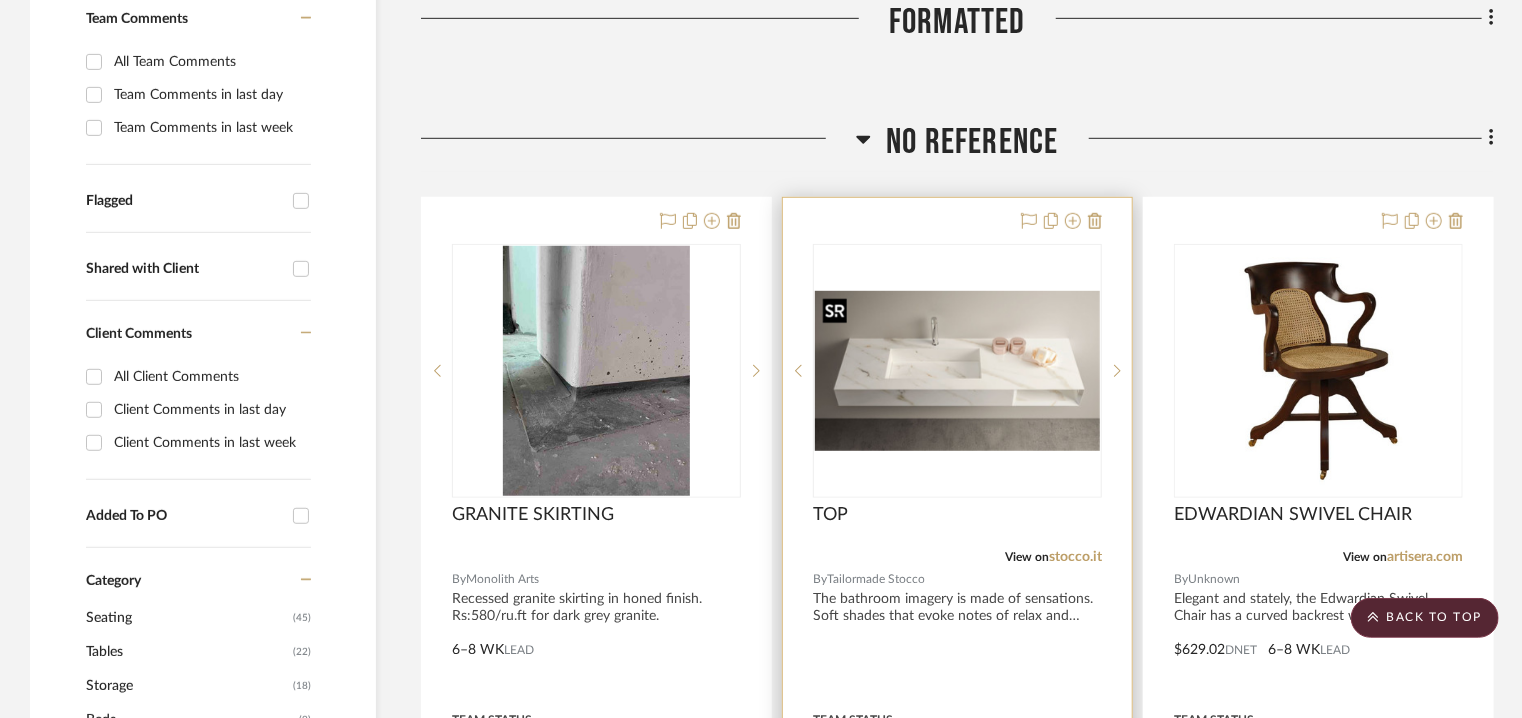 click at bounding box center (957, 371) 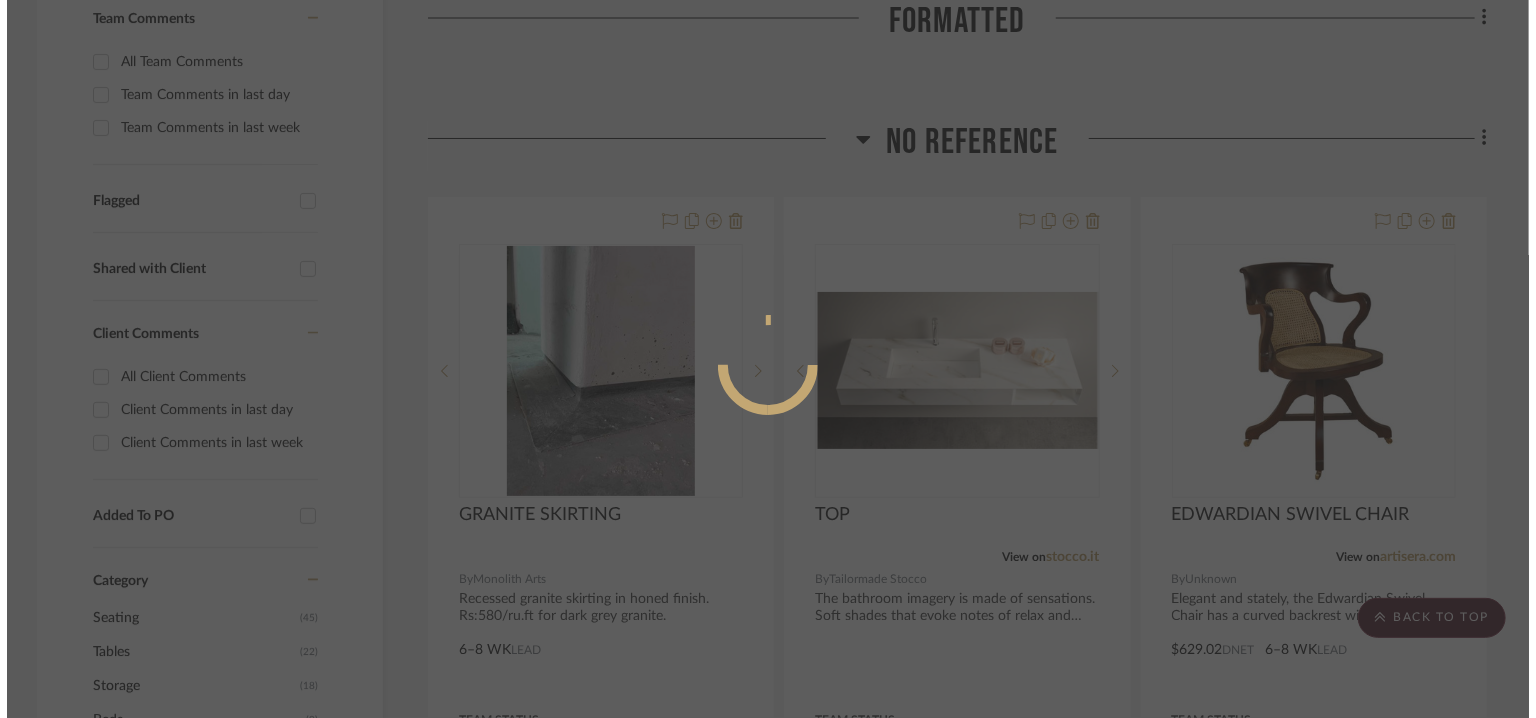 scroll, scrollTop: 0, scrollLeft: 0, axis: both 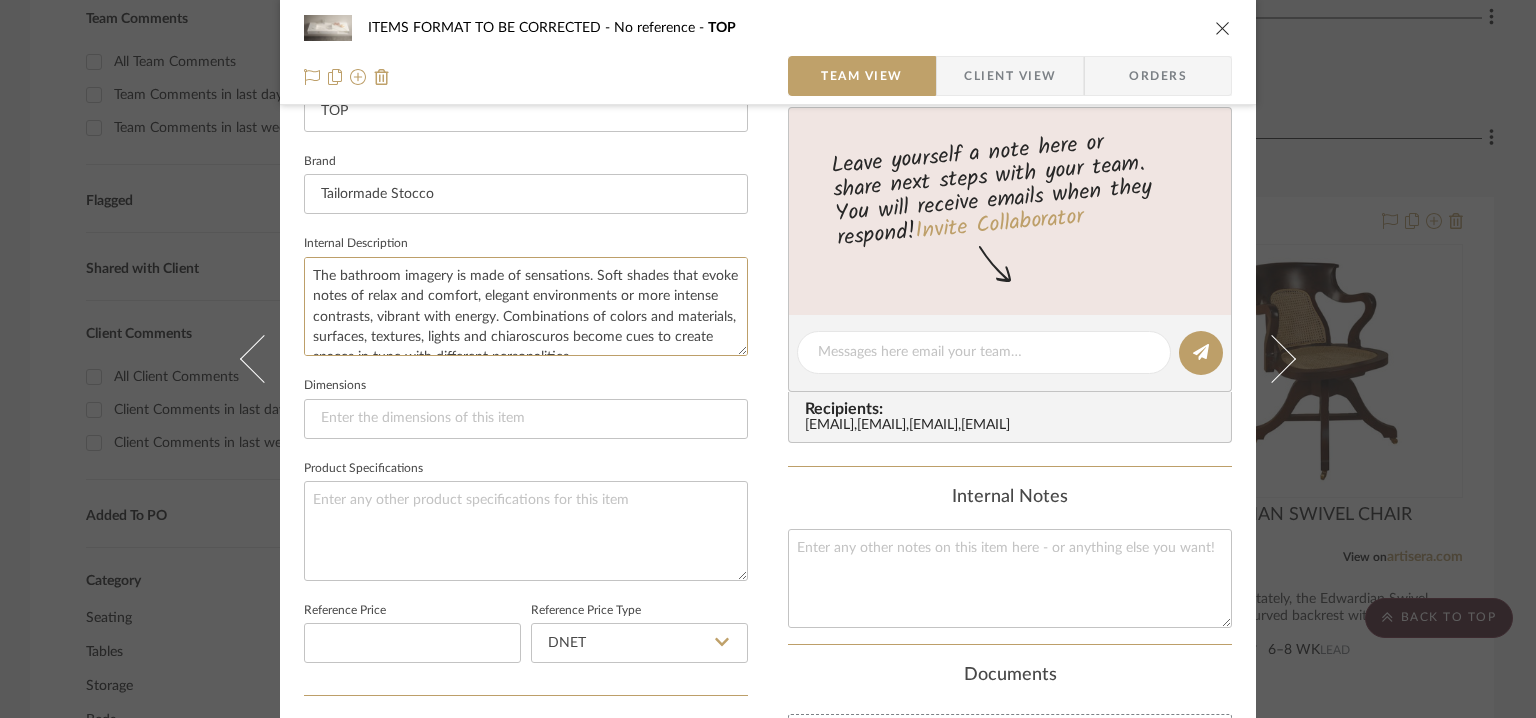 drag, startPoint x: 724, startPoint y: 348, endPoint x: 746, endPoint y: 446, distance: 100.43903 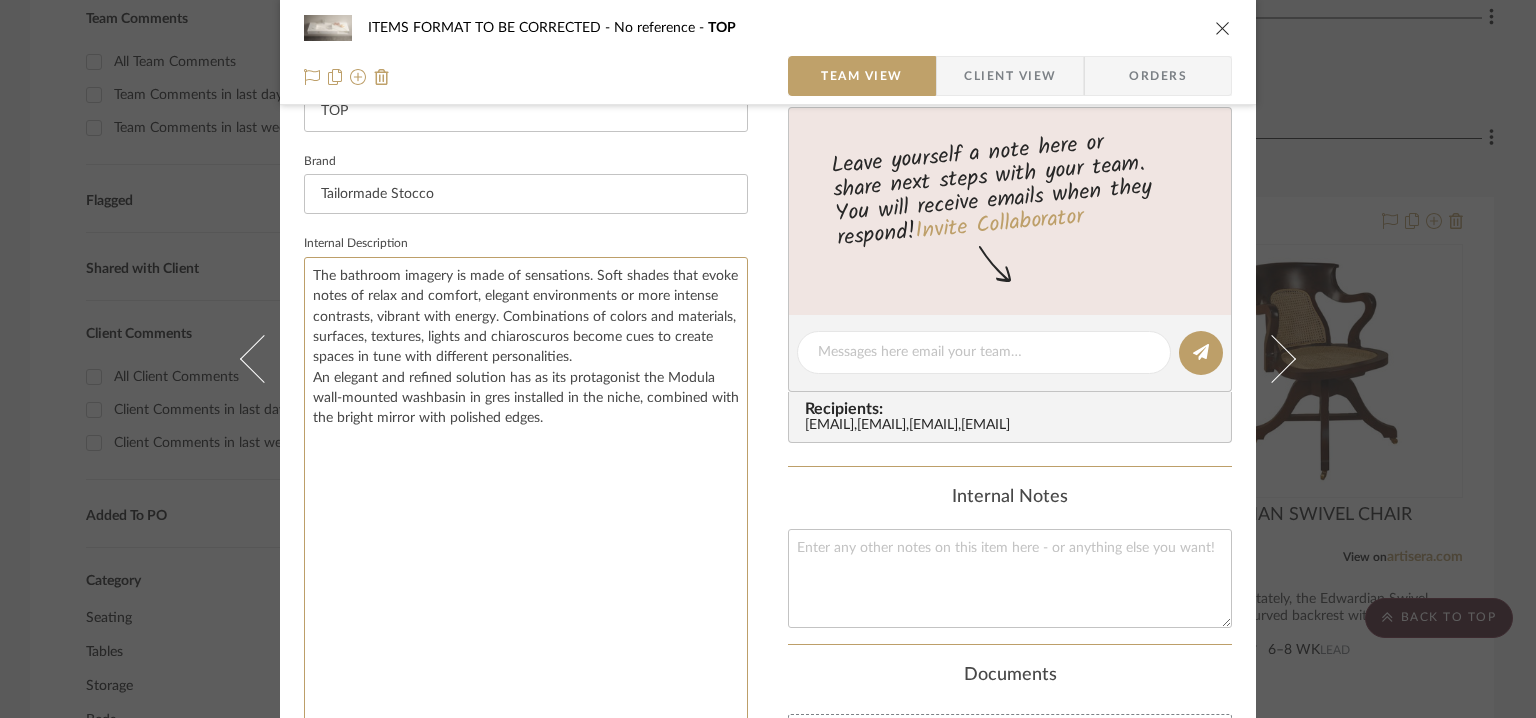 drag, startPoint x: 736, startPoint y: 349, endPoint x: 721, endPoint y: 750, distance: 401.28046 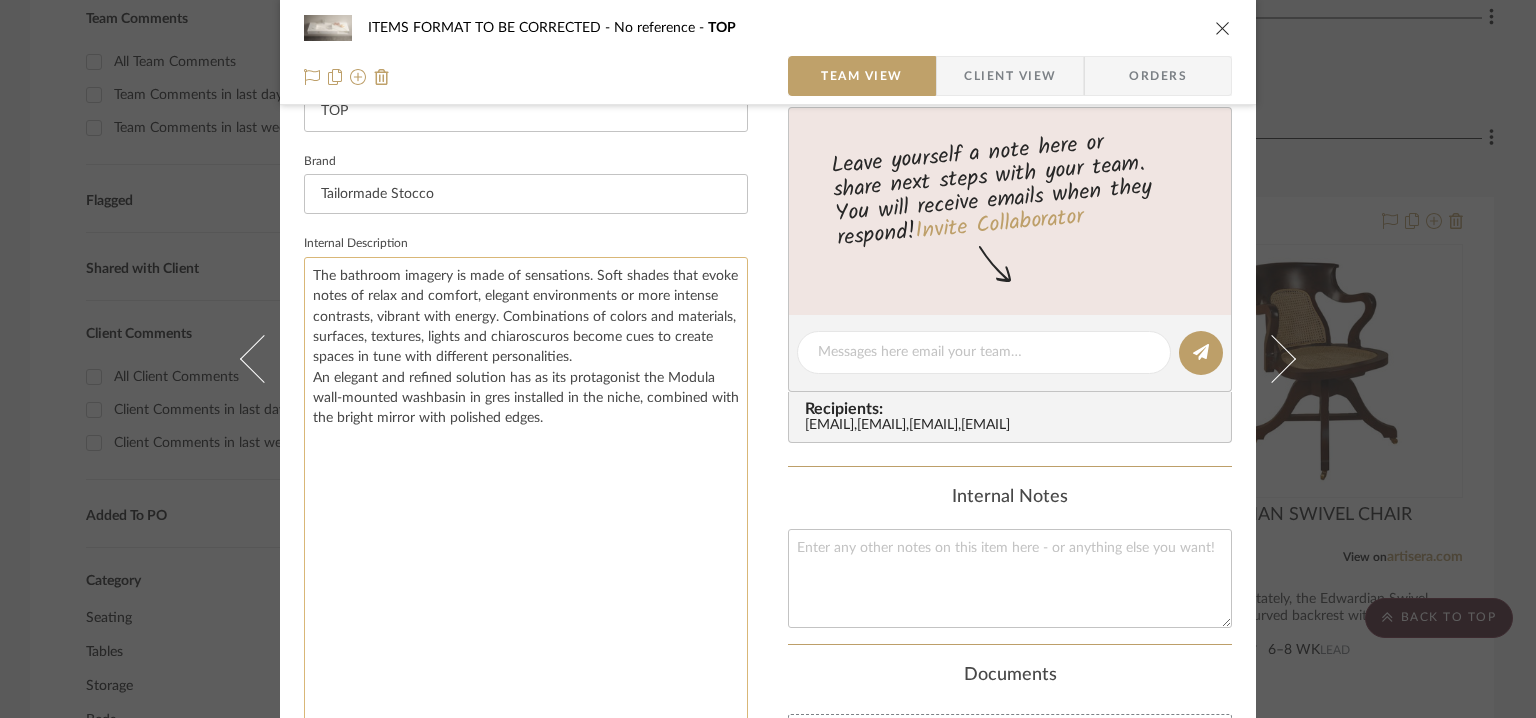 click on "The bathroom imagery is made of sensations. Soft shades that evoke notes of relax and comfort, elegant environments or more intense contrasts, vibrant with energy. Combinations of colors and materials, surfaces, textures, lights and chiaroscuros become cues to create spaces in tune with different personalities.
An elegant and refined solution has as its protagonist the Modula wall-mounted washbasin in gres installed in the niche, combined with the bright mirror with polished edges." 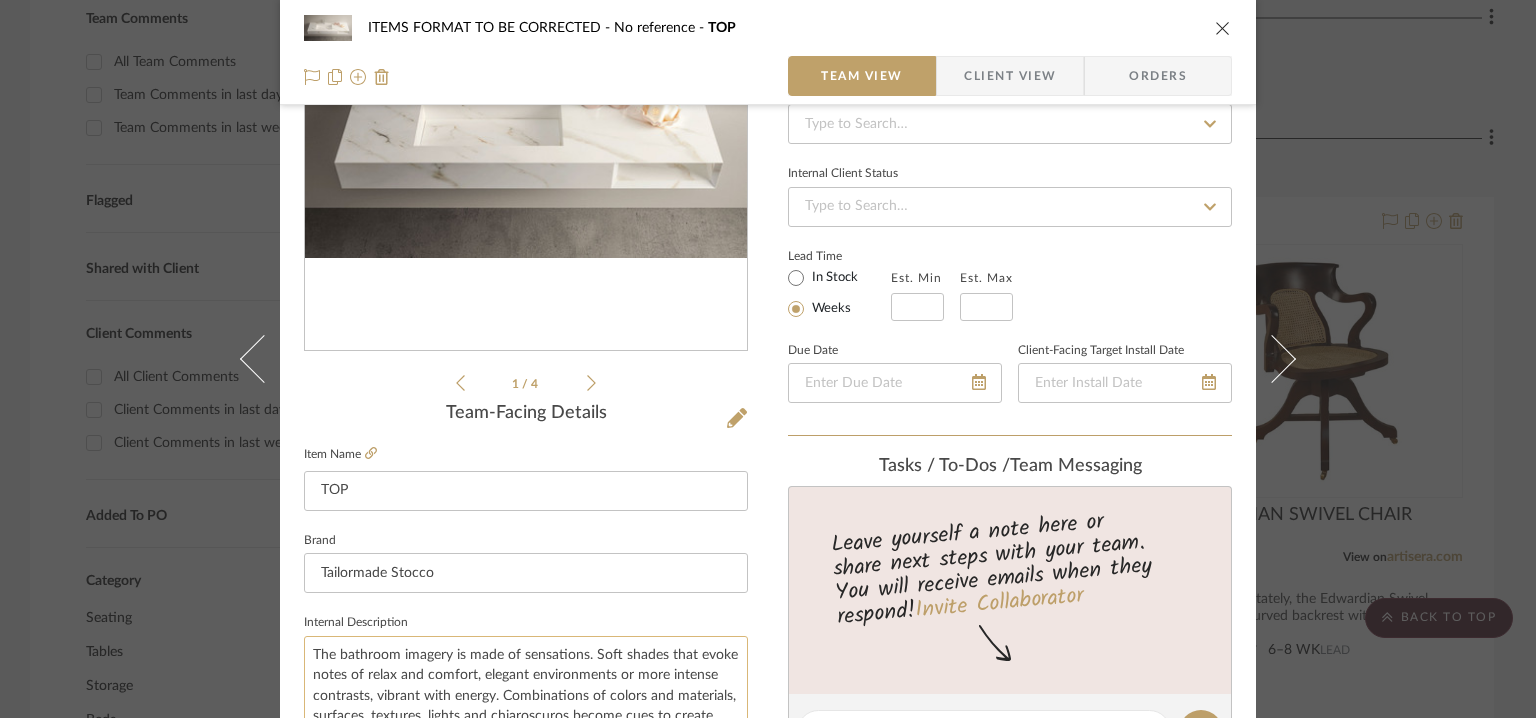 scroll, scrollTop: 0, scrollLeft: 0, axis: both 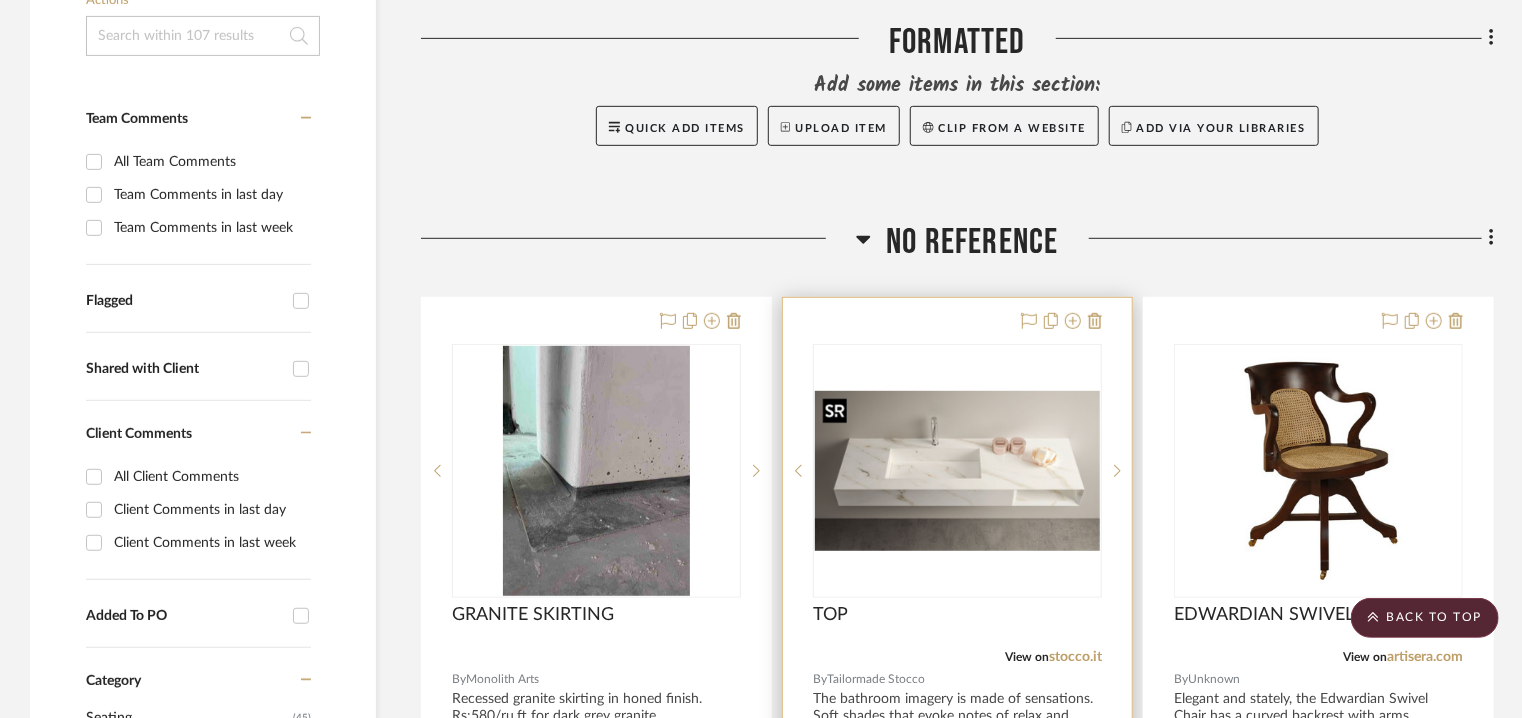 click at bounding box center [957, 471] 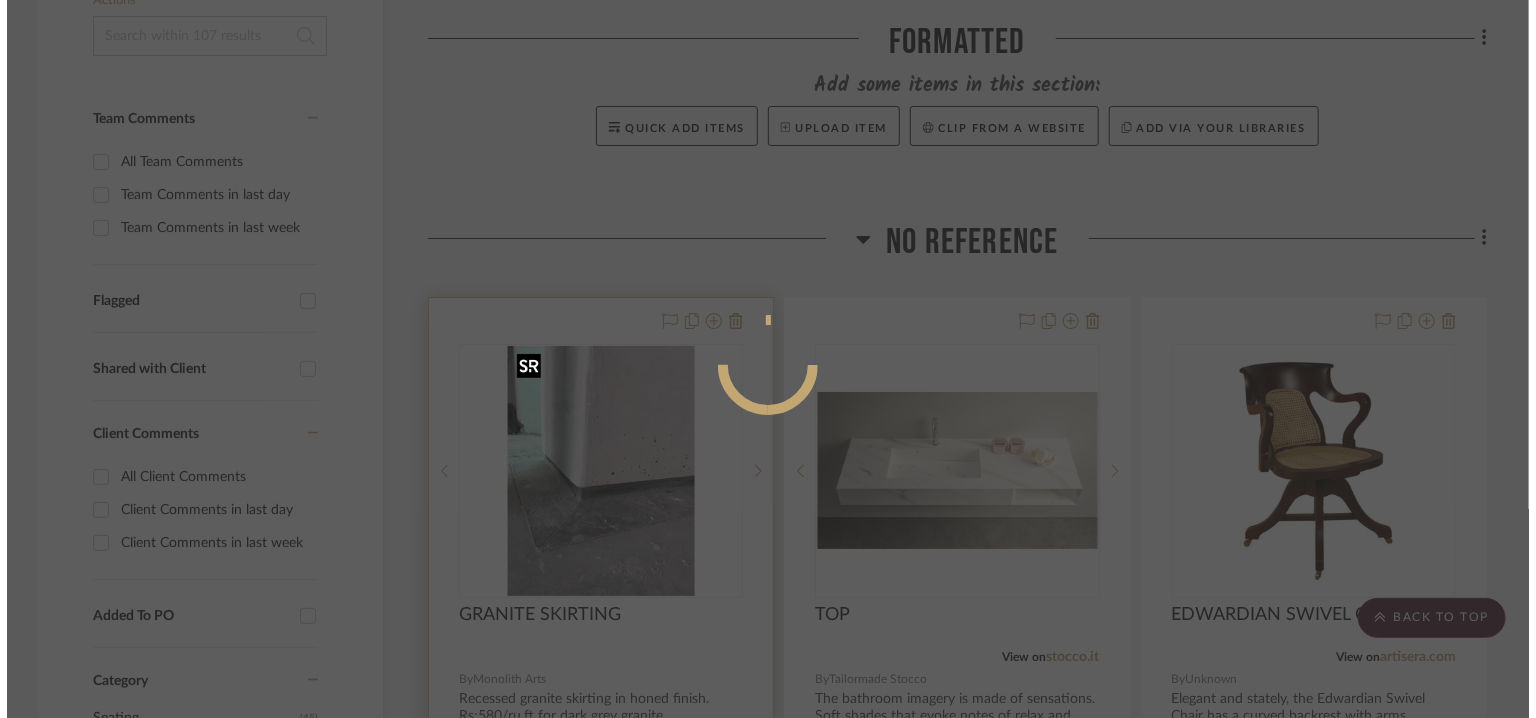 scroll, scrollTop: 0, scrollLeft: 0, axis: both 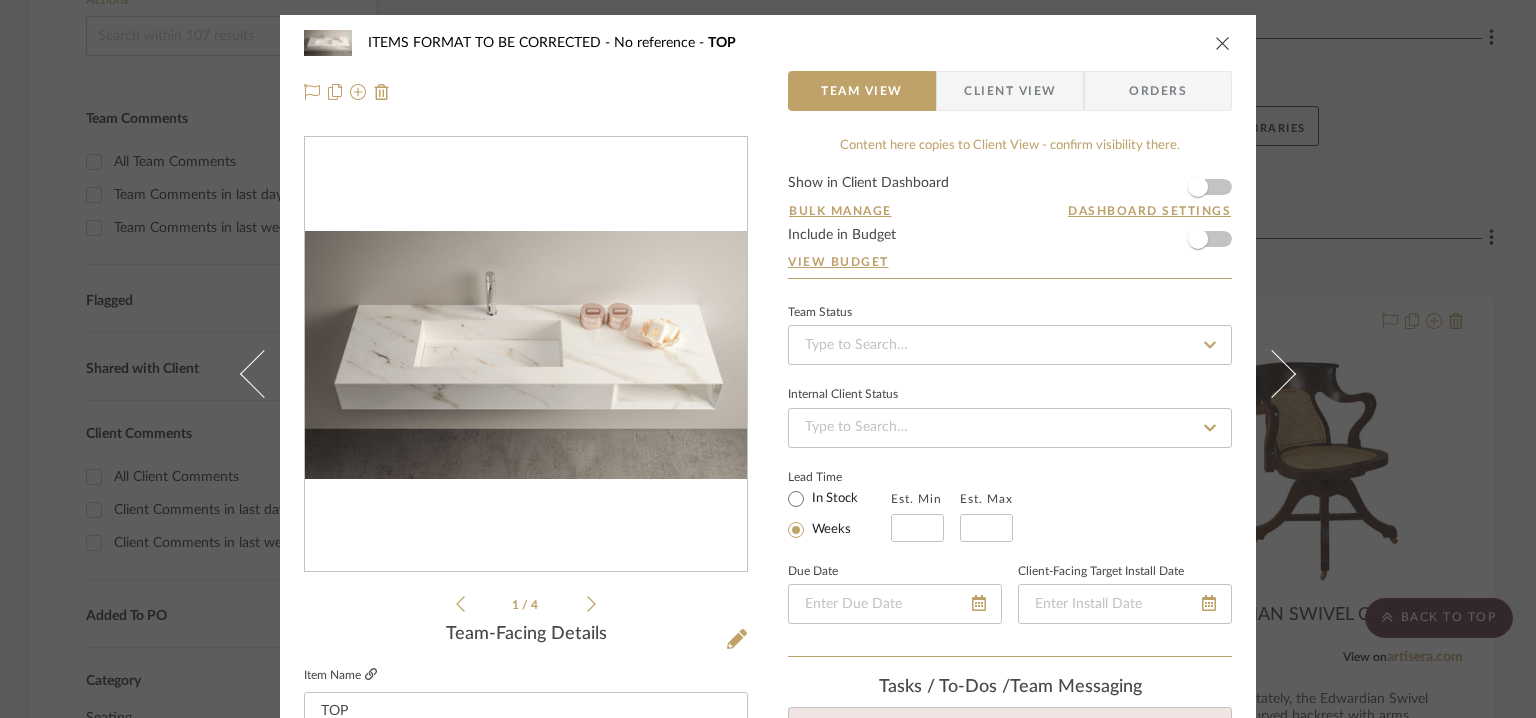 click 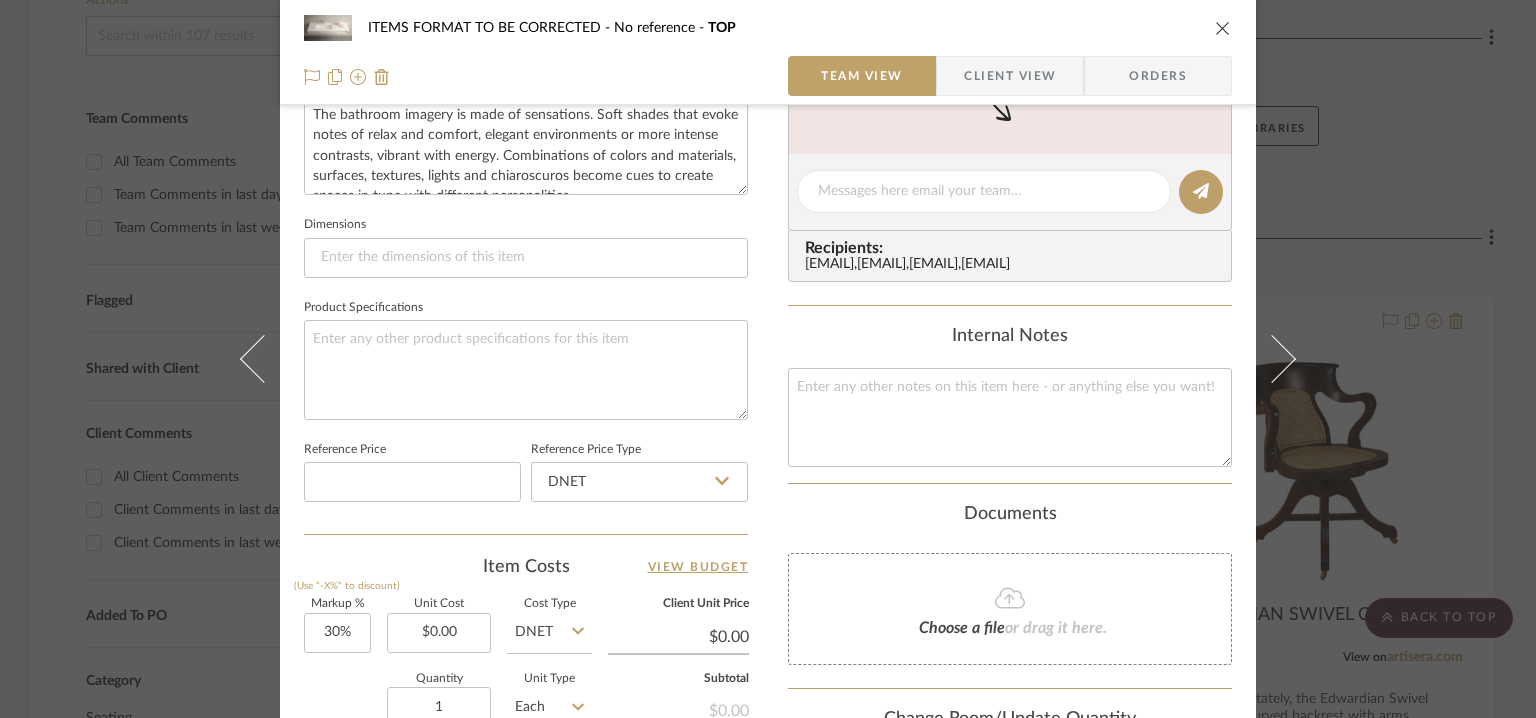 scroll, scrollTop: 1000, scrollLeft: 0, axis: vertical 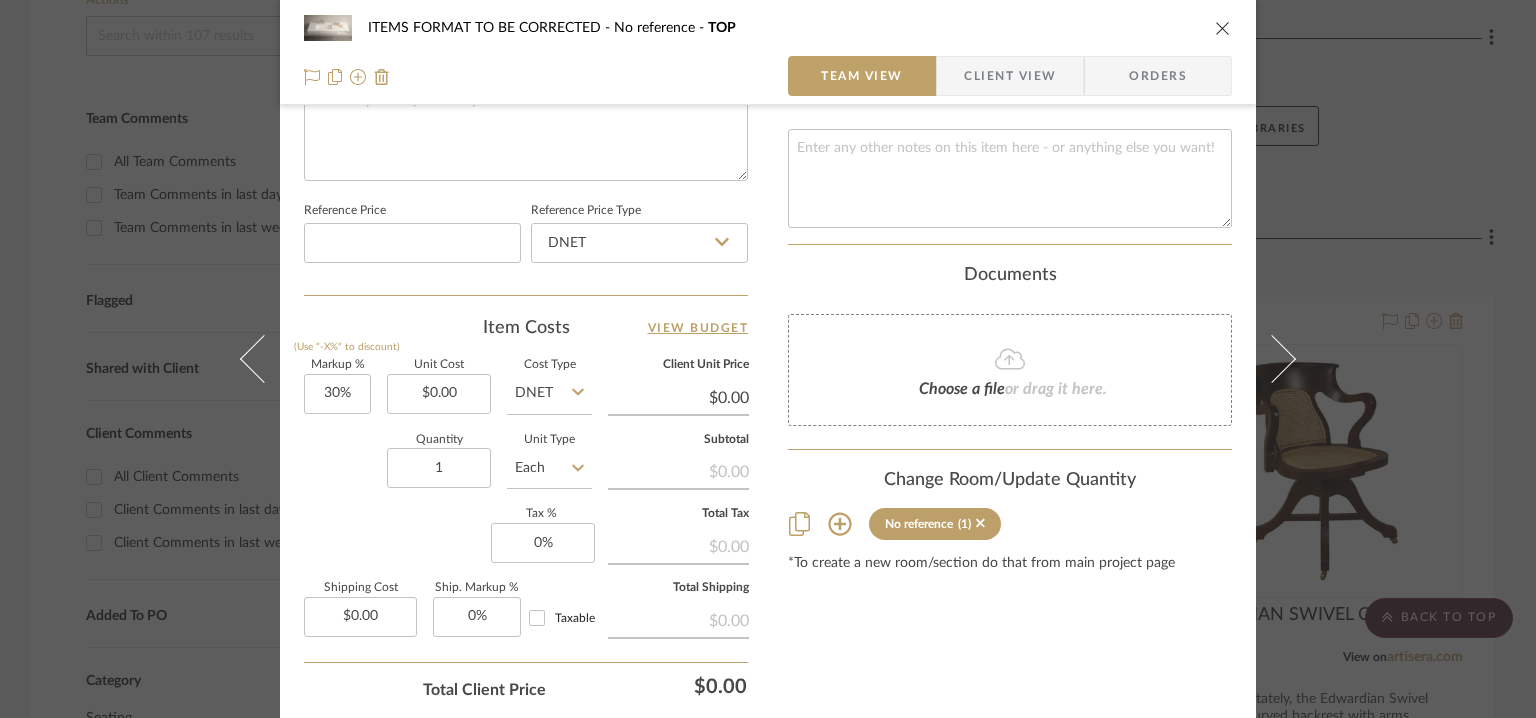 click 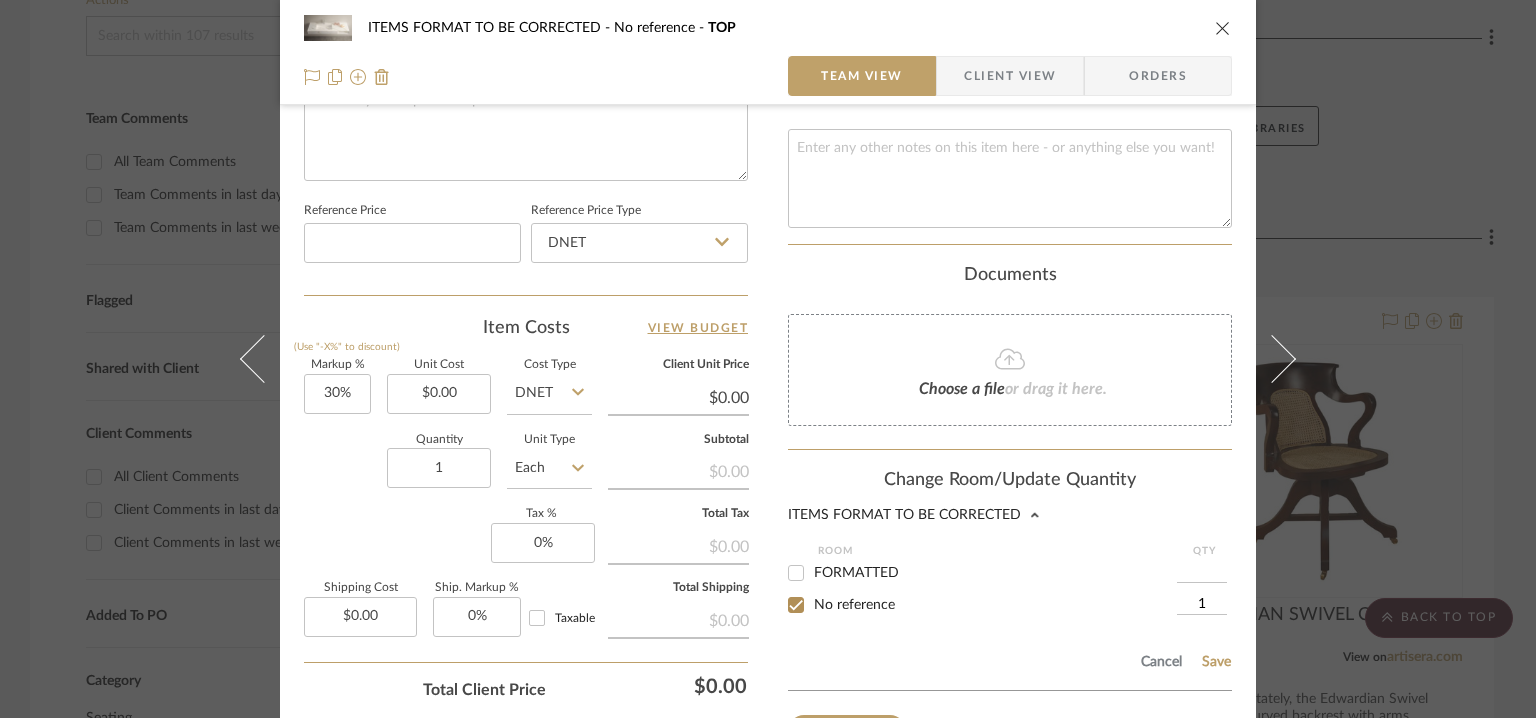 click on "FORMATTED" at bounding box center [796, 573] 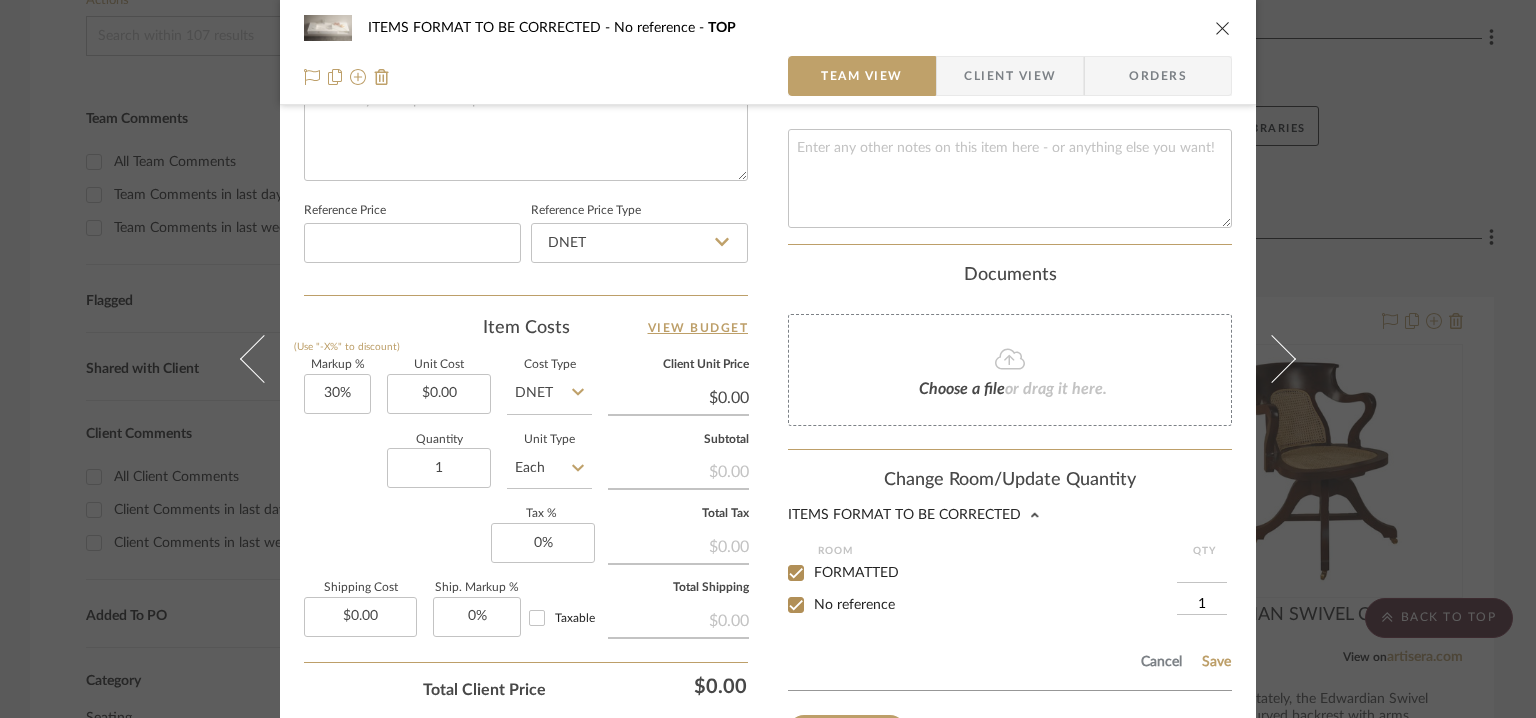 checkbox on "true" 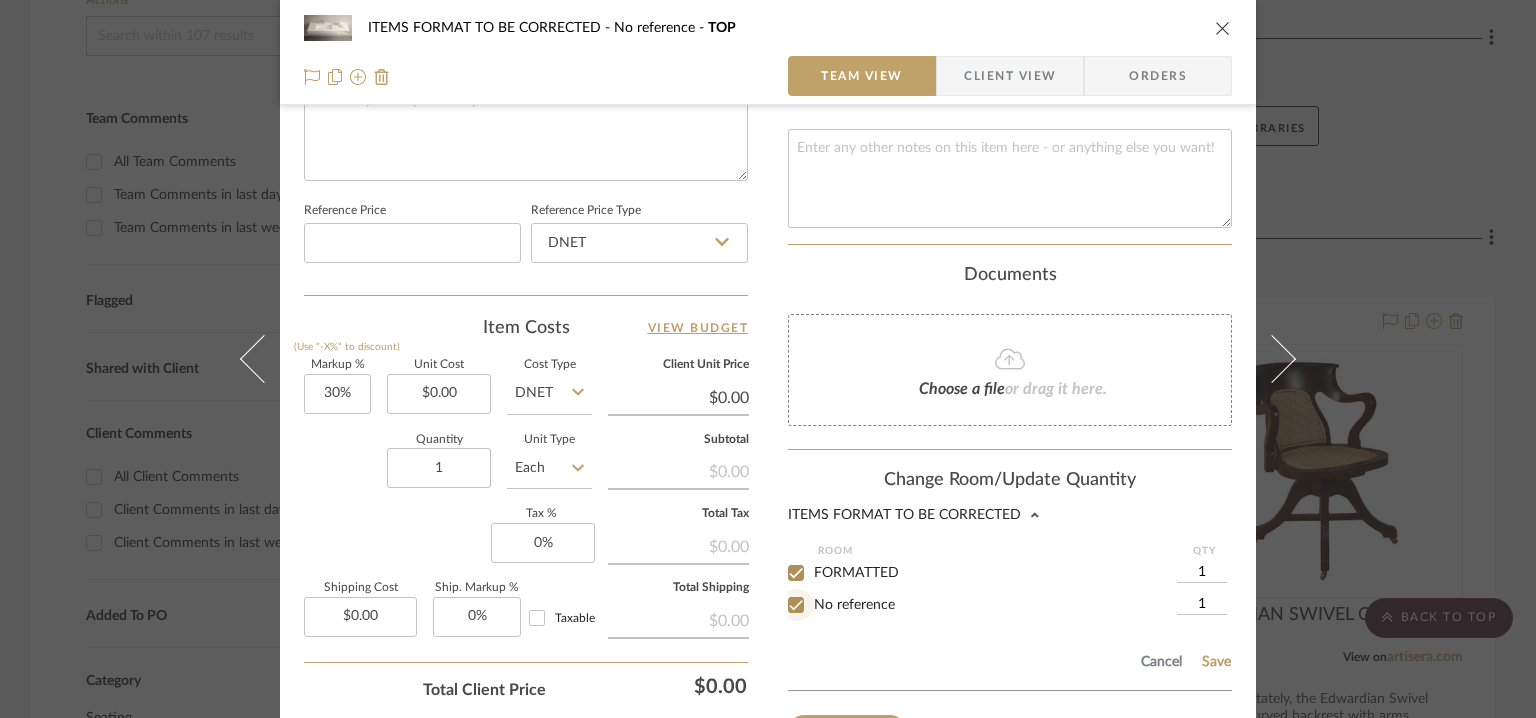 click on "No reference" at bounding box center (796, 605) 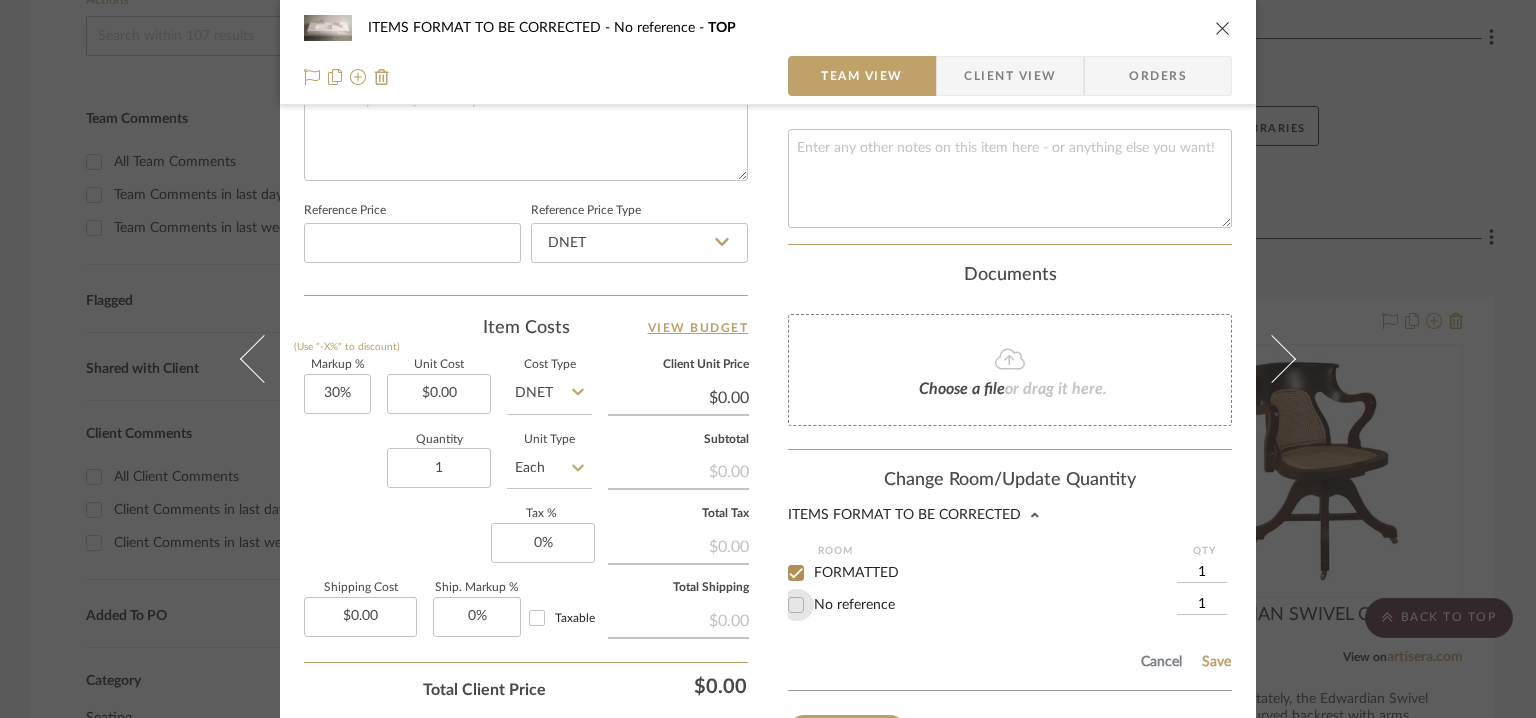 checkbox on "false" 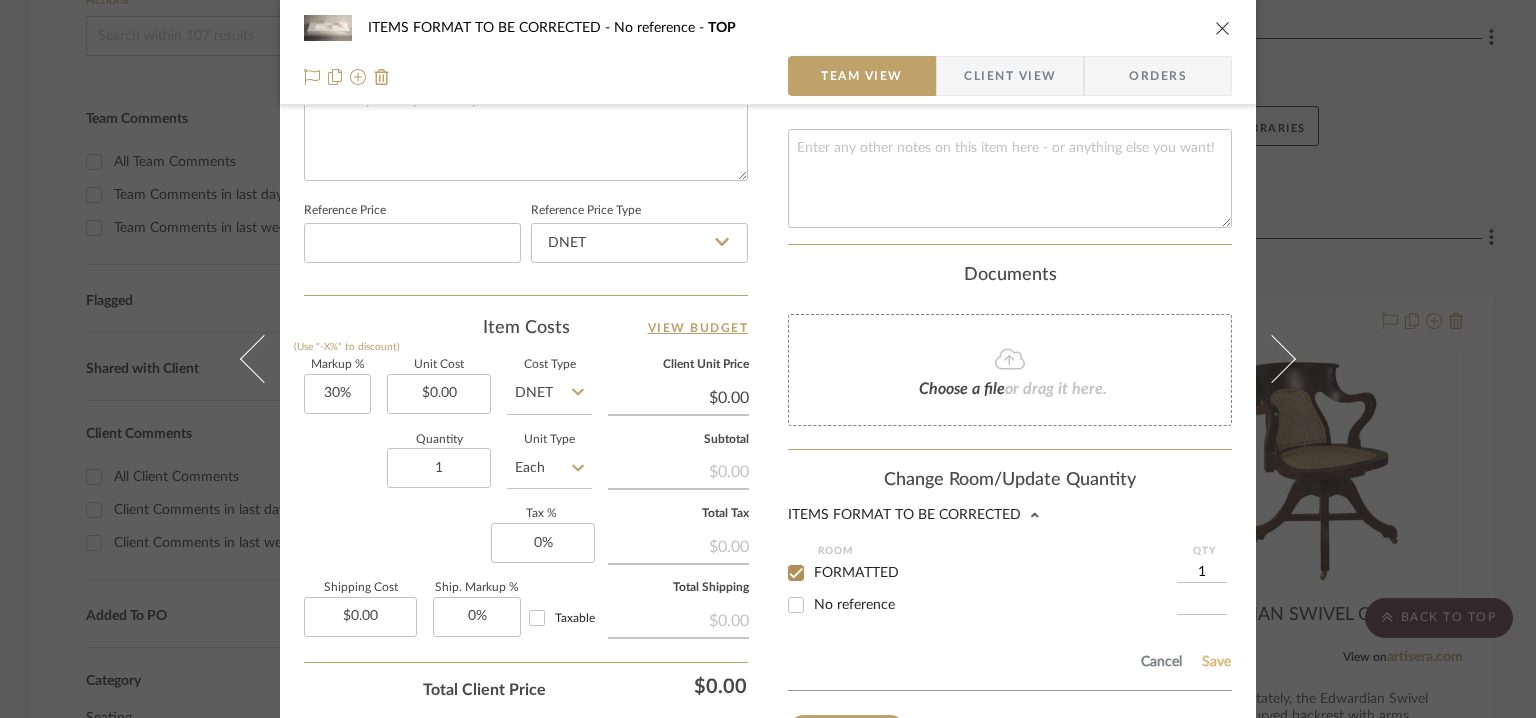click on "Save" 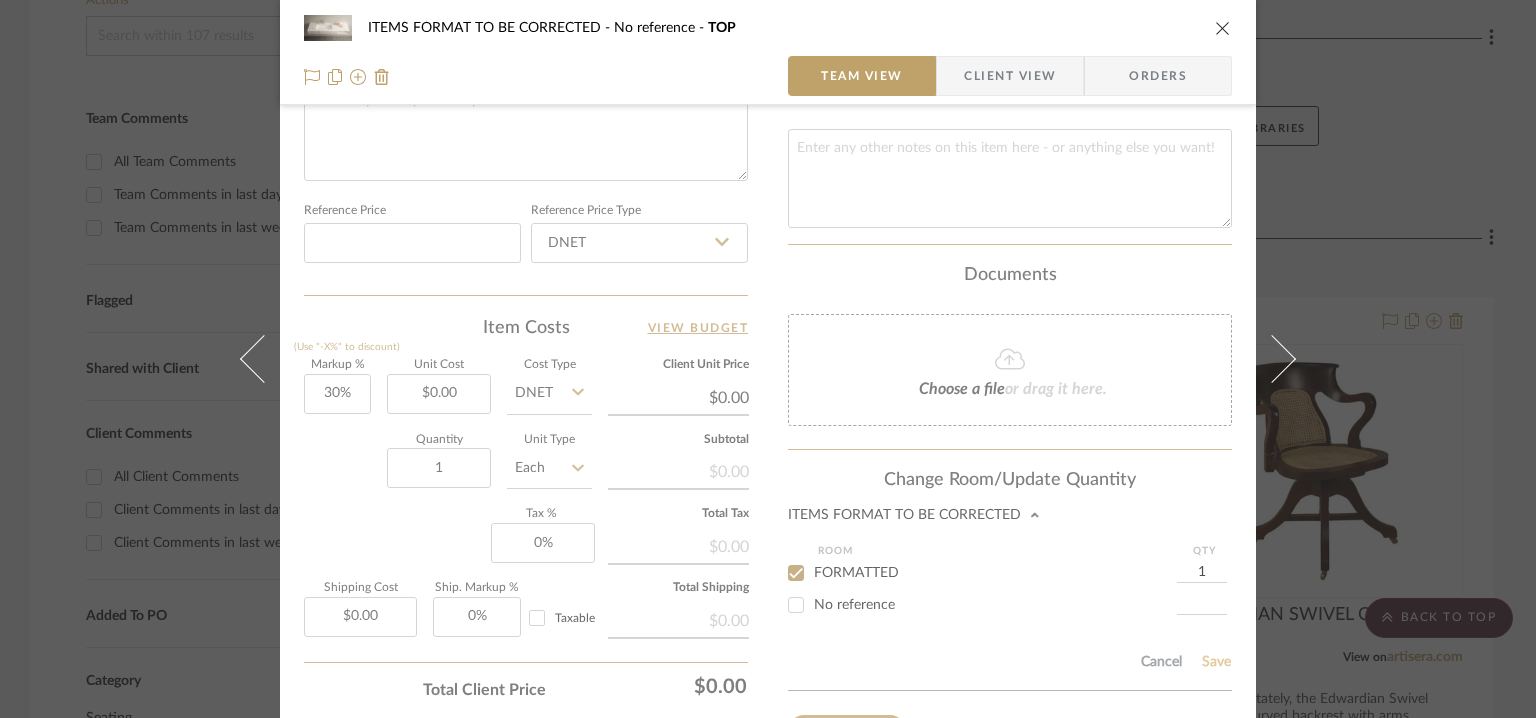 type 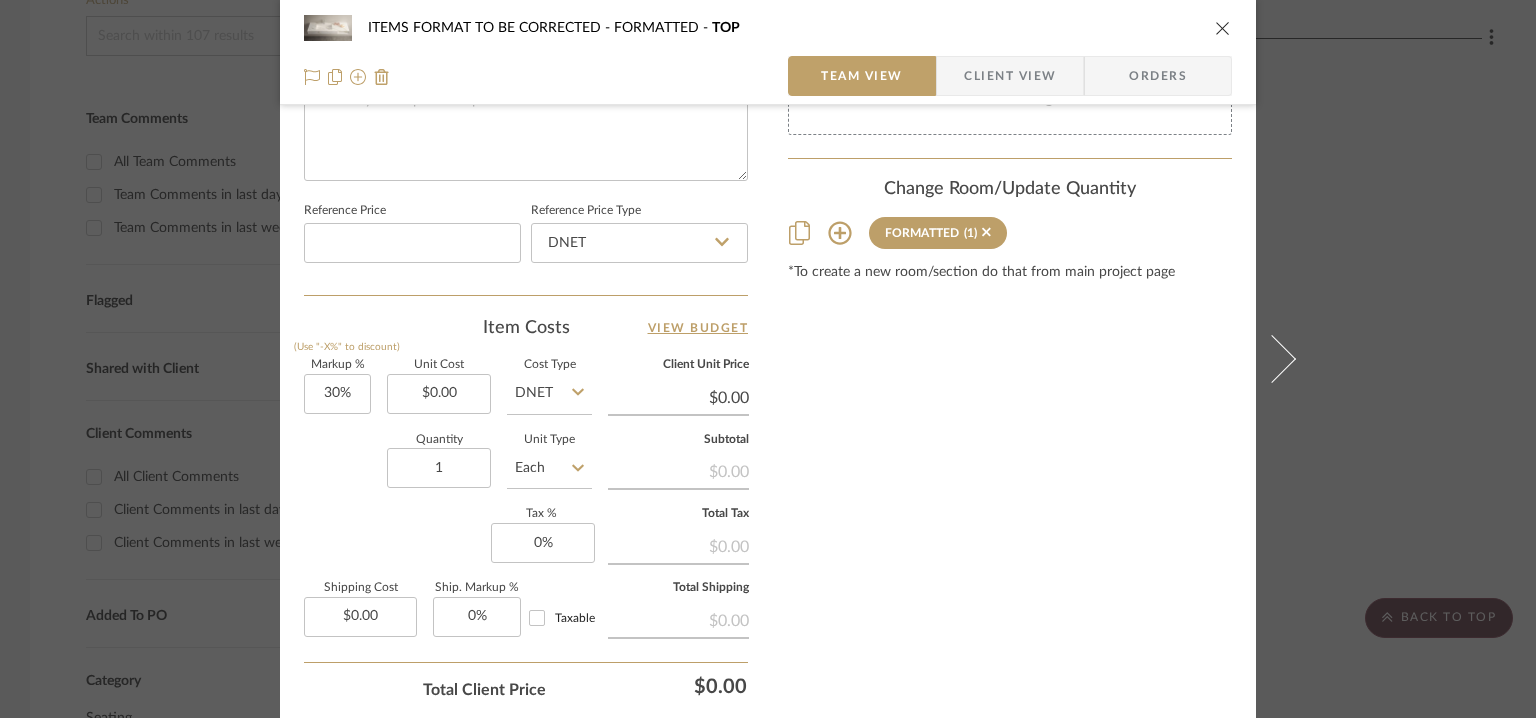 type 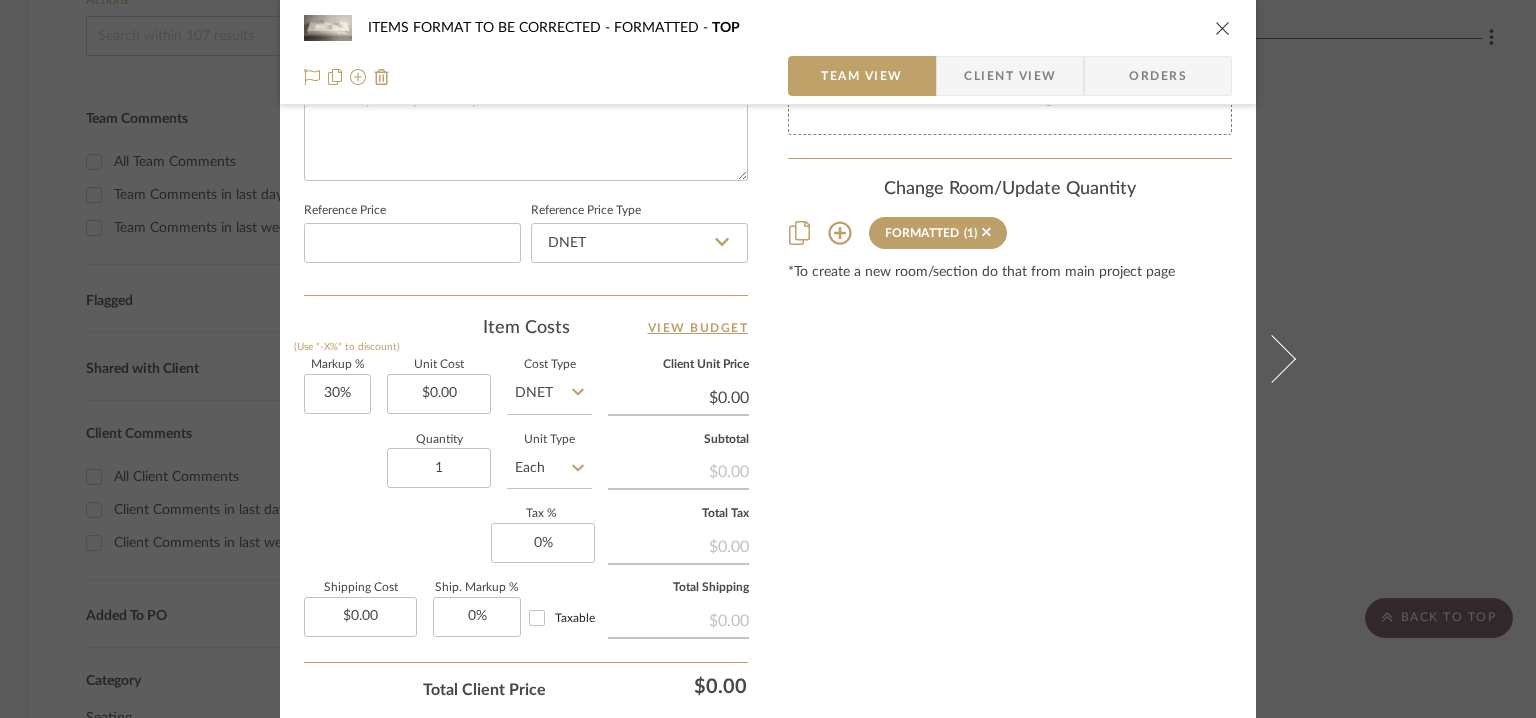 type 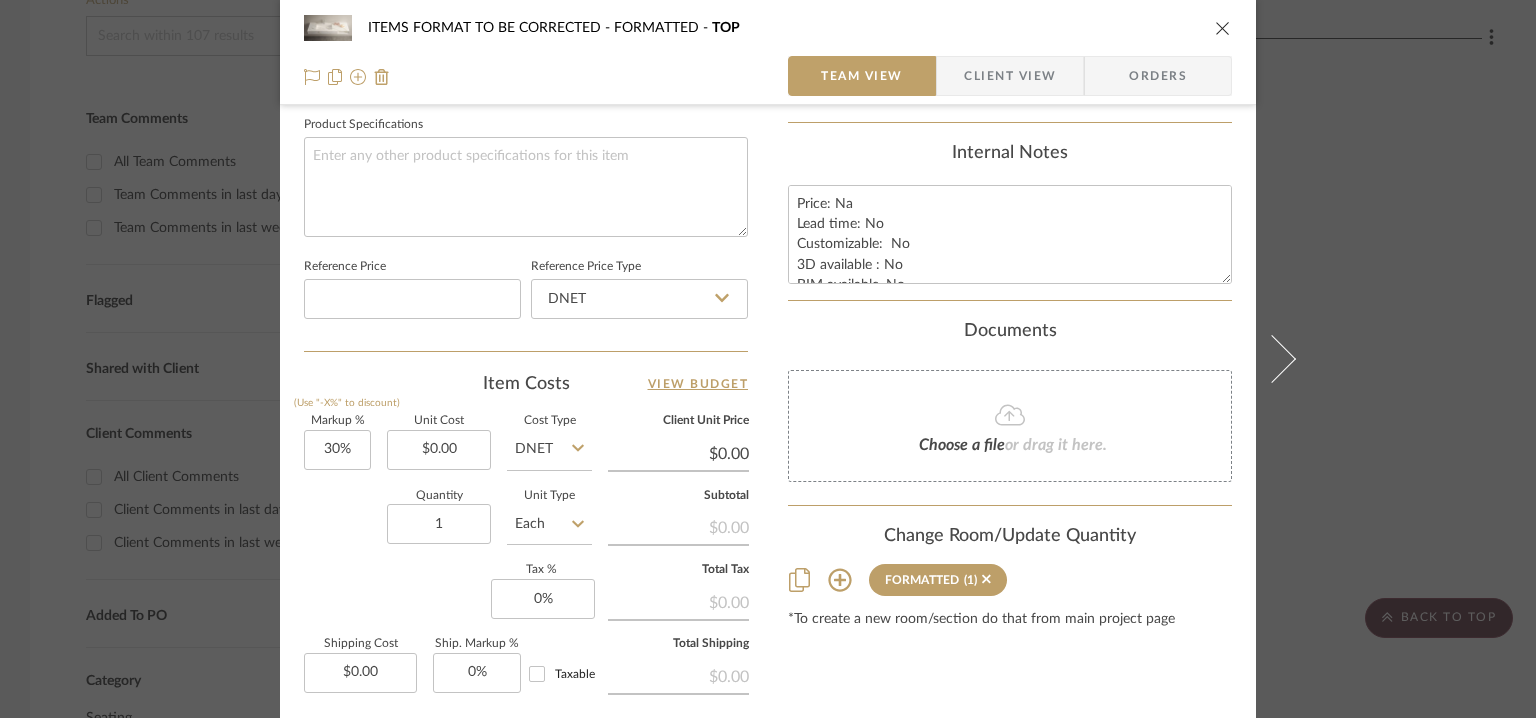 scroll, scrollTop: 900, scrollLeft: 0, axis: vertical 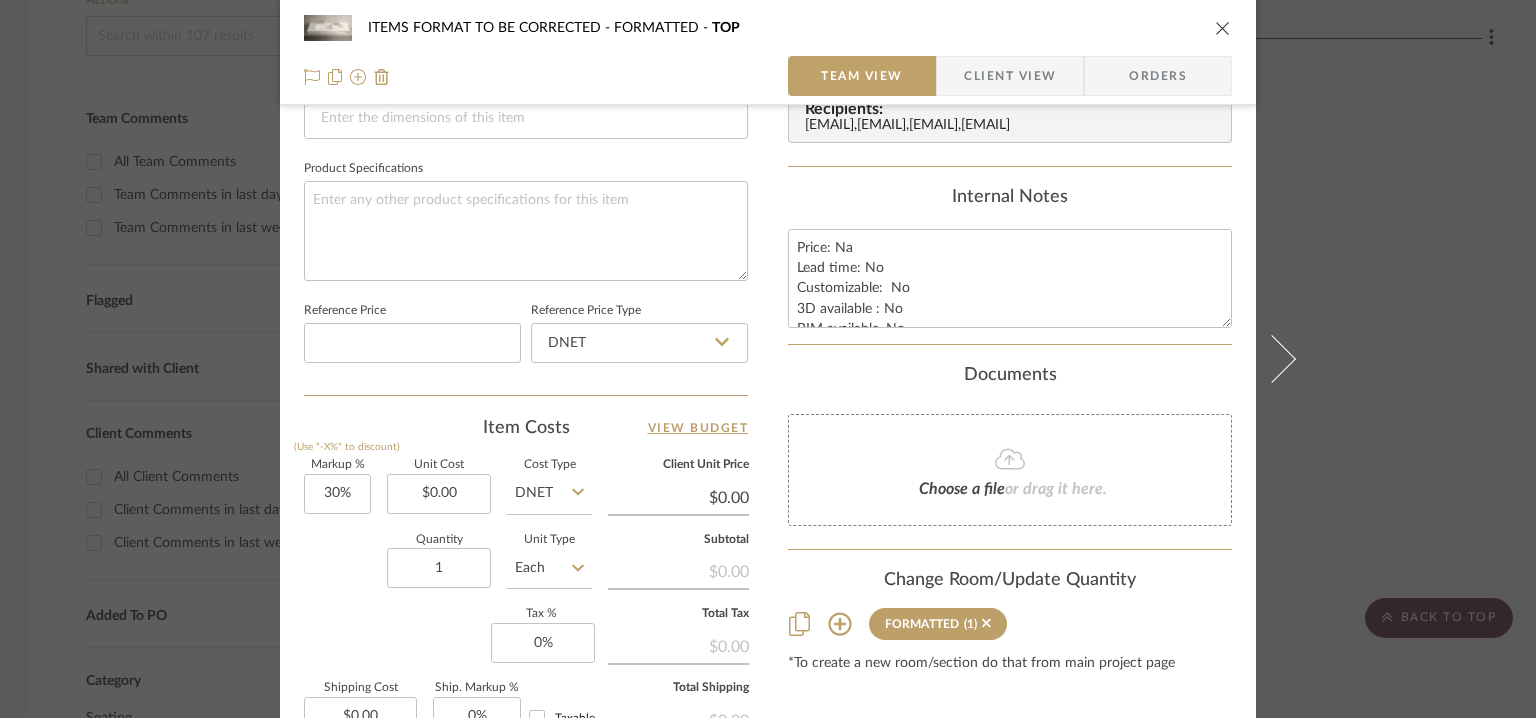 click at bounding box center (1223, 28) 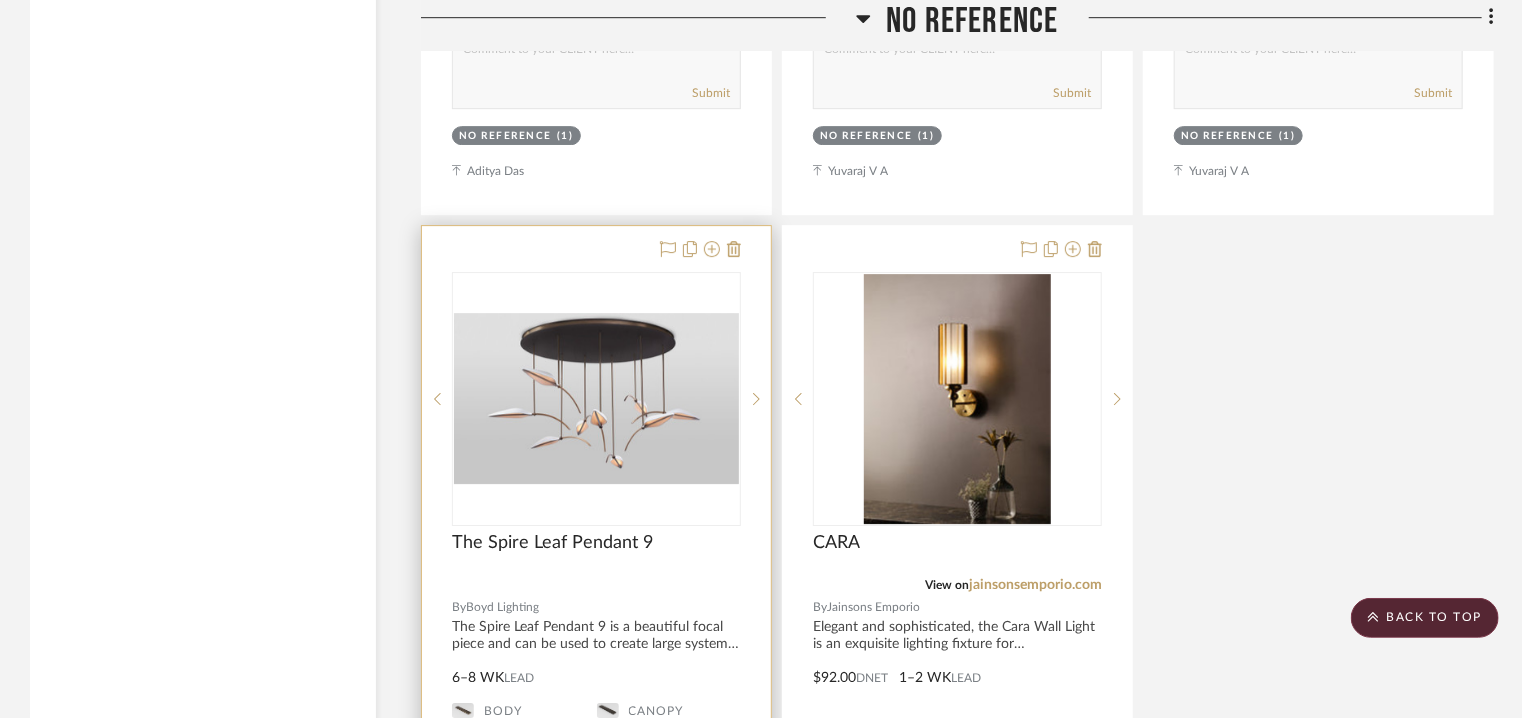 scroll, scrollTop: 3121, scrollLeft: 0, axis: vertical 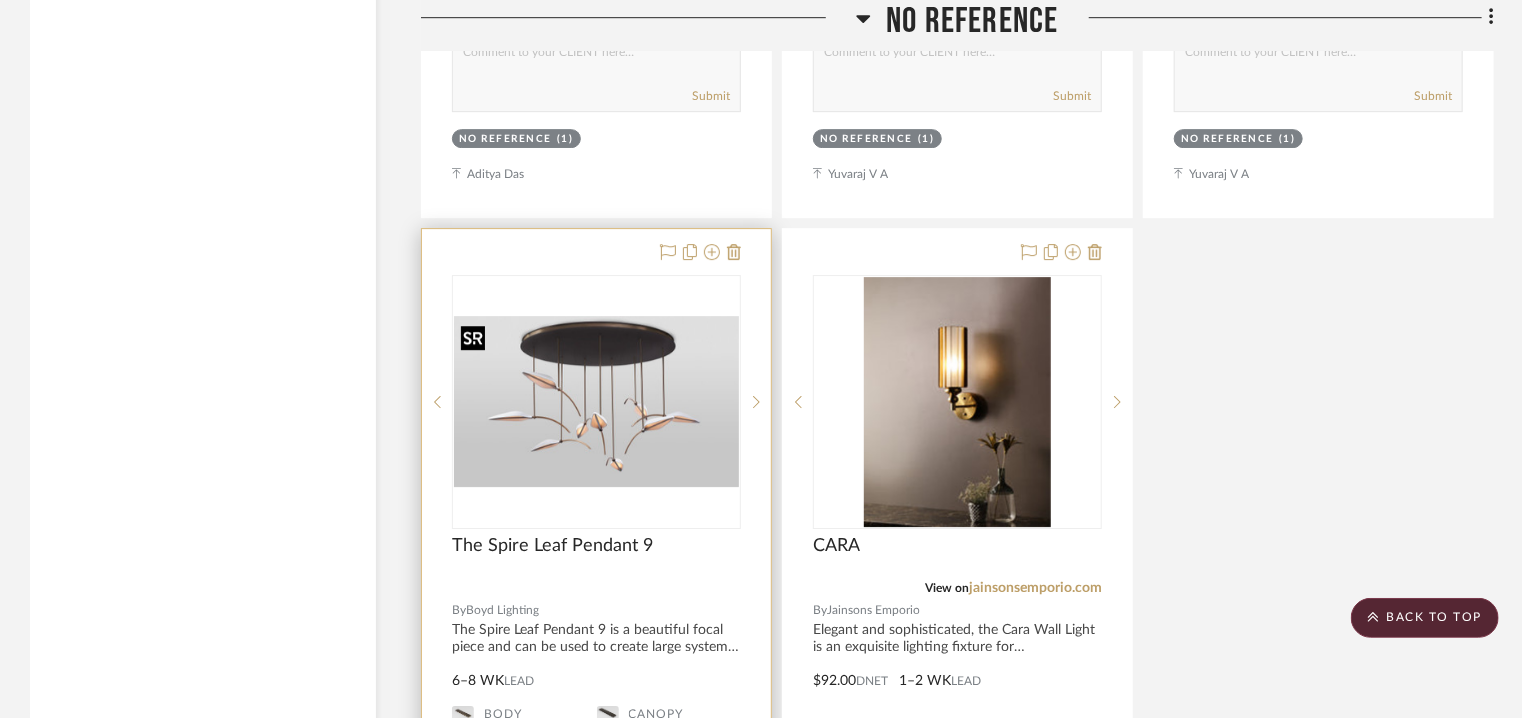 click at bounding box center [596, 401] 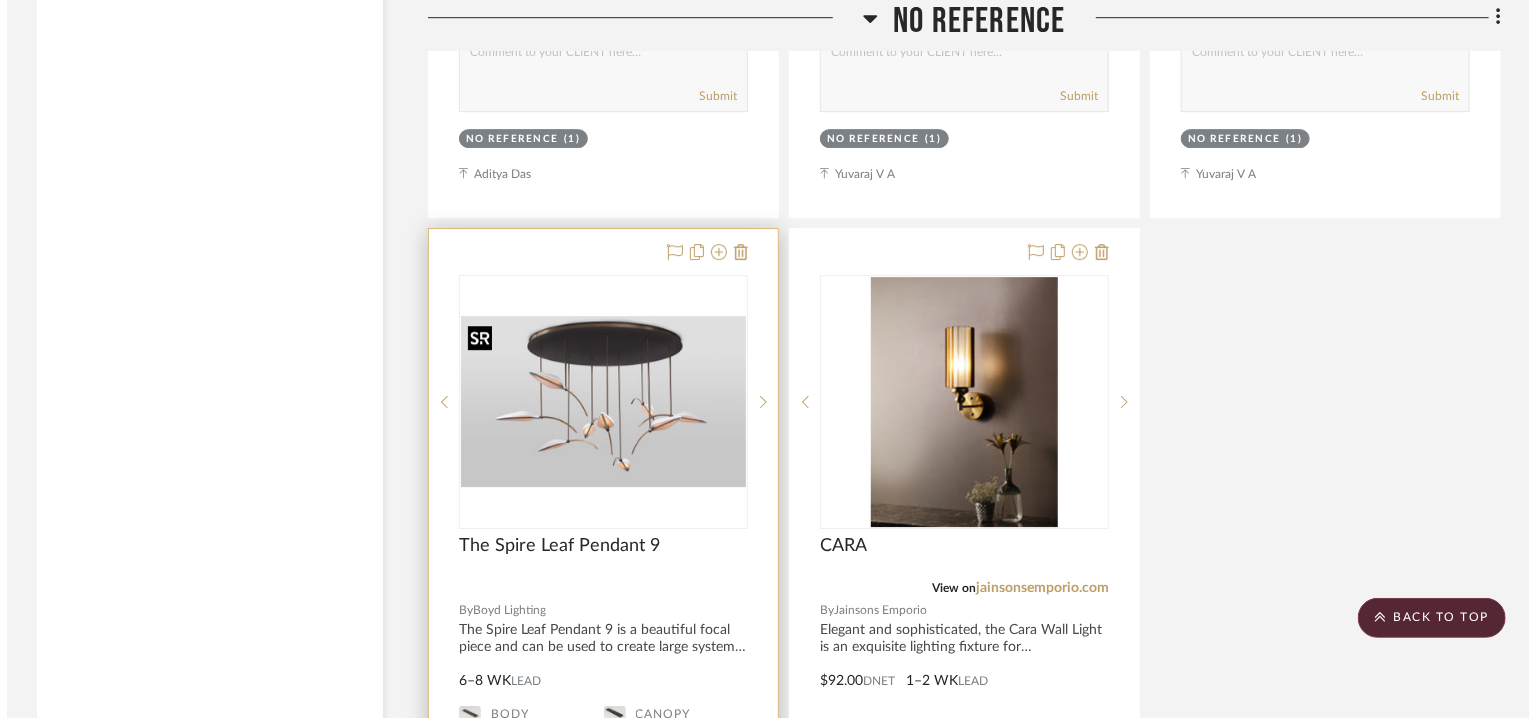 scroll, scrollTop: 0, scrollLeft: 0, axis: both 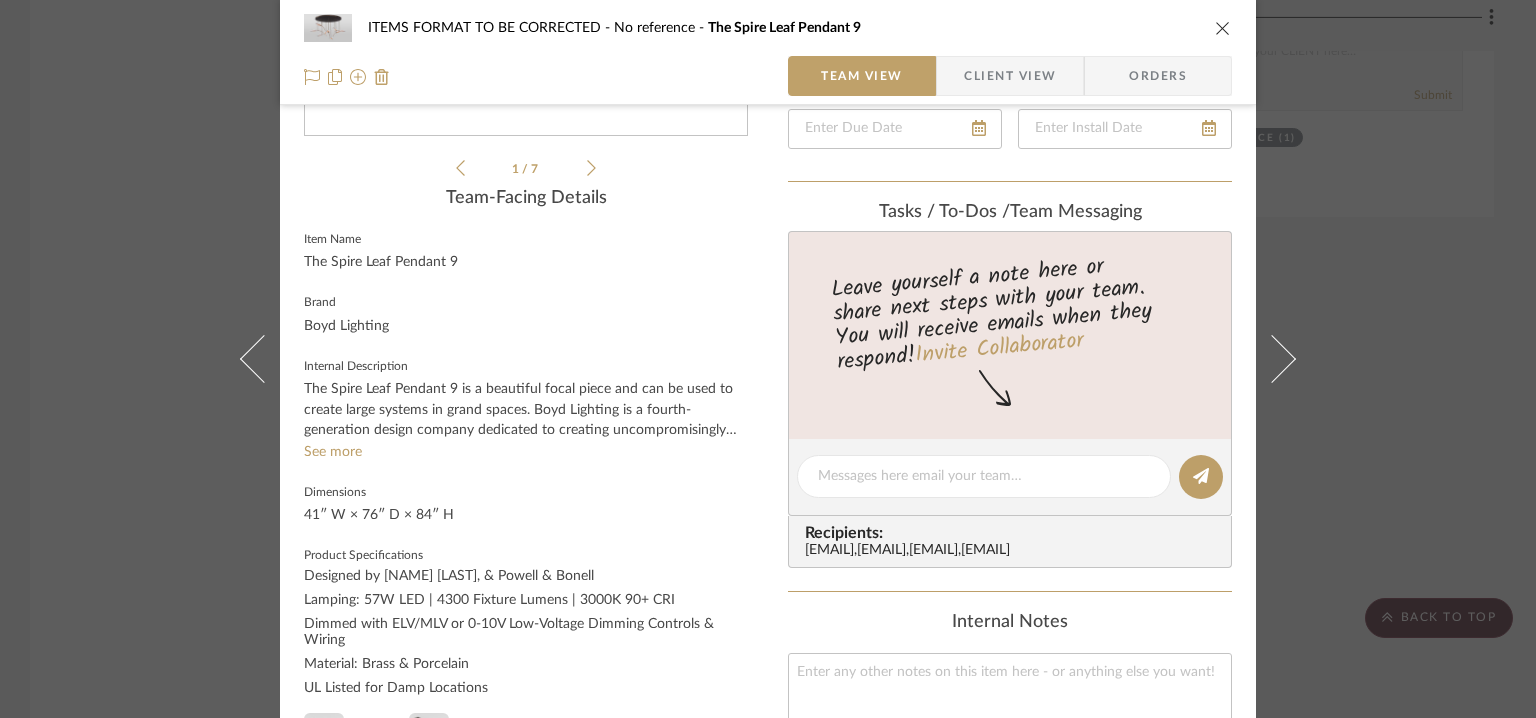 drag, startPoint x: 466, startPoint y: 509, endPoint x: 291, endPoint y: 521, distance: 175.41095 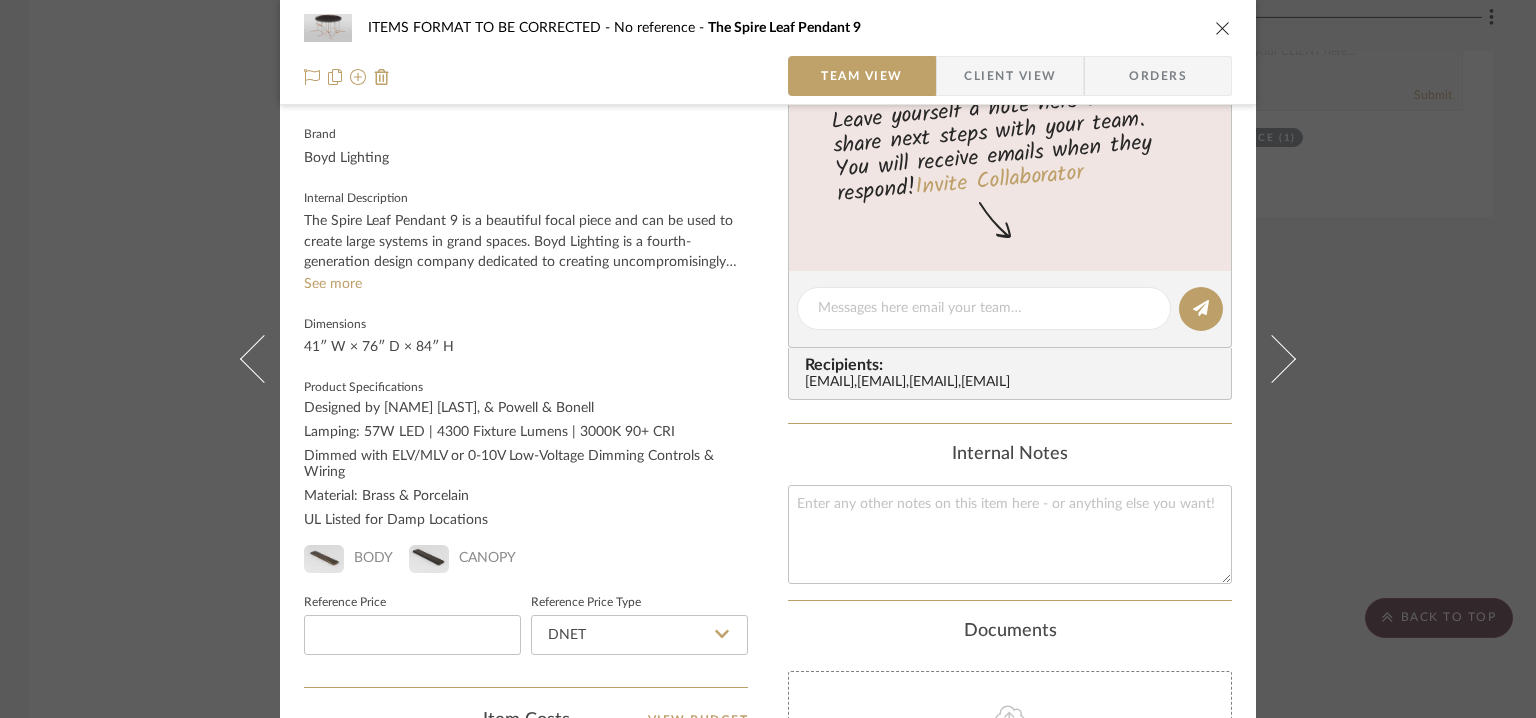 scroll, scrollTop: 636, scrollLeft: 0, axis: vertical 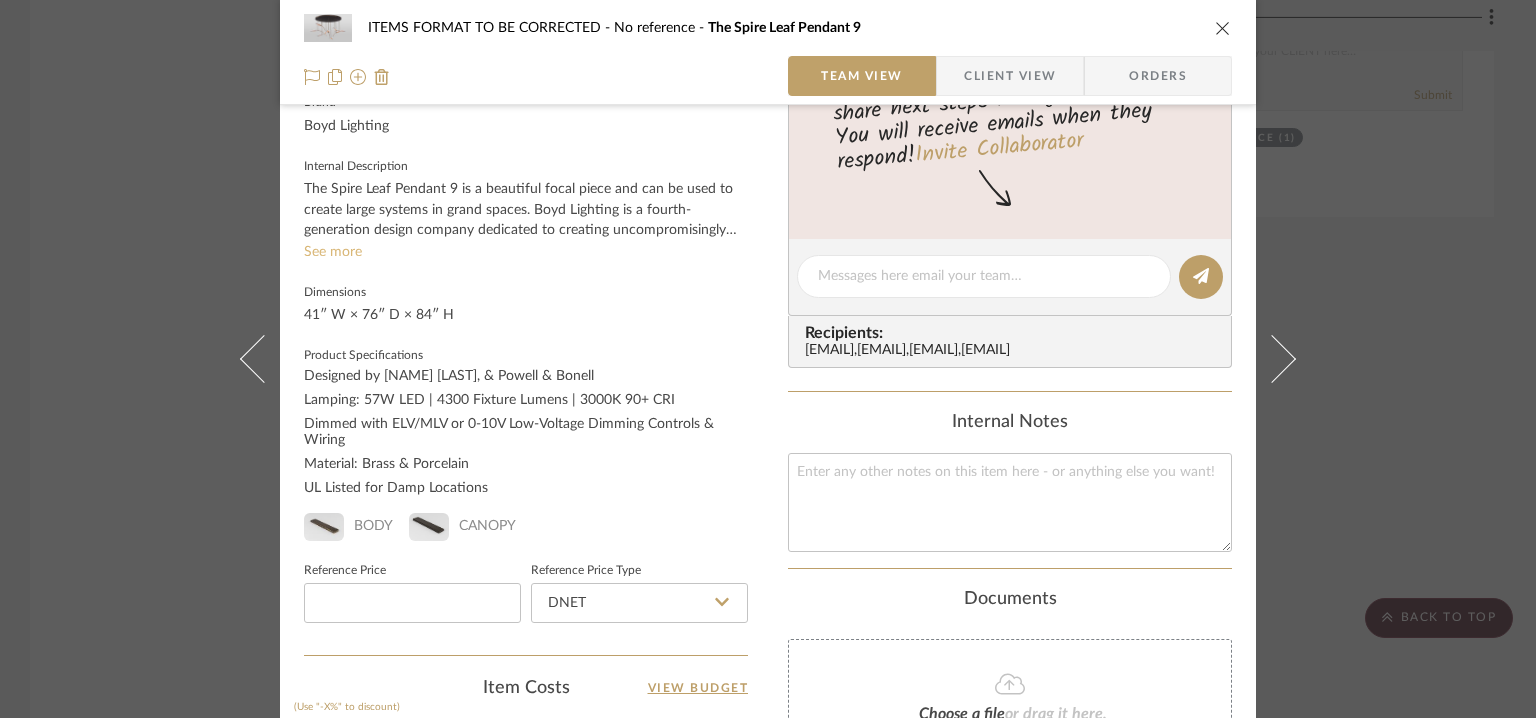 click on "See more" 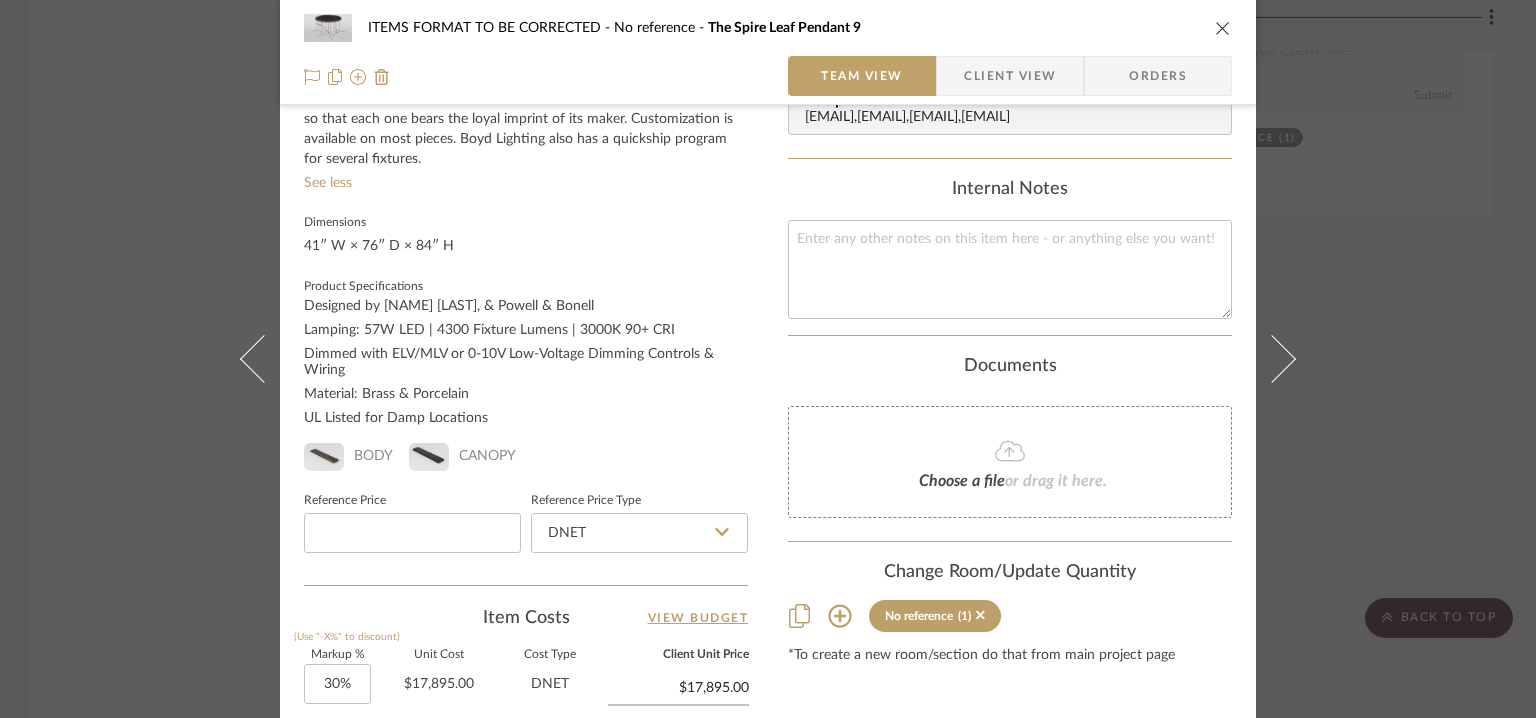scroll, scrollTop: 836, scrollLeft: 0, axis: vertical 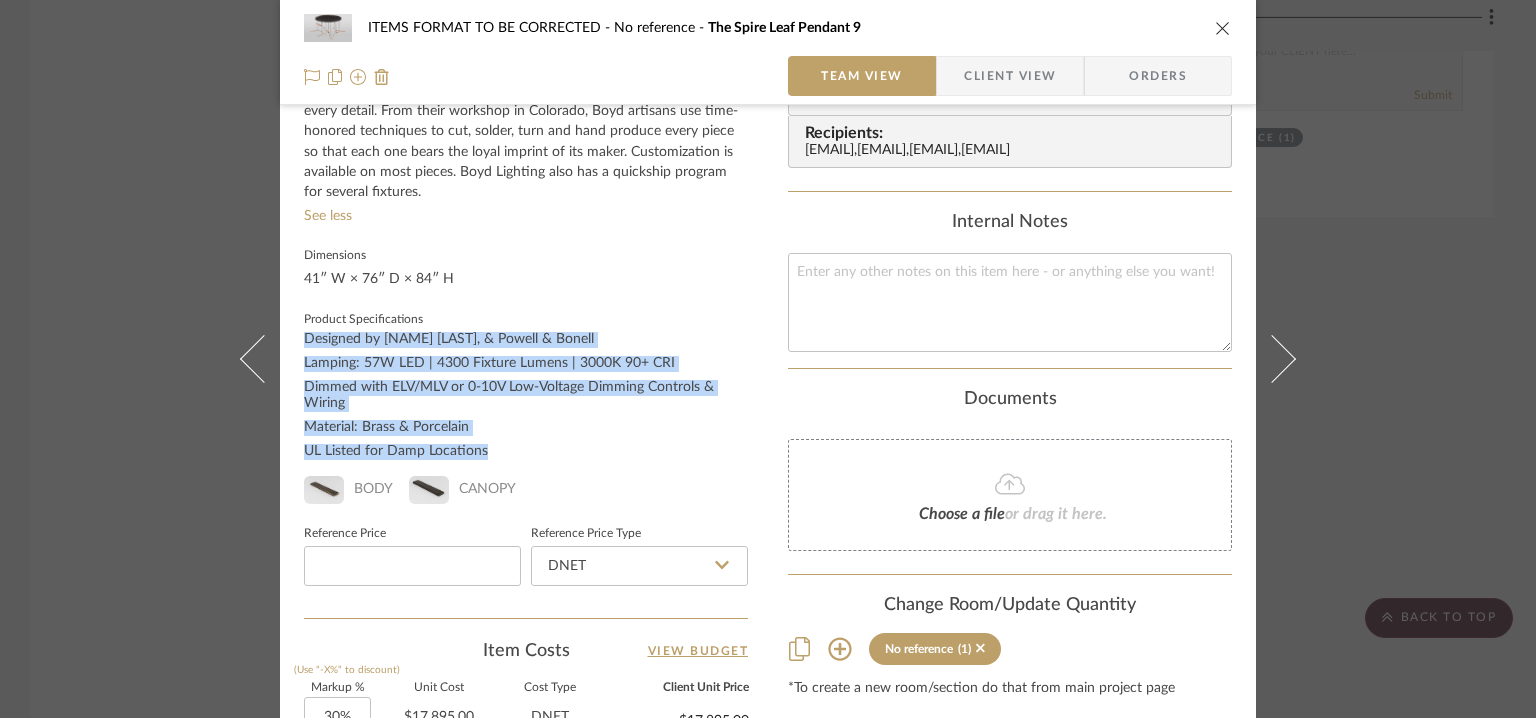 drag, startPoint x: 299, startPoint y: 333, endPoint x: 496, endPoint y: 465, distance: 237.13498 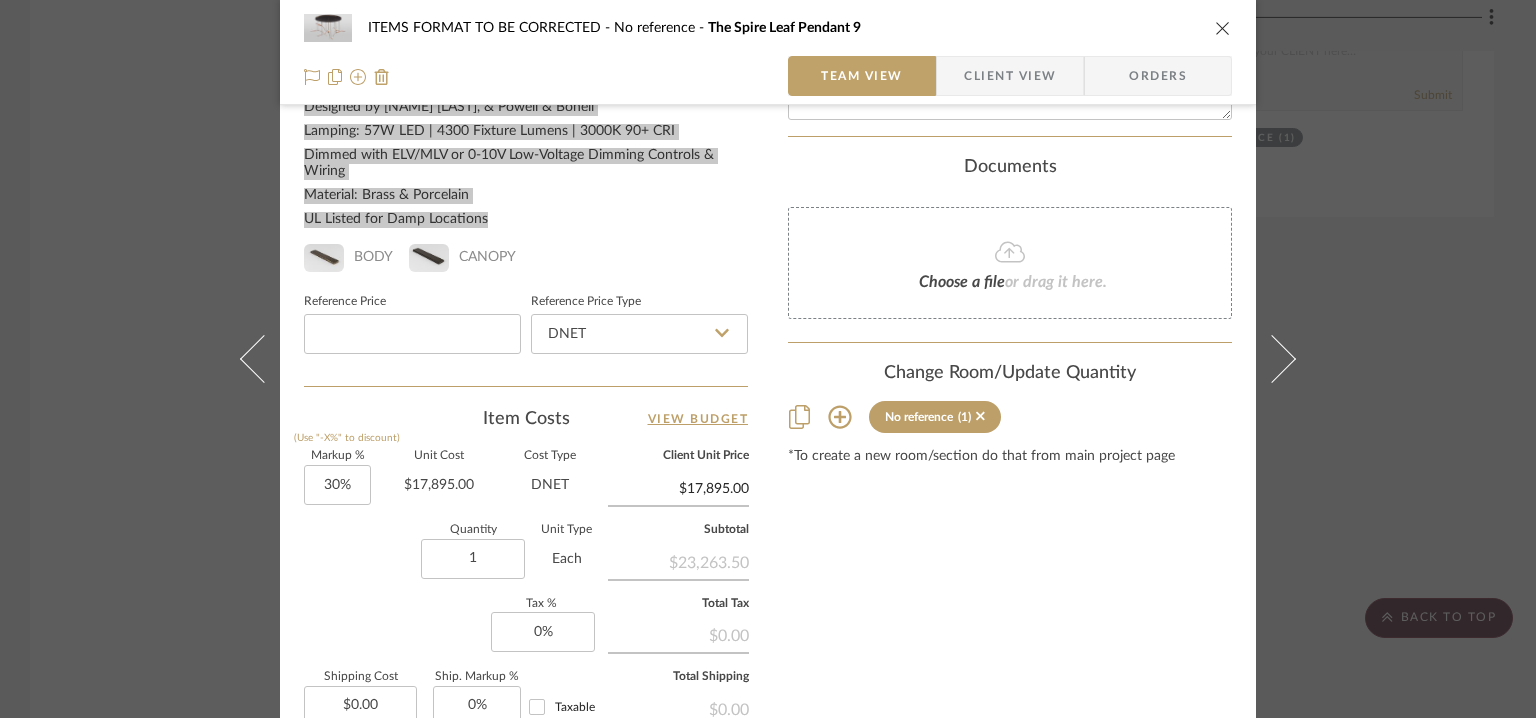 scroll, scrollTop: 600, scrollLeft: 0, axis: vertical 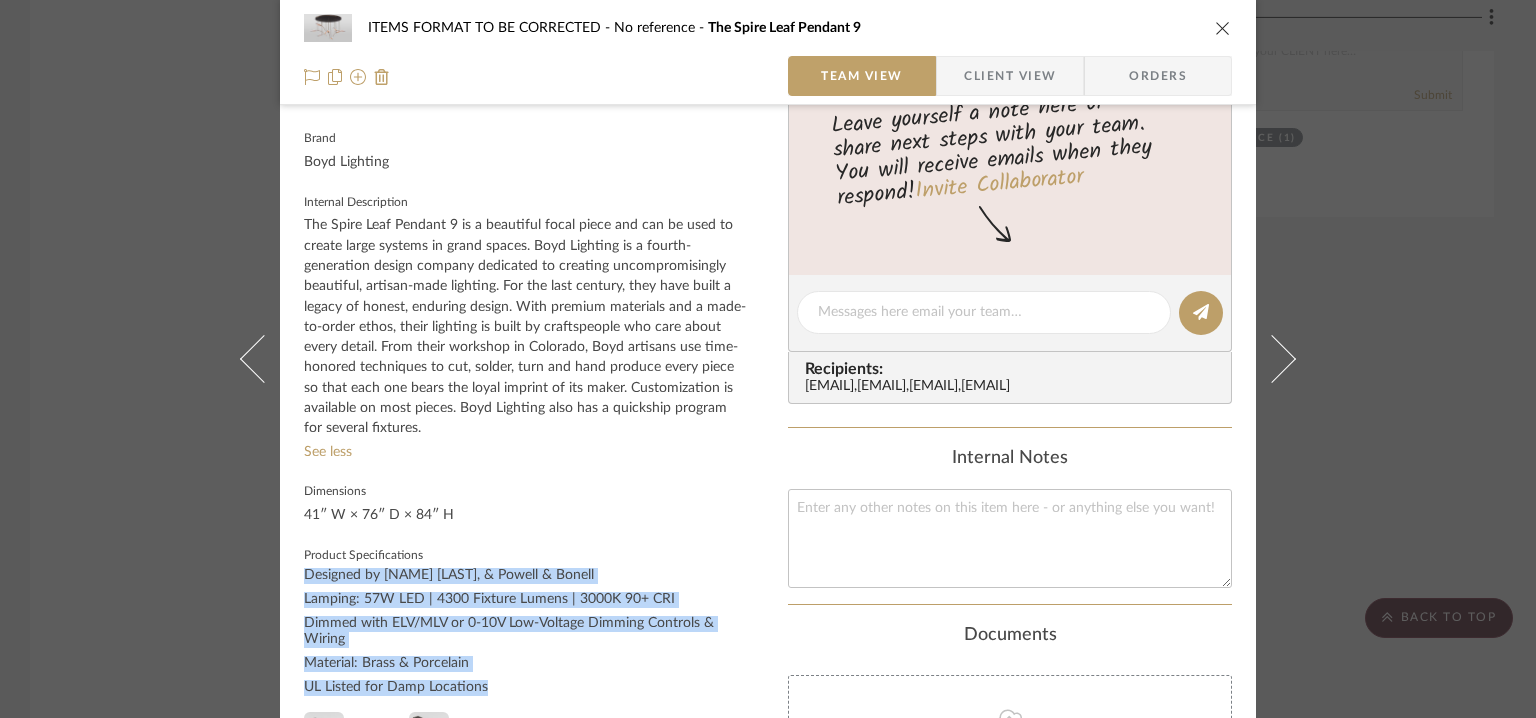 drag, startPoint x: 466, startPoint y: 510, endPoint x: 291, endPoint y: 517, distance: 175.13994 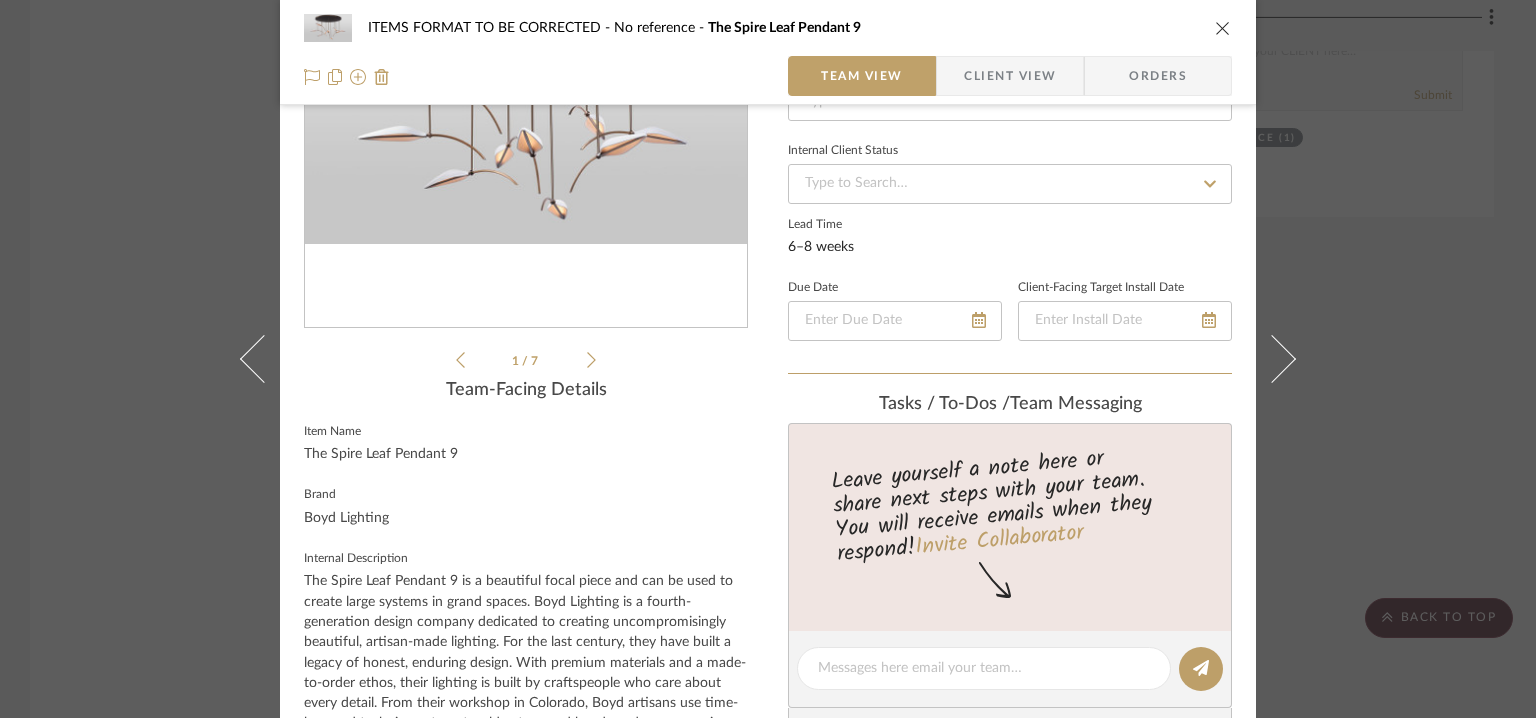 scroll, scrollTop: 200, scrollLeft: 0, axis: vertical 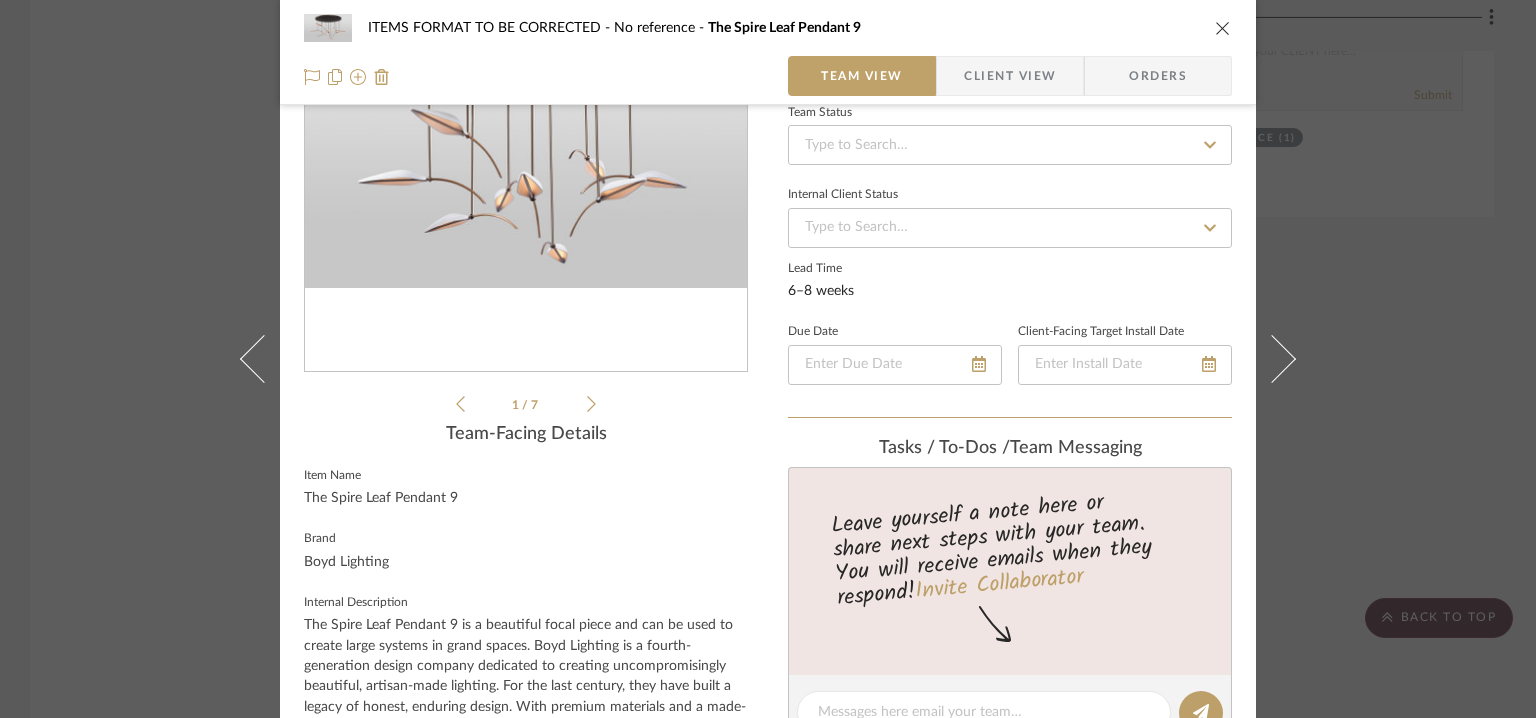 drag, startPoint x: 463, startPoint y: 499, endPoint x: 296, endPoint y: 501, distance: 167.01198 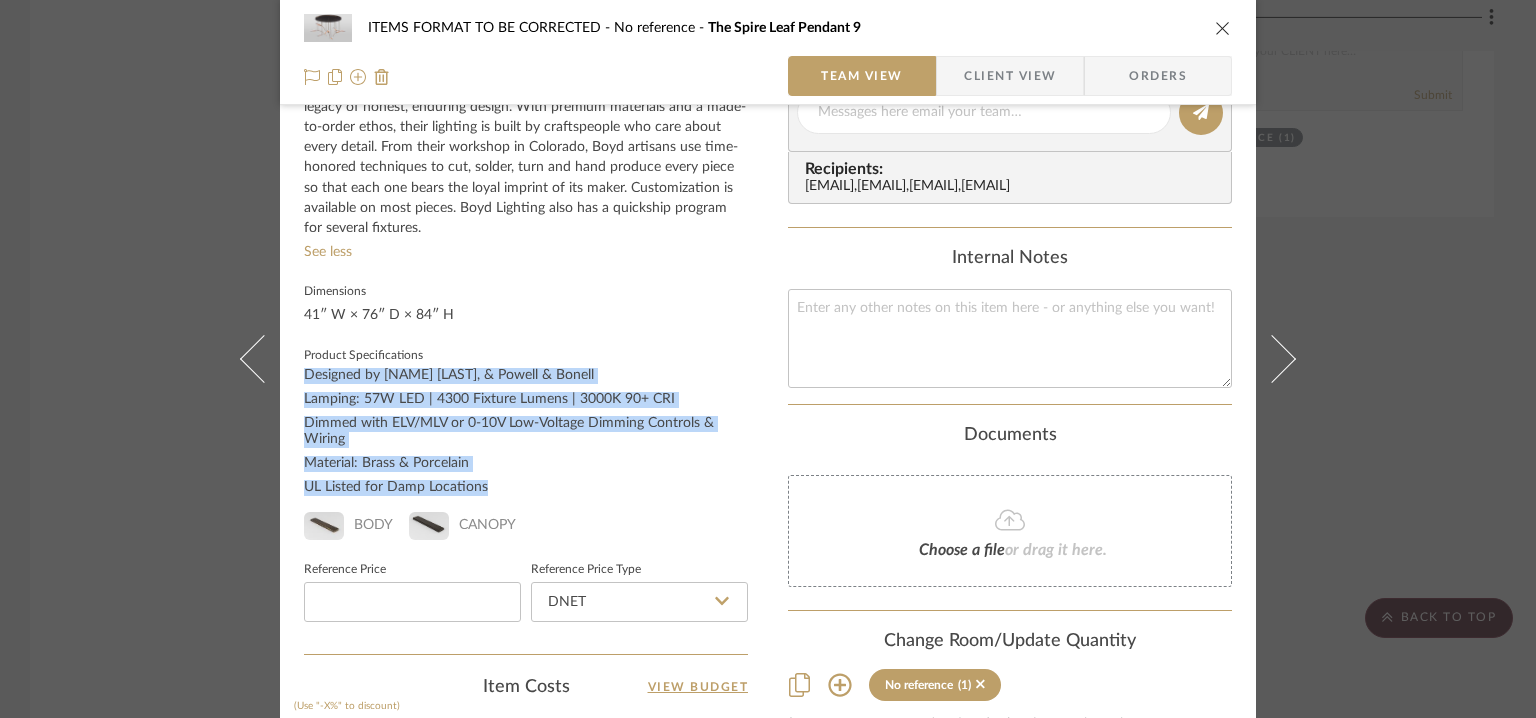 scroll, scrollTop: 1300, scrollLeft: 0, axis: vertical 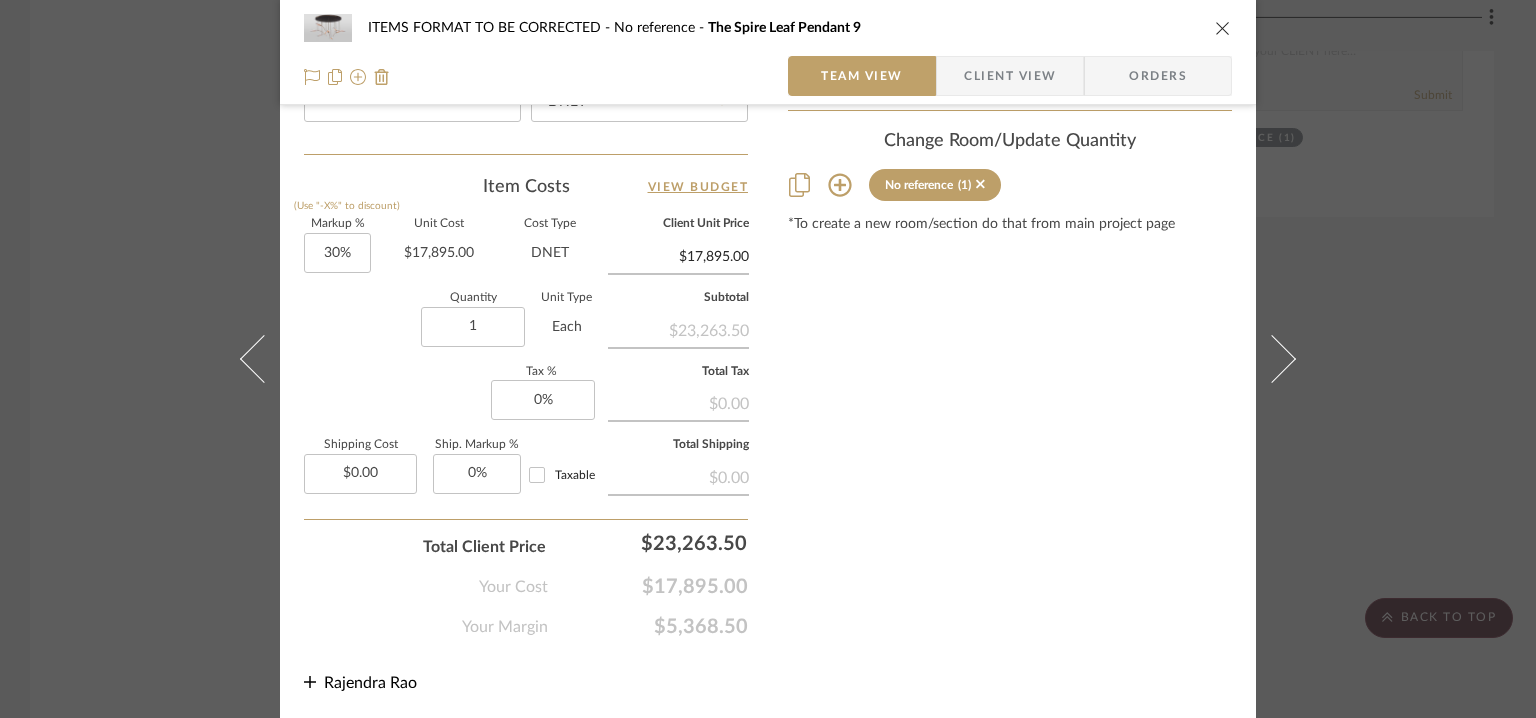 click 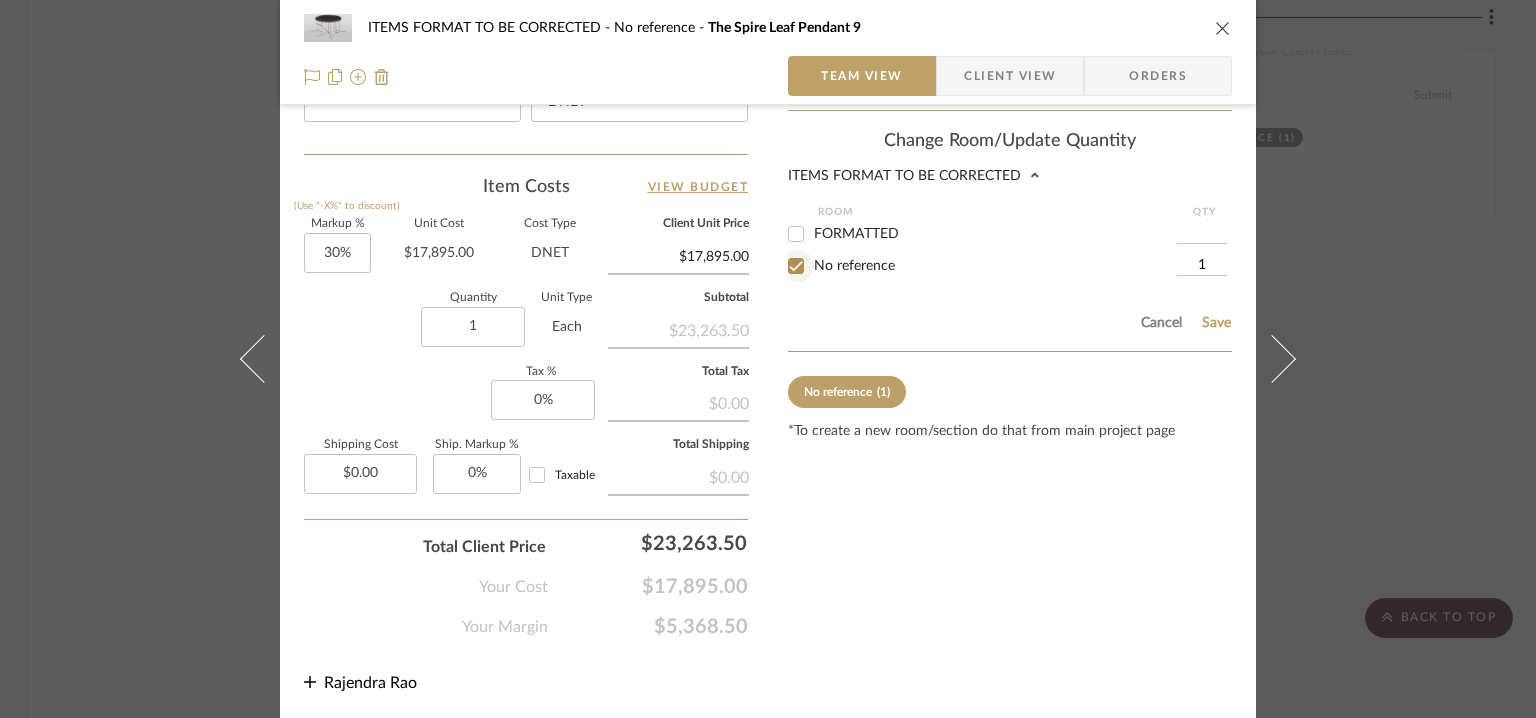 click on "No reference" at bounding box center [796, 266] 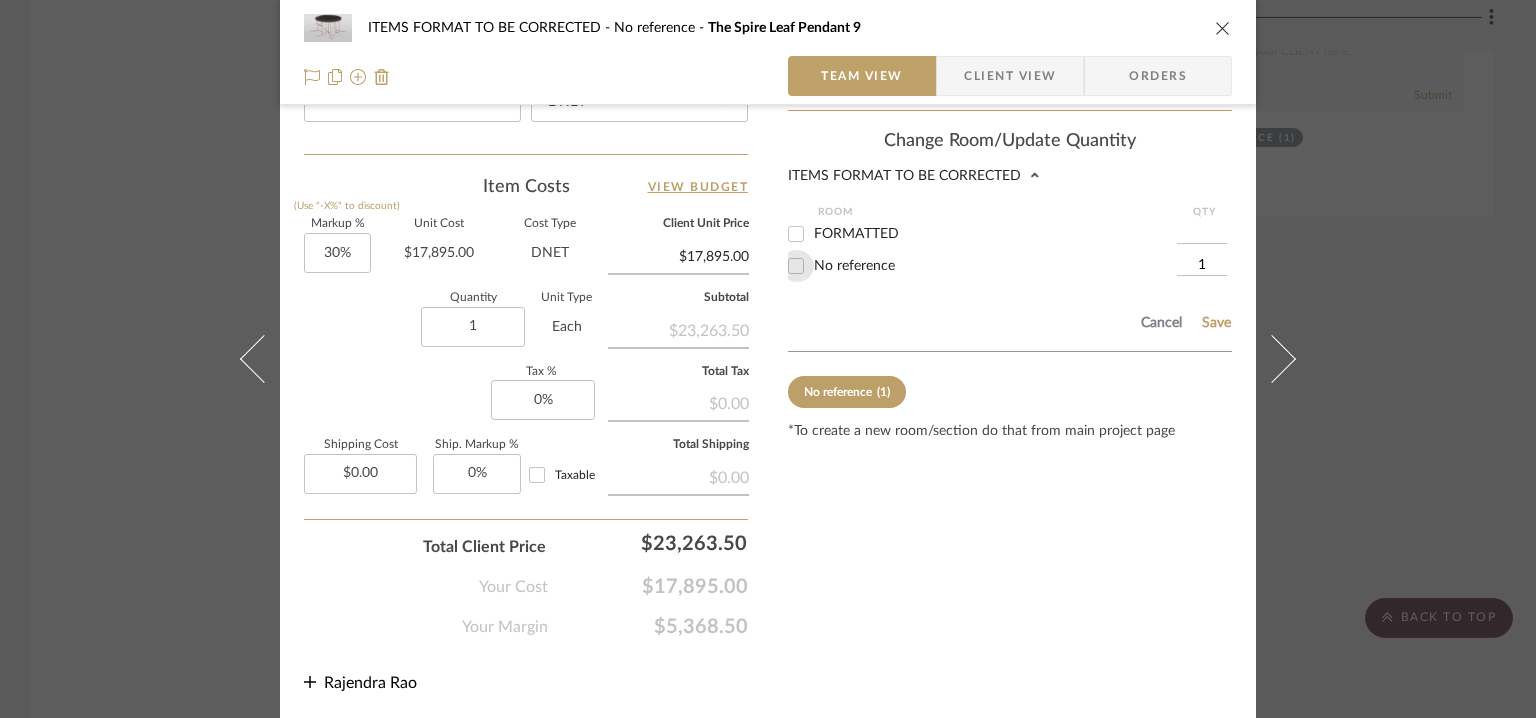 checkbox on "false" 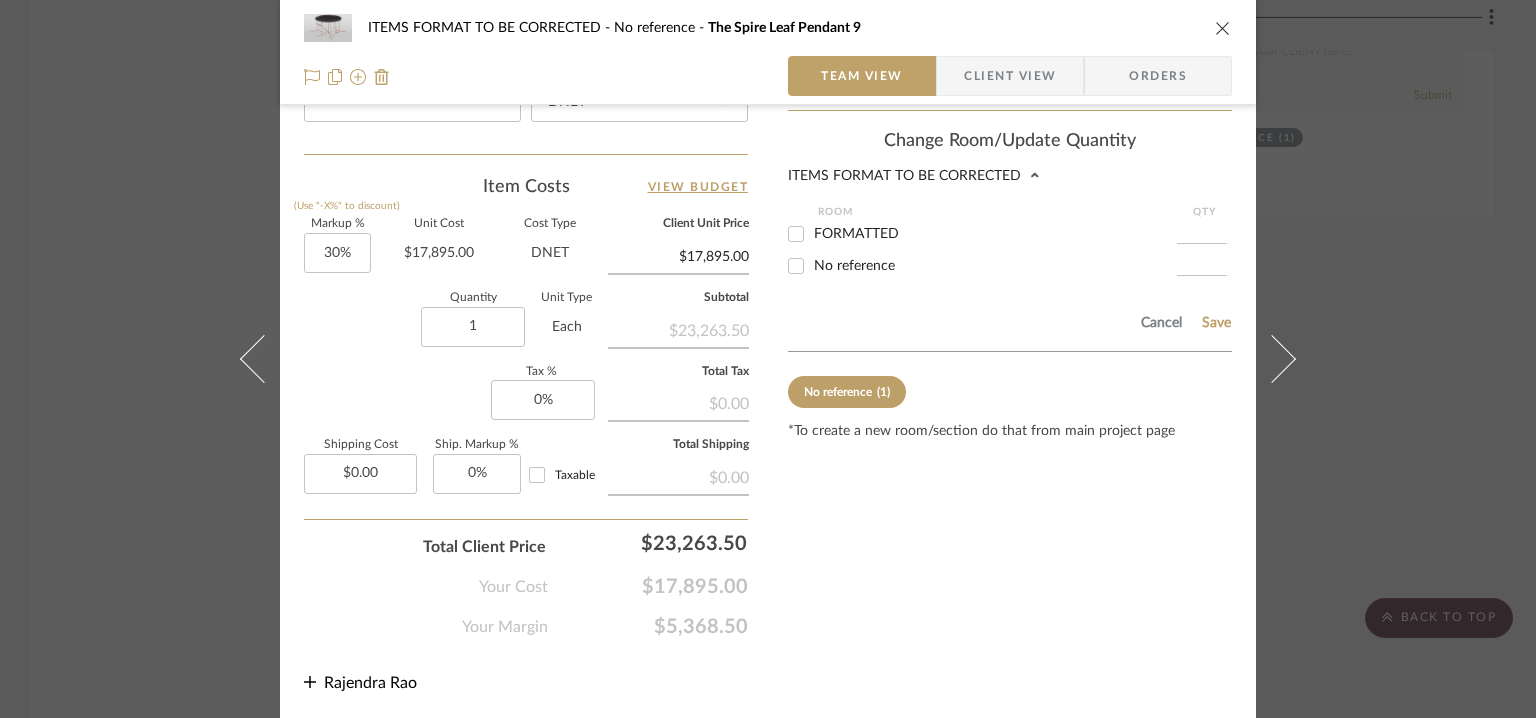 click on "FORMATTED" at bounding box center (796, 234) 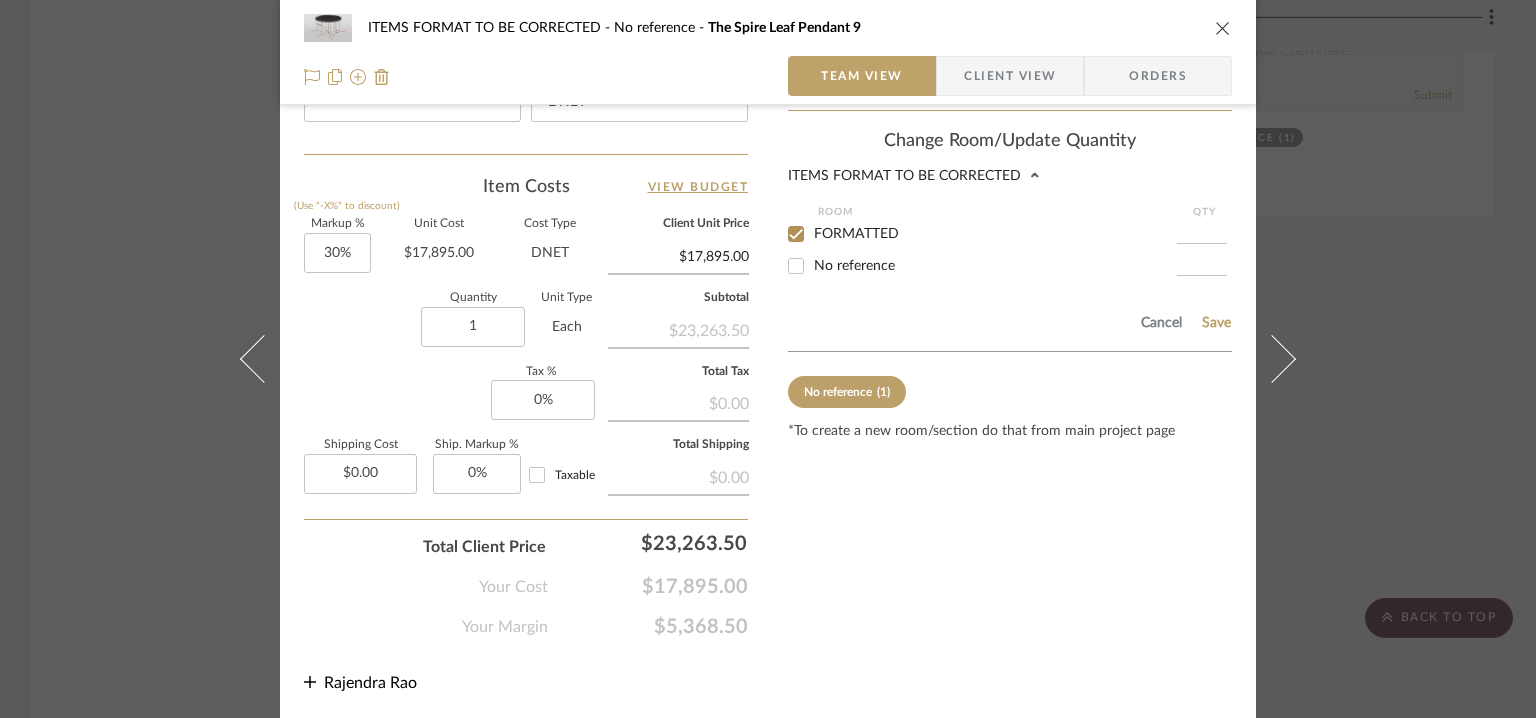 checkbox on "true" 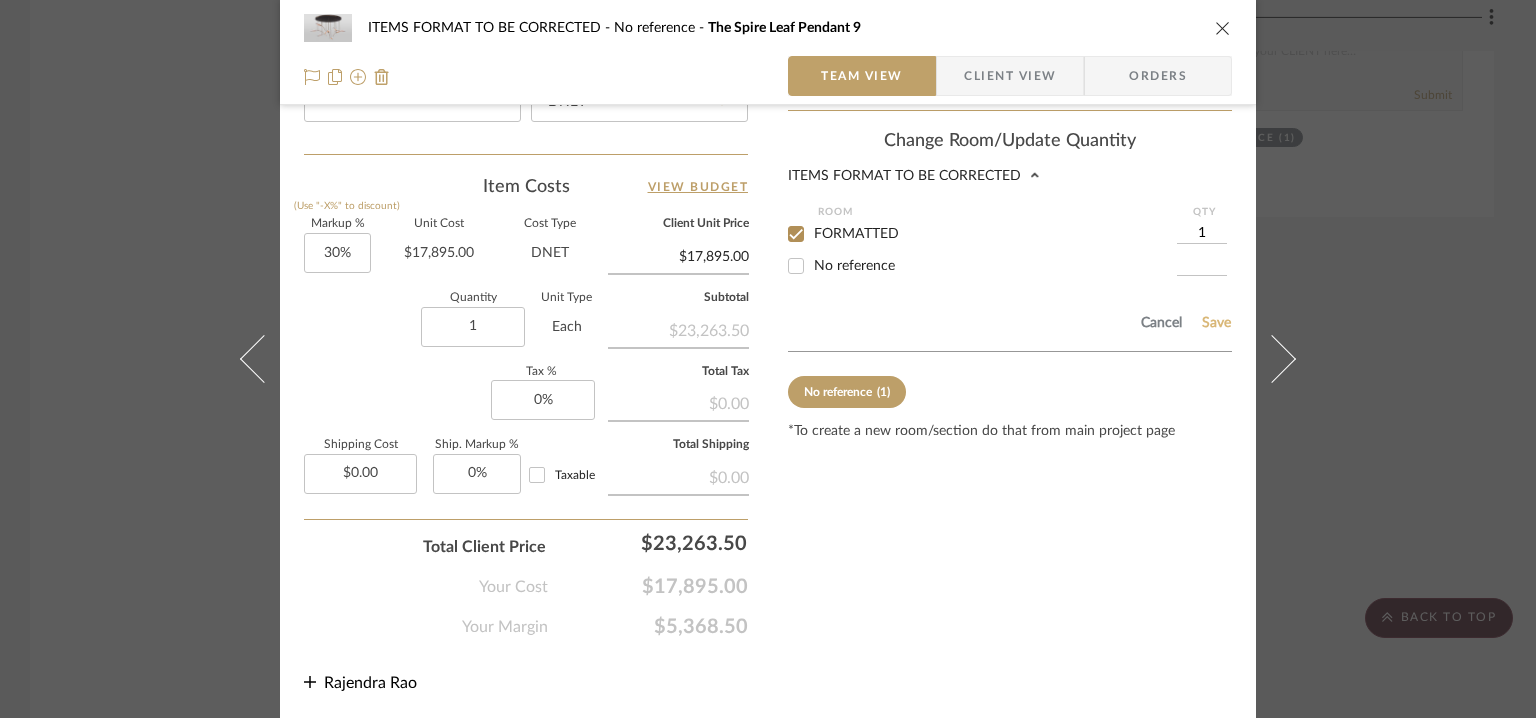 click on "Save" 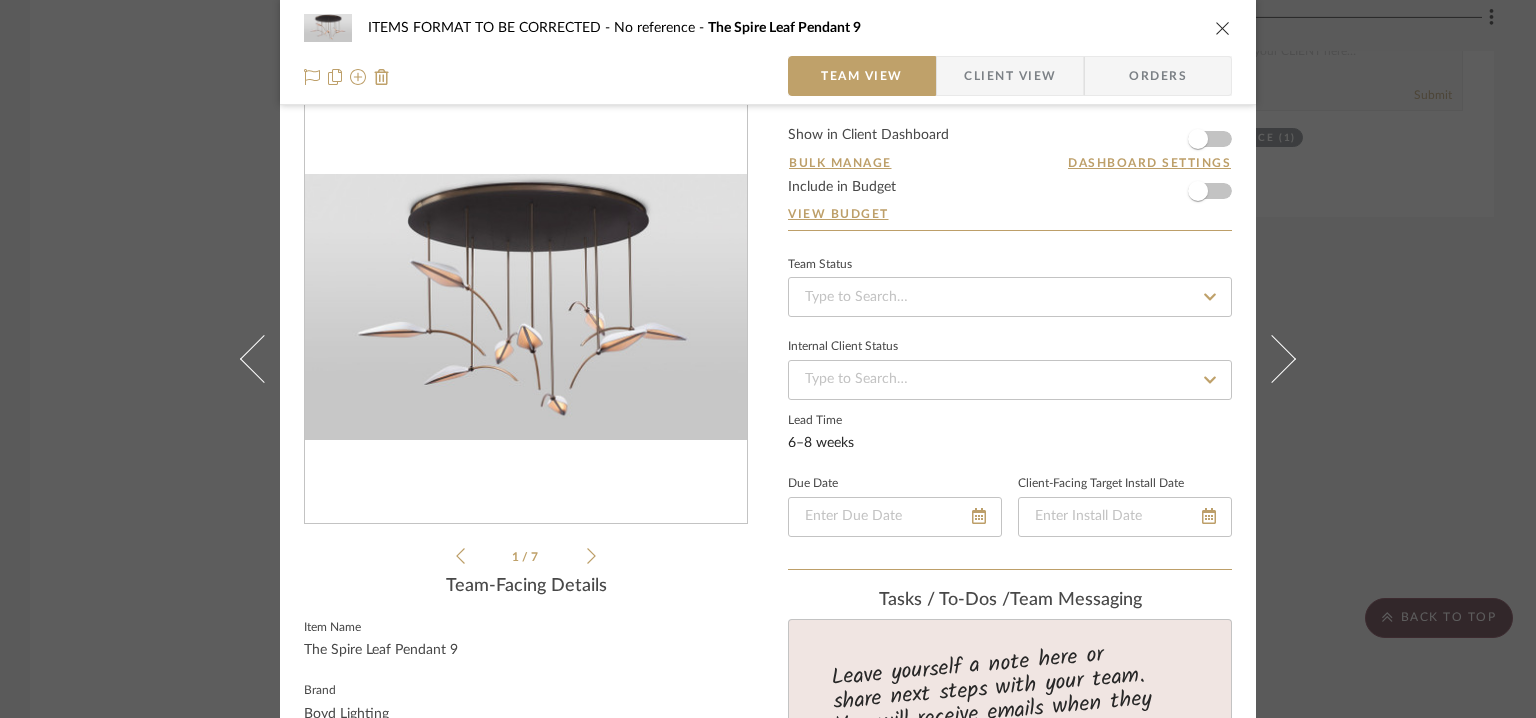 scroll, scrollTop: 0, scrollLeft: 0, axis: both 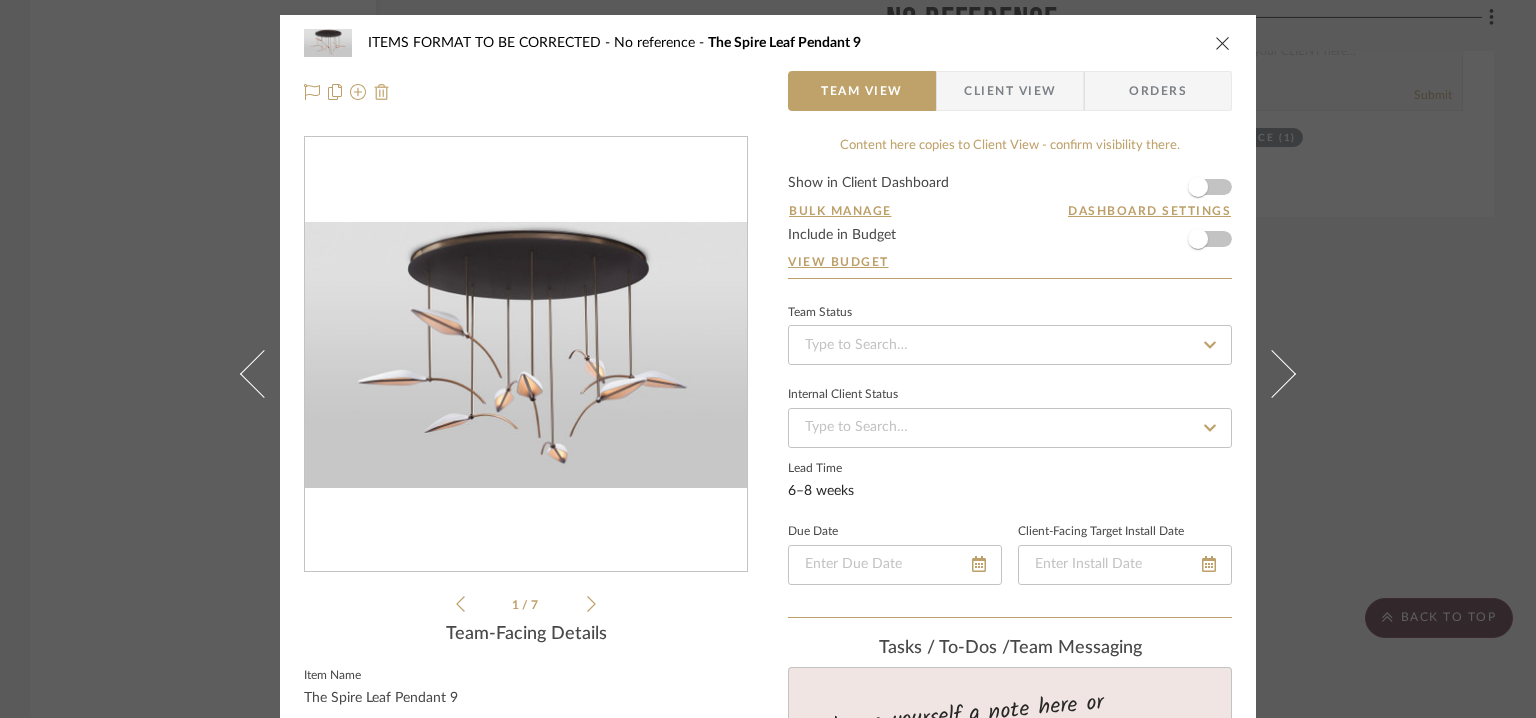 click at bounding box center (382, 92) 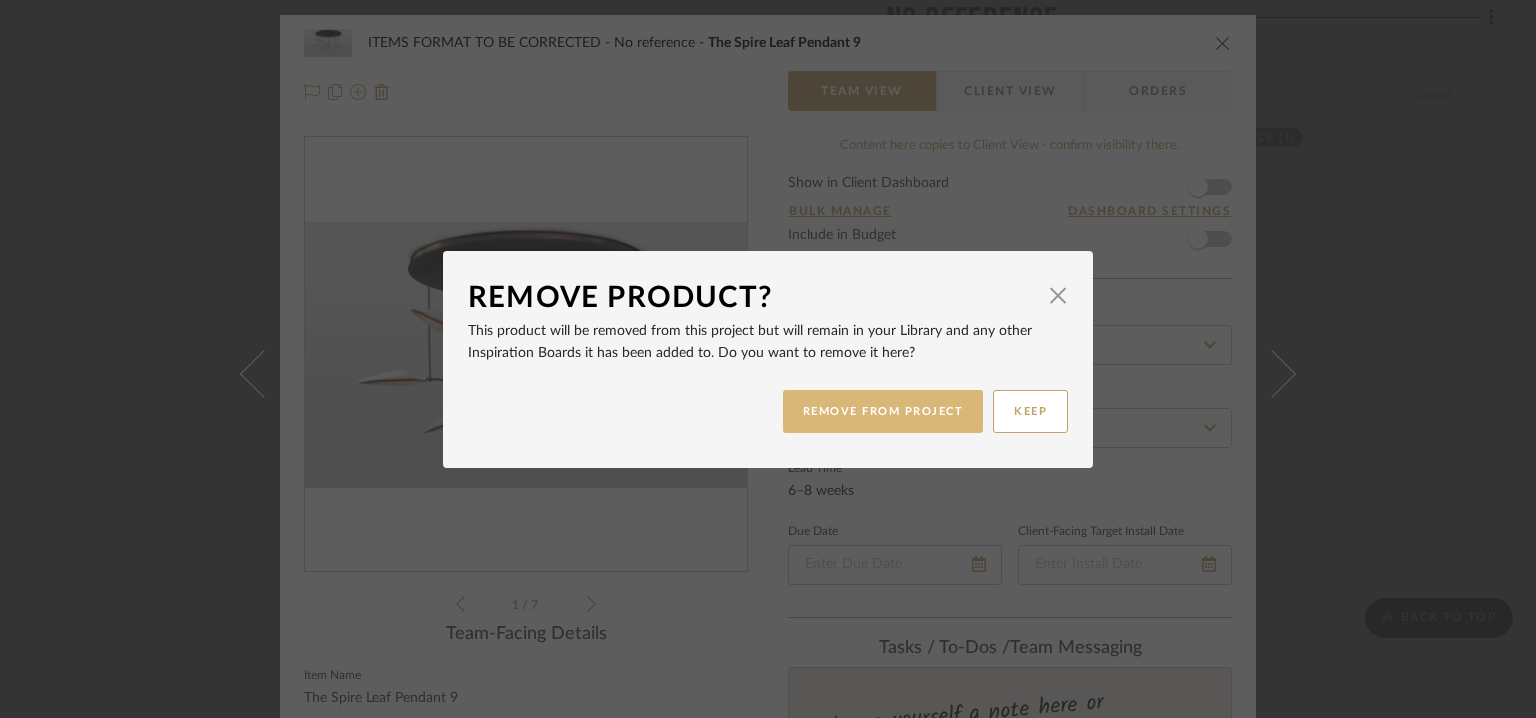 click on "REMOVE FROM PROJECT" at bounding box center (883, 411) 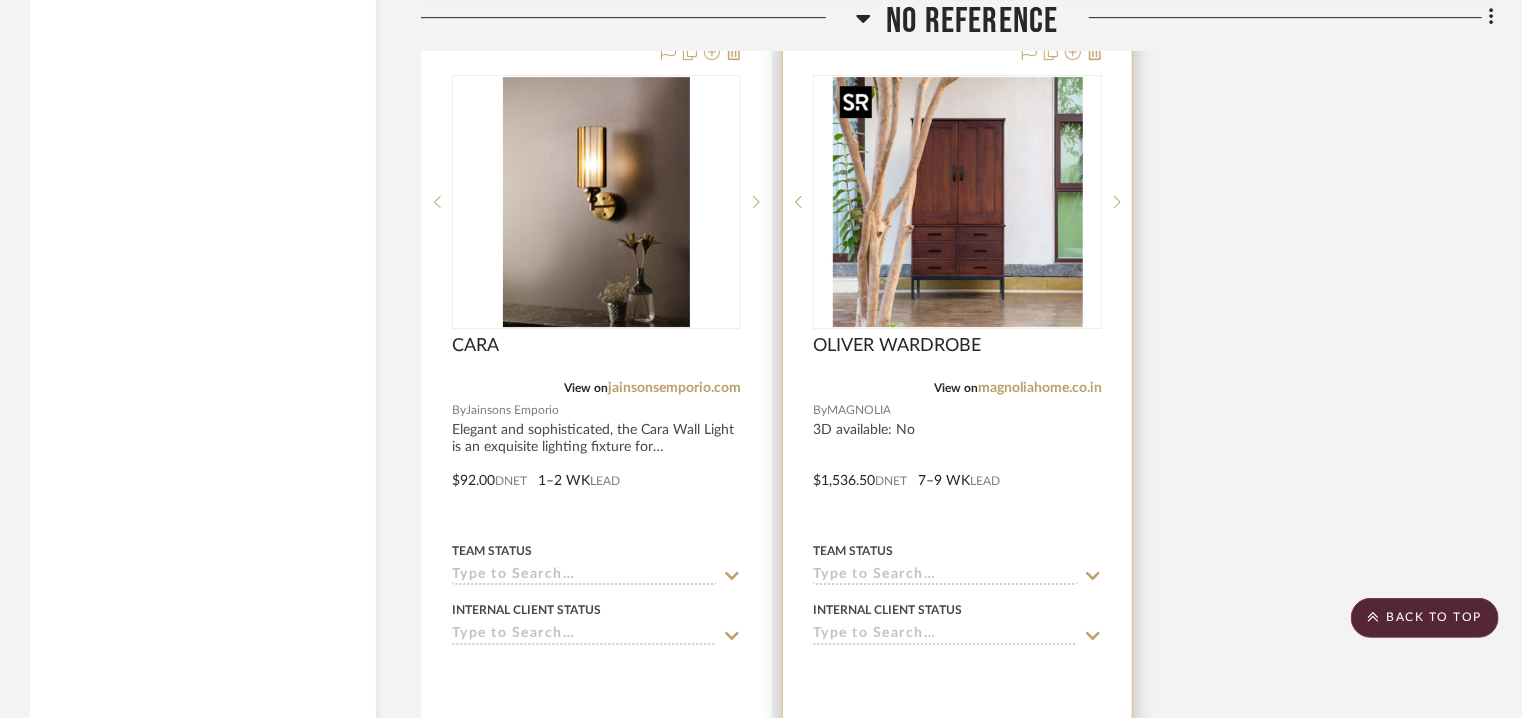 scroll, scrollTop: 3721, scrollLeft: 0, axis: vertical 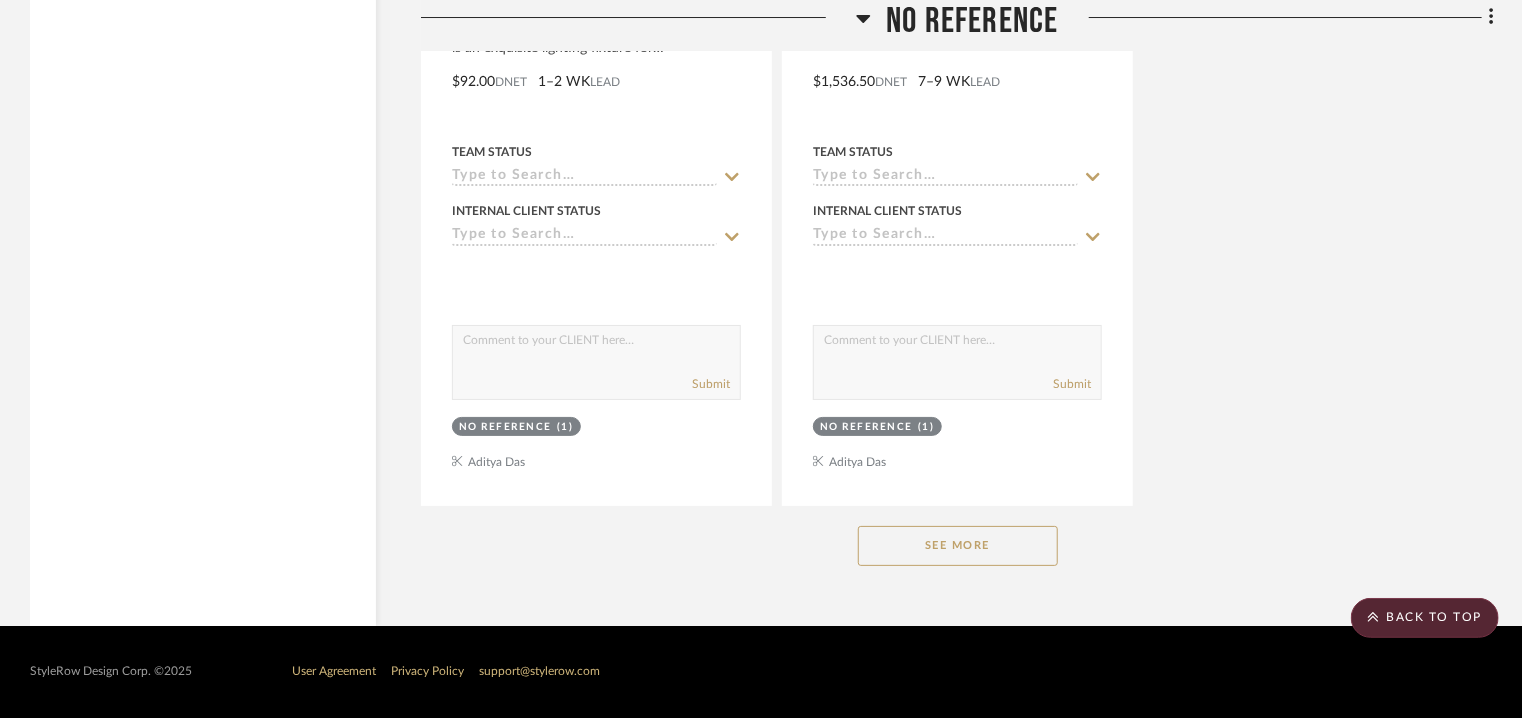 click on "See More" 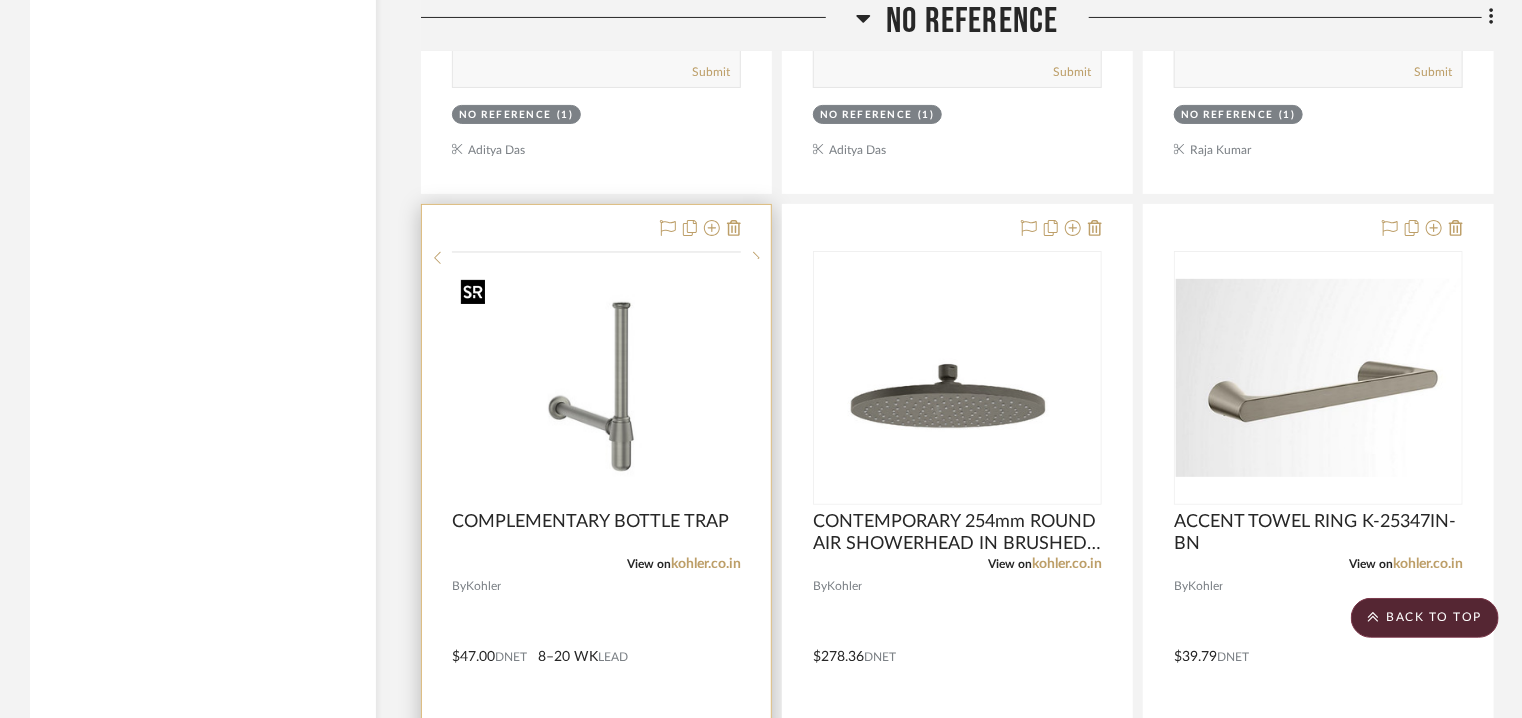 scroll, scrollTop: 4221, scrollLeft: 0, axis: vertical 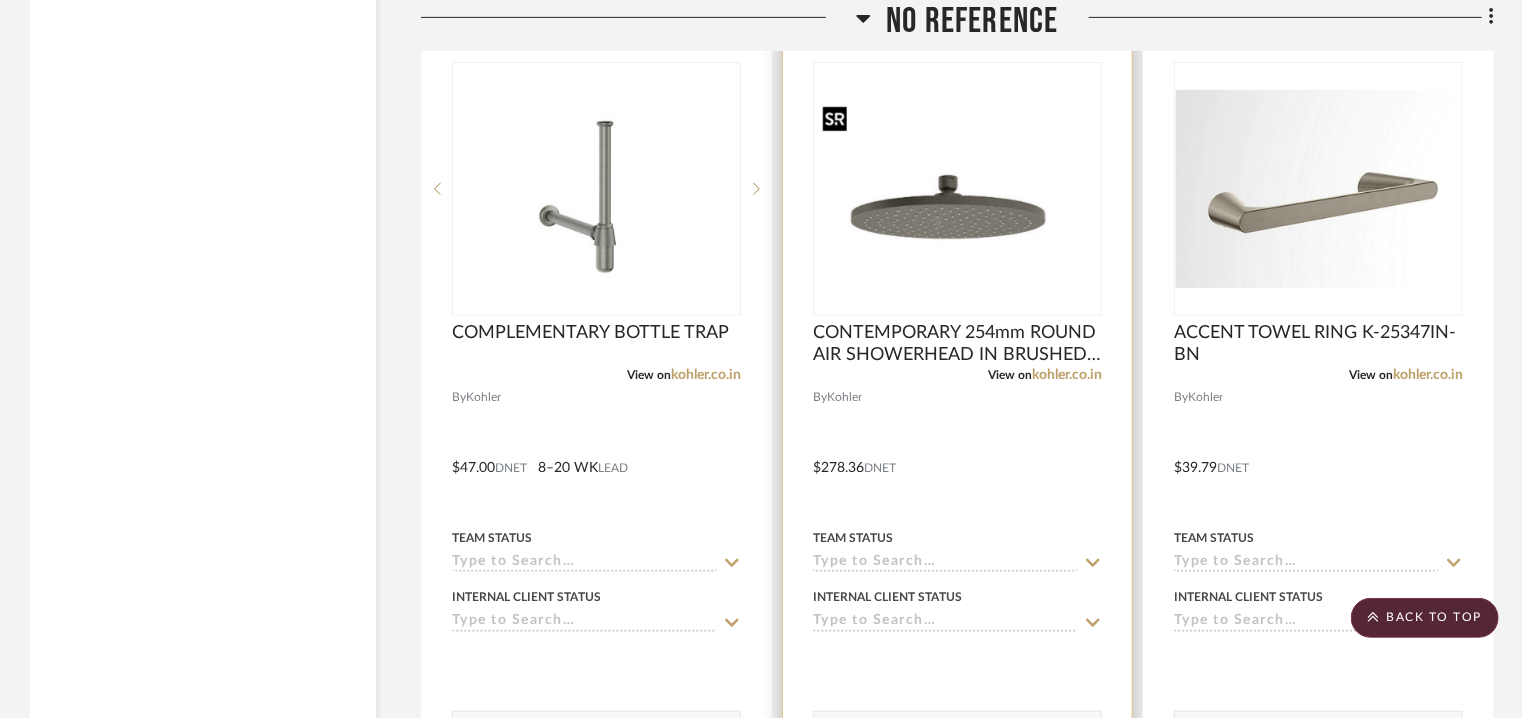 click at bounding box center (957, 189) 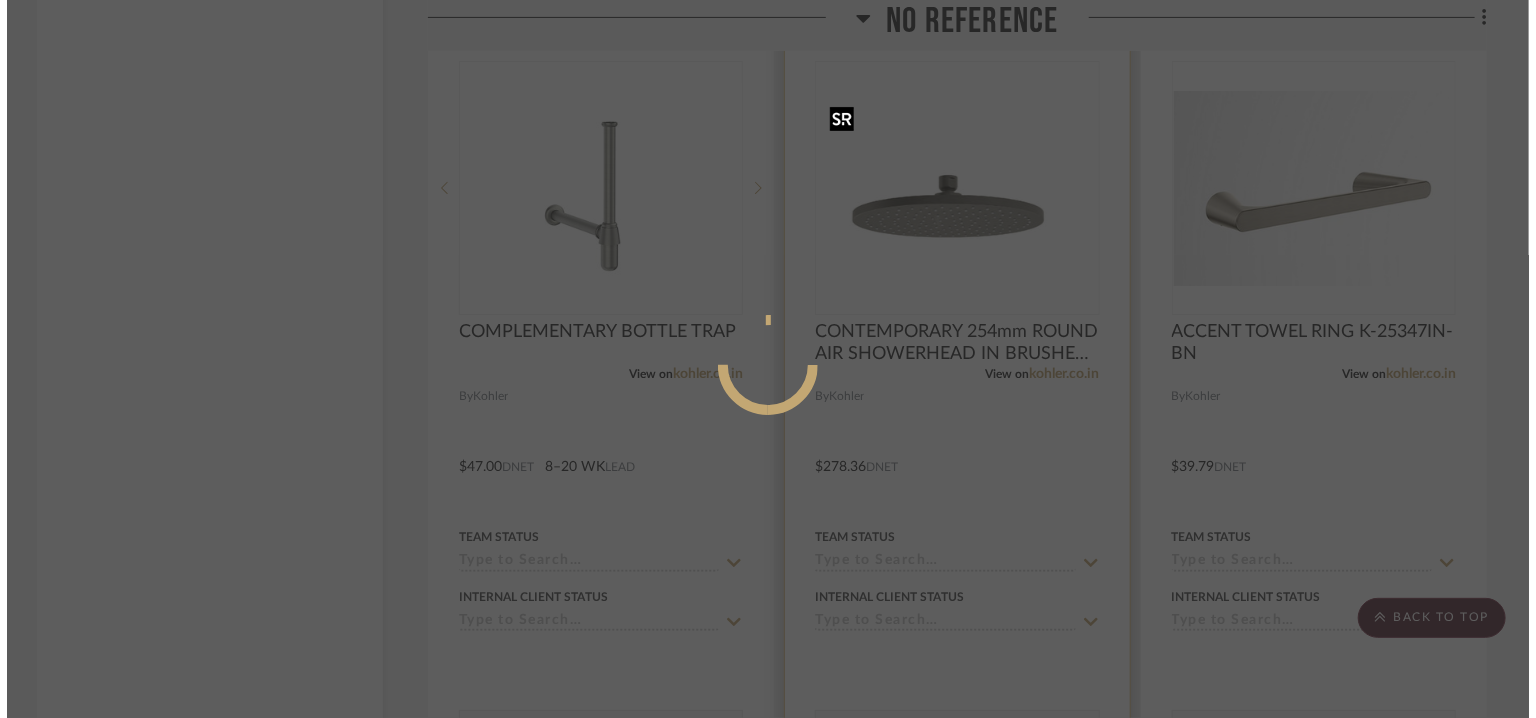 scroll, scrollTop: 0, scrollLeft: 0, axis: both 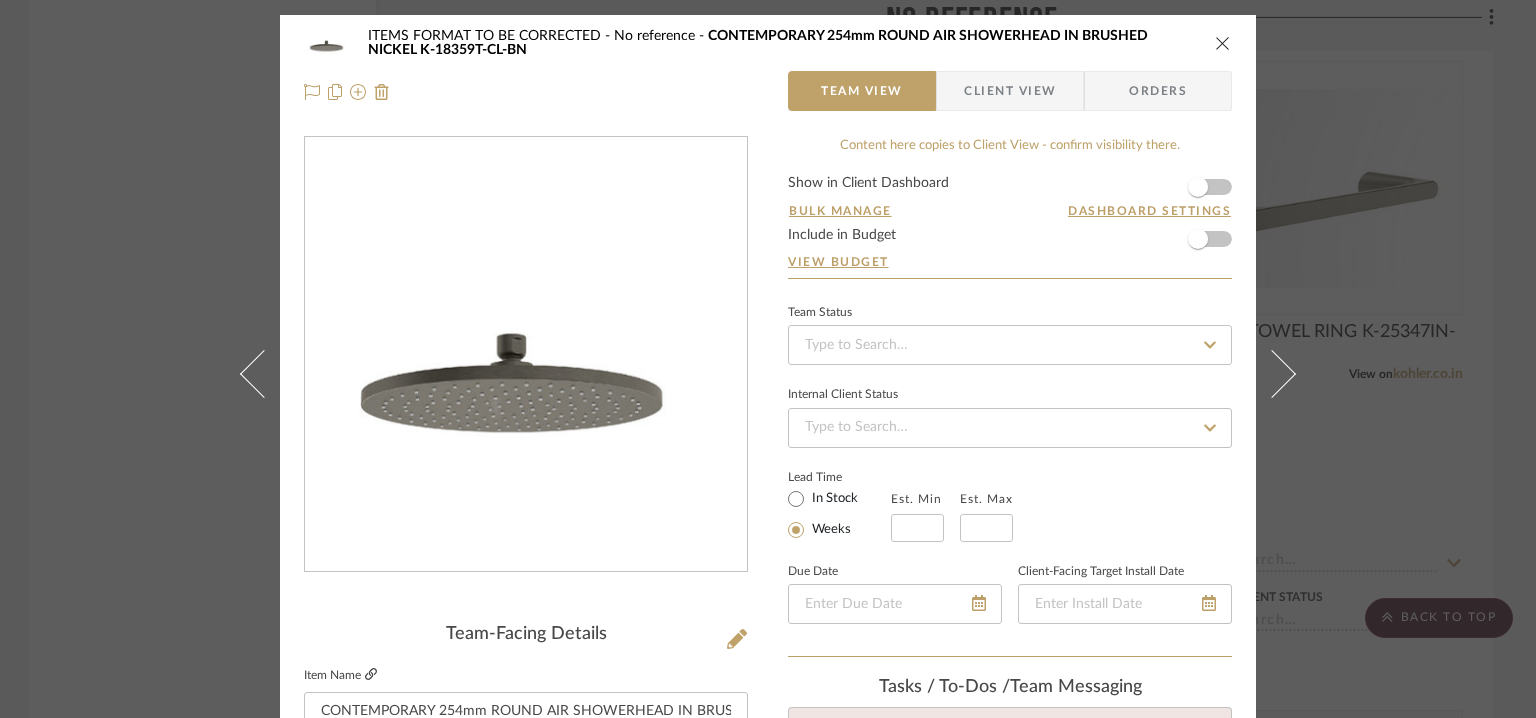 click 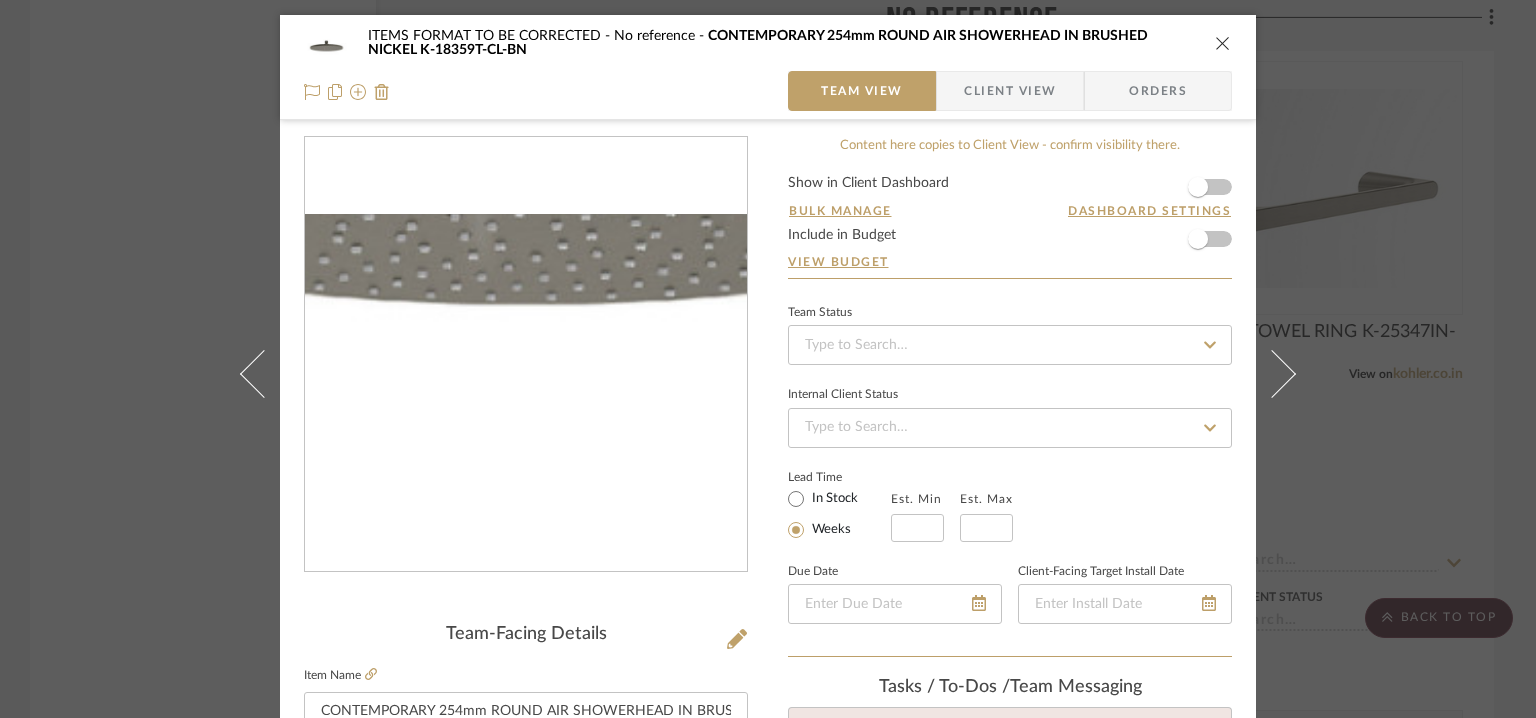 scroll, scrollTop: 200, scrollLeft: 0, axis: vertical 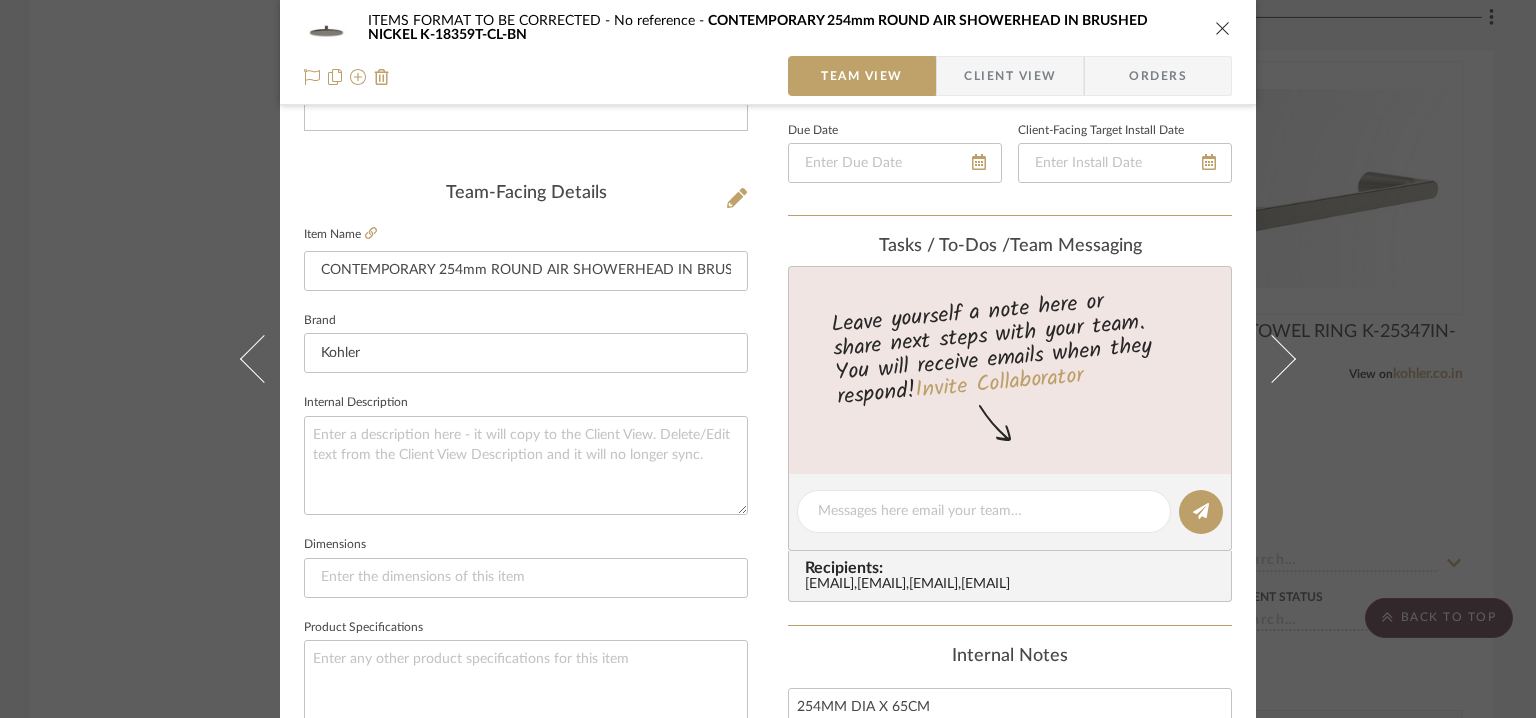 click on "Item Name  CONTEMPORARY 254mm ROUND AIR SHOWERHEAD IN BRUSHED NICKEL K-18359T-CL-BN" 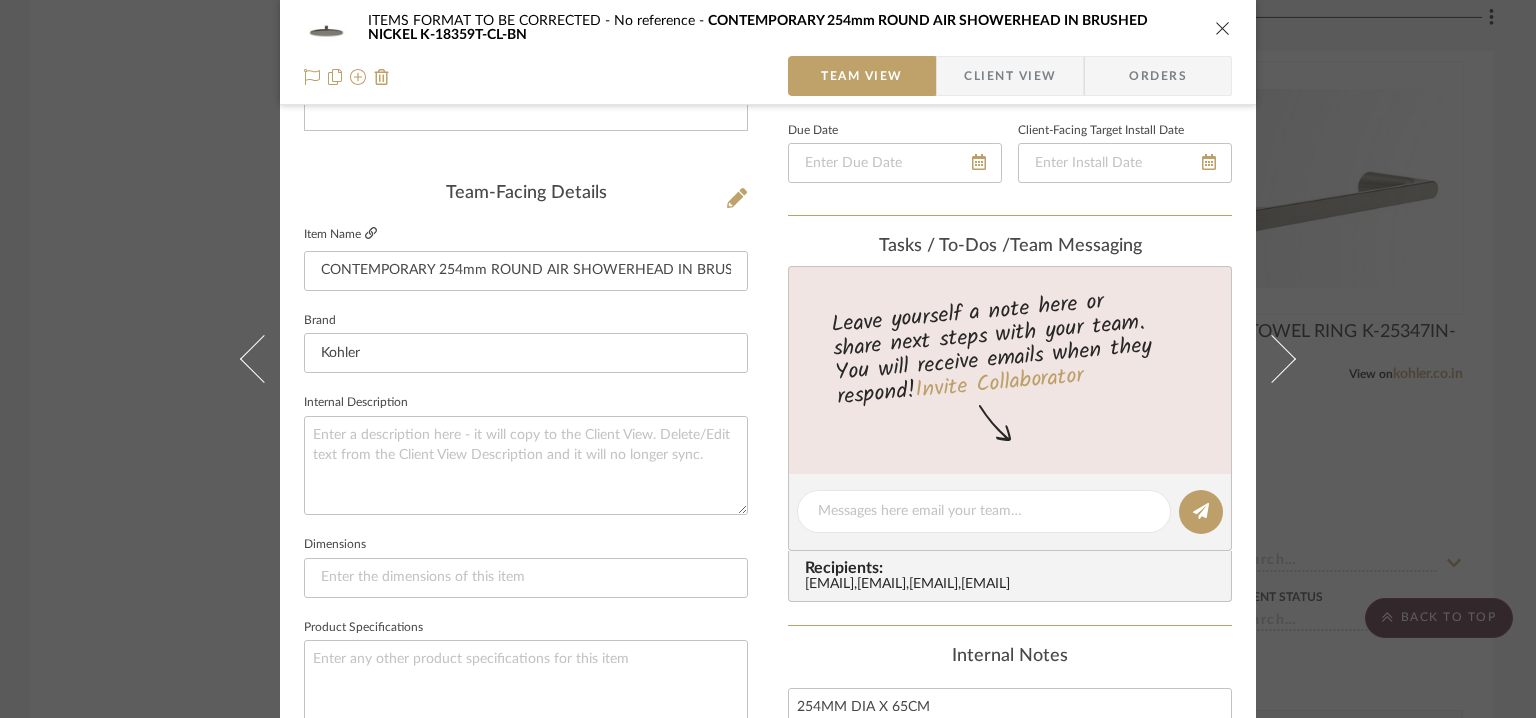 click 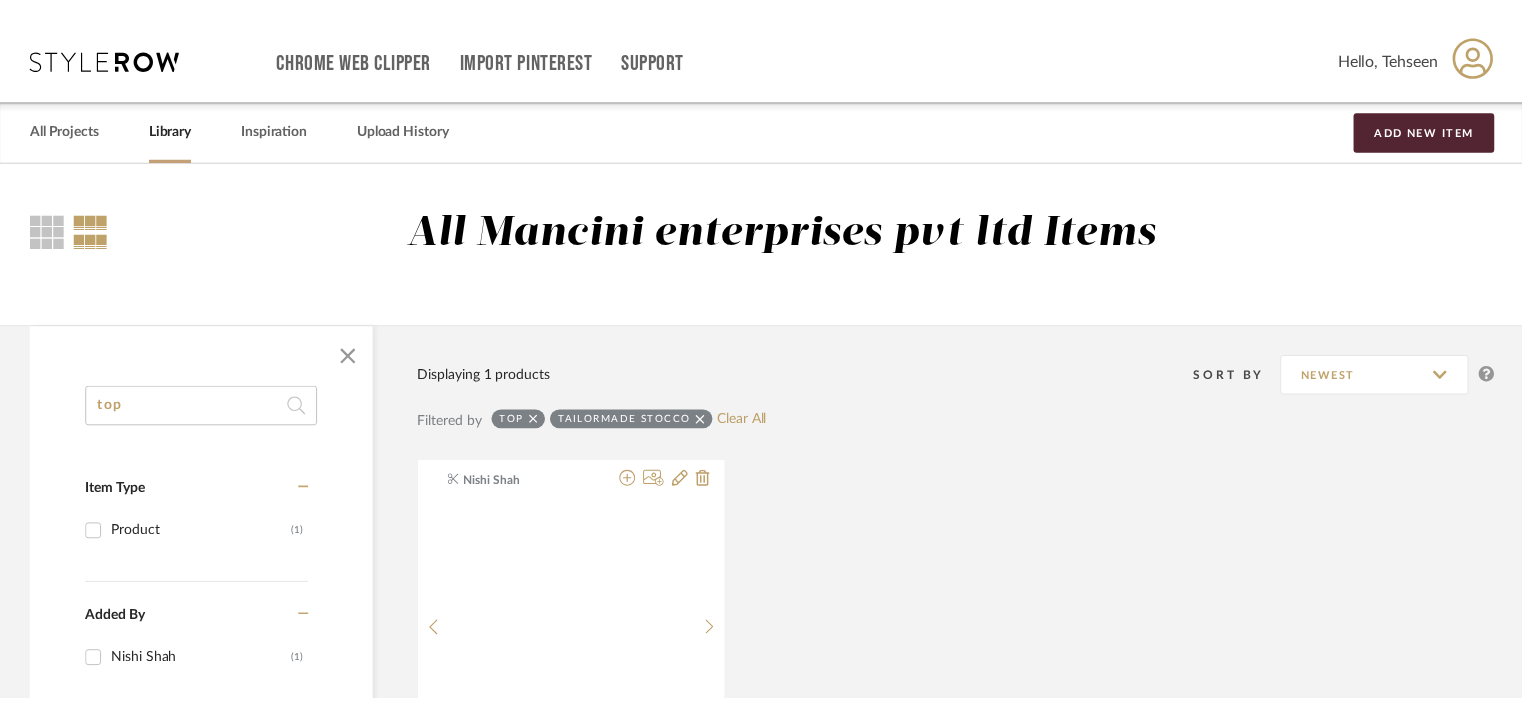 scroll, scrollTop: 0, scrollLeft: 0, axis: both 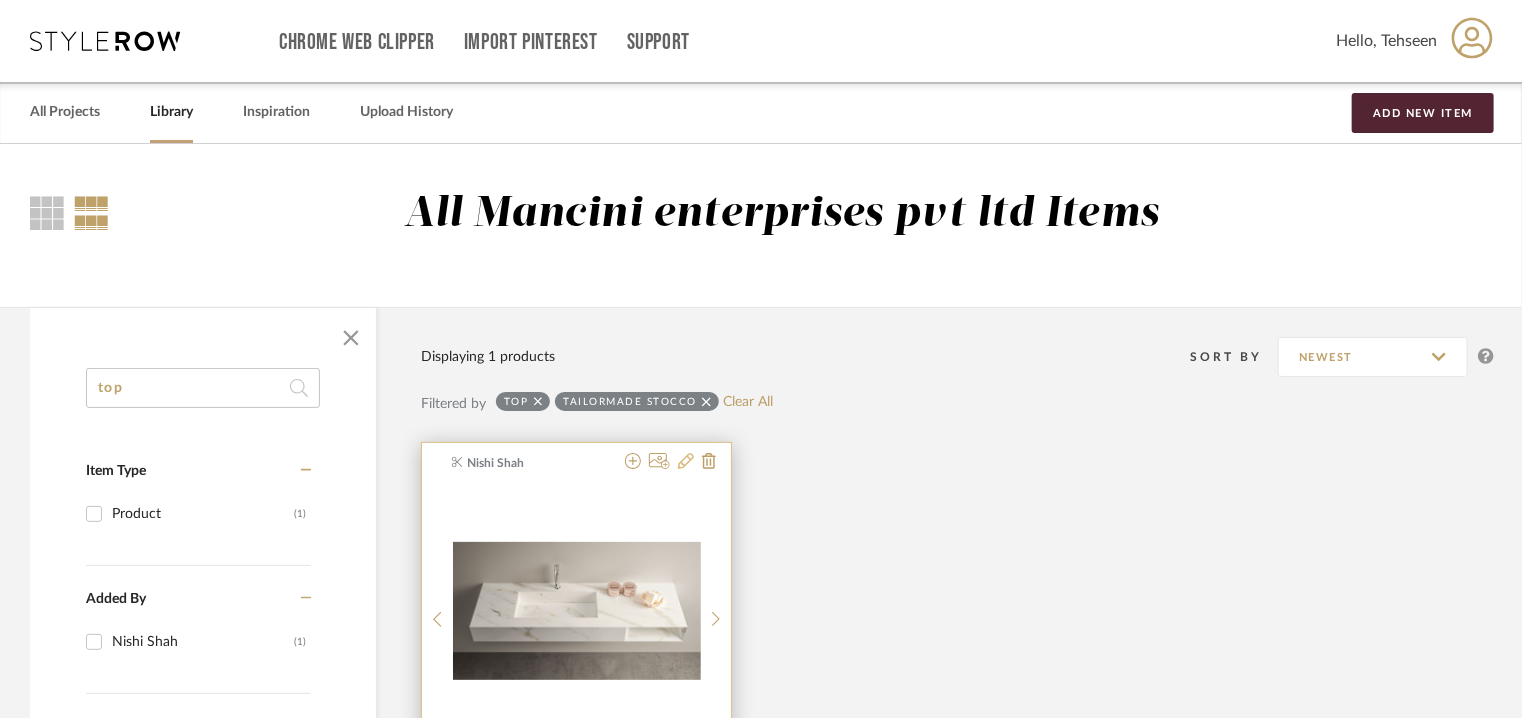 click 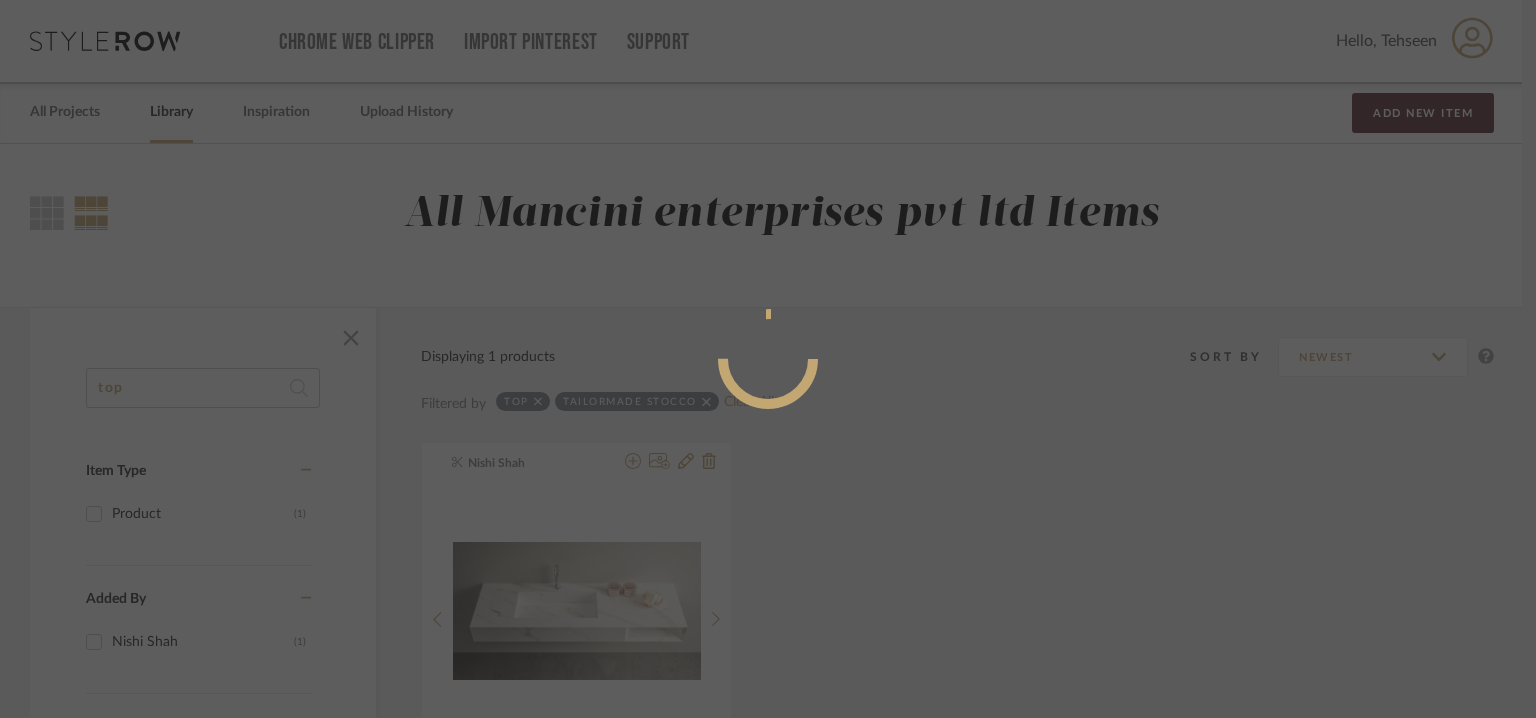 radio on "true" 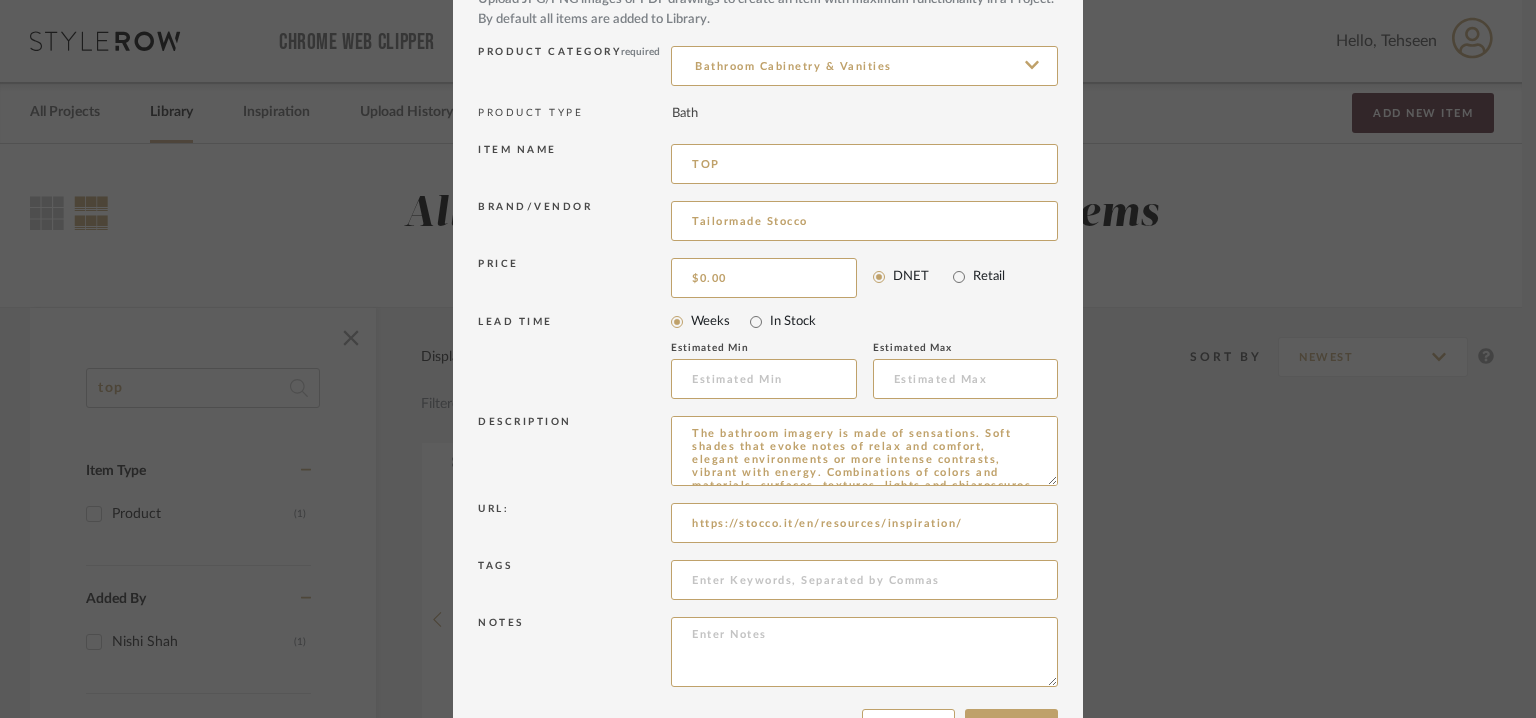 scroll, scrollTop: 192, scrollLeft: 0, axis: vertical 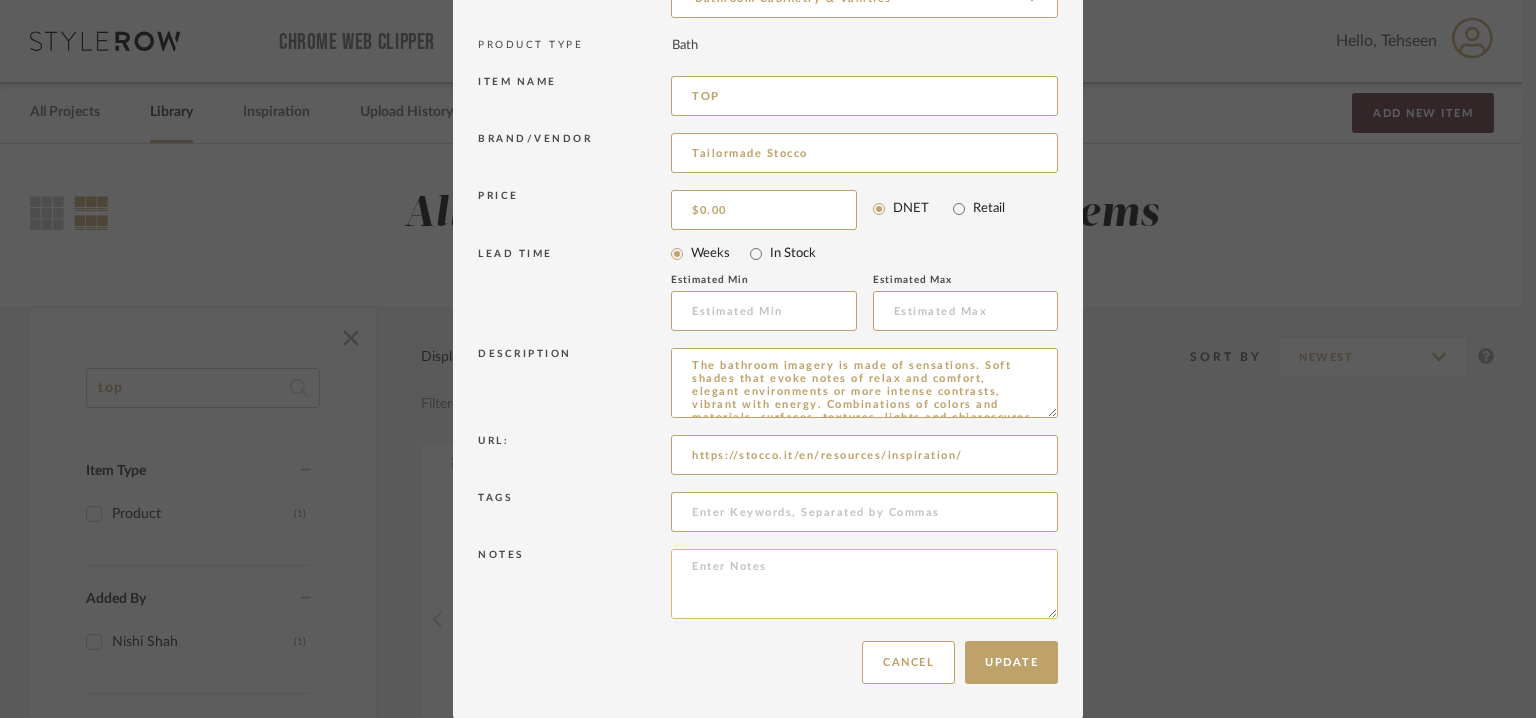 click at bounding box center [864, 584] 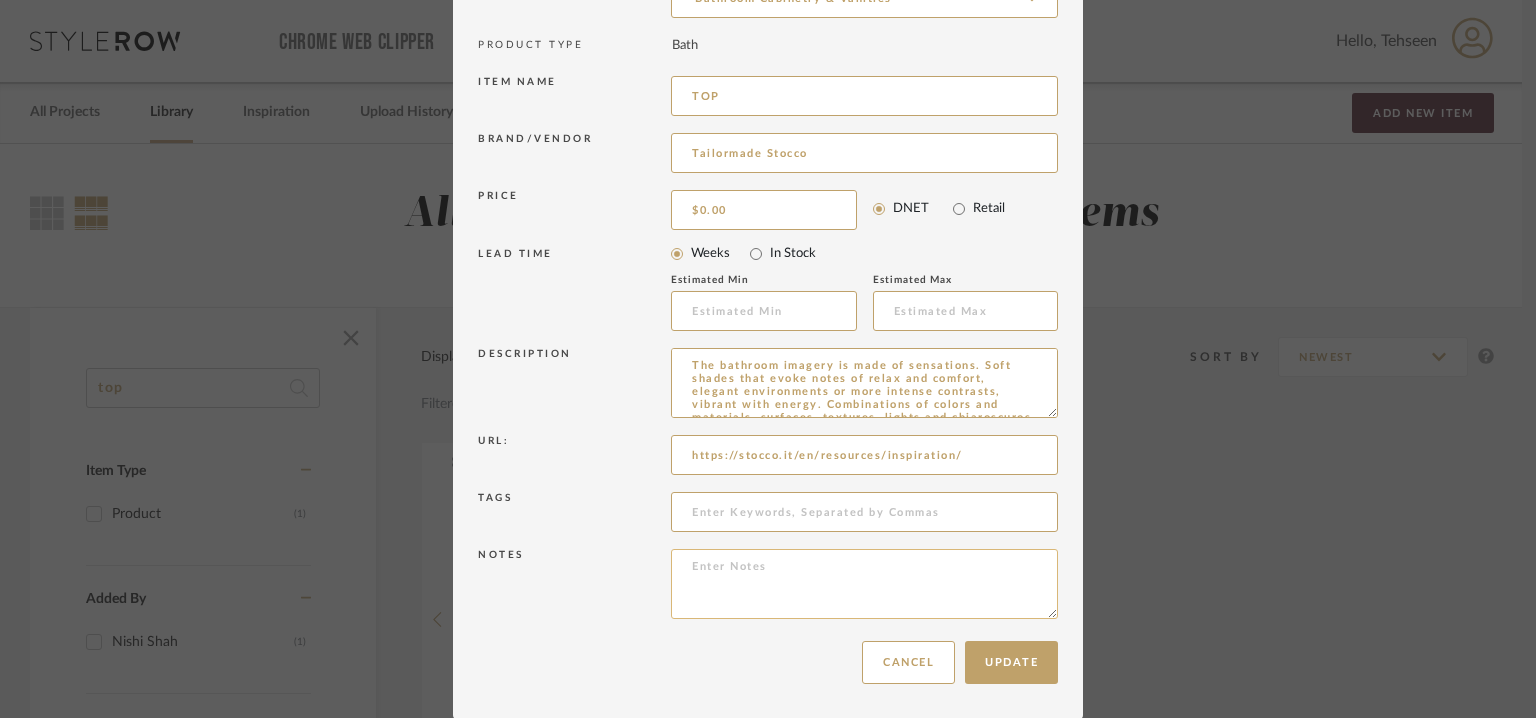 paste on "Price: Na
Lead time: No
Customizable:  No
3D available : No
BIM available. No
Point of contact:  To be established
Contact number: [EMAIL]
Email address:  [PHONE]
Address: Stocco
Headquarter and Offices
Via [STREET_NAME], [NUMBER]/A, [POSTAL_CODE] [CITY] ([STATE]) Italy
Additional contact information: Na" 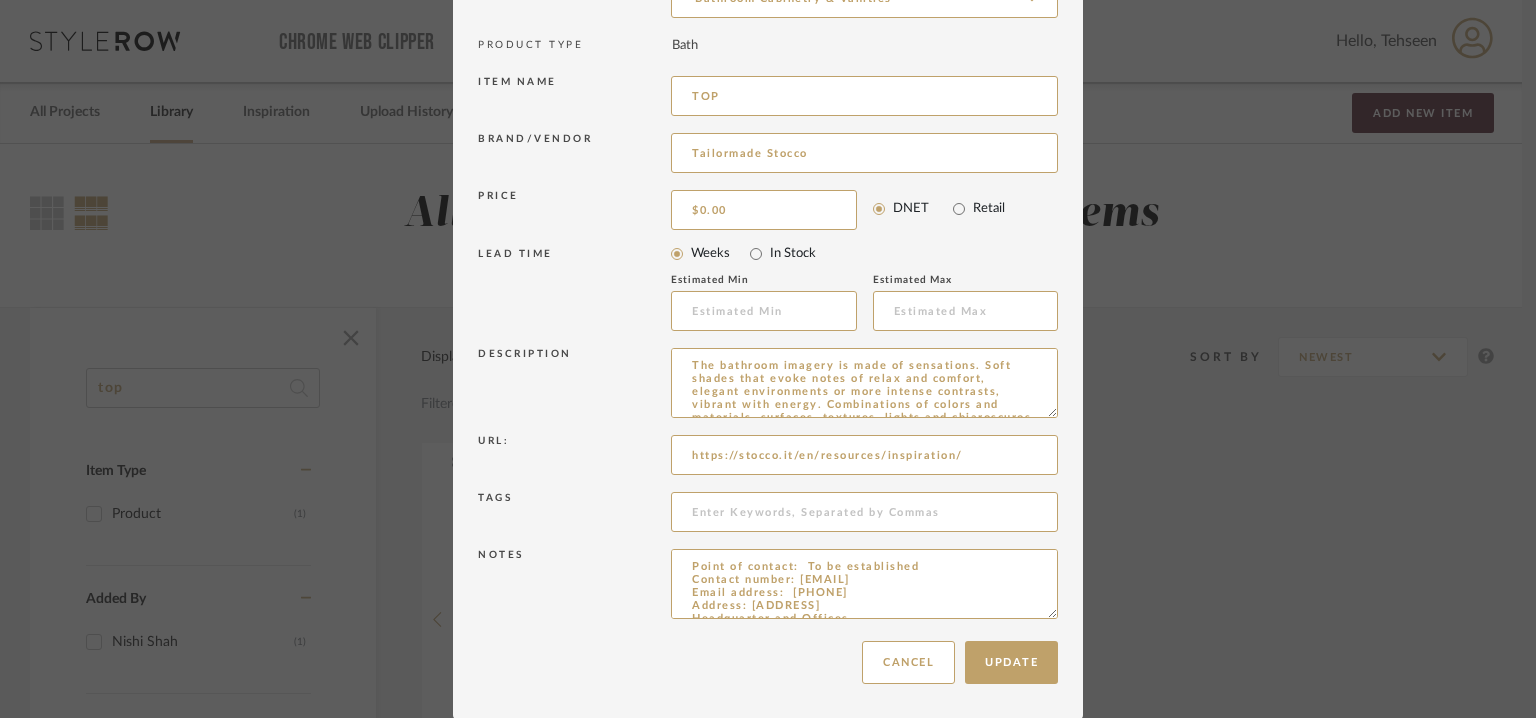 scroll, scrollTop: 136, scrollLeft: 0, axis: vertical 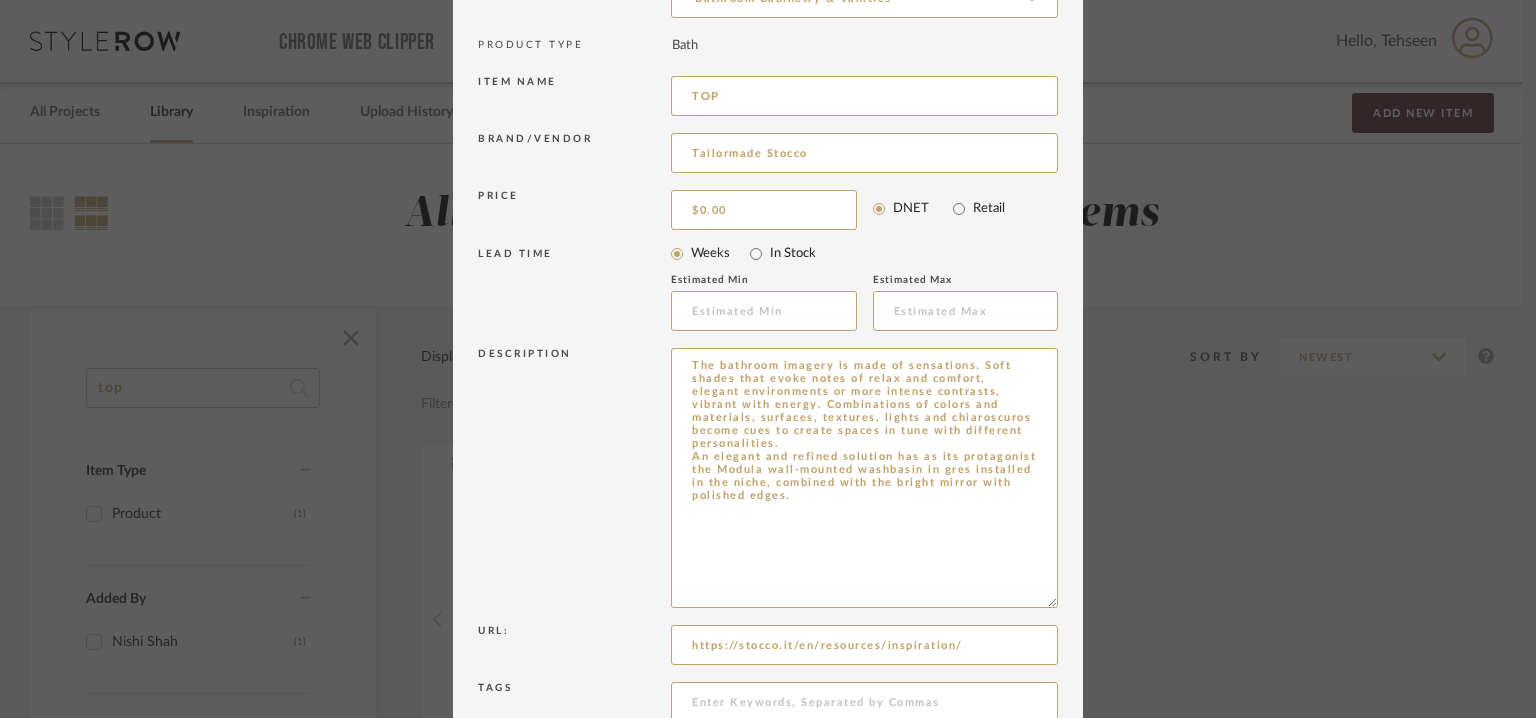 drag, startPoint x: 1042, startPoint y: 413, endPoint x: 1096, endPoint y: 685, distance: 277.3085 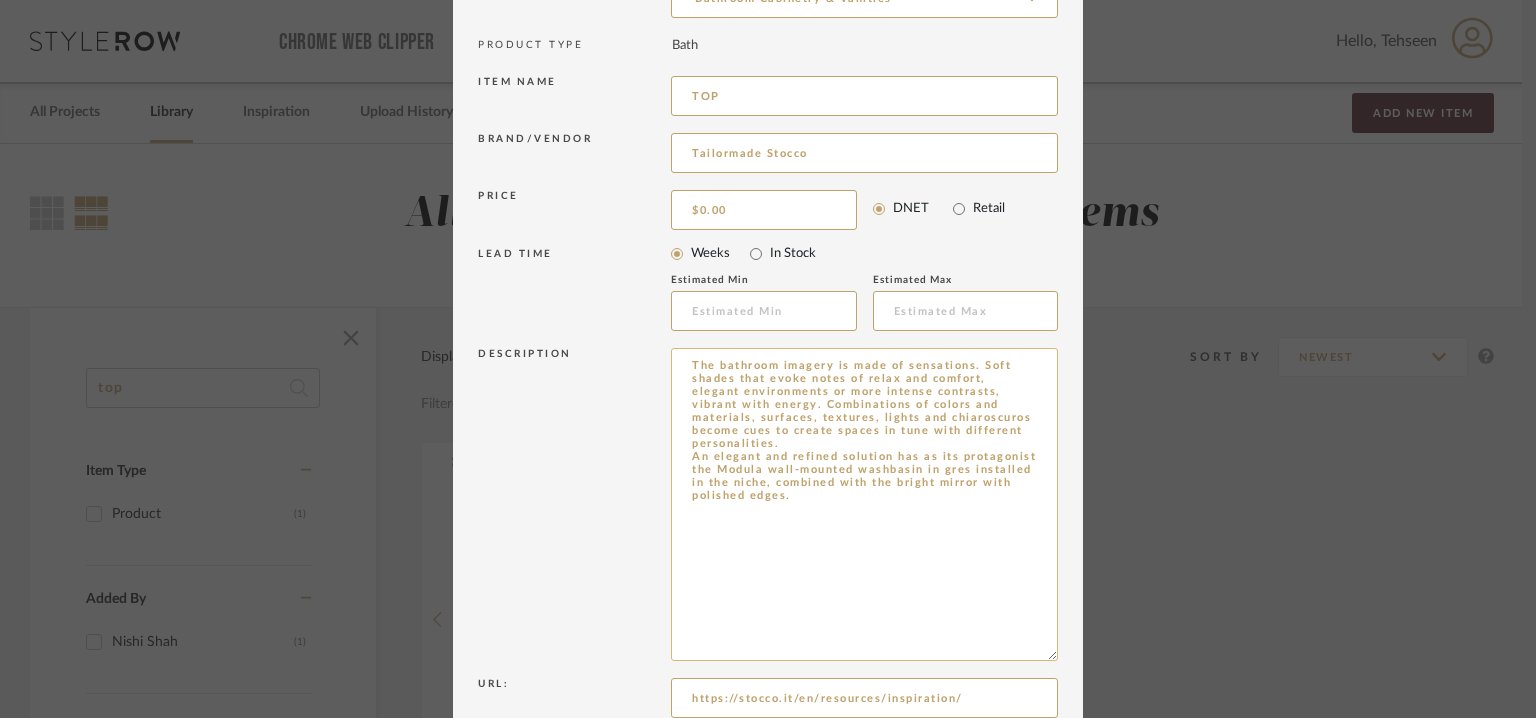 type on "Price: Na
Lead time: No
Customizable:  No
3D available : No
BIM available. No
Point of contact:  To be established
Contact number: [EMAIL]
Email address:  [PHONE]
Address: Stocco
Headquarter and Offices
Via [STREET_NAME], [NUMBER]/A, [POSTAL_CODE] [CITY] ([STATE]) Italy
Additional contact information: Na" 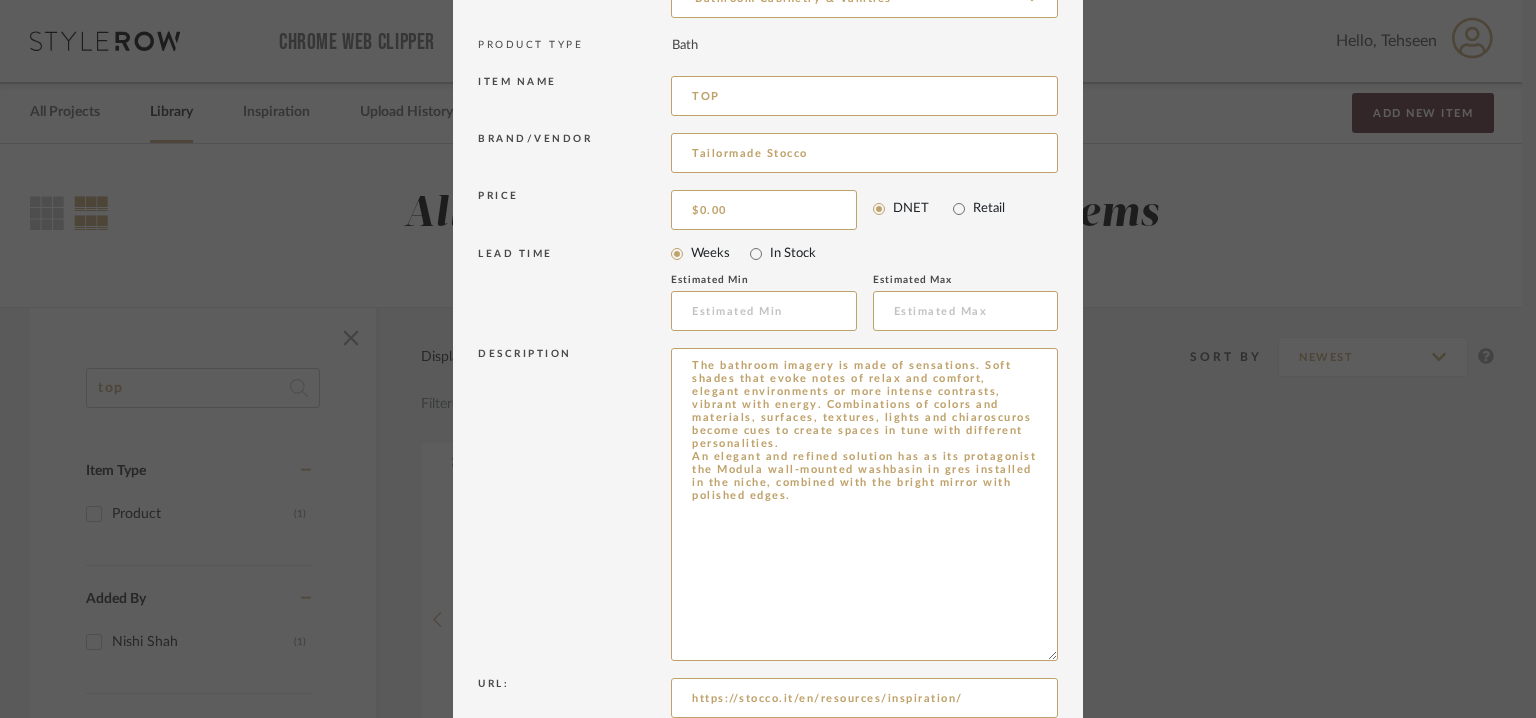 drag, startPoint x: 801, startPoint y: 501, endPoint x: 620, endPoint y: 361, distance: 228.82526 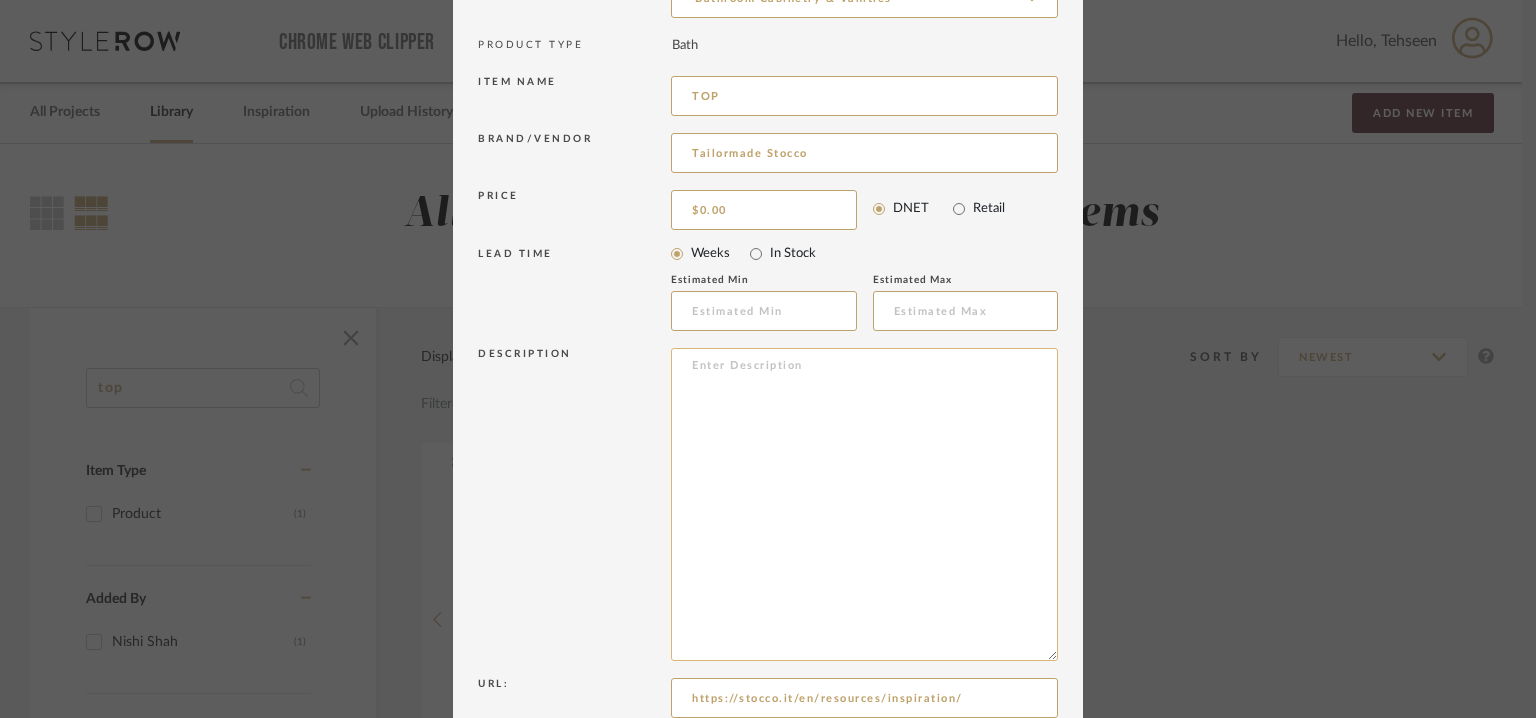 click at bounding box center (864, 504) 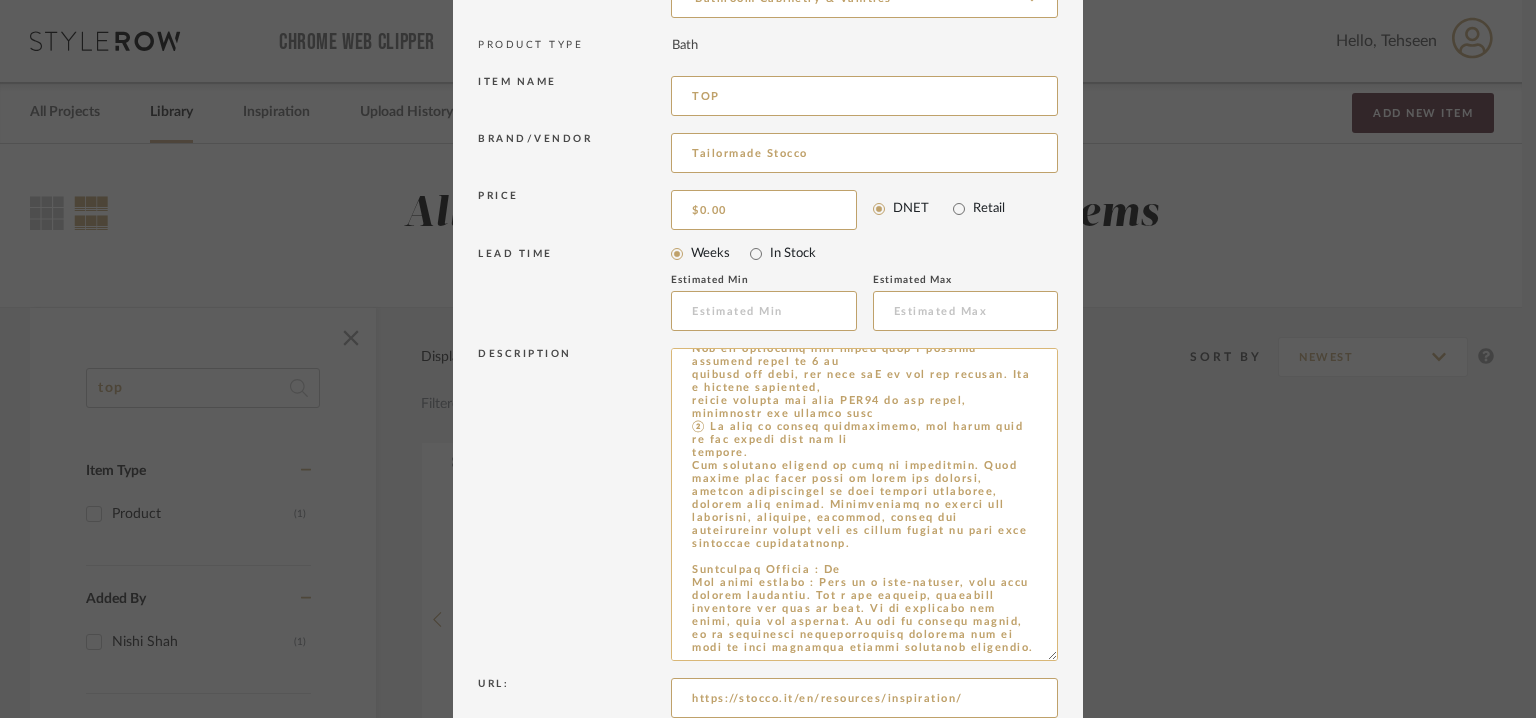 scroll, scrollTop: 301, scrollLeft: 0, axis: vertical 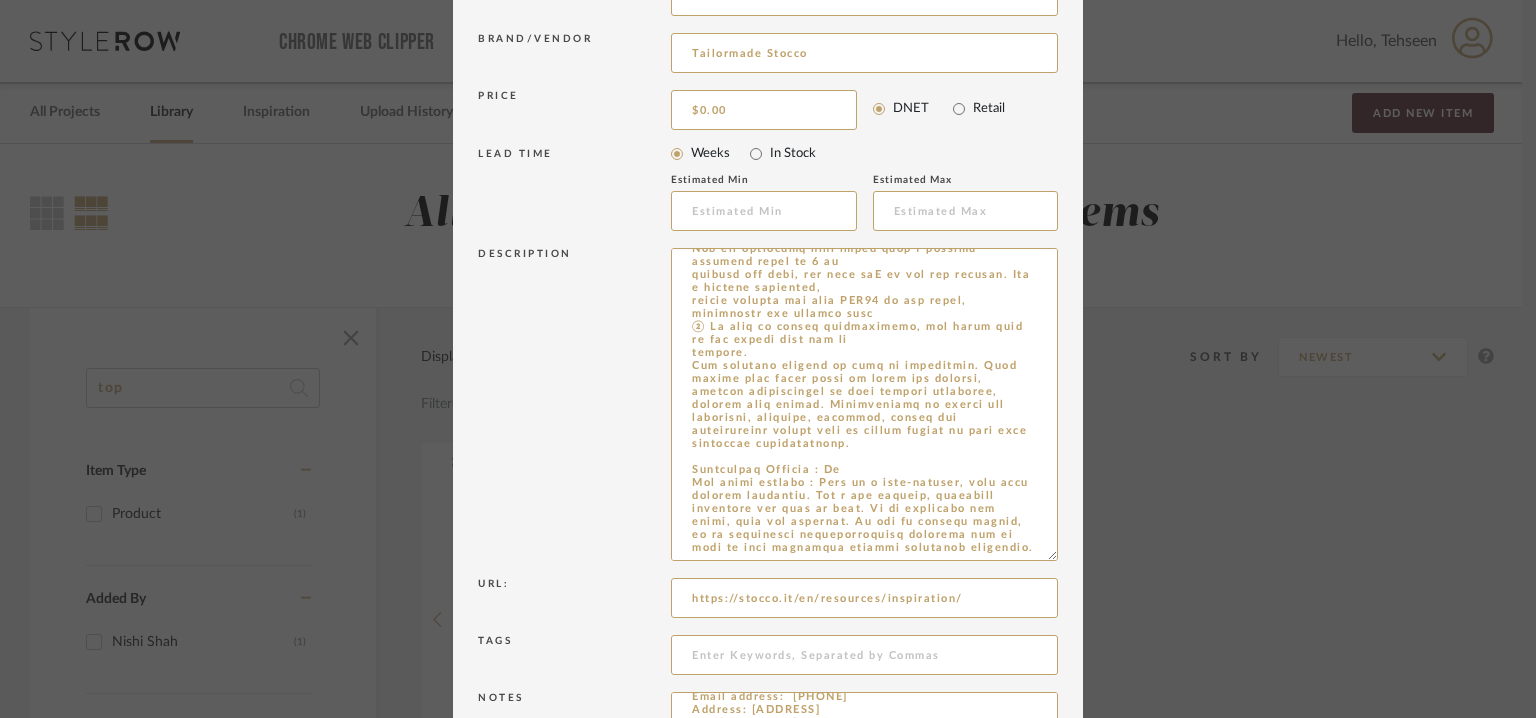 type on "Type: : Washbasin
Designer : Na
Dimension(s):
Single sink :
1) W min135- max 270 x  D 51.5 x H16cm
2) W min150- max 270 x  D 51.5 x H16cm
Double sink :
1) W min 210- max  x D 51.5 x H16cm
2) W min 240- max 270 x  D 51.5 x H16c
open compartmne : L 45 x D 51.5 x H 16cm/
W 35.5 x D 51.5 x H 16cm
Material/Finishes:  Gres
Mounting Type : Wall mounted
Valve Type : -
Product description :
.An elegant and refined solution has as its protagonist the Modula wall-mounted washbasin in gres installed in the niche, combined with the bright mirror with polished edges.
All the washbasin base units have a minimum sanitary space of 4 cm
between the wall, the unit boƩ om and the drawers. For a greater reduction,
please specify the code BVS02 in the order, indicating the desired size
② In case of larger obstructions, the upper part of the drawer back can be
removed.
The bathroom imagery is made of sensations. Soft shades that evoke notes of relax and comfort, elegant environments or more intense contrasts, vibrant wi..." 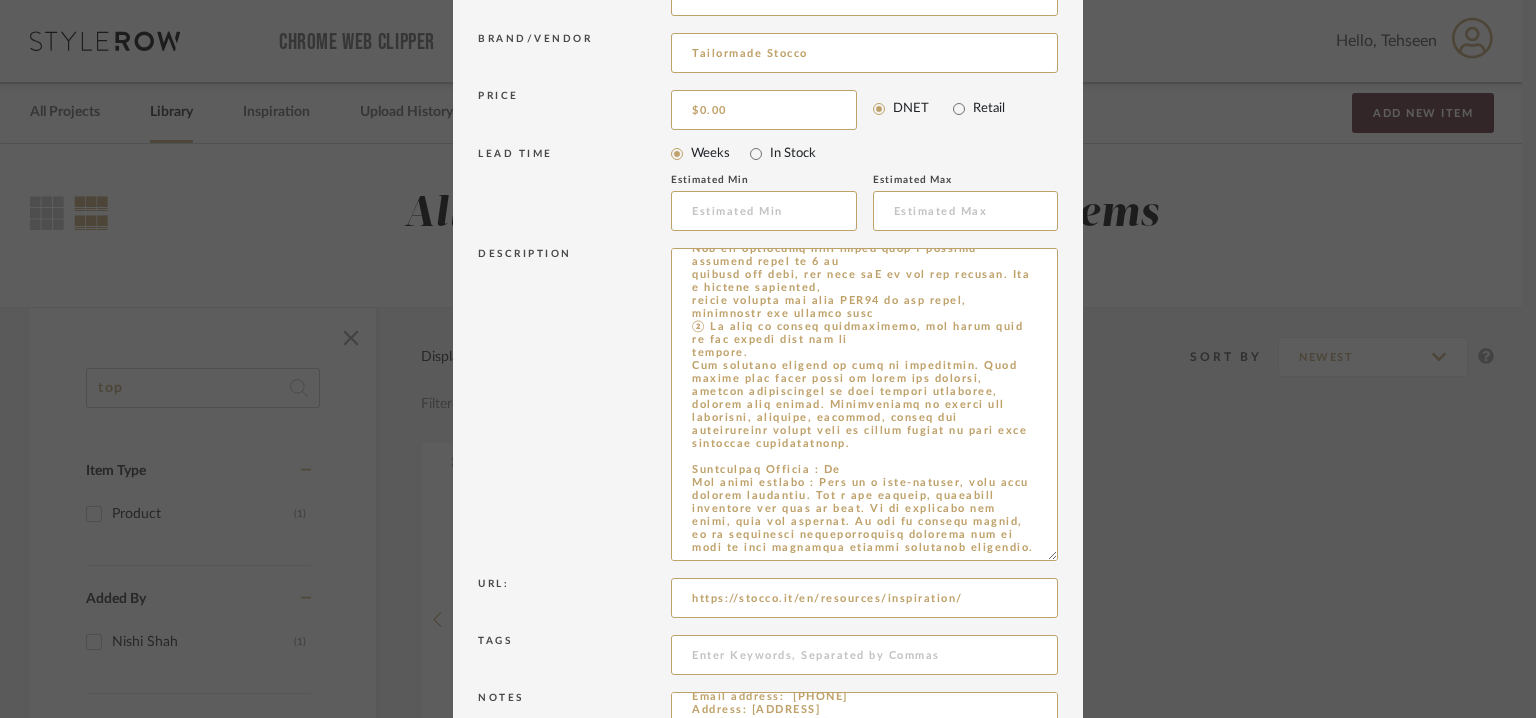 scroll, scrollTop: 288, scrollLeft: 0, axis: vertical 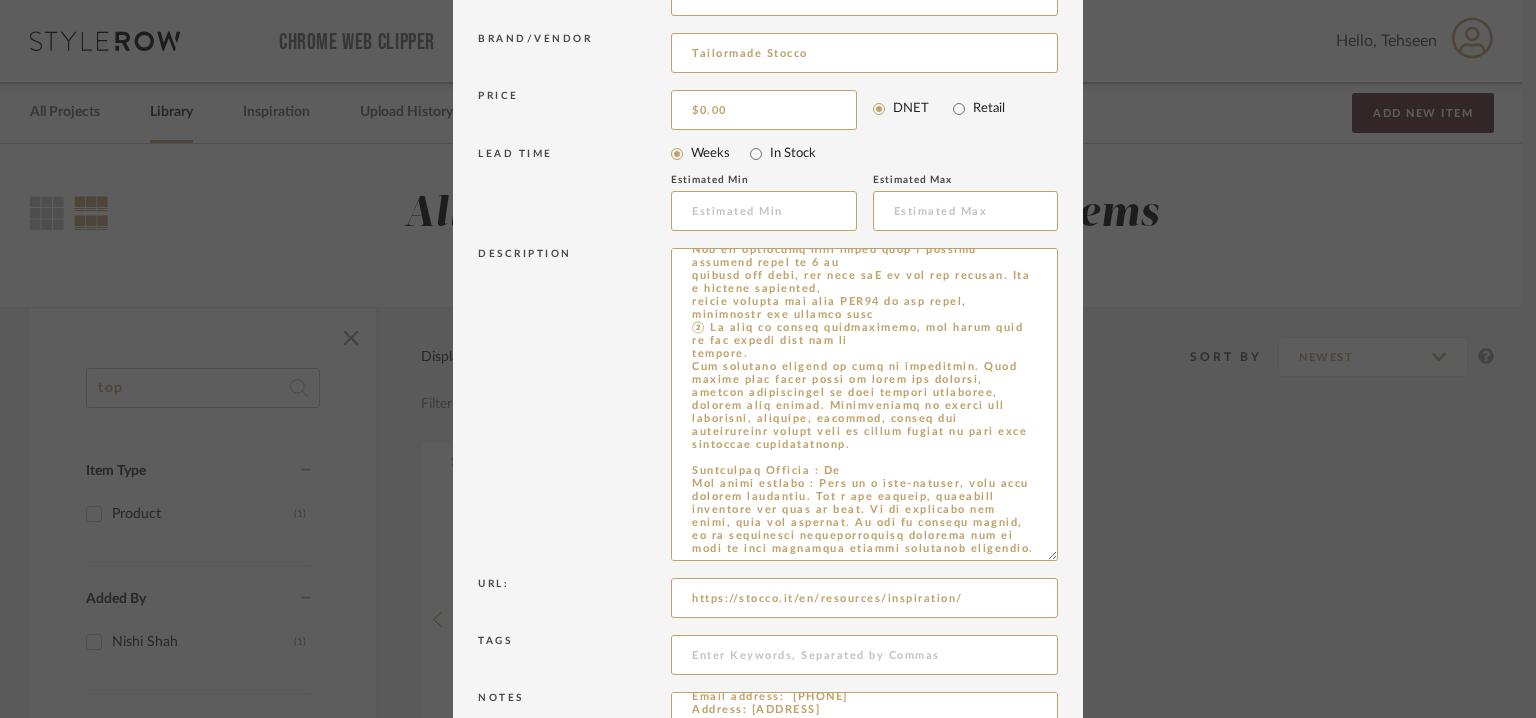 drag, startPoint x: 970, startPoint y: 599, endPoint x: 423, endPoint y: 585, distance: 547.17914 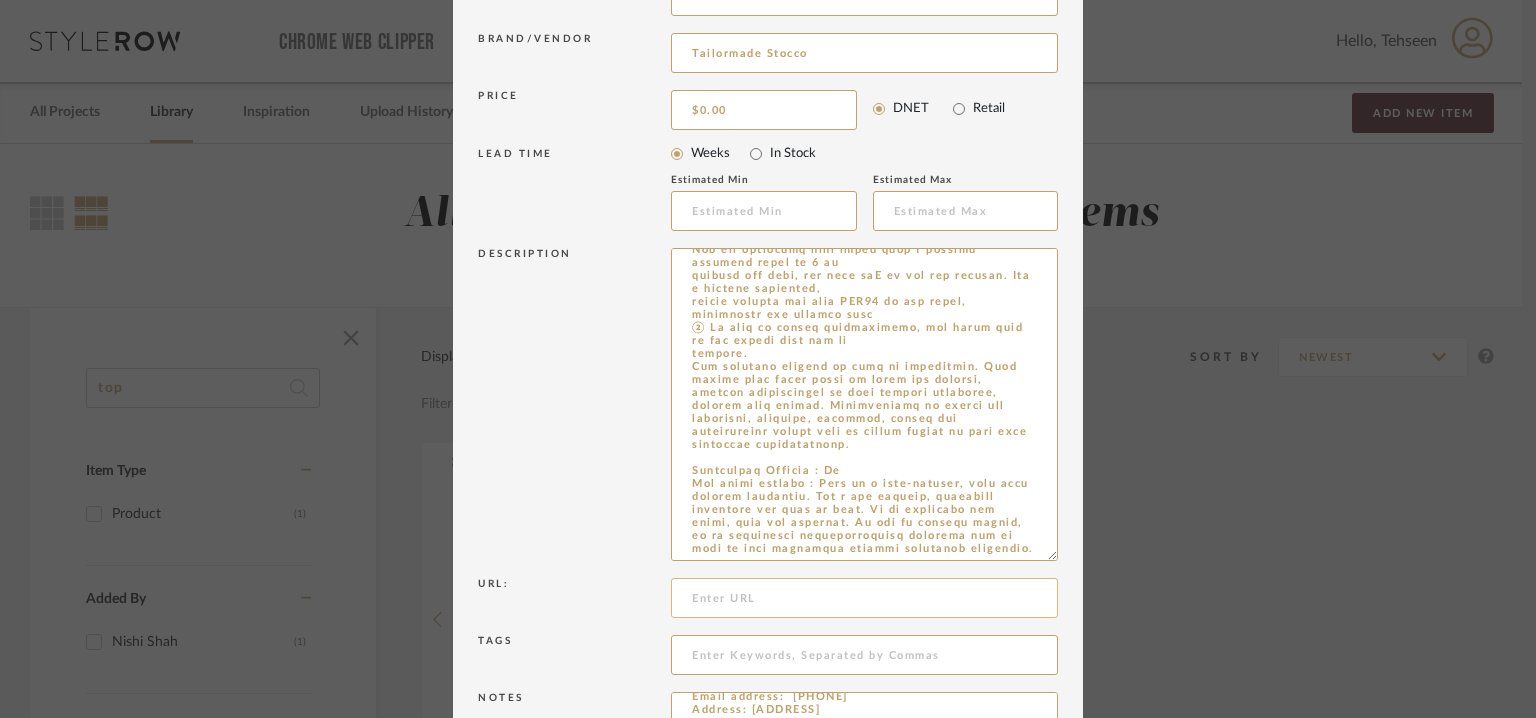 paste on "https://stocco.it/en/prodotto/m-tab/" 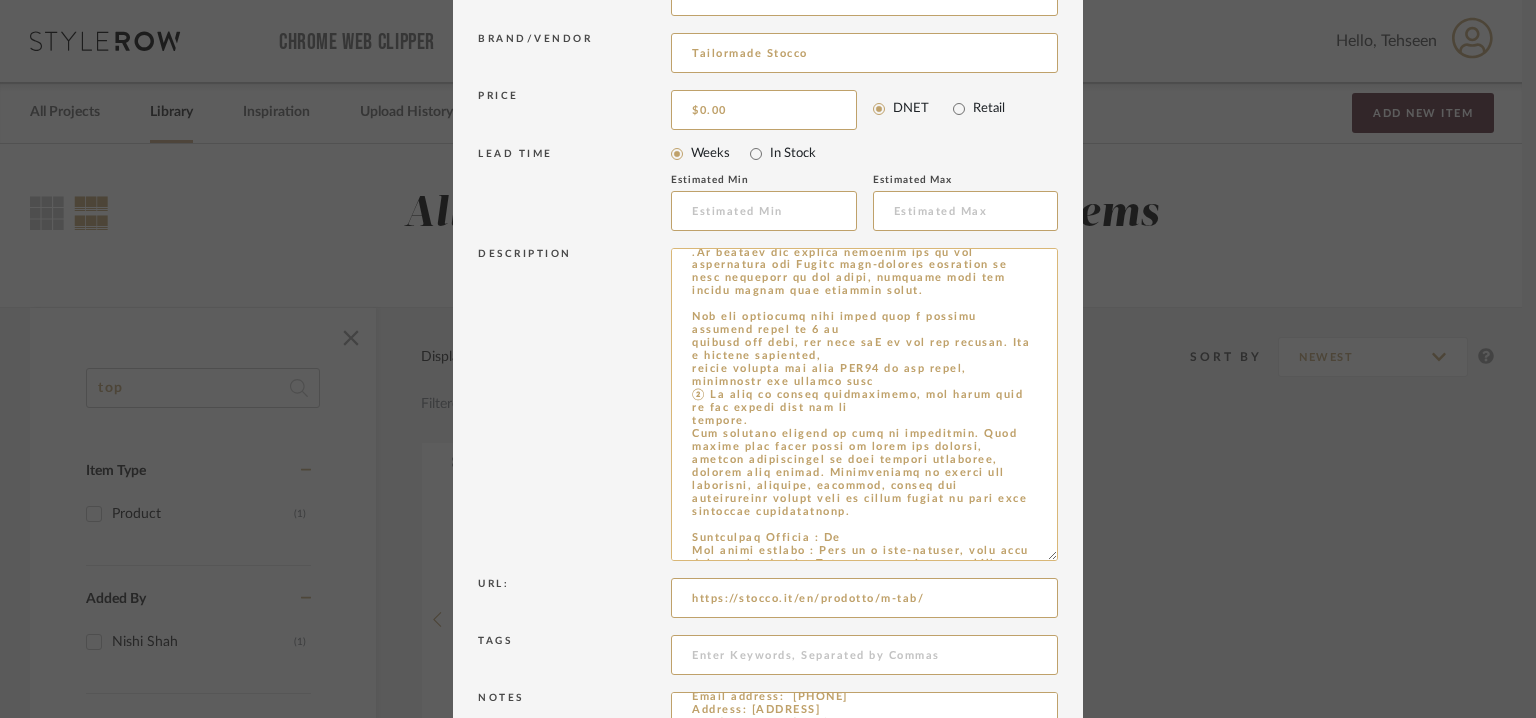 scroll, scrollTop: 288, scrollLeft: 0, axis: vertical 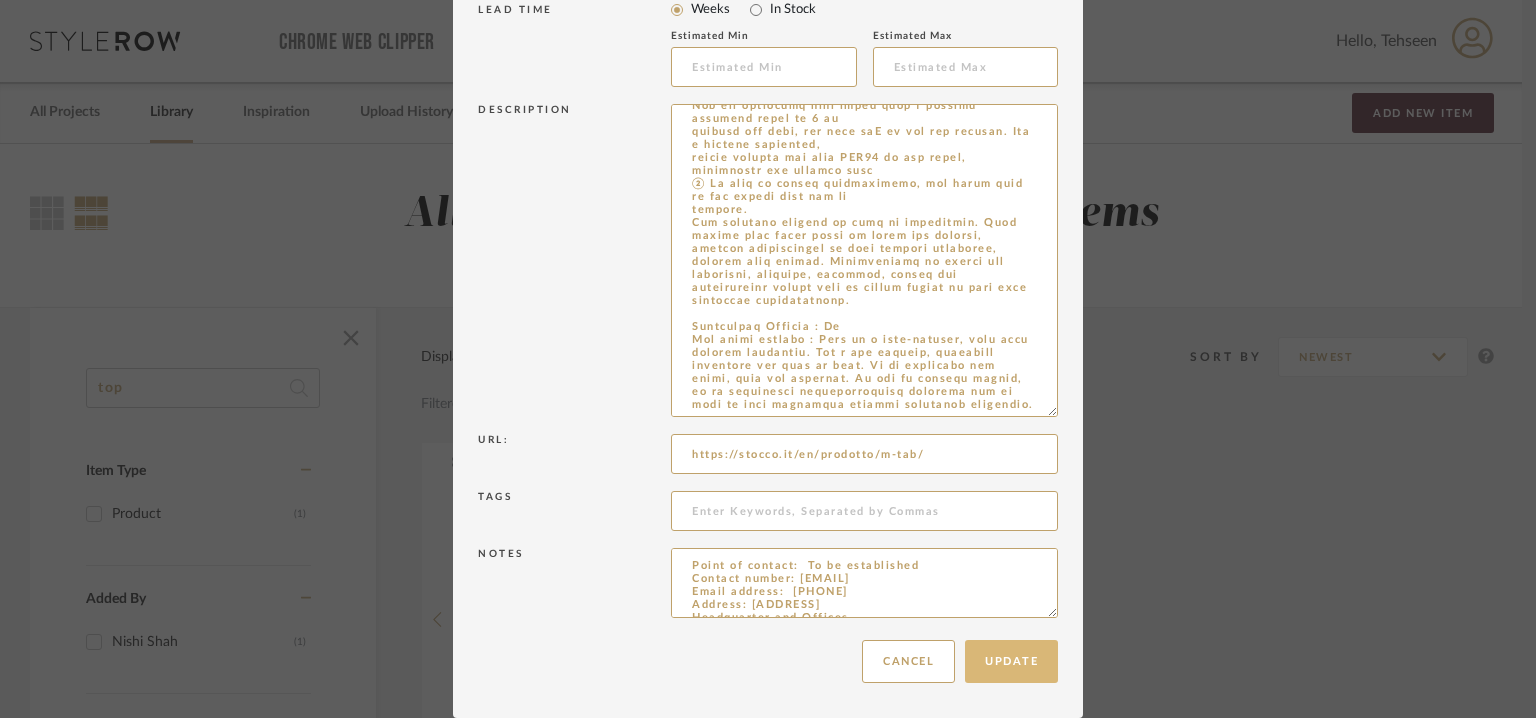 type on "https://stocco.it/en/prodotto/m-tab/" 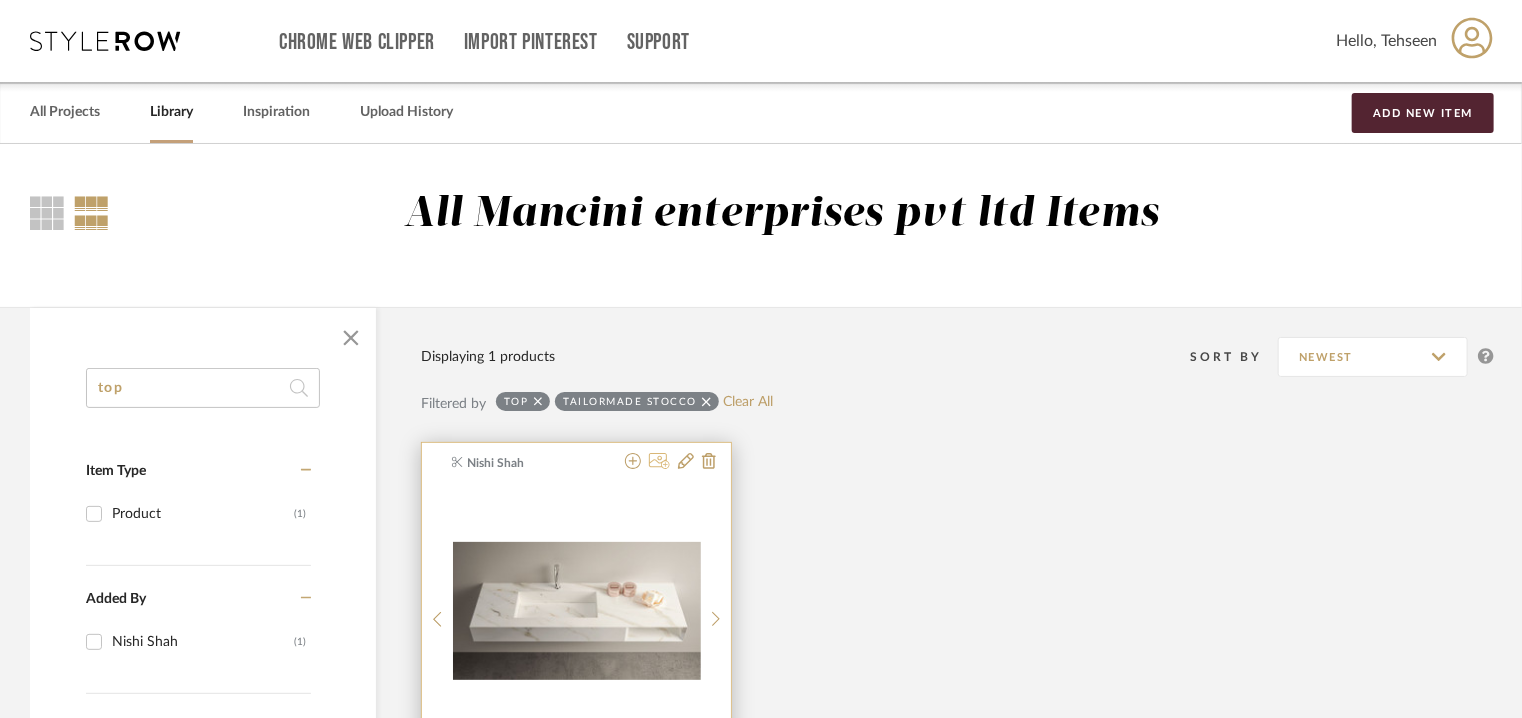 click 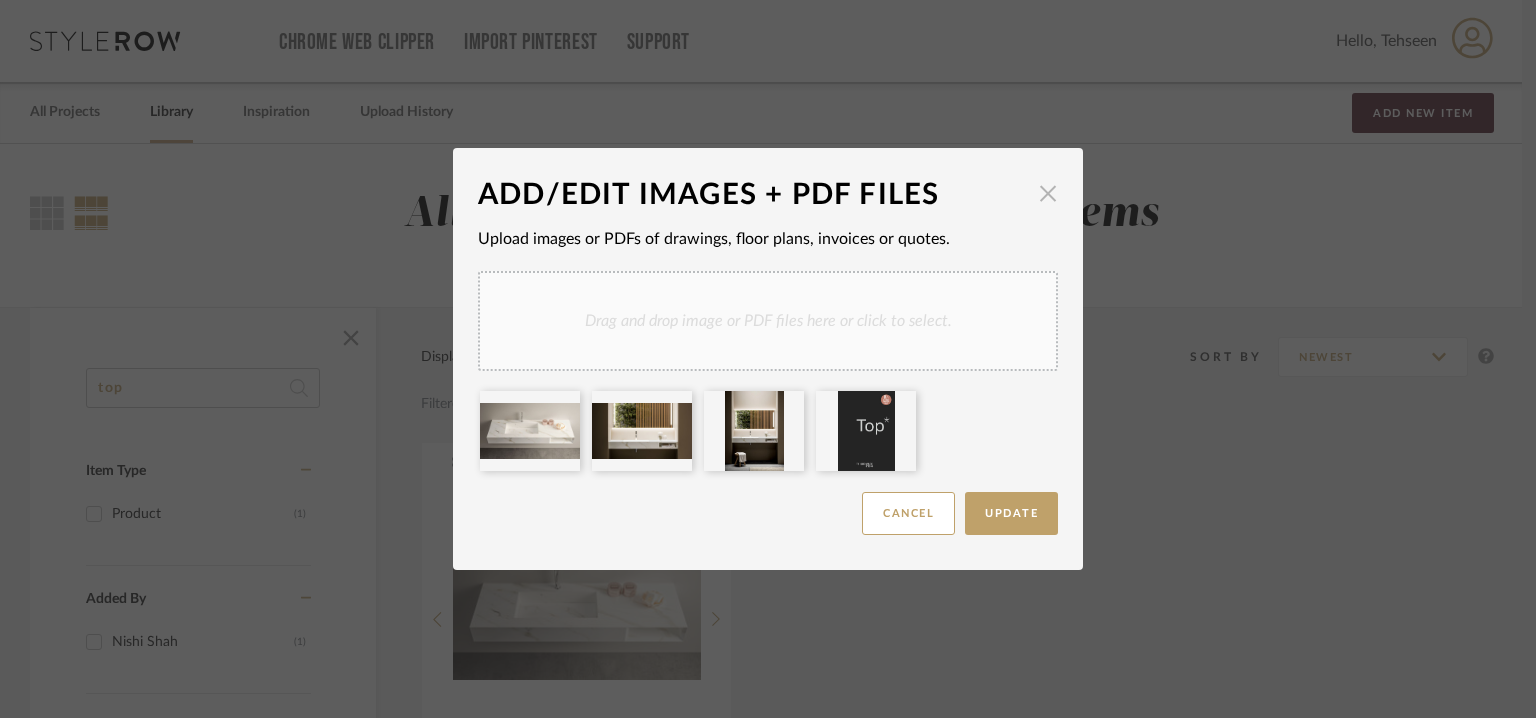 click at bounding box center [1048, 193] 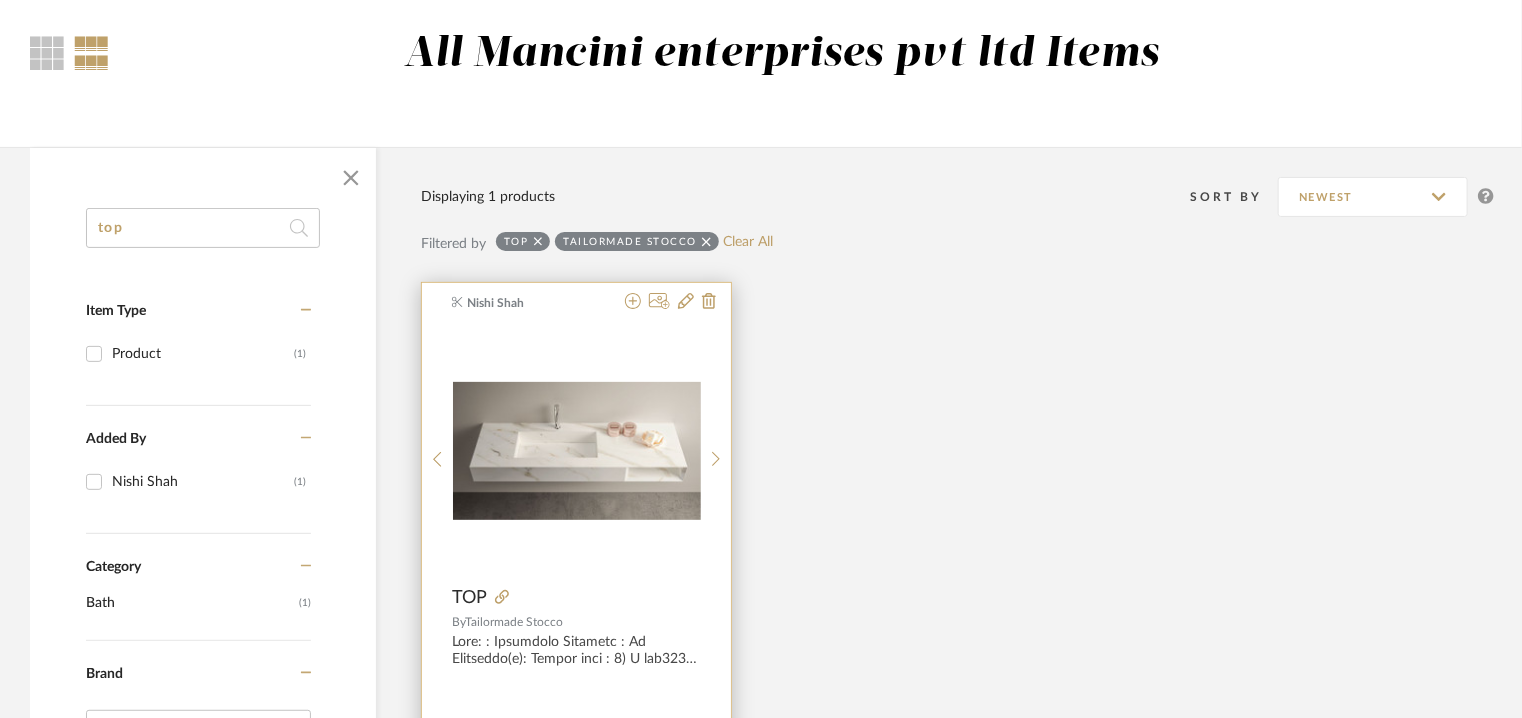 scroll, scrollTop: 400, scrollLeft: 0, axis: vertical 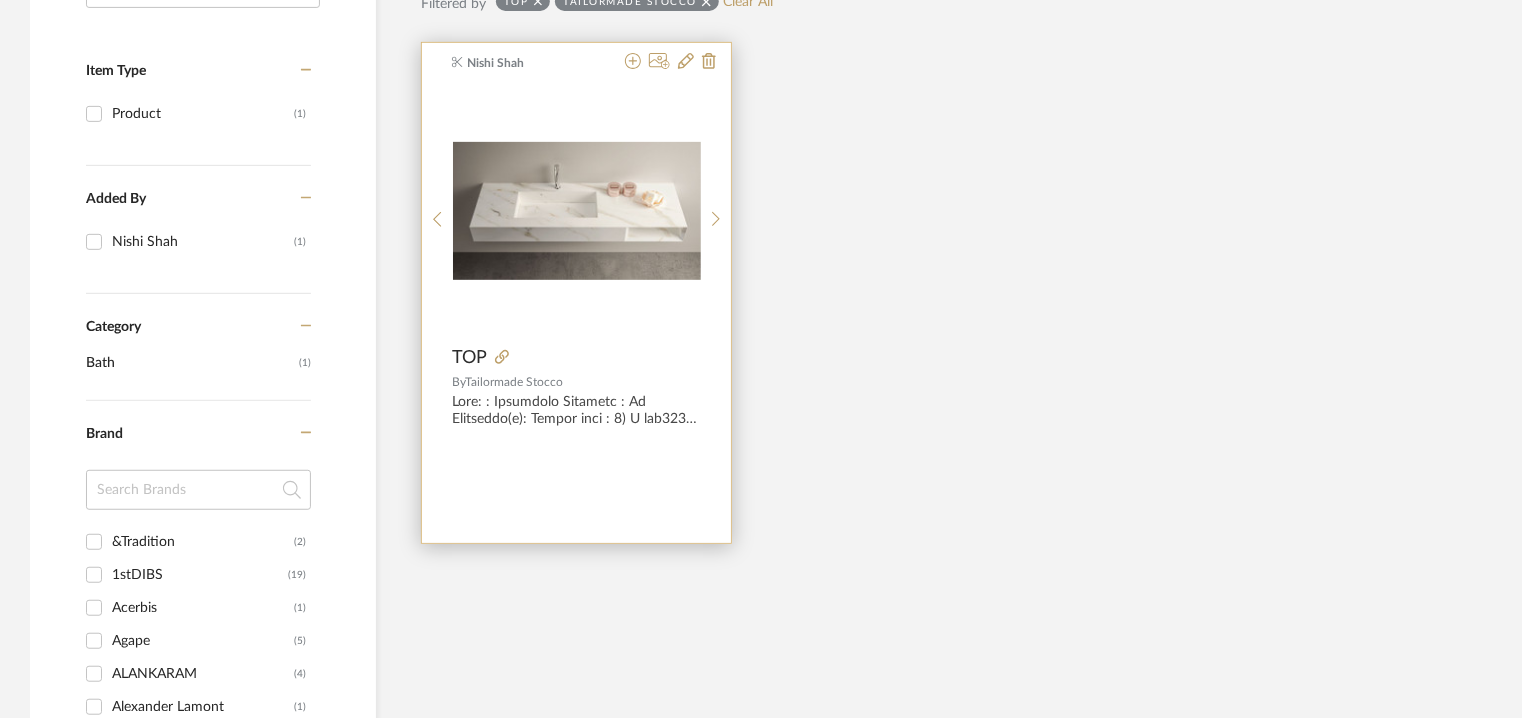 click at bounding box center (577, 211) 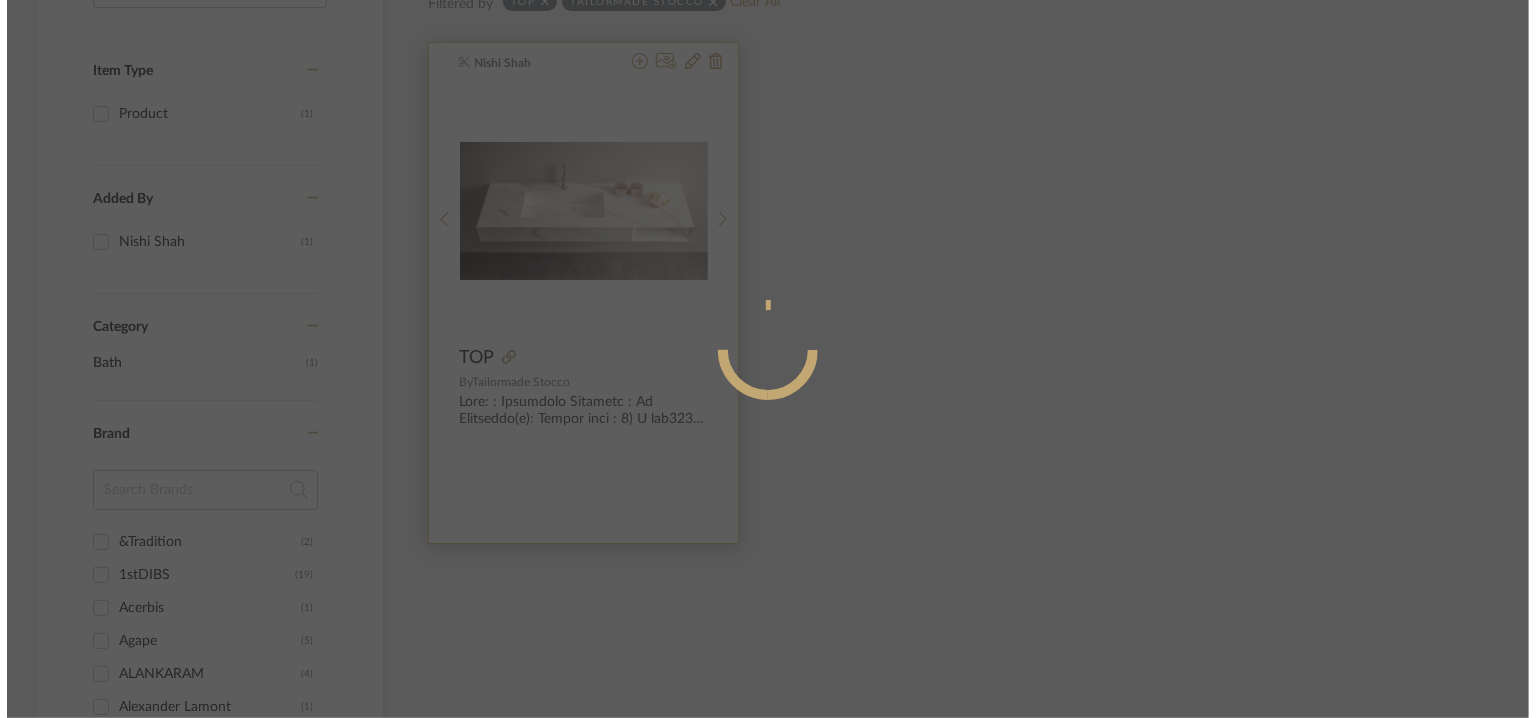 scroll, scrollTop: 0, scrollLeft: 0, axis: both 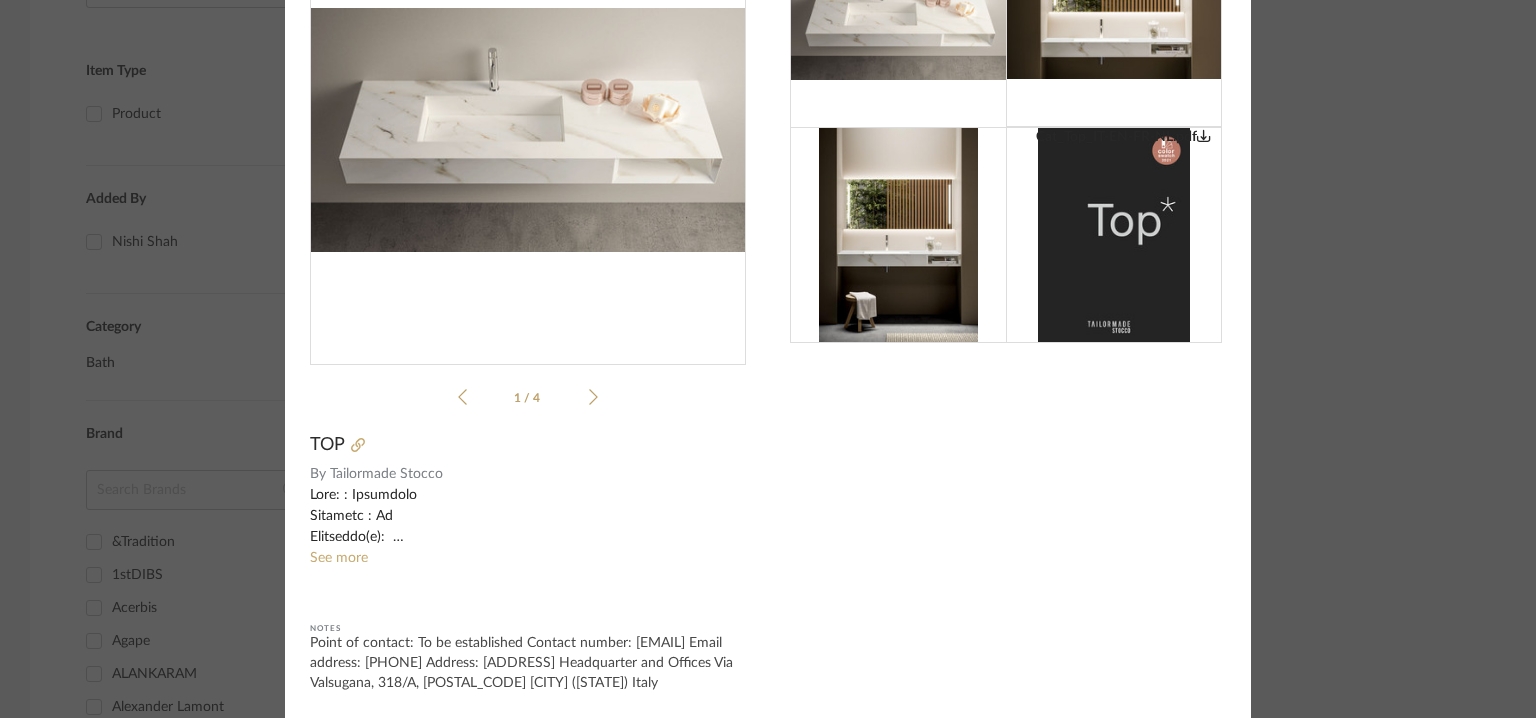 click on "See more" 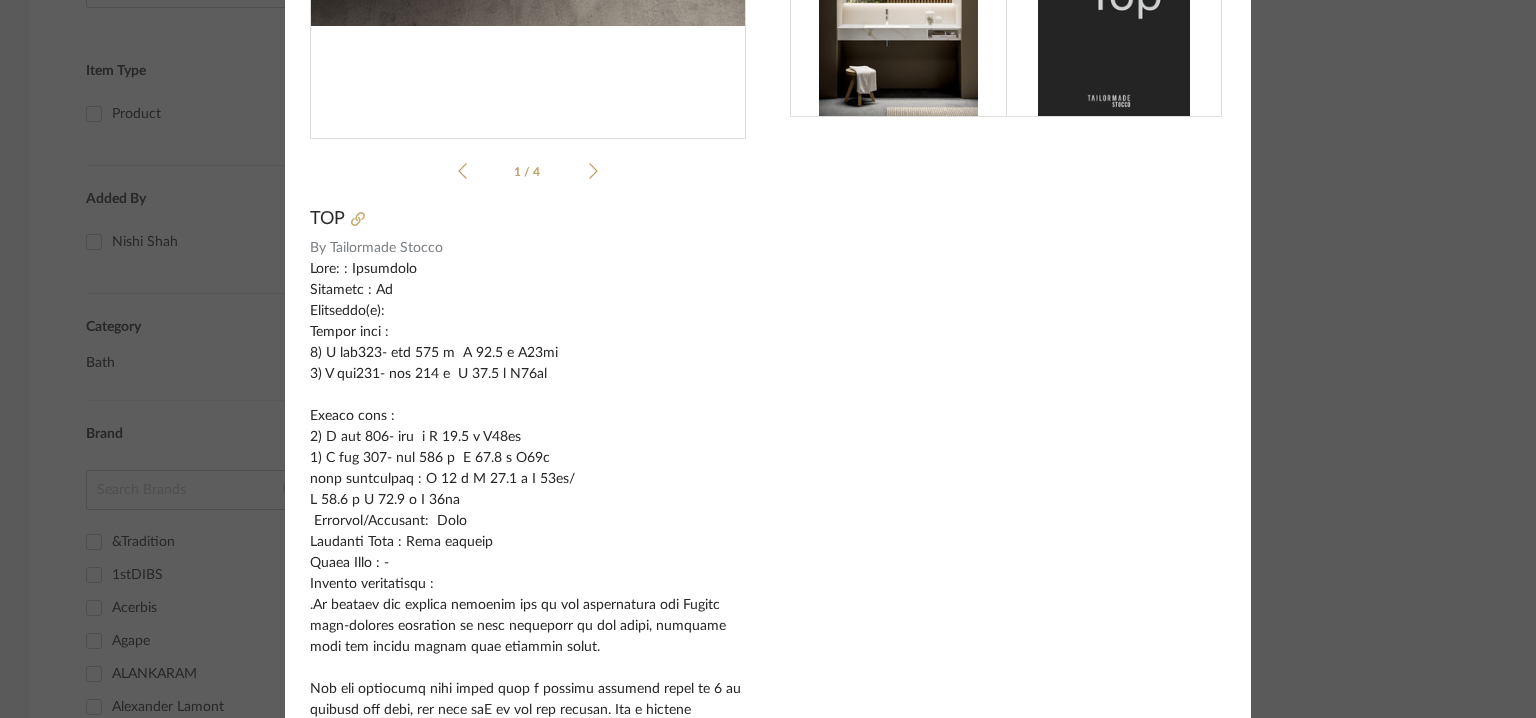 scroll, scrollTop: 888, scrollLeft: 0, axis: vertical 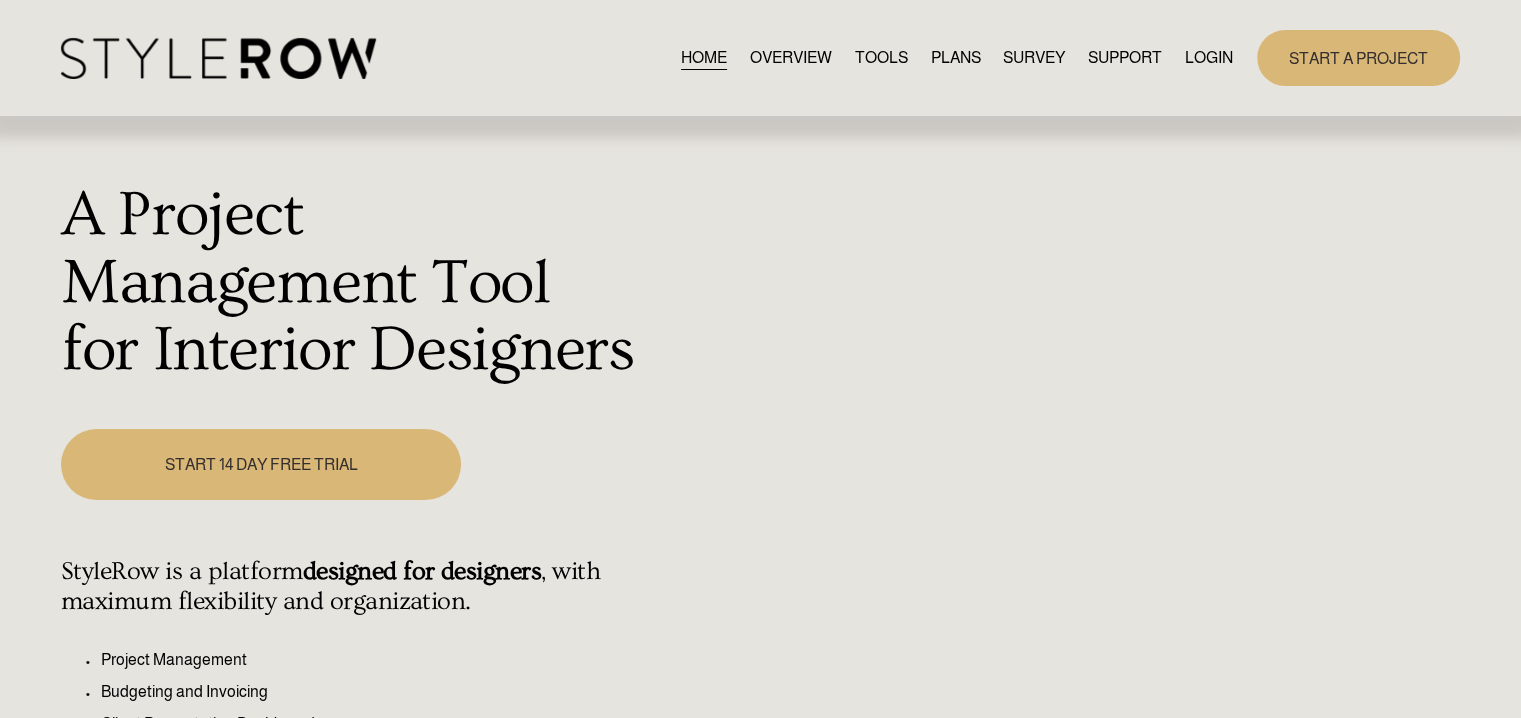 click on "LOGIN" at bounding box center (1209, 57) 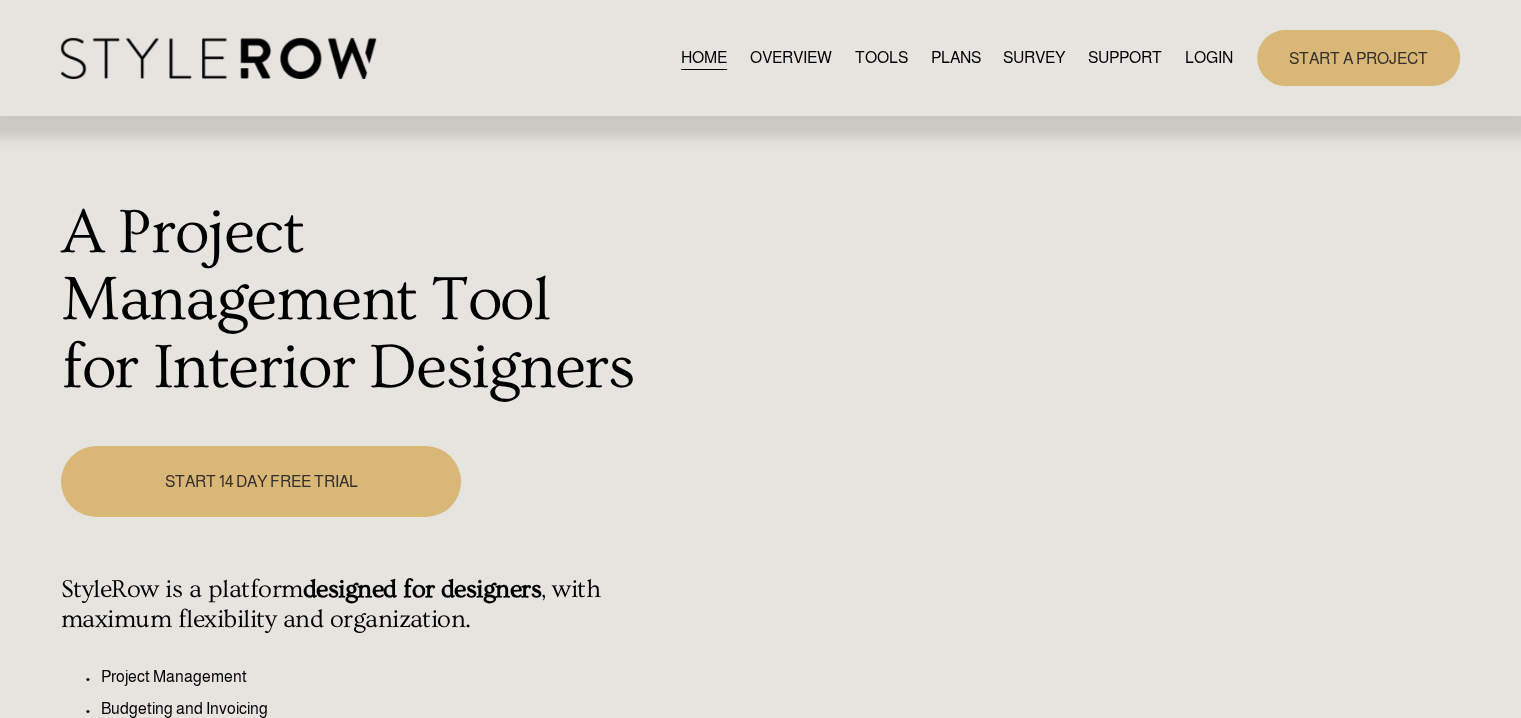 scroll, scrollTop: 0, scrollLeft: 0, axis: both 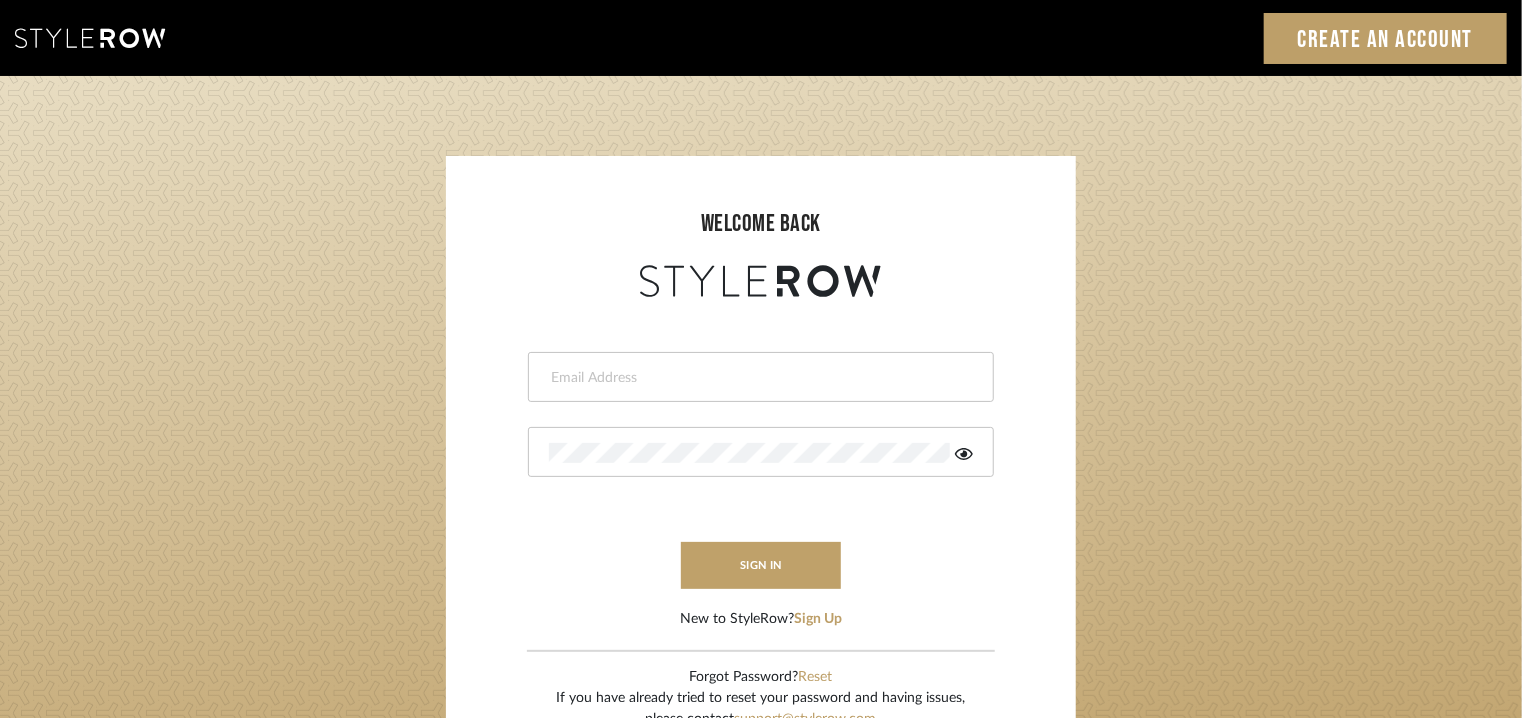 click at bounding box center (758, 378) 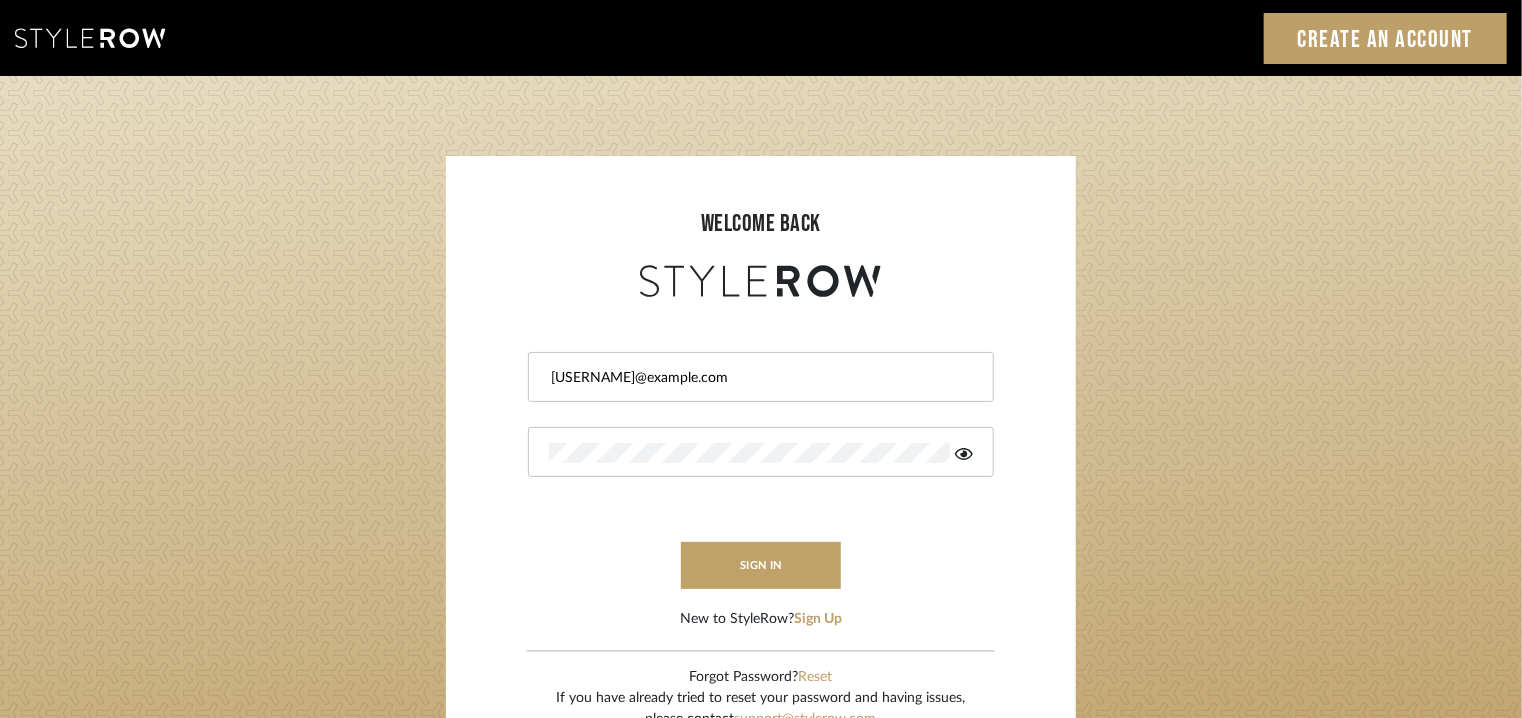 drag, startPoint x: 955, startPoint y: 453, endPoint x: 958, endPoint y: 463, distance: 10.440307 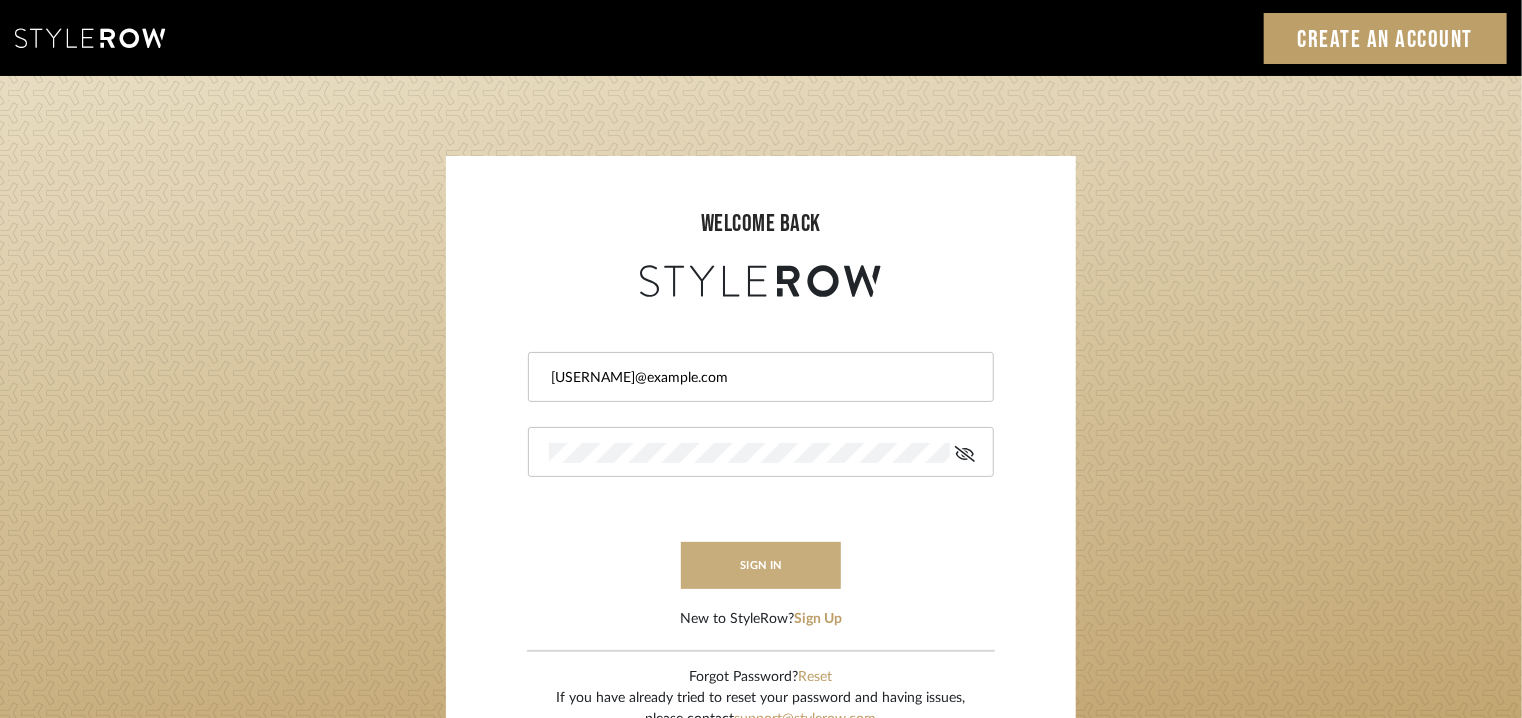 click on "sign in" at bounding box center [761, 565] 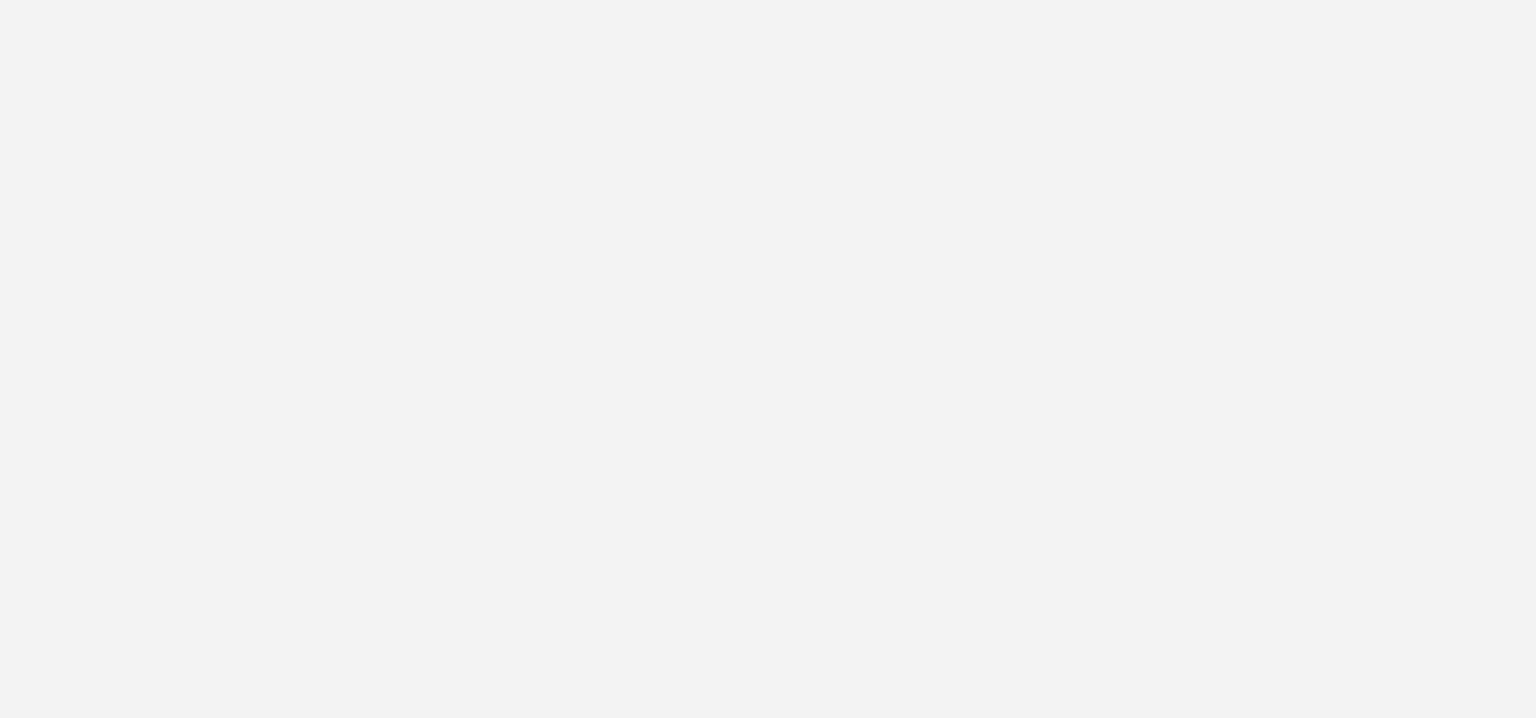 scroll, scrollTop: 0, scrollLeft: 0, axis: both 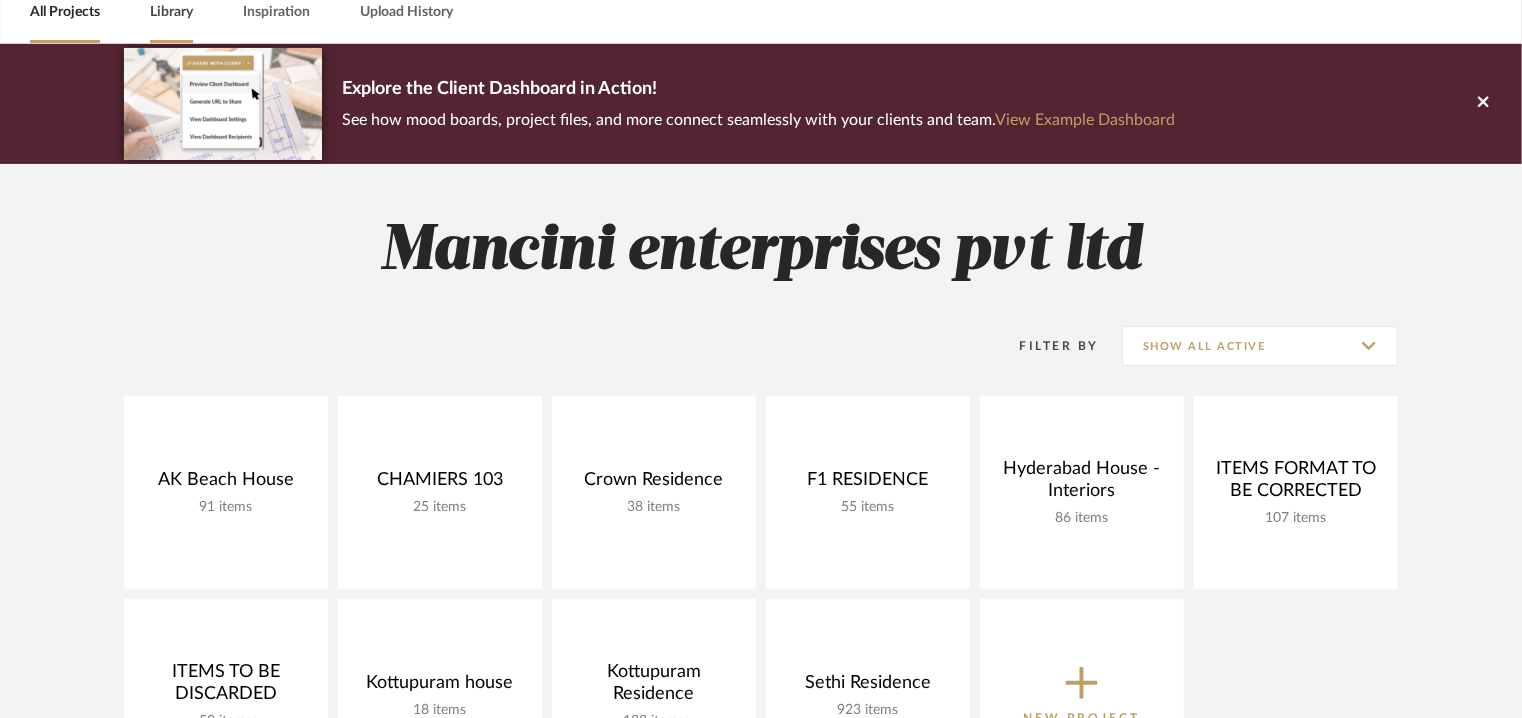 click on "Library" at bounding box center [171, 12] 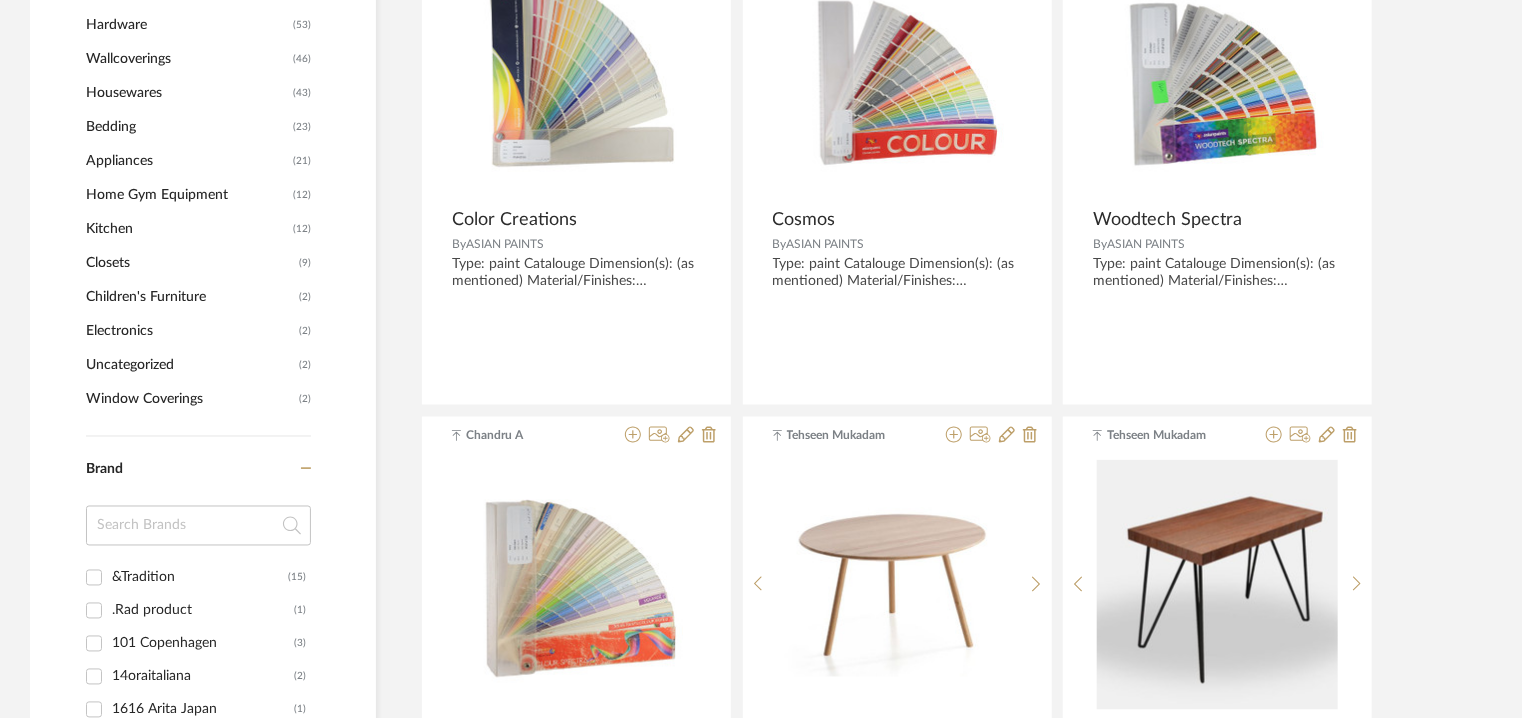 scroll, scrollTop: 1700, scrollLeft: 0, axis: vertical 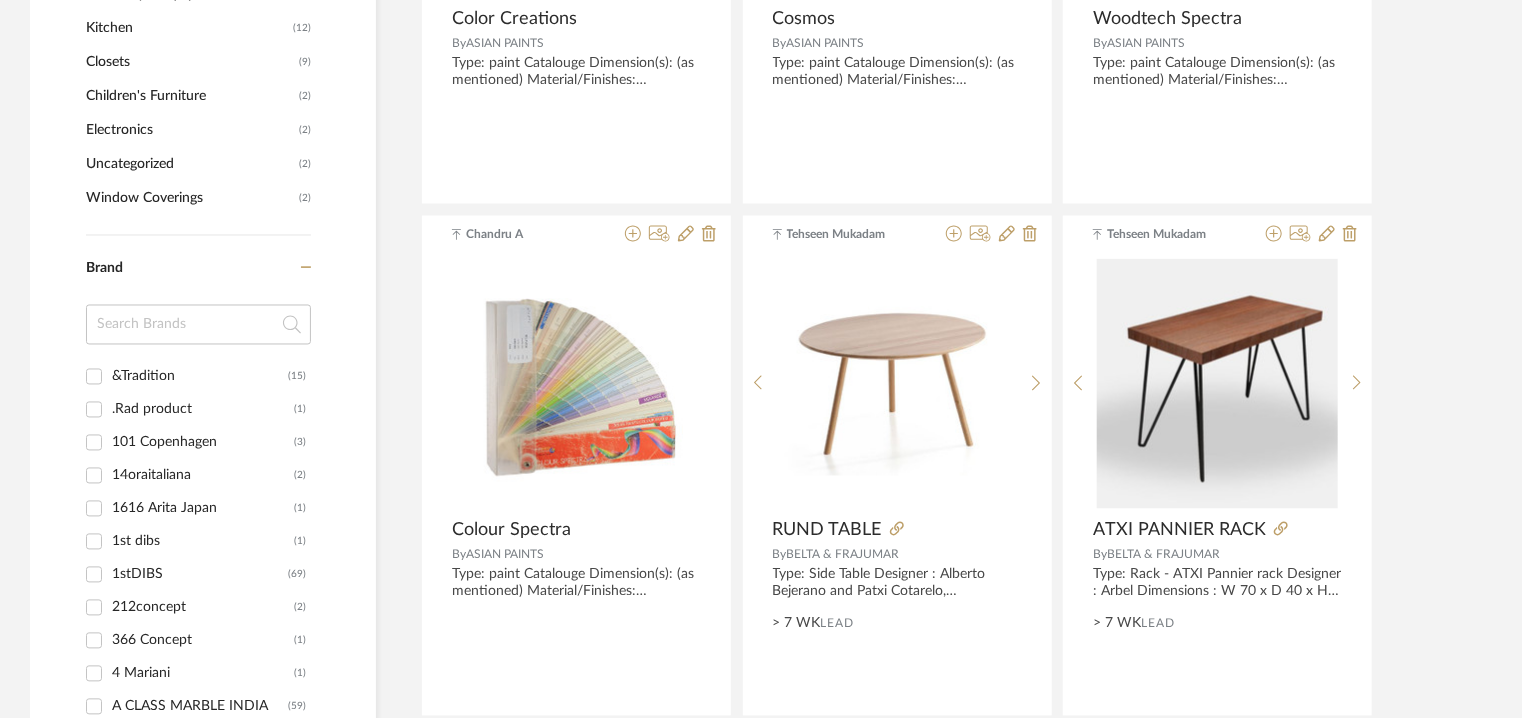 click 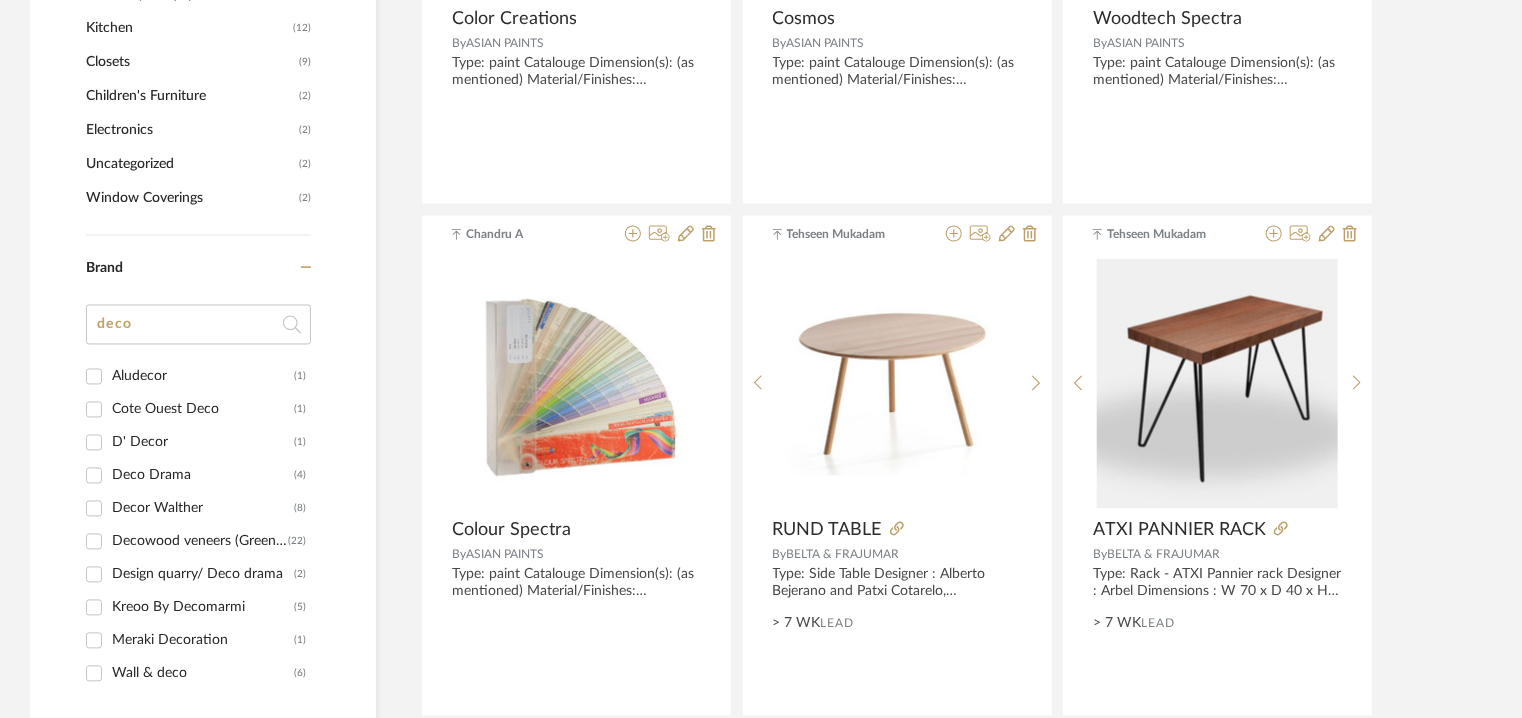 type on "deco" 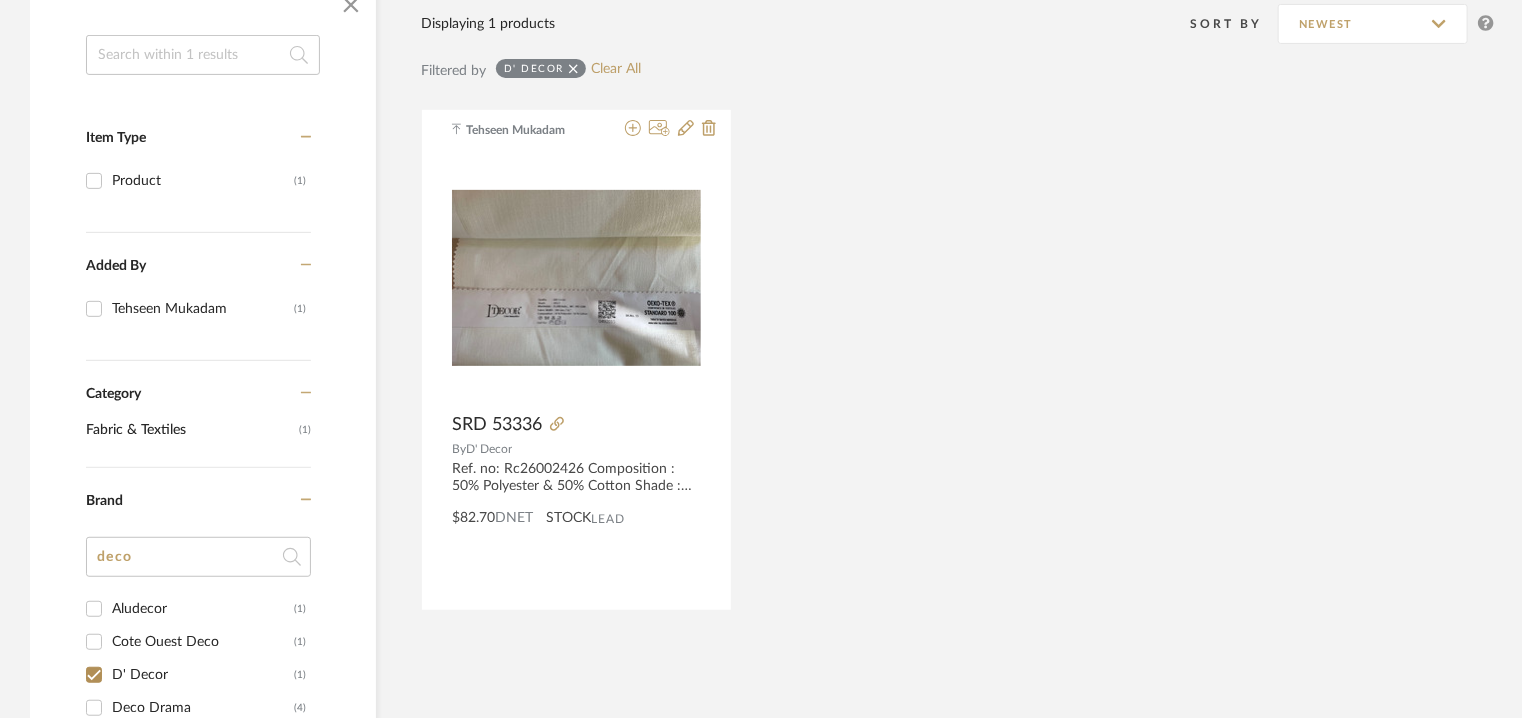 scroll, scrollTop: 328, scrollLeft: 0, axis: vertical 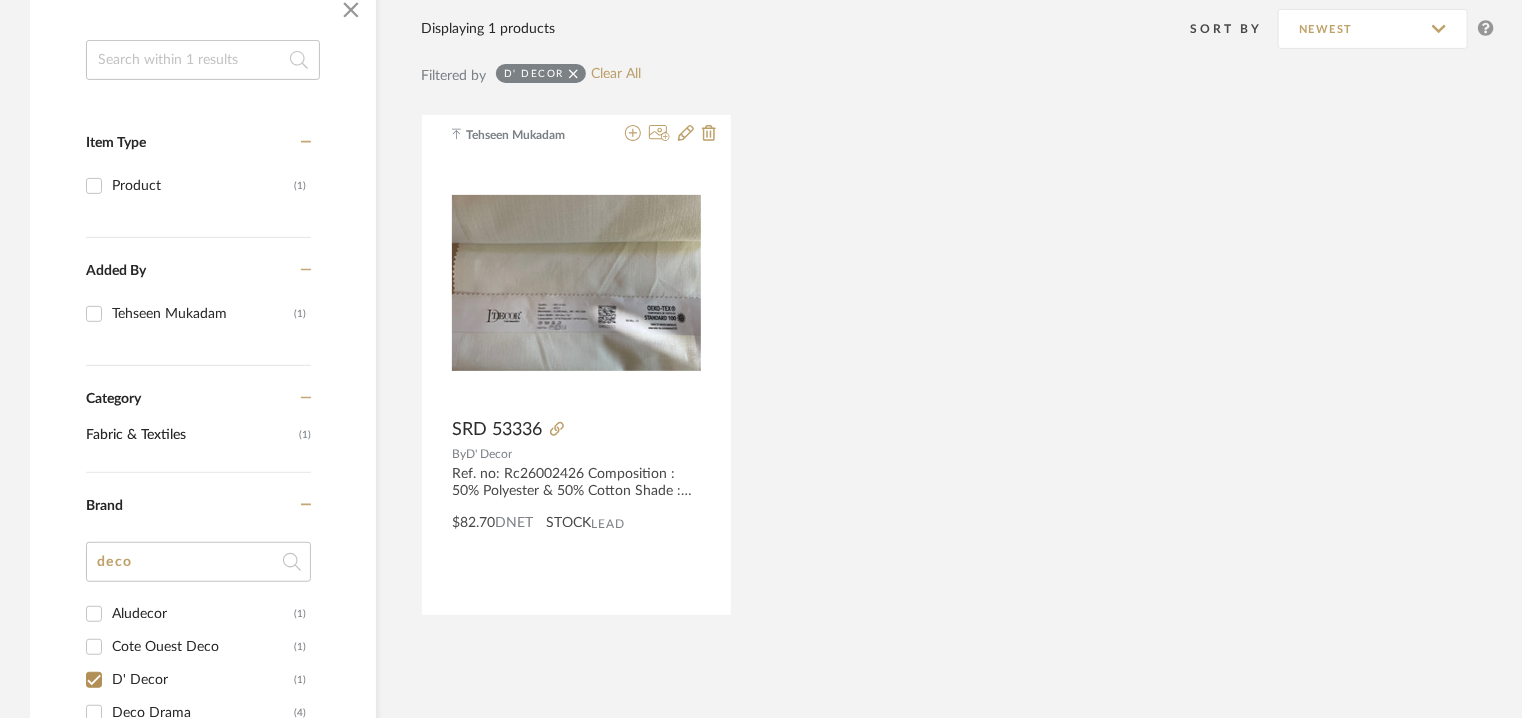 click 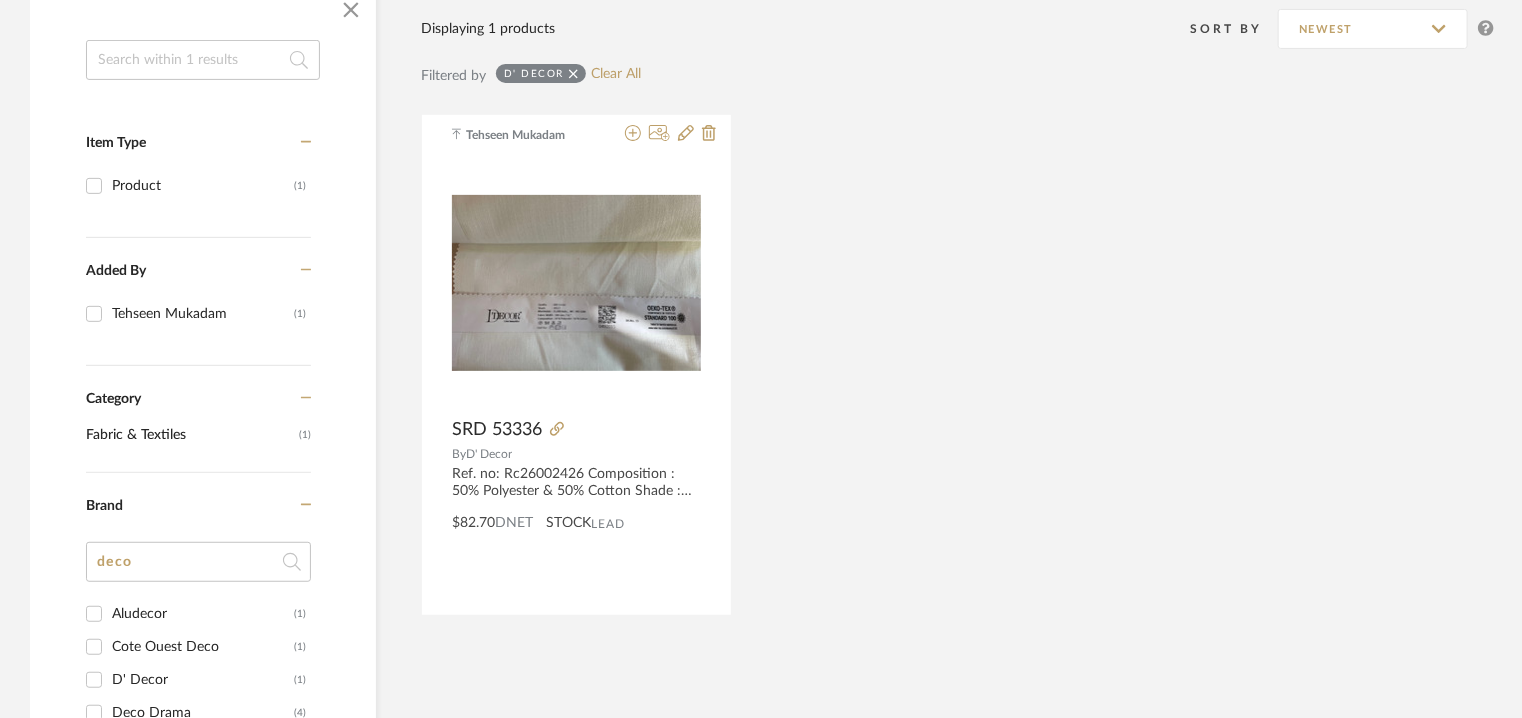 checkbox on "false" 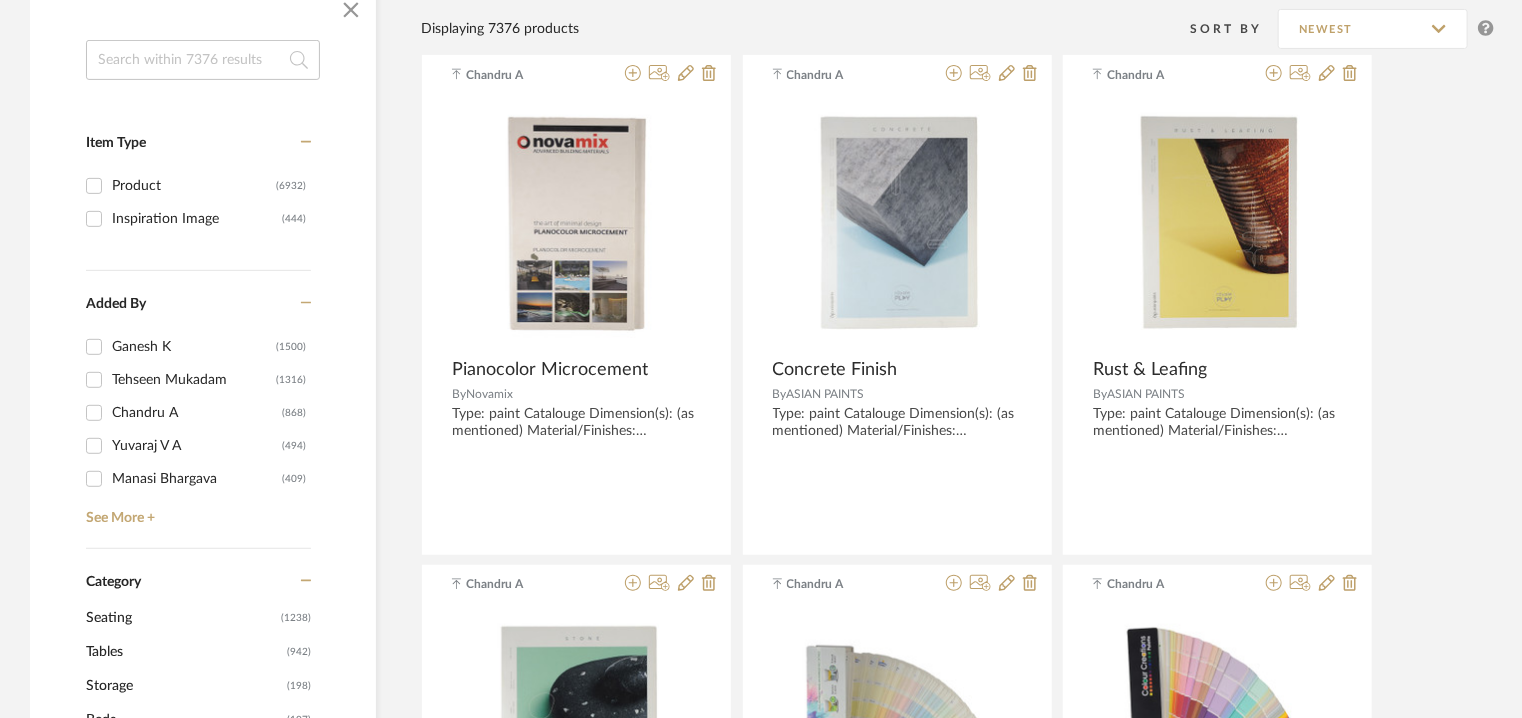 click 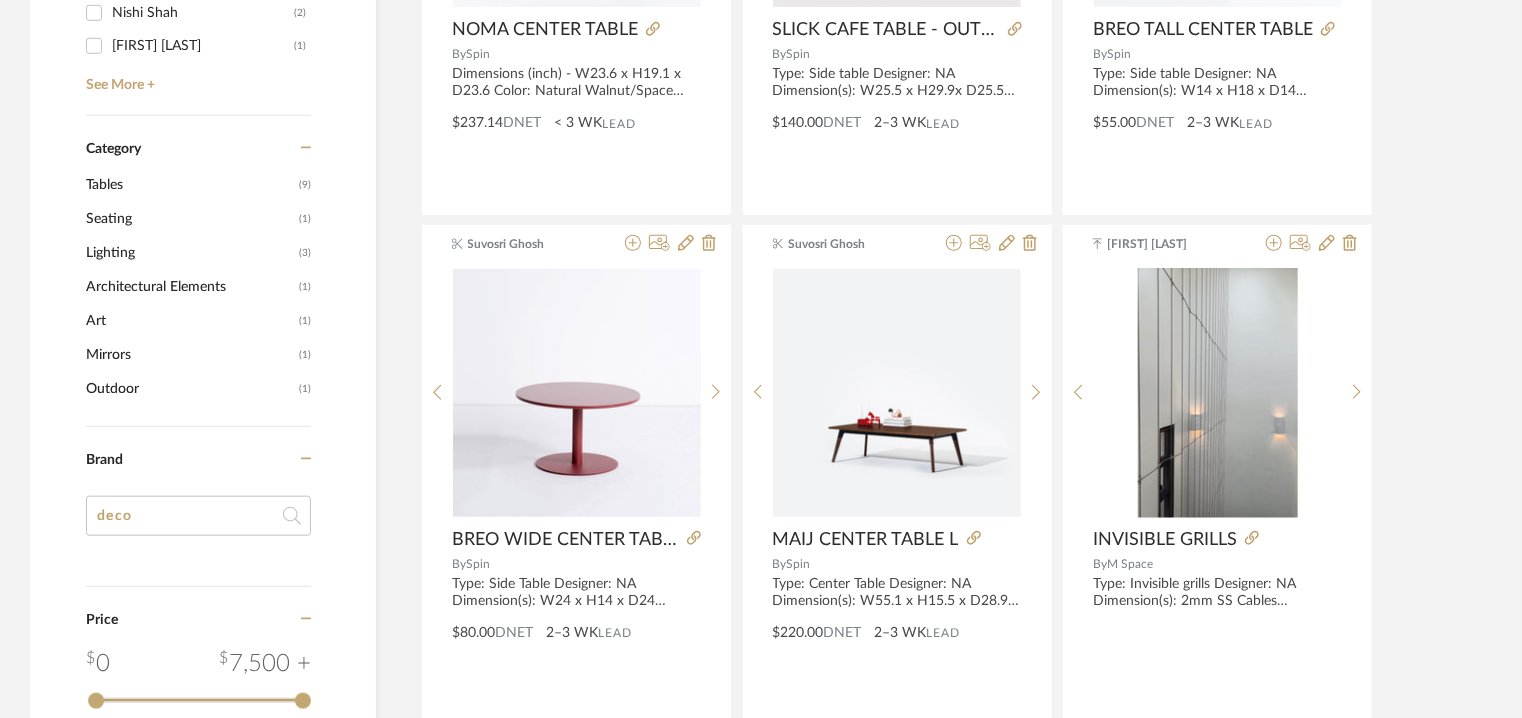 scroll, scrollTop: 1028, scrollLeft: 0, axis: vertical 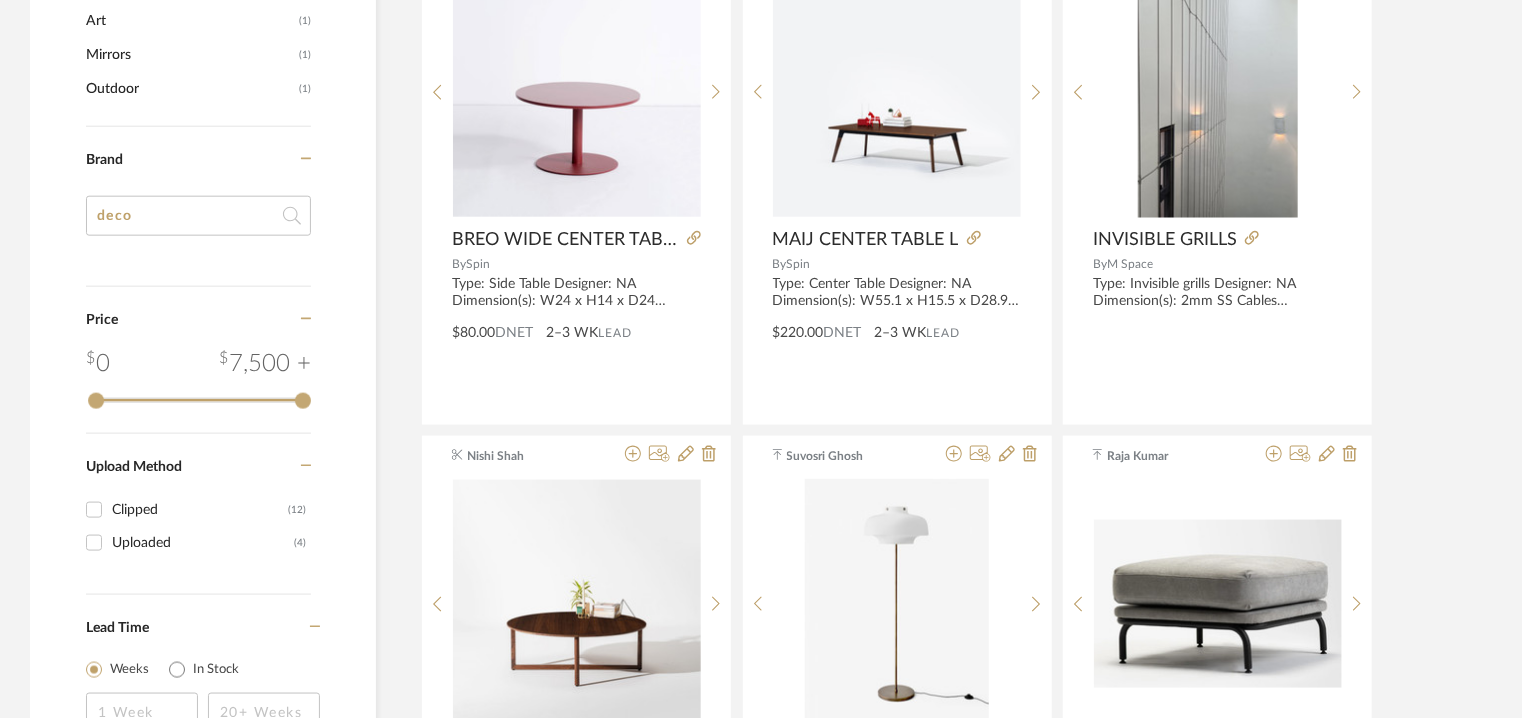 type on "spire" 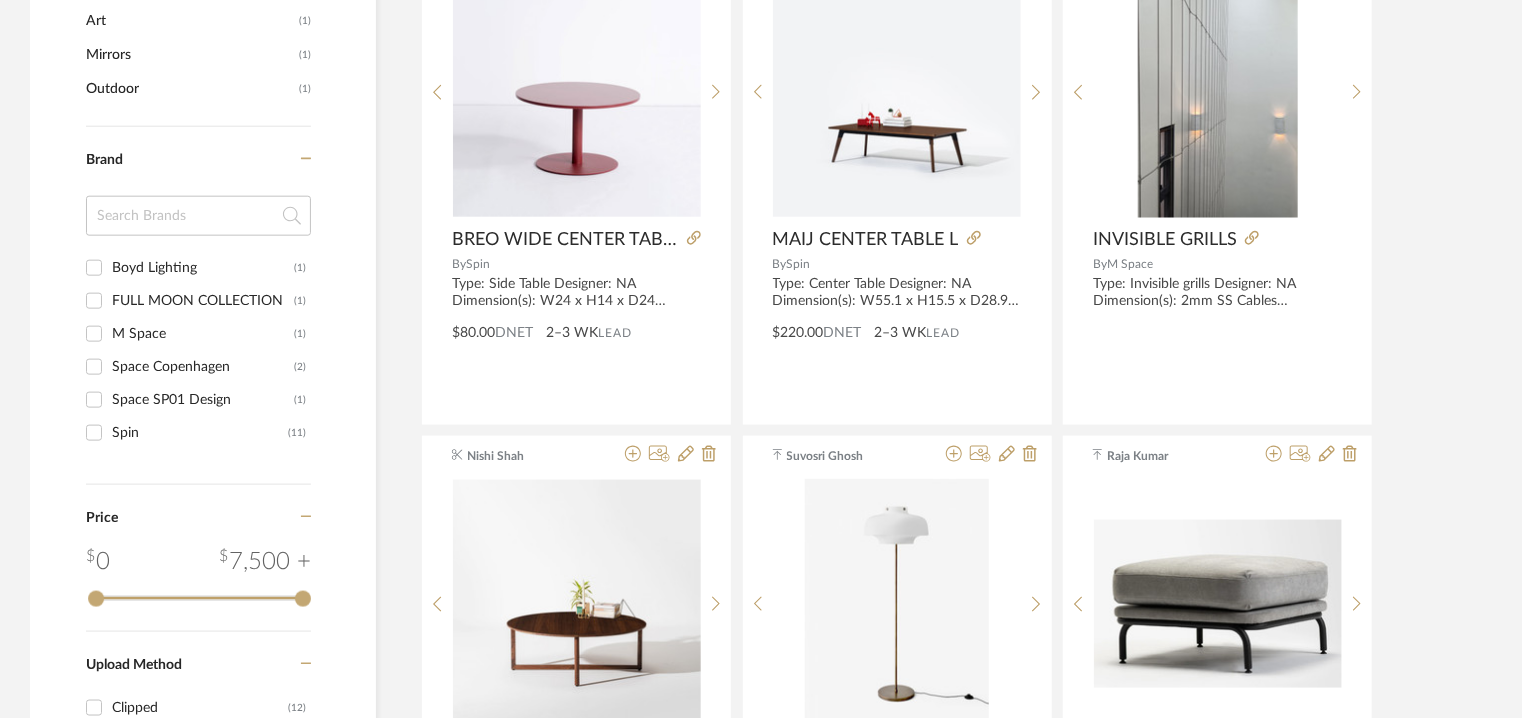 type 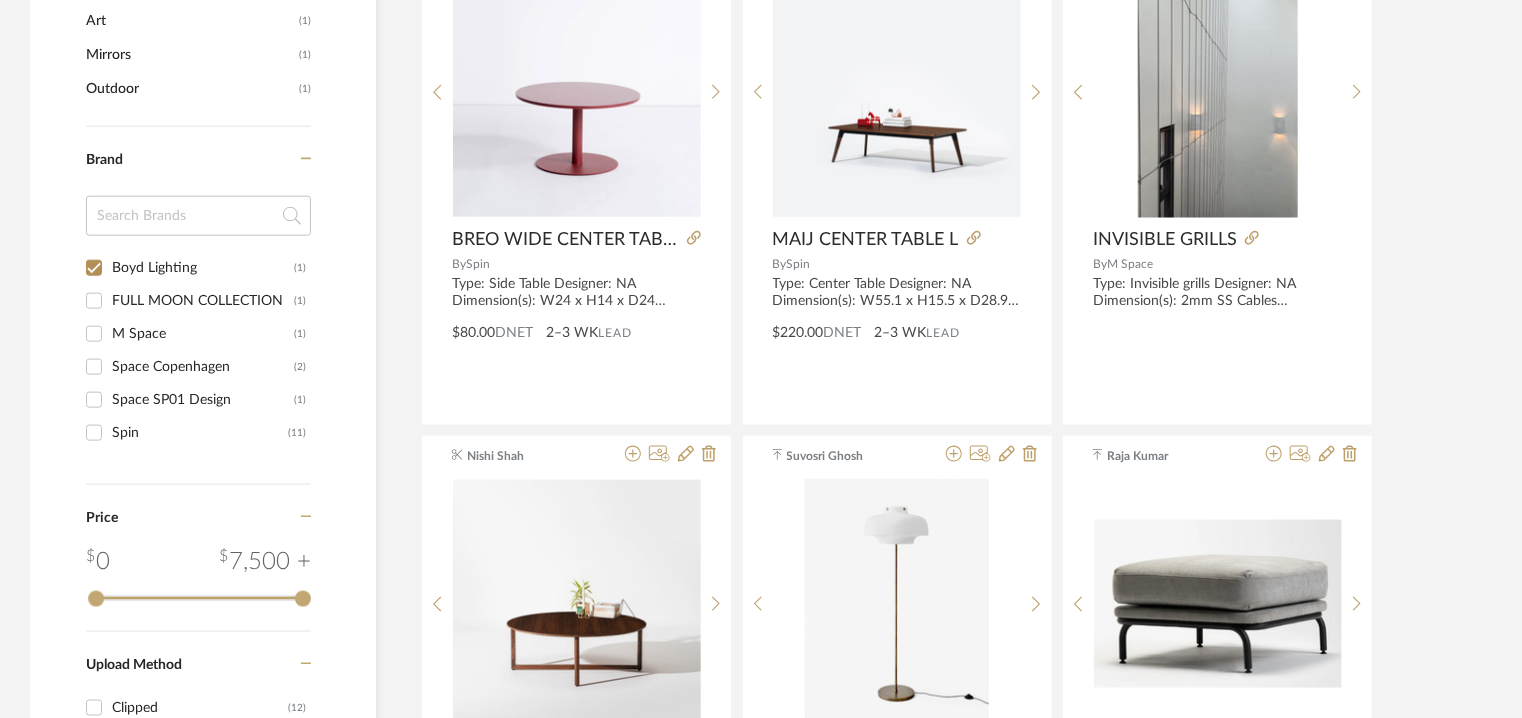 checkbox on "true" 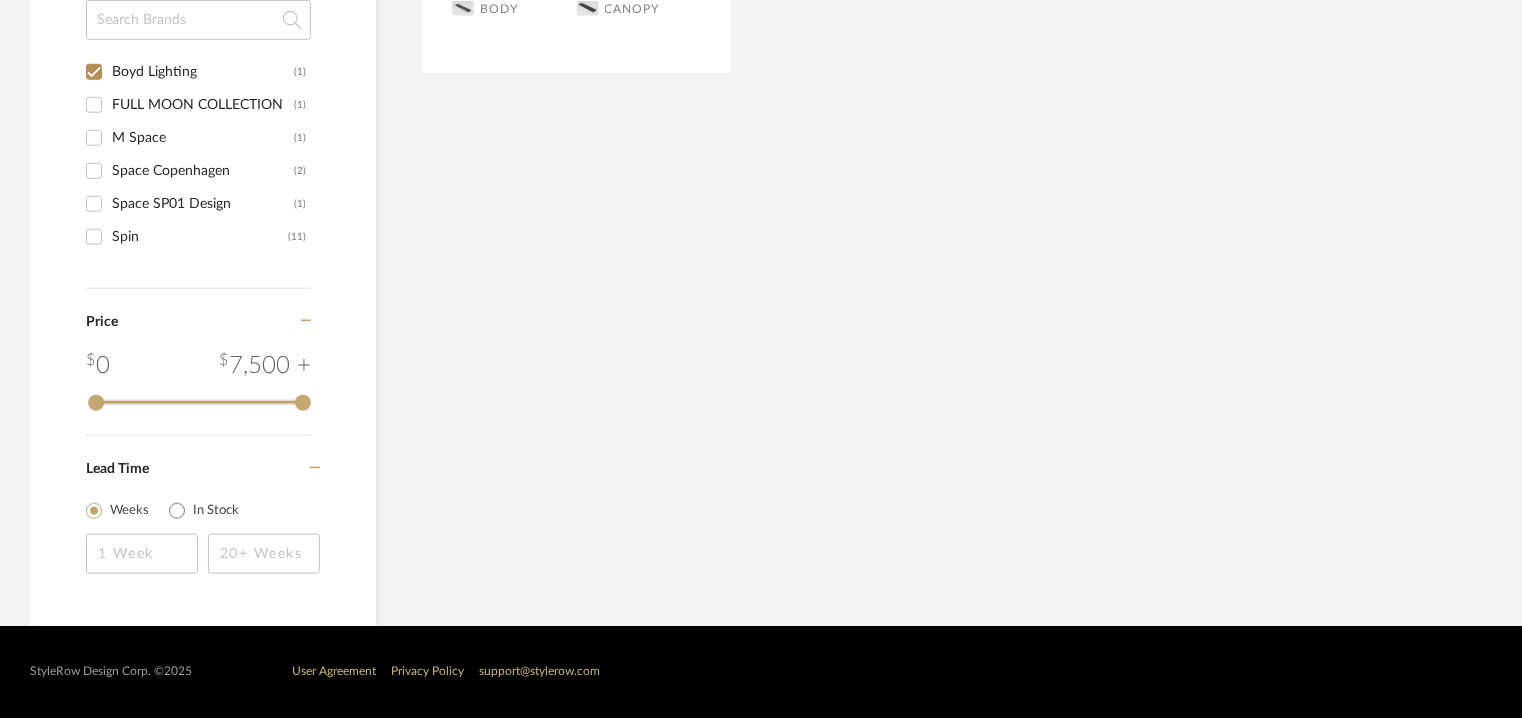 scroll, scrollTop: 869, scrollLeft: 0, axis: vertical 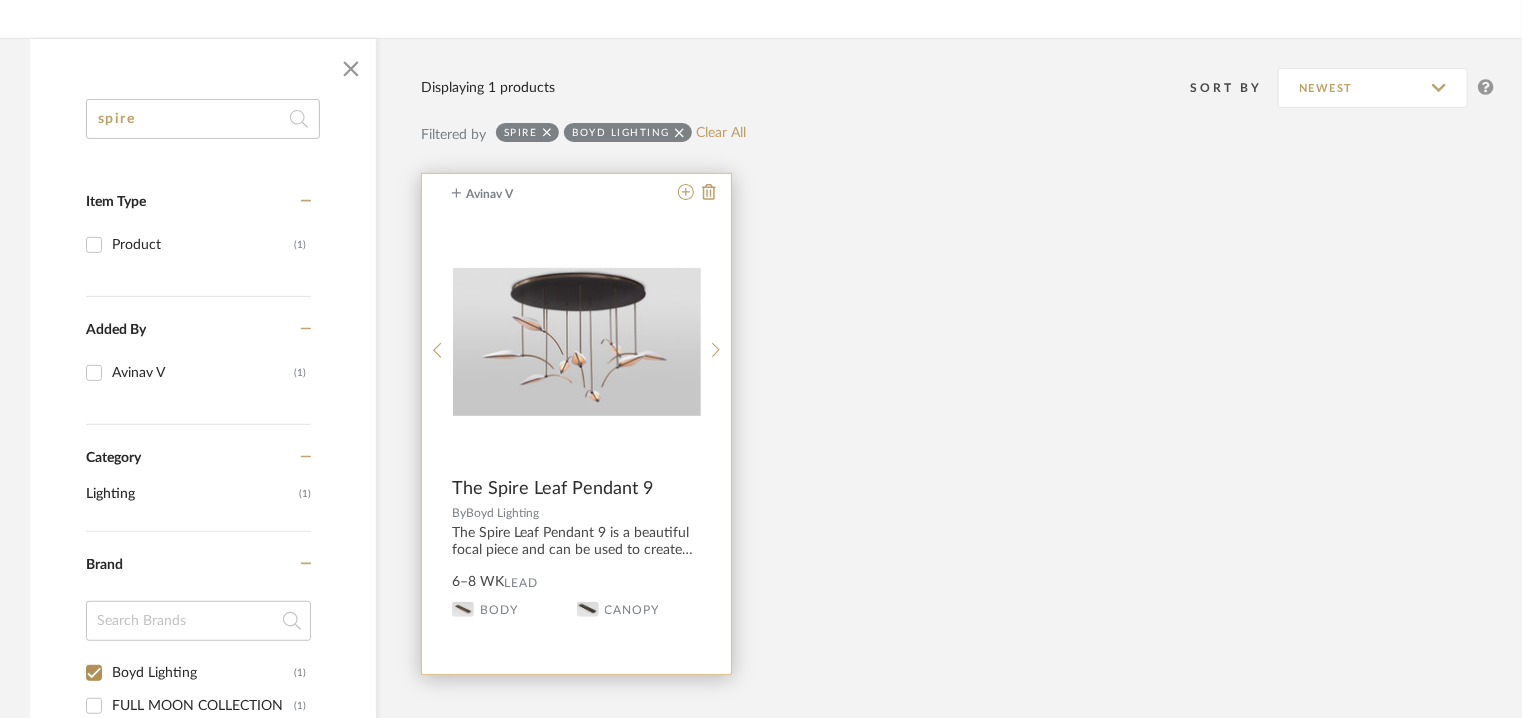click at bounding box center (577, 342) 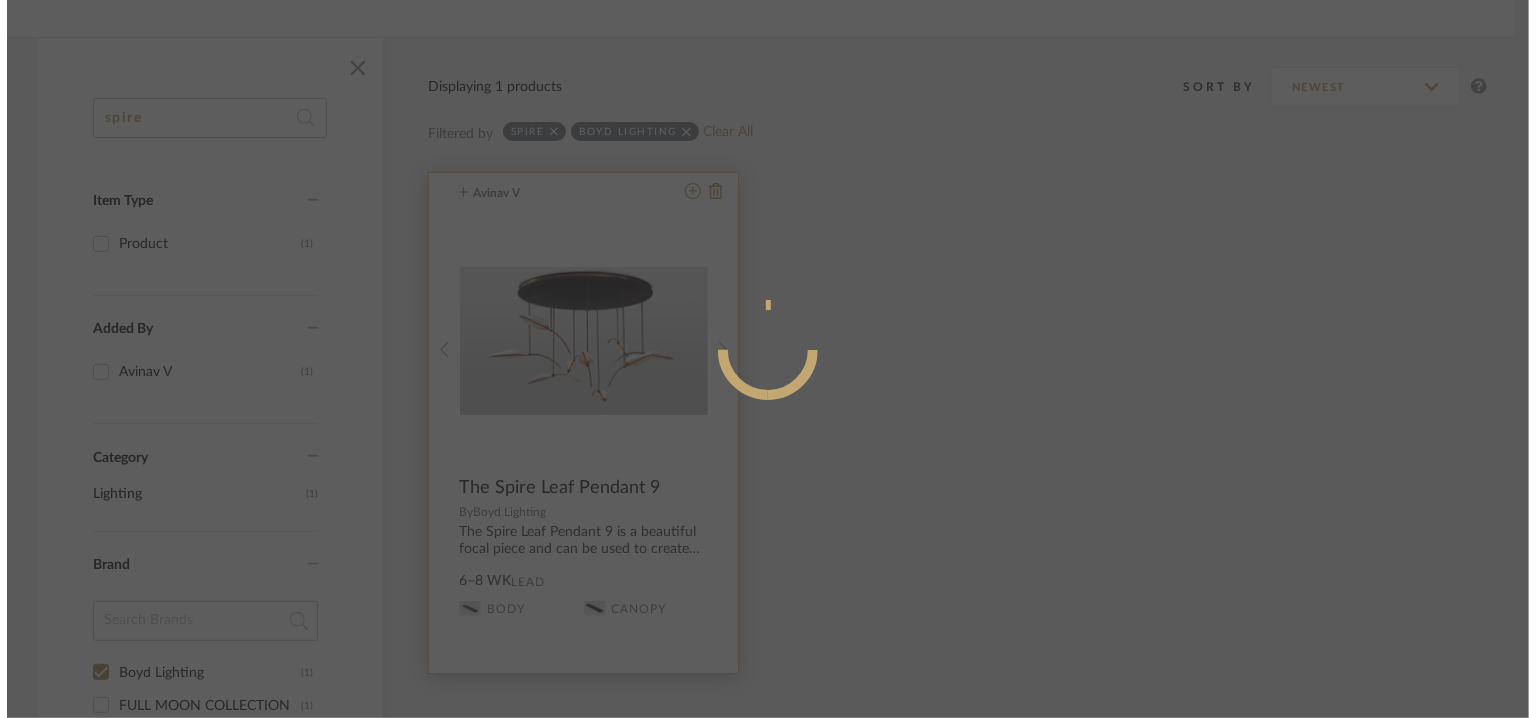 scroll, scrollTop: 0, scrollLeft: 0, axis: both 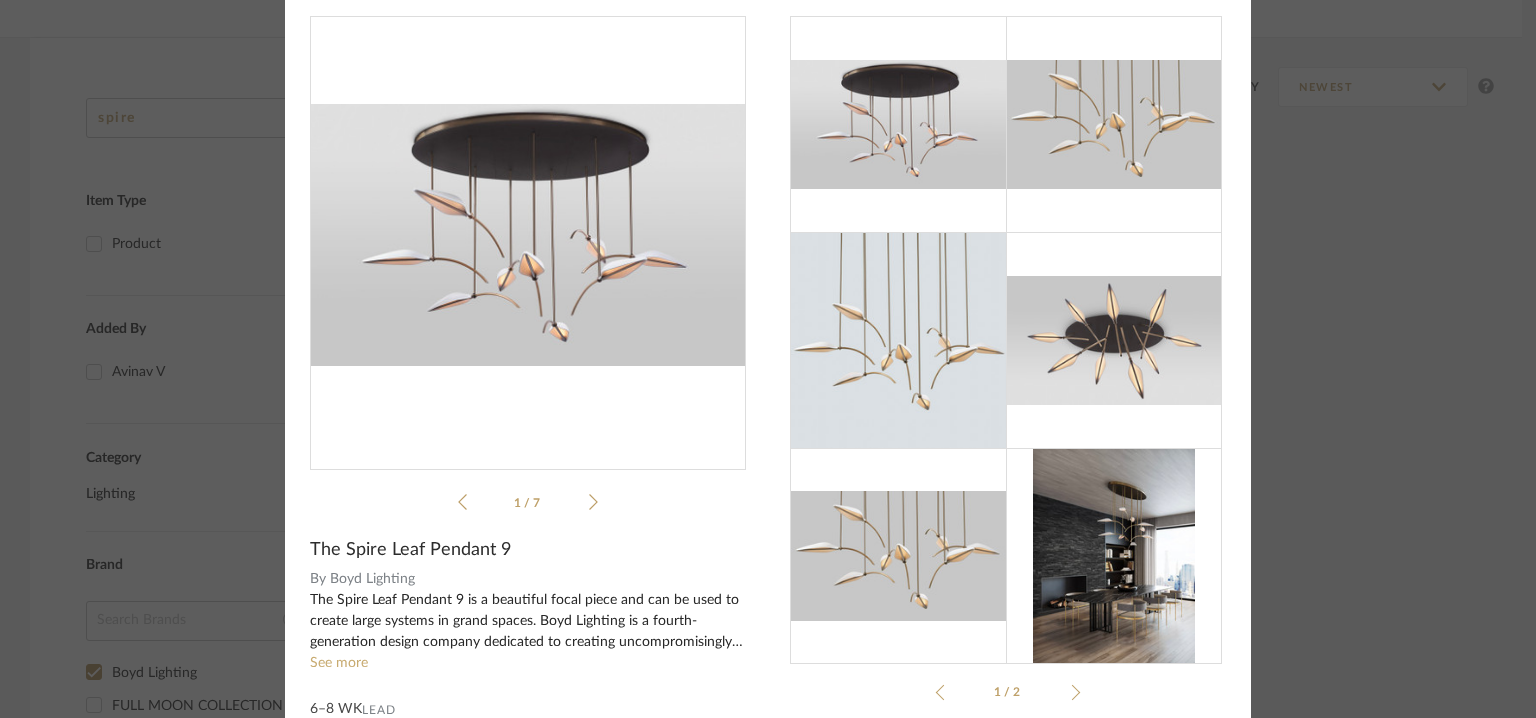 click at bounding box center (528, 235) 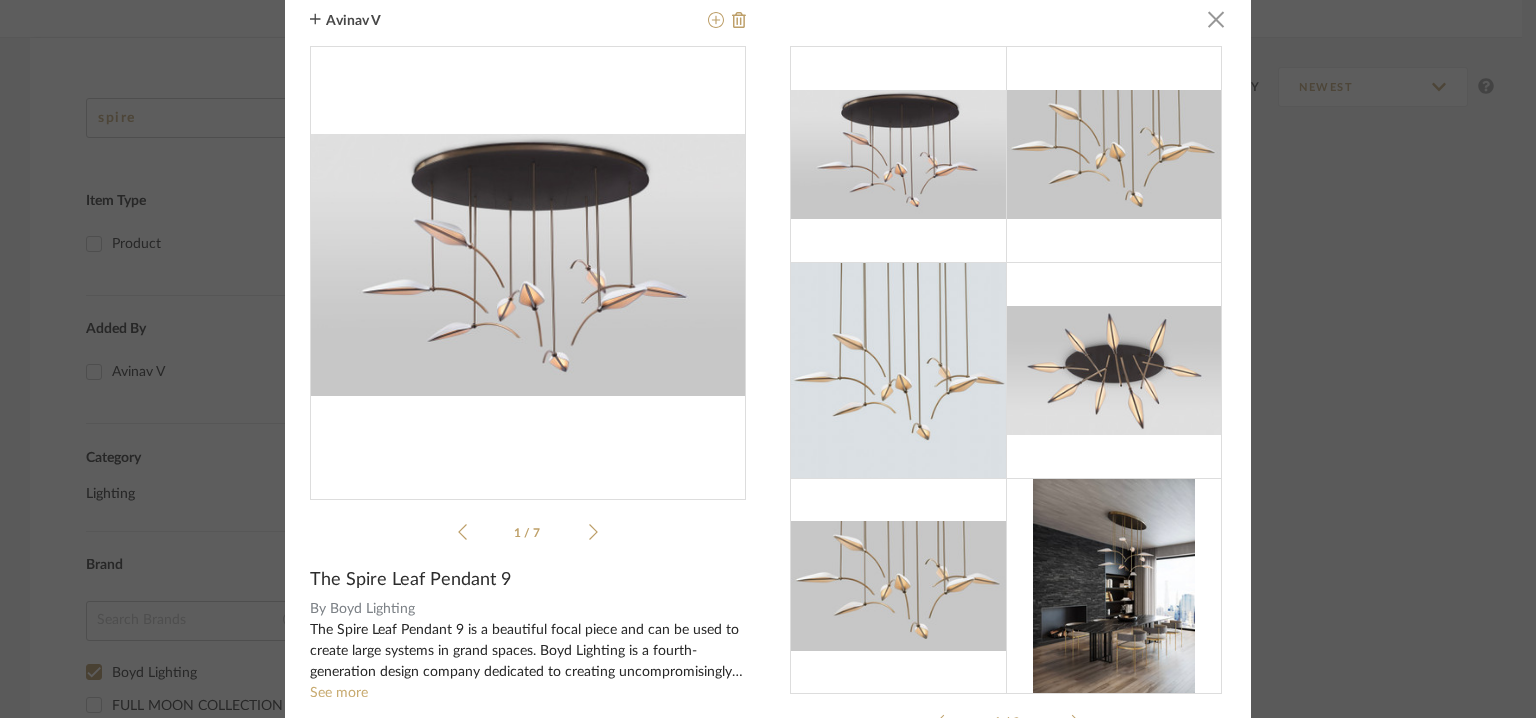 scroll, scrollTop: 0, scrollLeft: 0, axis: both 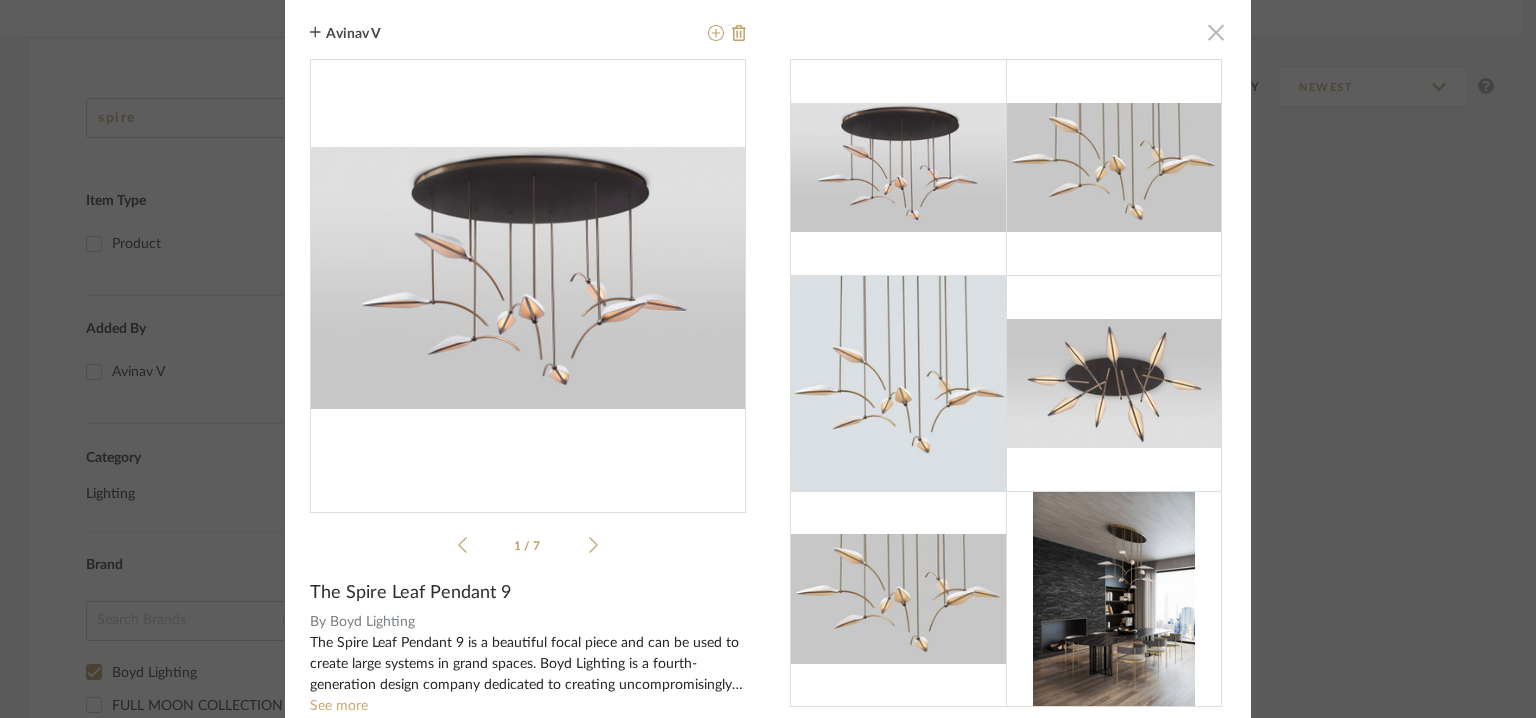 click 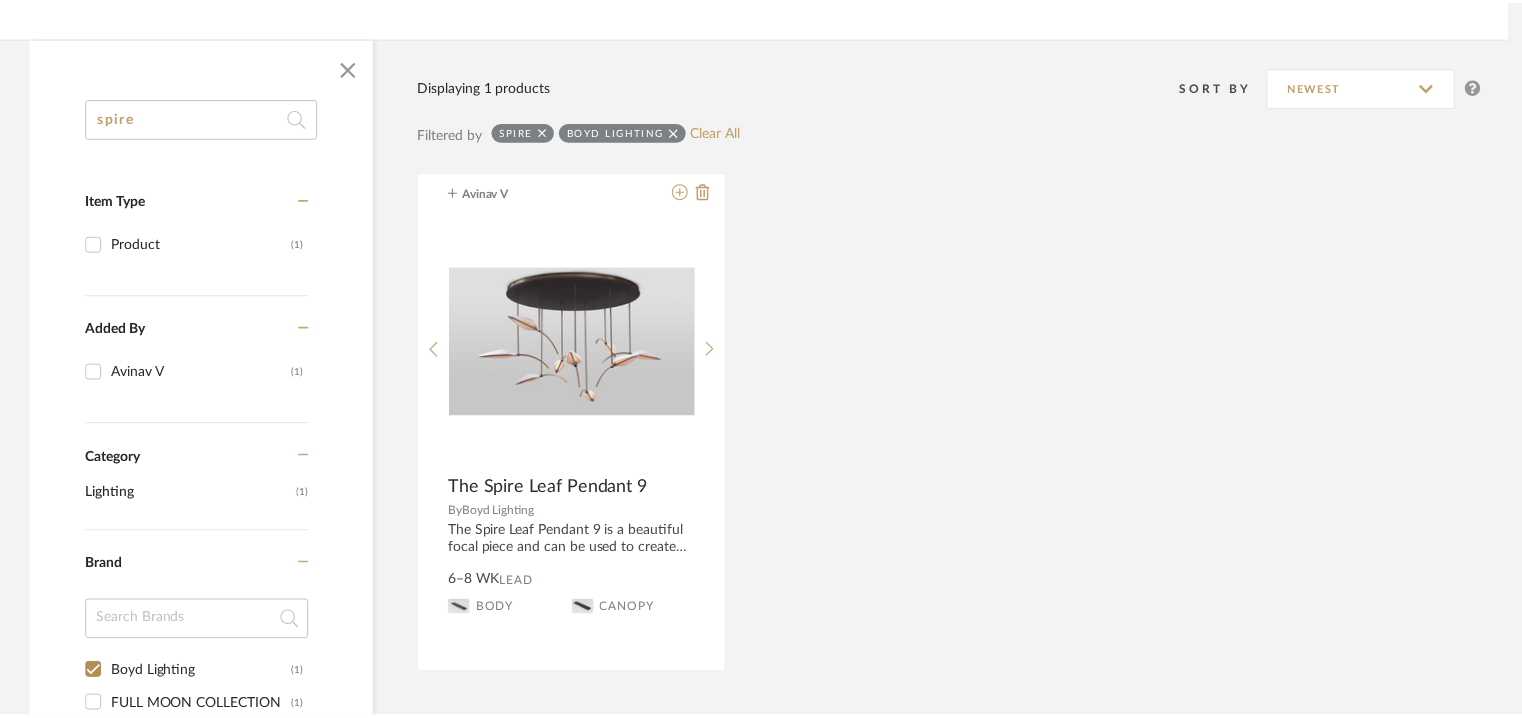 scroll, scrollTop: 269, scrollLeft: 0, axis: vertical 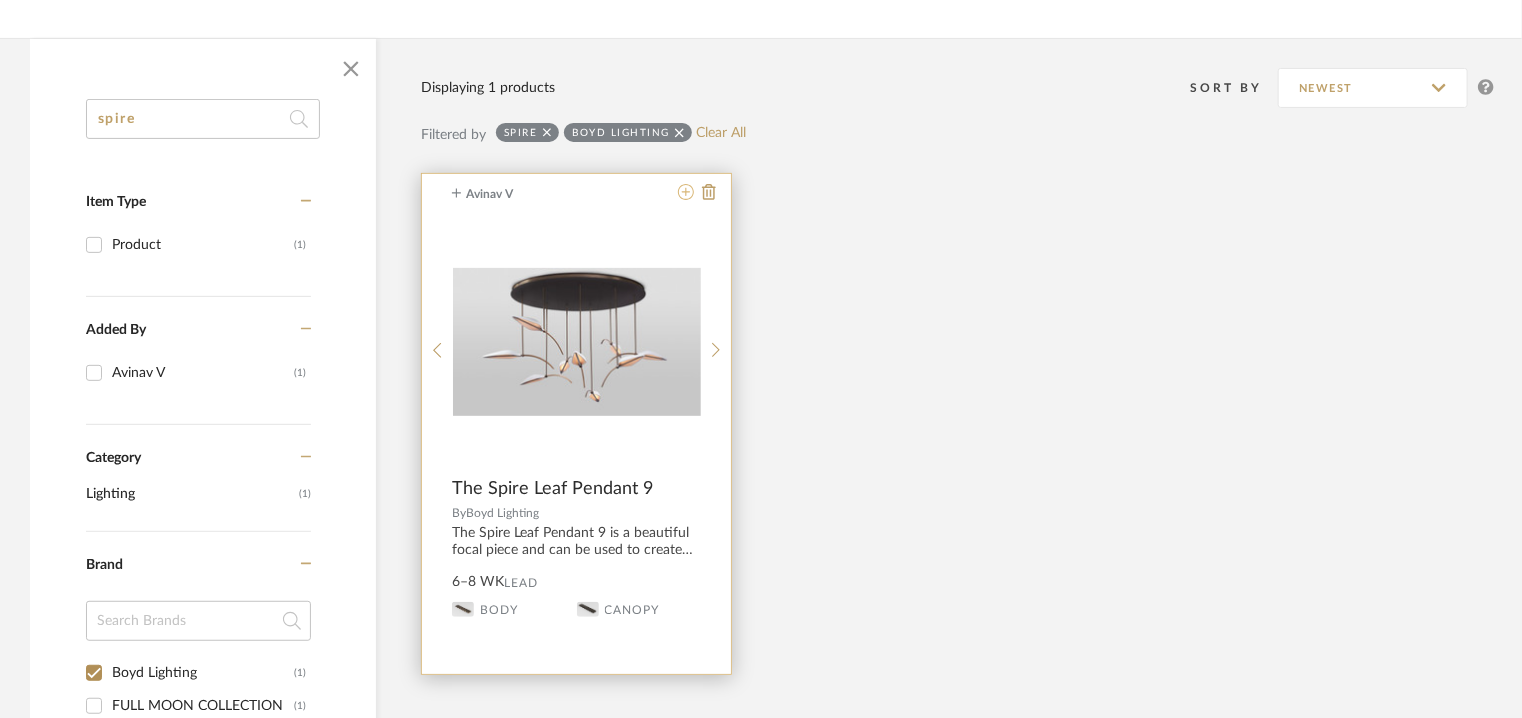click 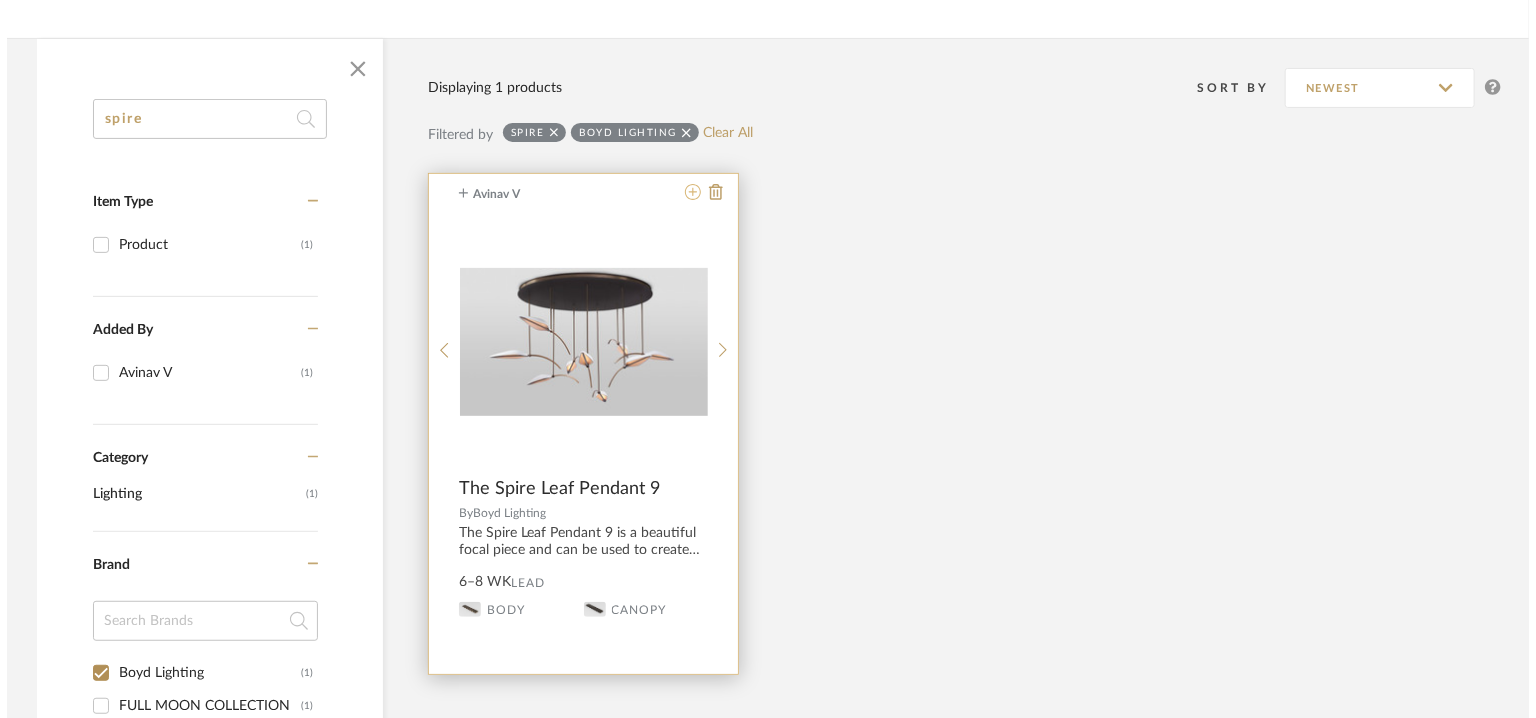 scroll, scrollTop: 0, scrollLeft: 0, axis: both 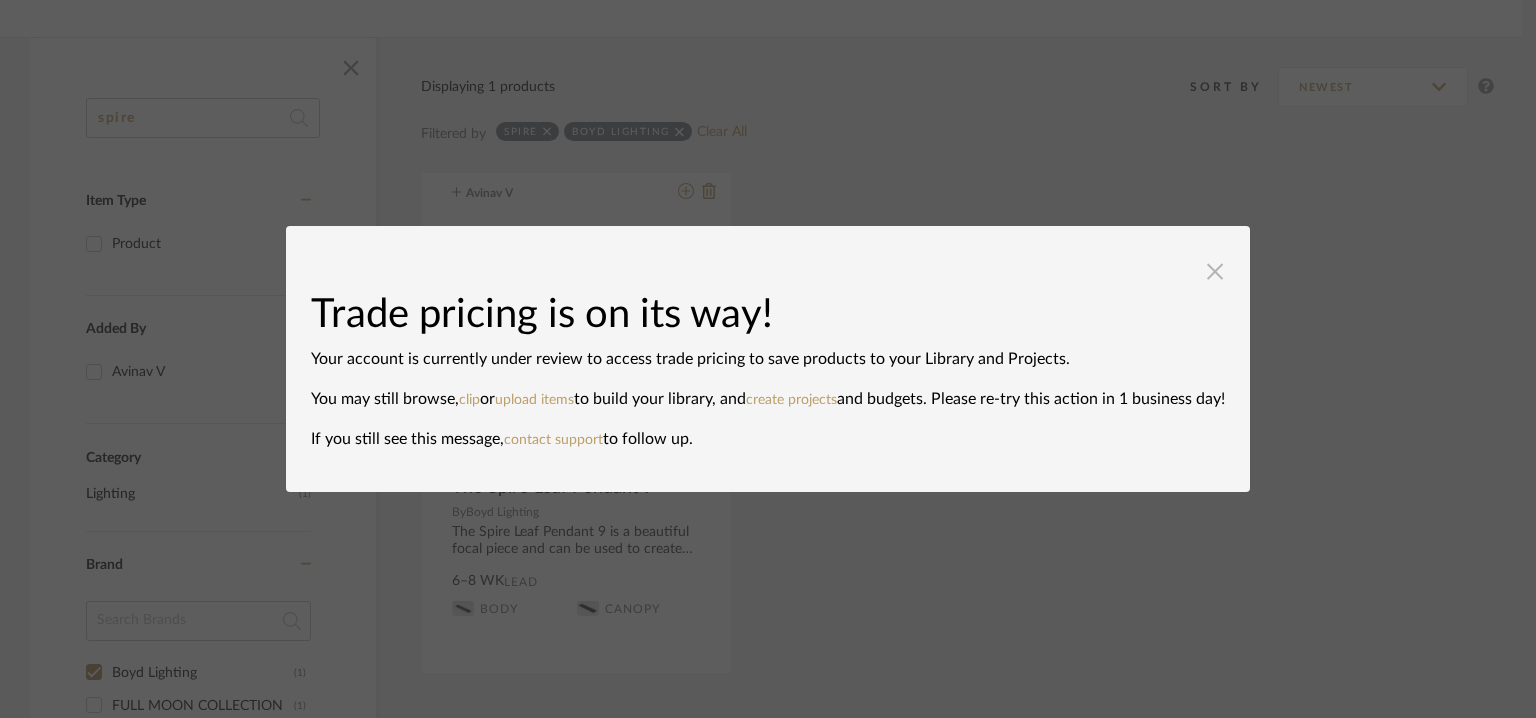 click at bounding box center [1215, 271] 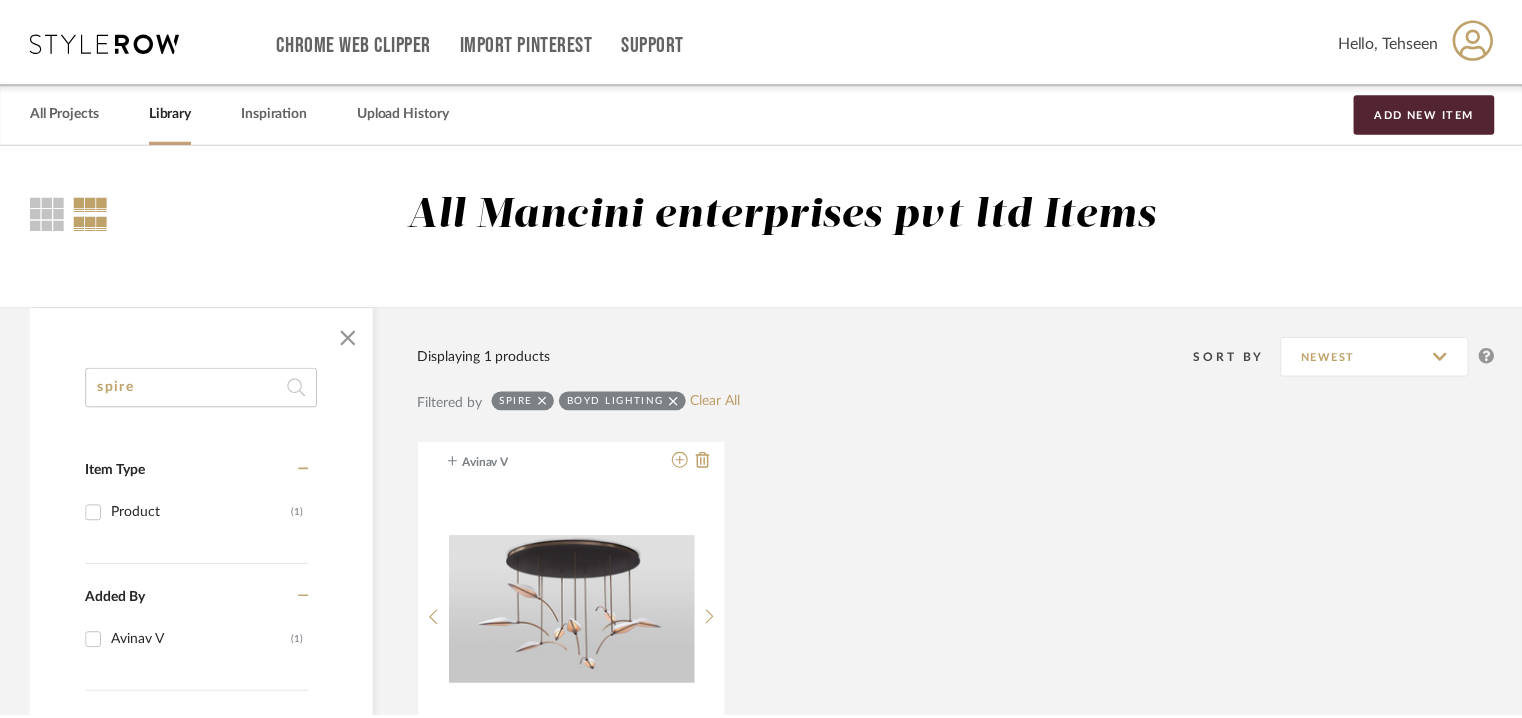 scroll, scrollTop: 269, scrollLeft: 0, axis: vertical 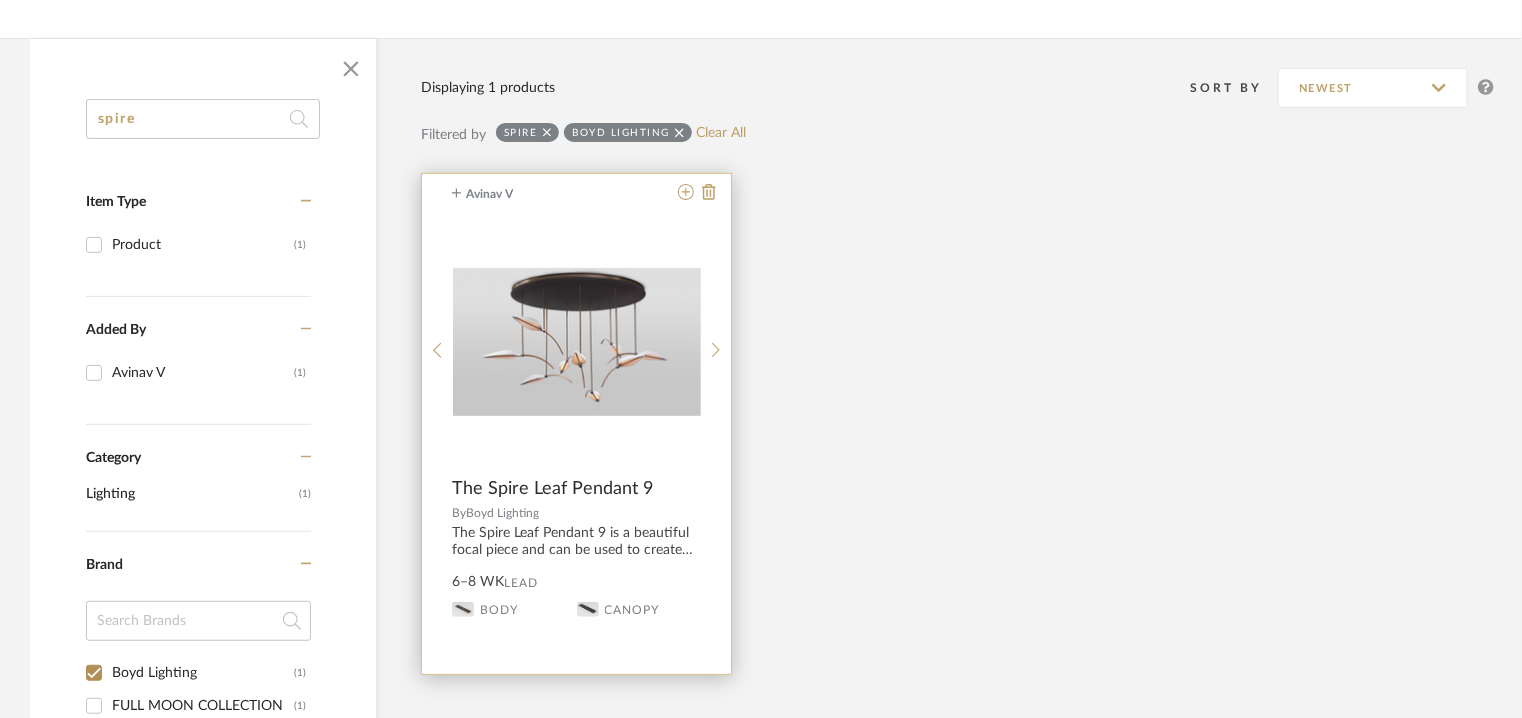 click on "Body" 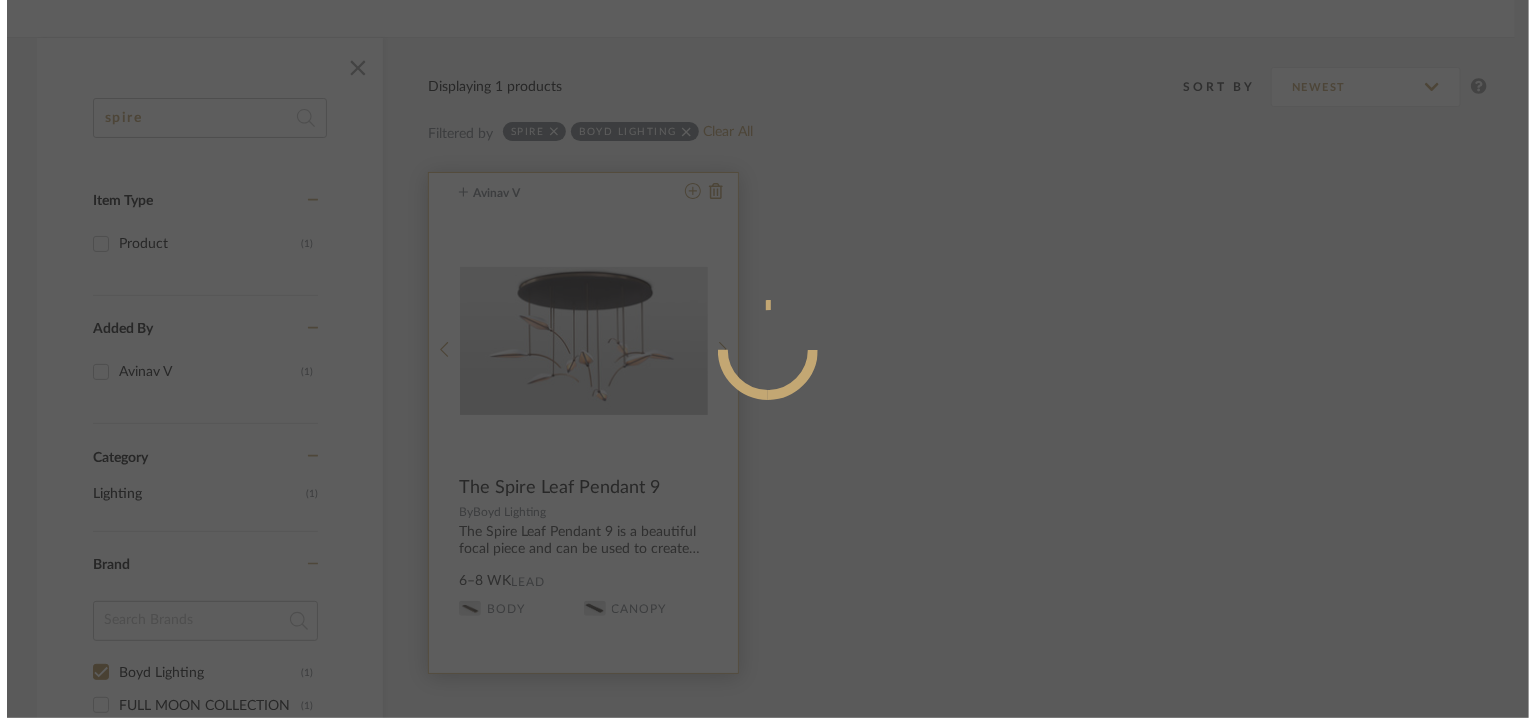 scroll, scrollTop: 0, scrollLeft: 0, axis: both 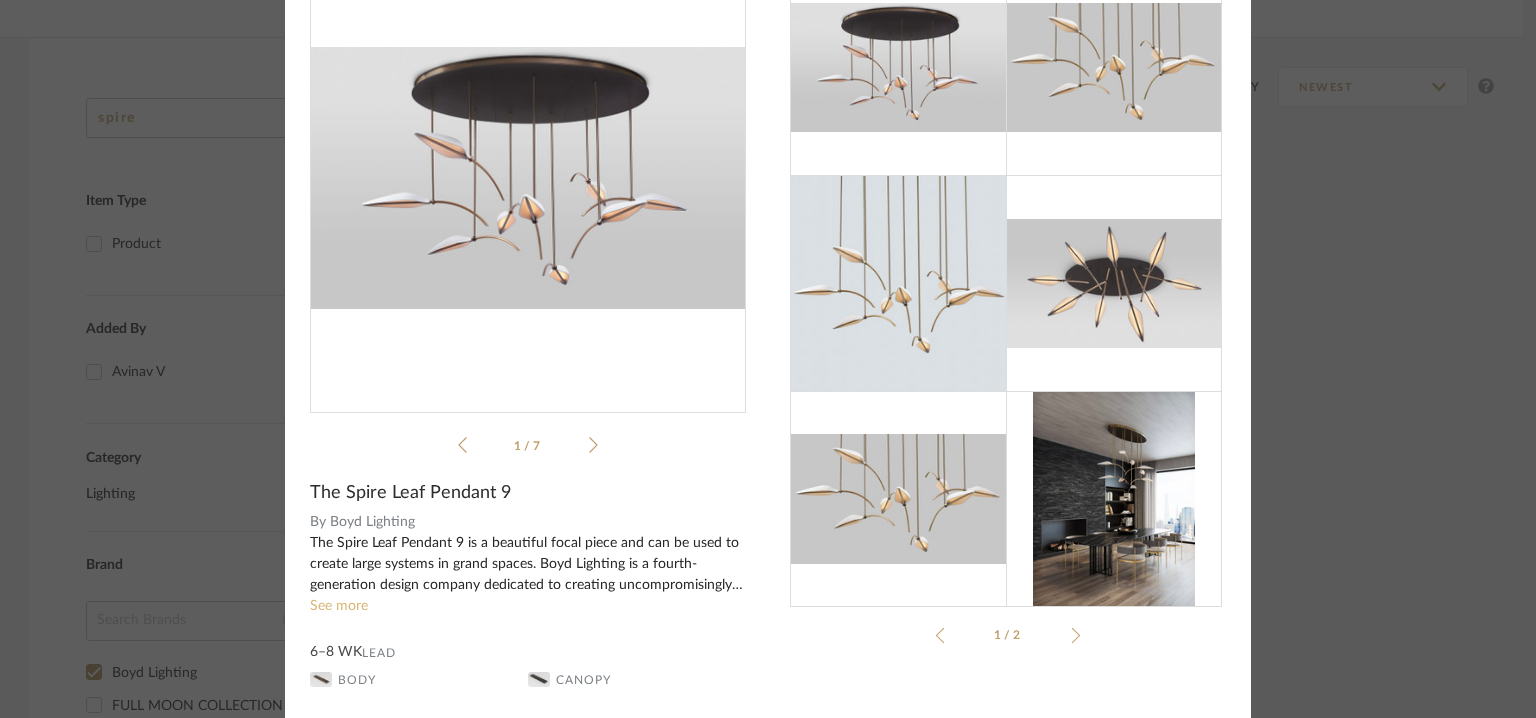 click on "See more" 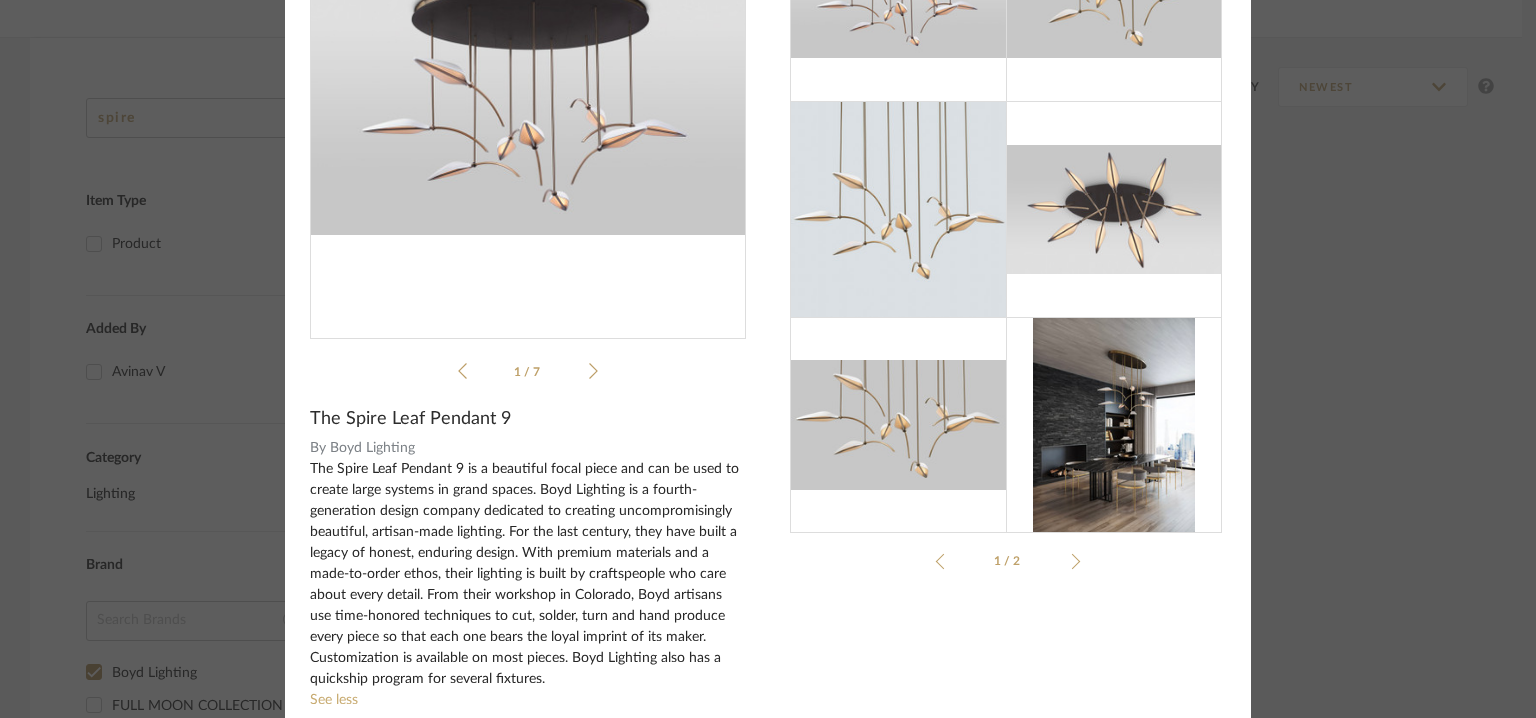 scroll, scrollTop: 261, scrollLeft: 0, axis: vertical 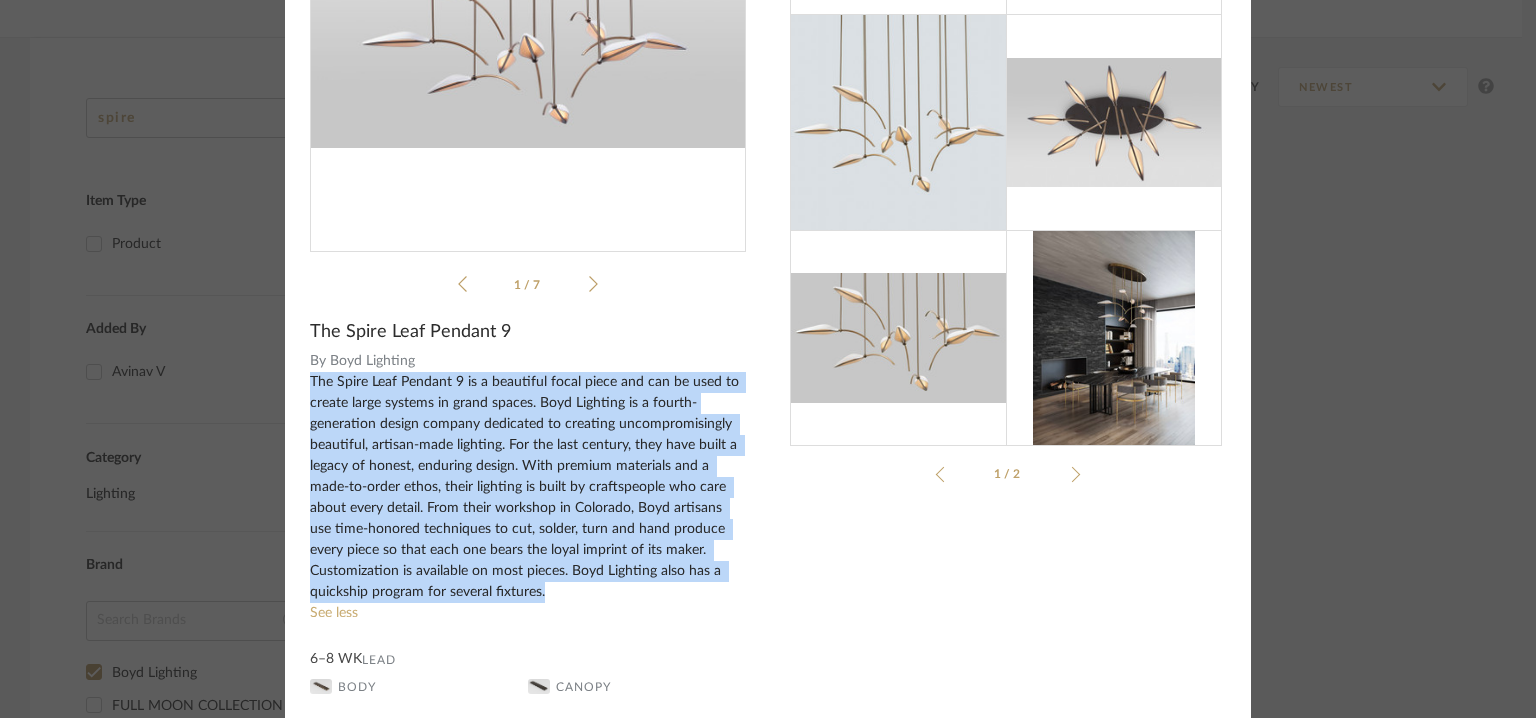 drag, startPoint x: 546, startPoint y: 599, endPoint x: 291, endPoint y: 380, distance: 336.1339 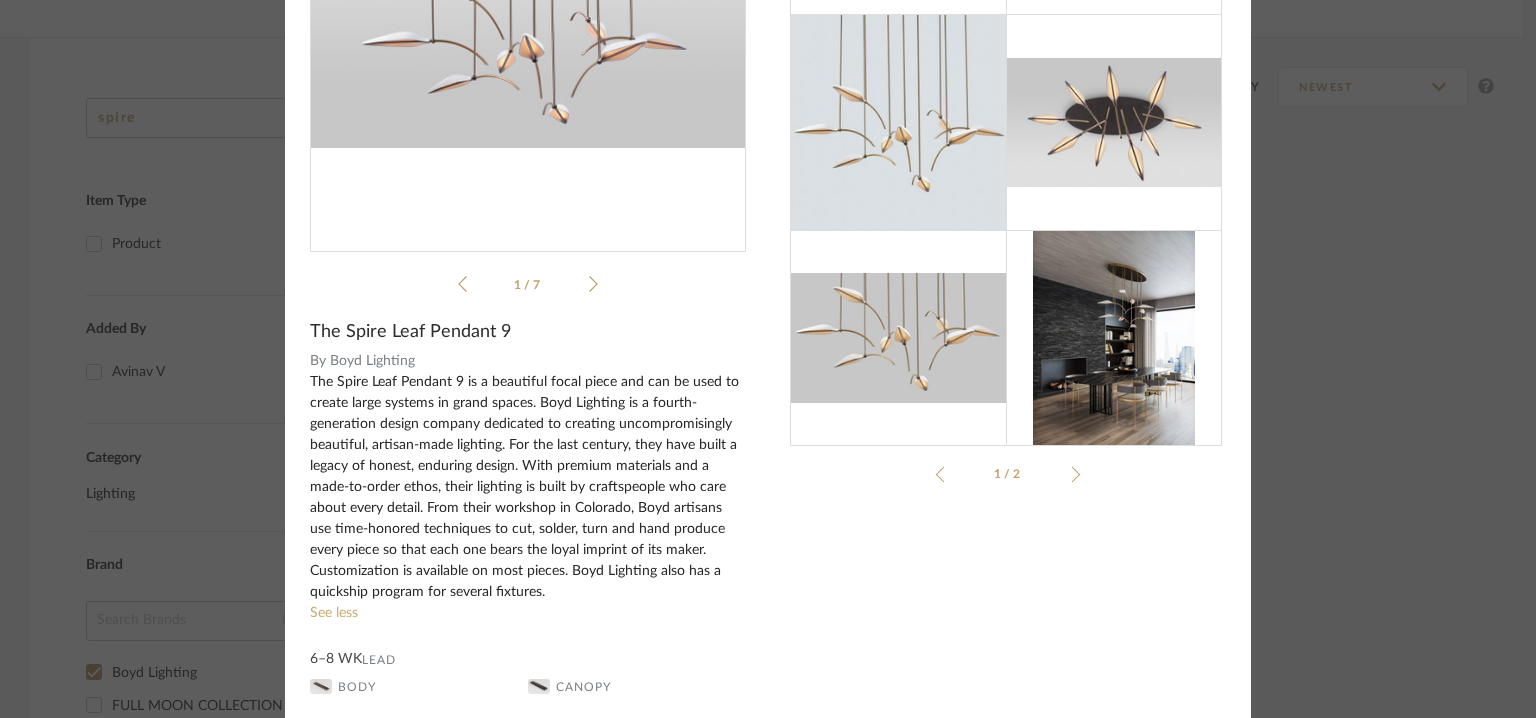click on "The Spire Leaf Pendant 9 is a beautiful focal piece and can be used to create large systems in grand spaces. Boyd Lighting is a fourth-generation design company dedicated to creating uncompromisingly beautiful, artisan-made lighting. For the last century, they have built a legacy of honest, enduring design. With premium materials and a made-to-order ethos, their lighting is built by craftspeople who care about every detail. From their workshop in Colorado, Boyd artisans use time-honored techniques to cut, solder, turn and hand produce every piece so that each one bears the loyal imprint of its maker. Customization is available on most pieces. Boyd Lighting also has a quickship program for several fixtures. See less" 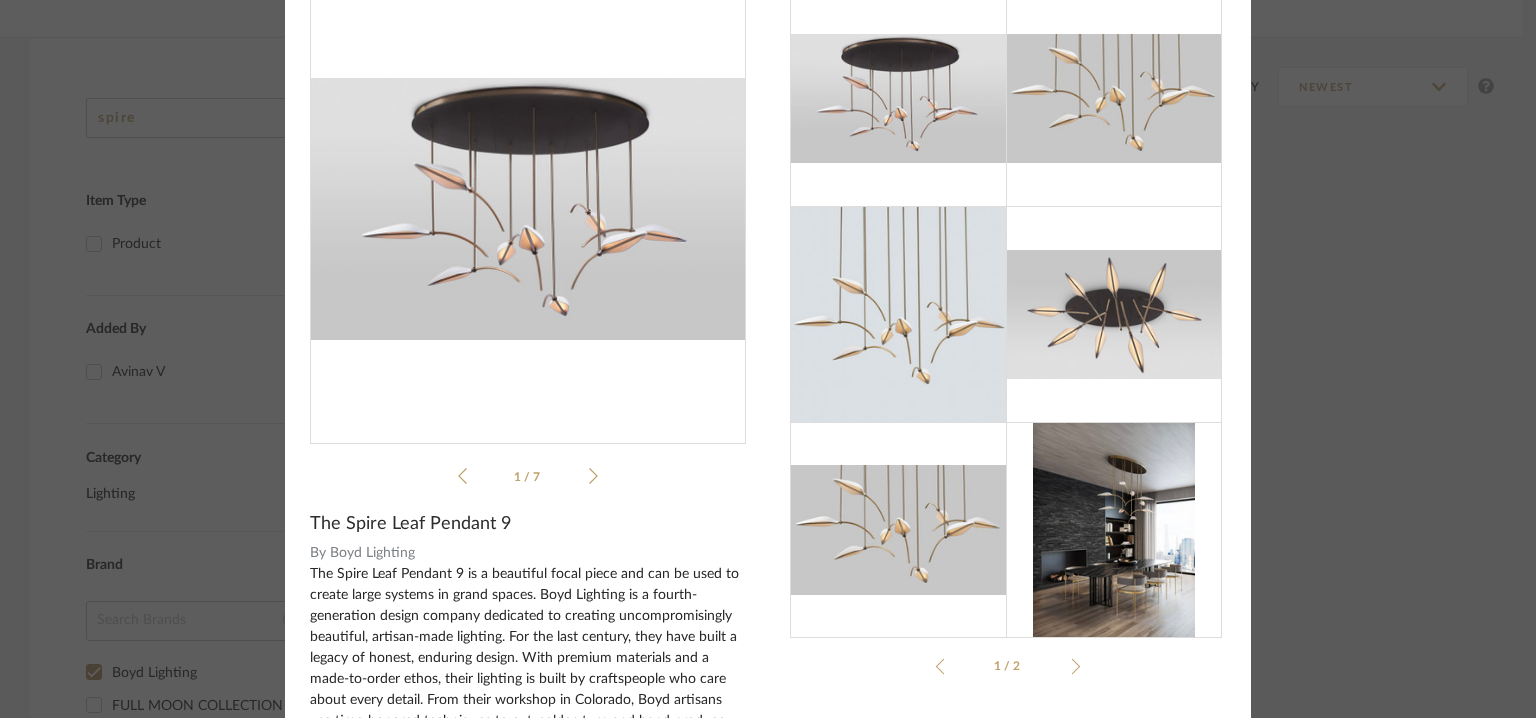 scroll, scrollTop: 0, scrollLeft: 0, axis: both 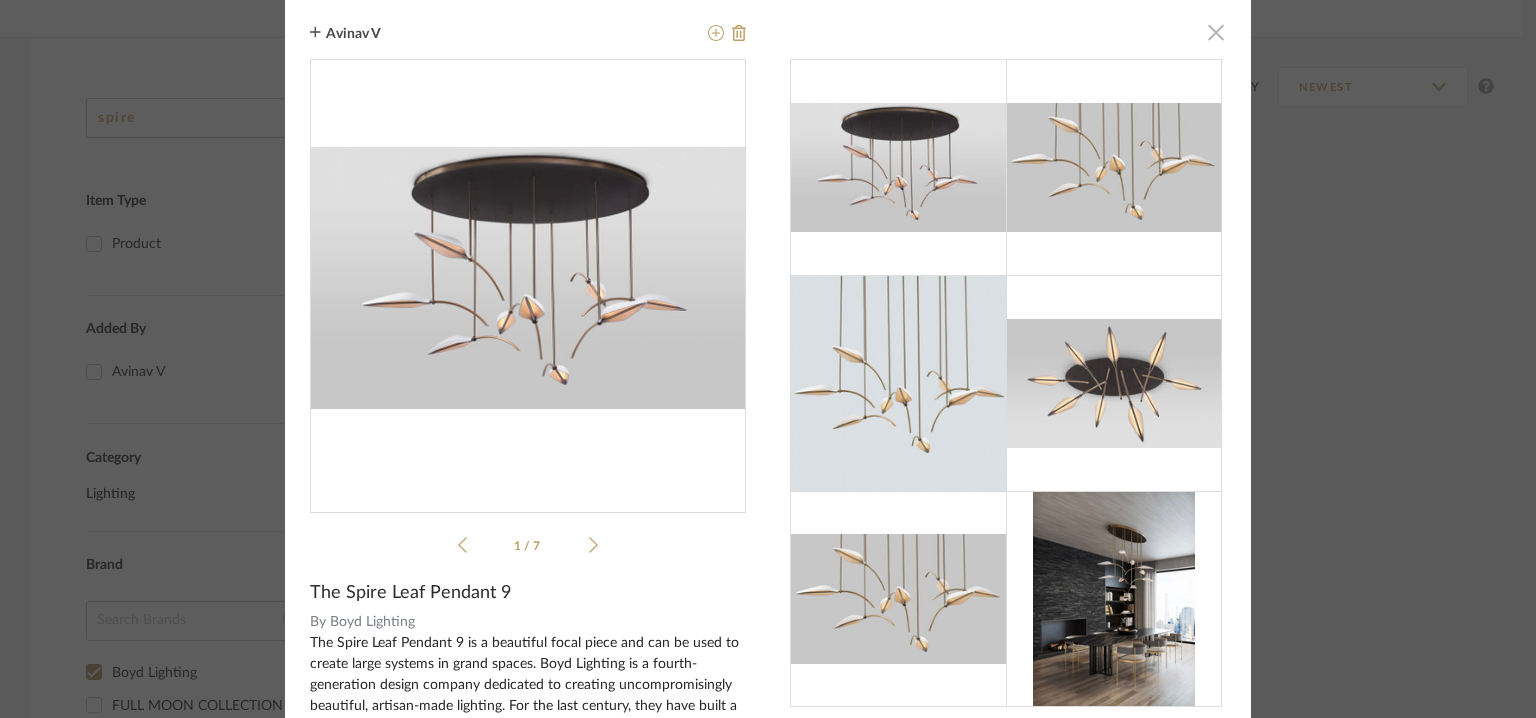 click 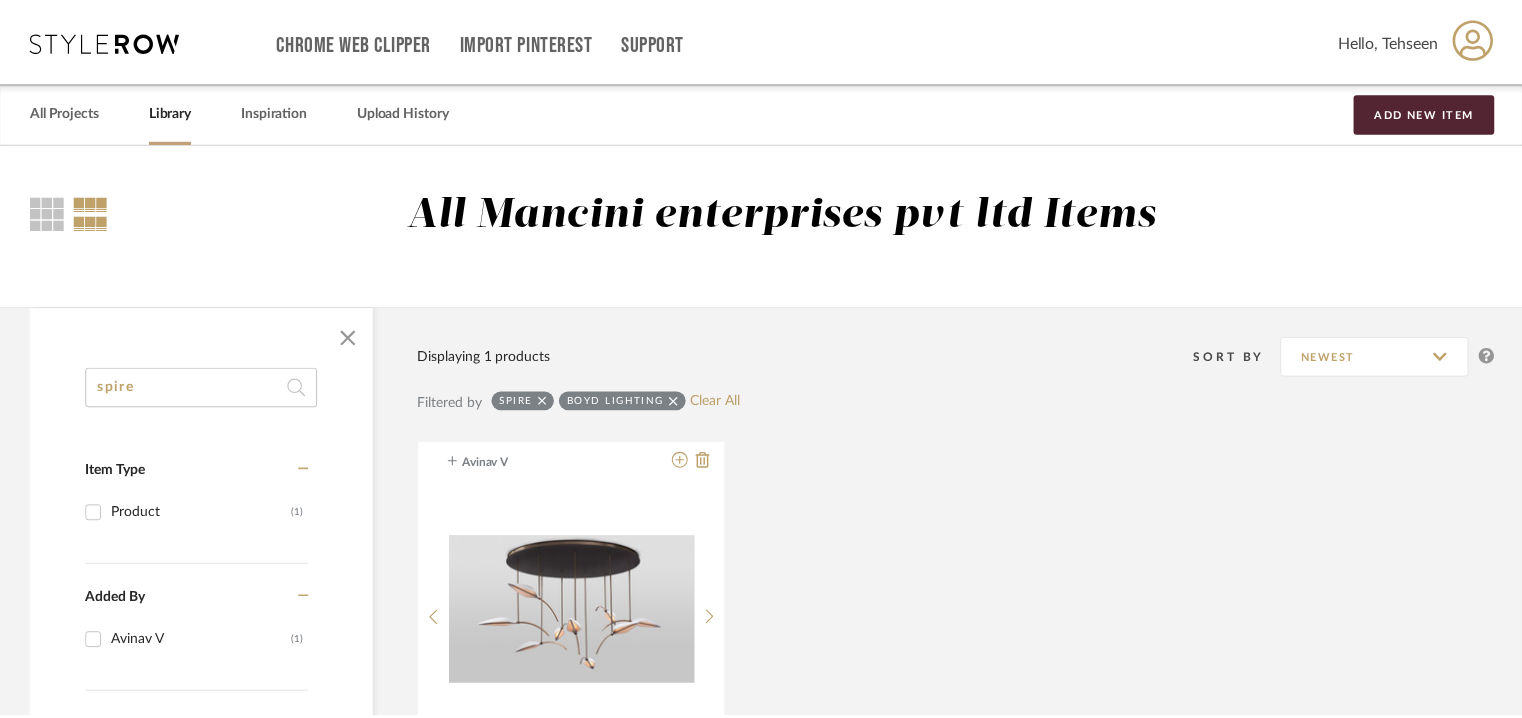 scroll, scrollTop: 269, scrollLeft: 0, axis: vertical 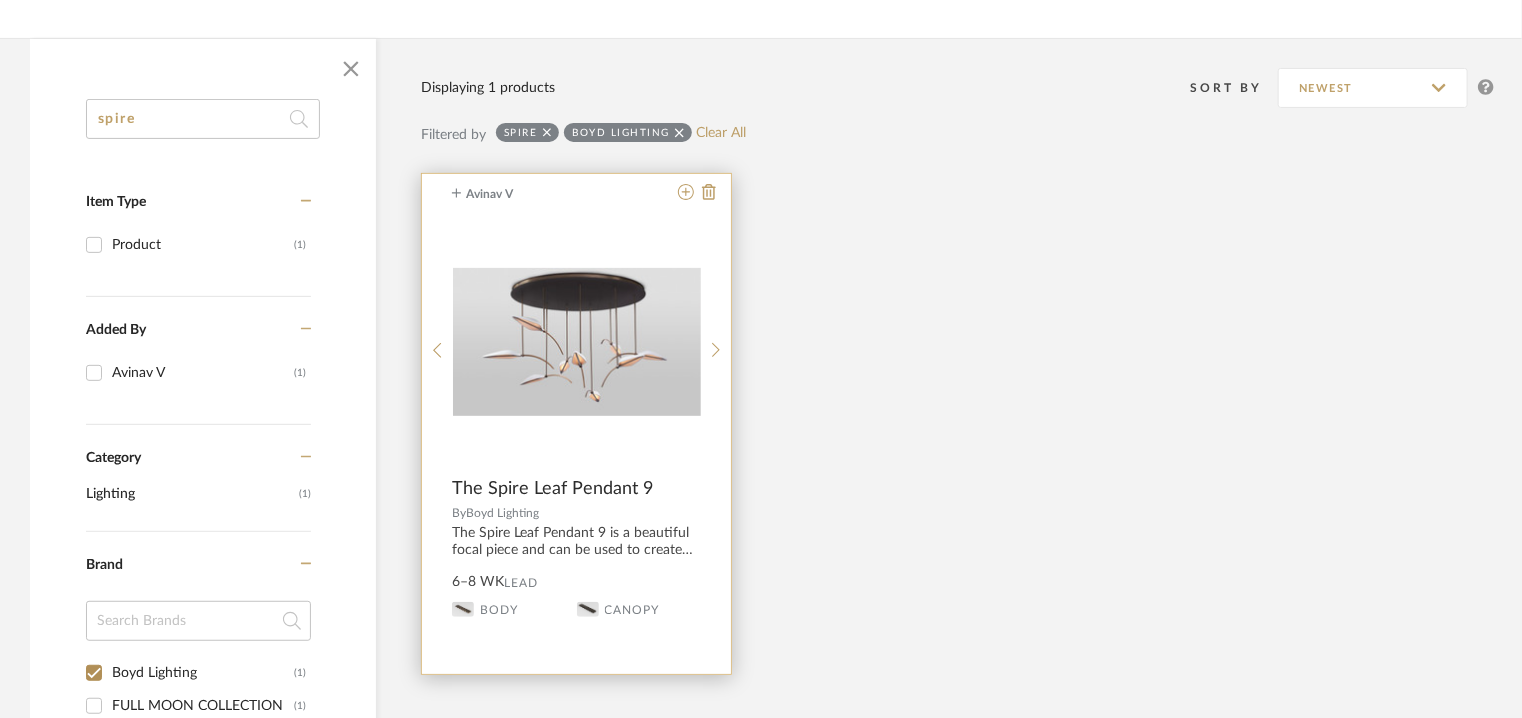 click 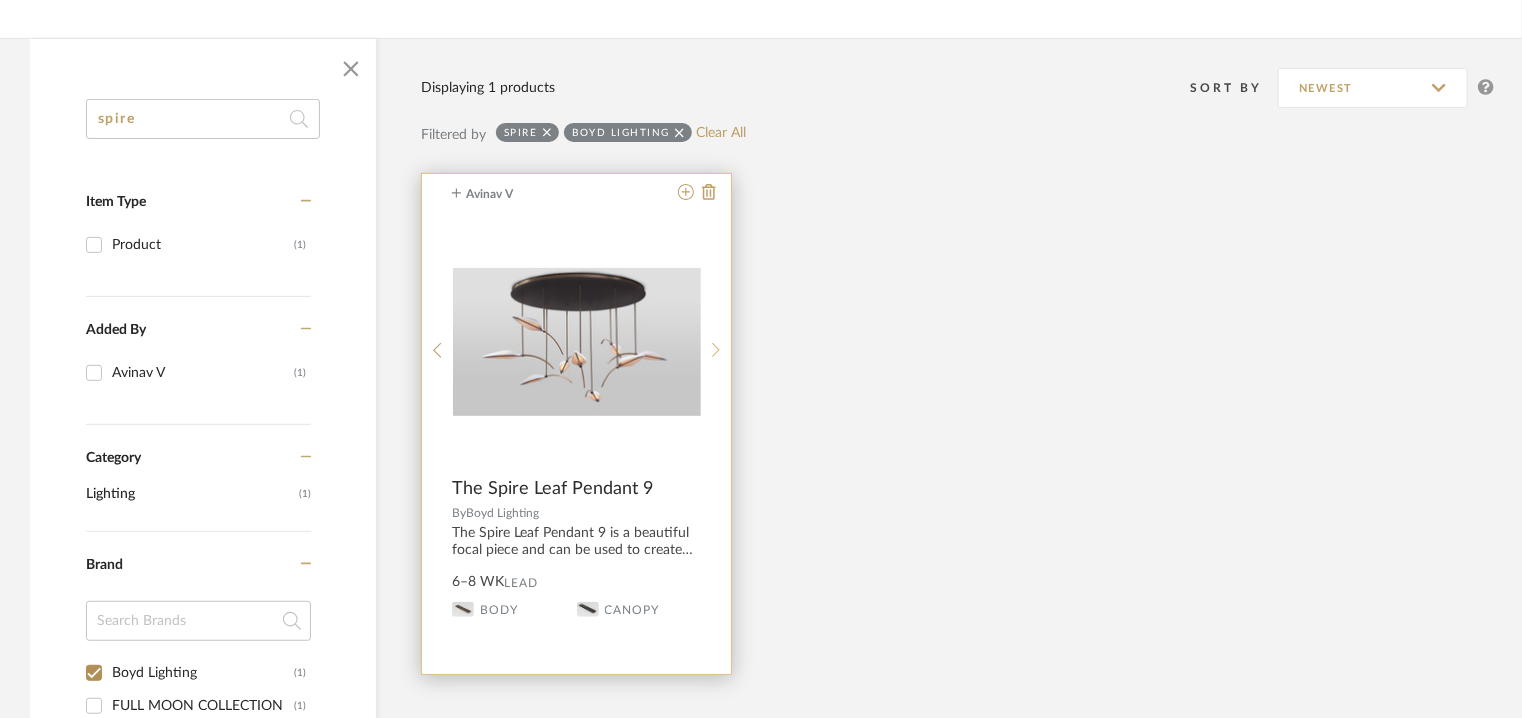 click 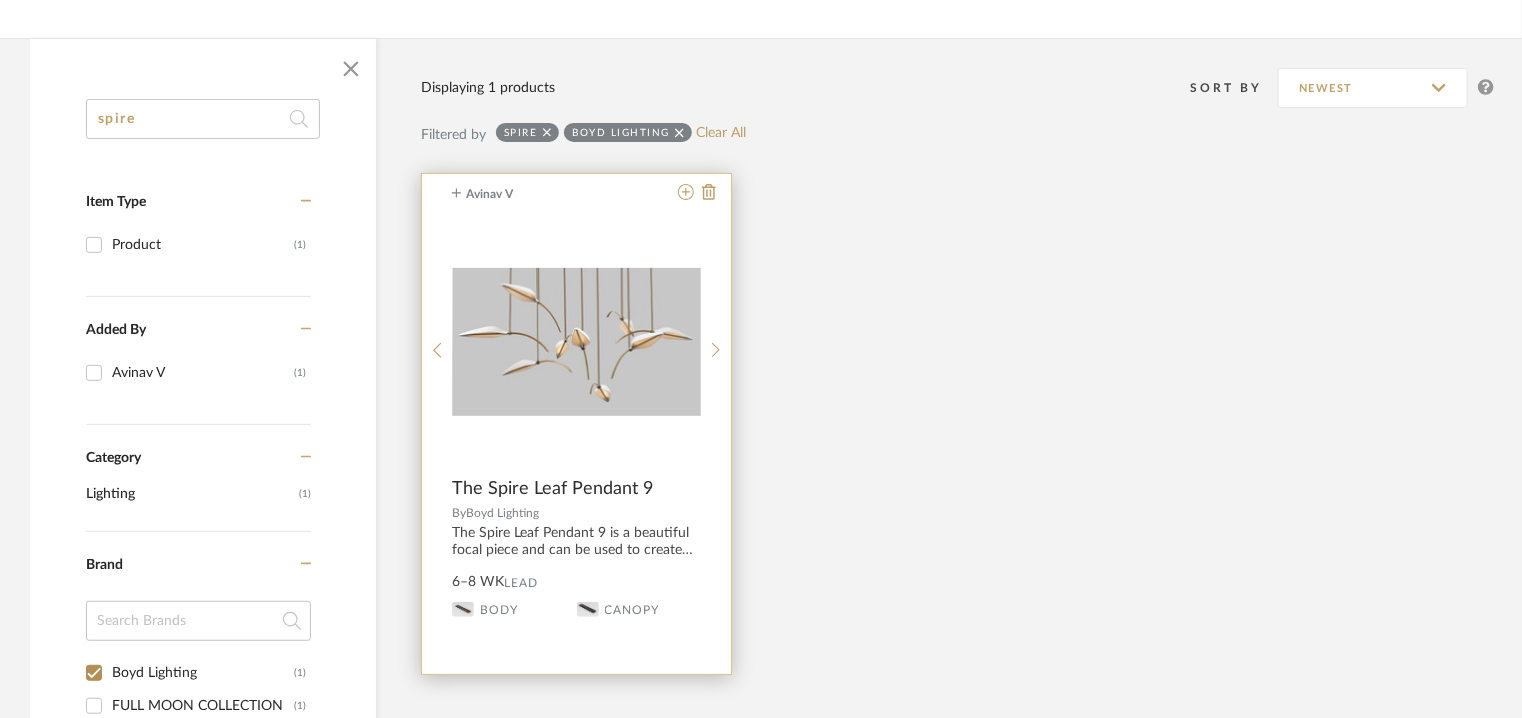 drag, startPoint x: 684, startPoint y: 197, endPoint x: 458, endPoint y: 189, distance: 226.14156 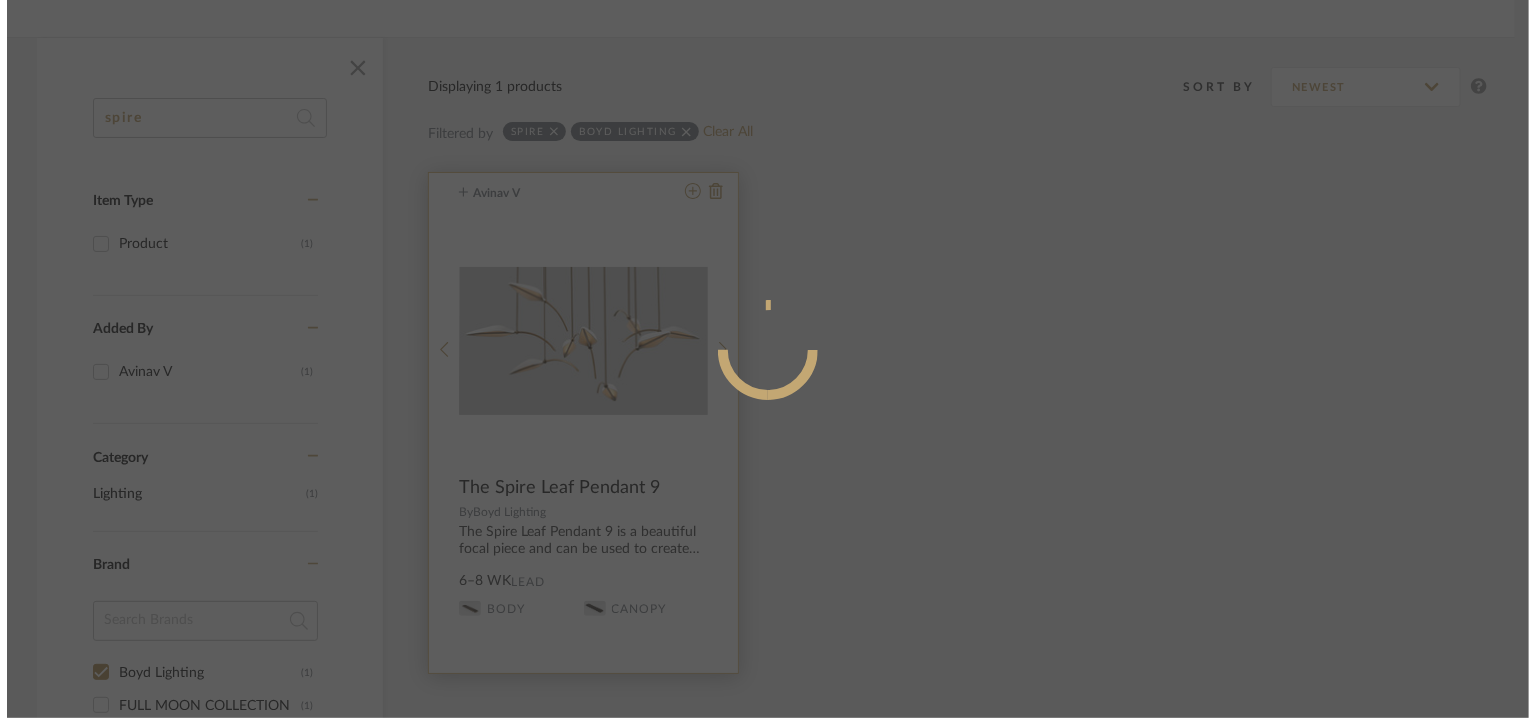 scroll, scrollTop: 0, scrollLeft: 0, axis: both 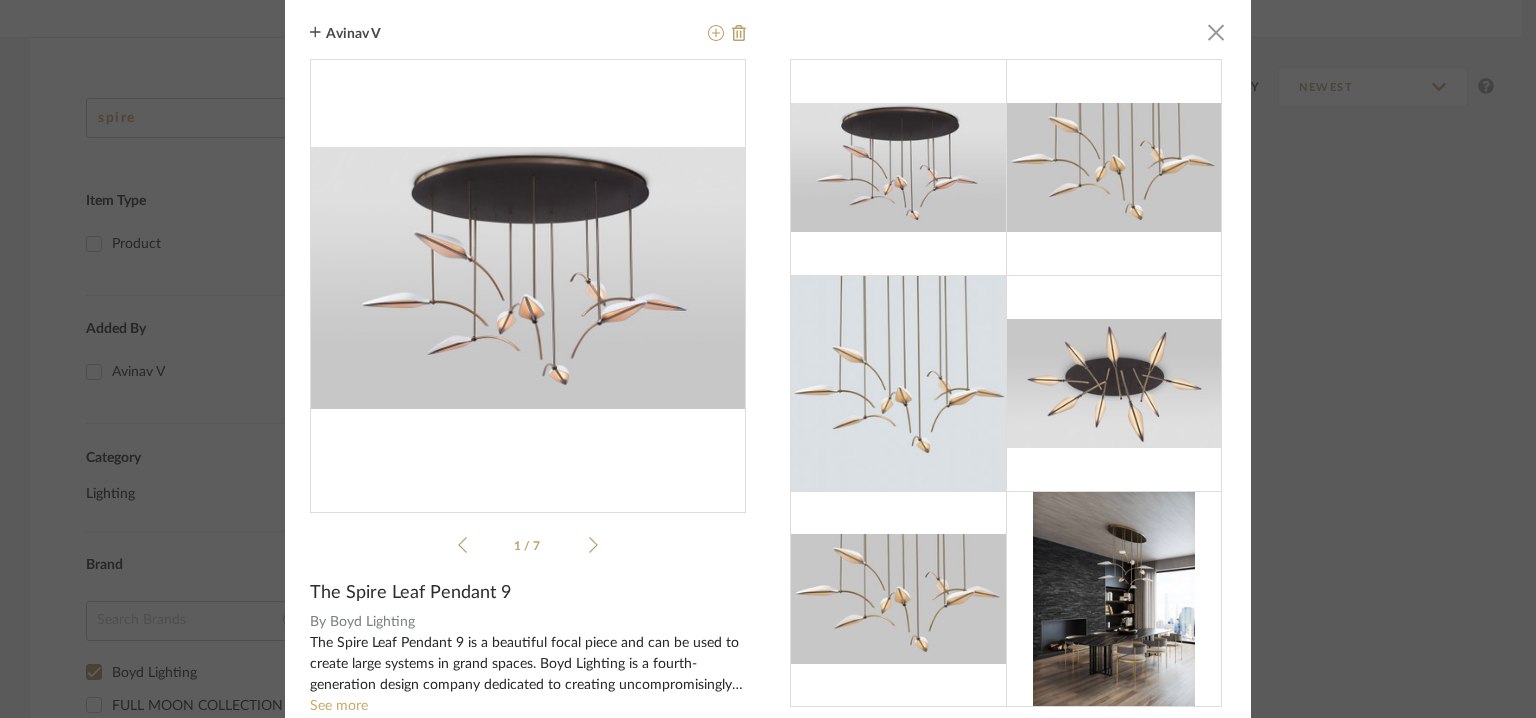 click at bounding box center (528, 278) 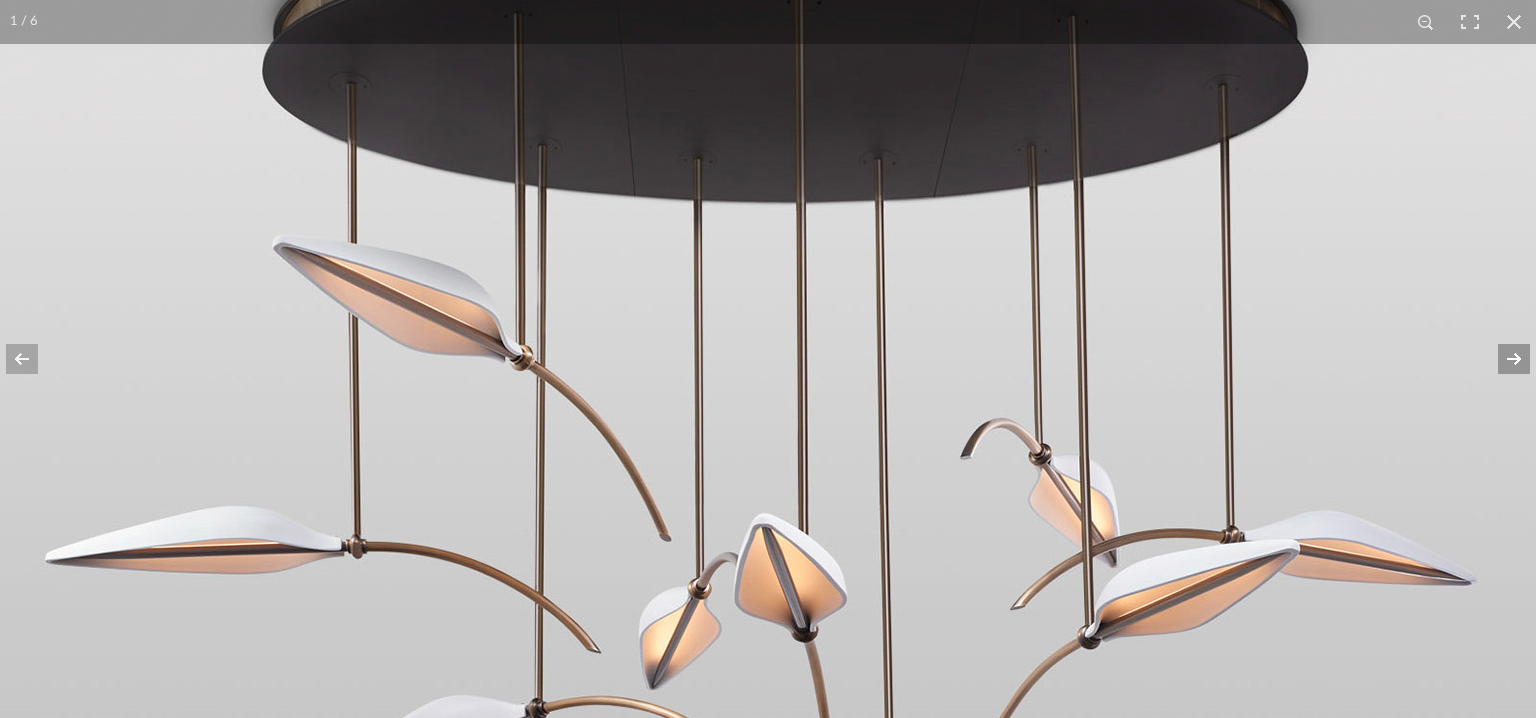 click at bounding box center (1501, 359) 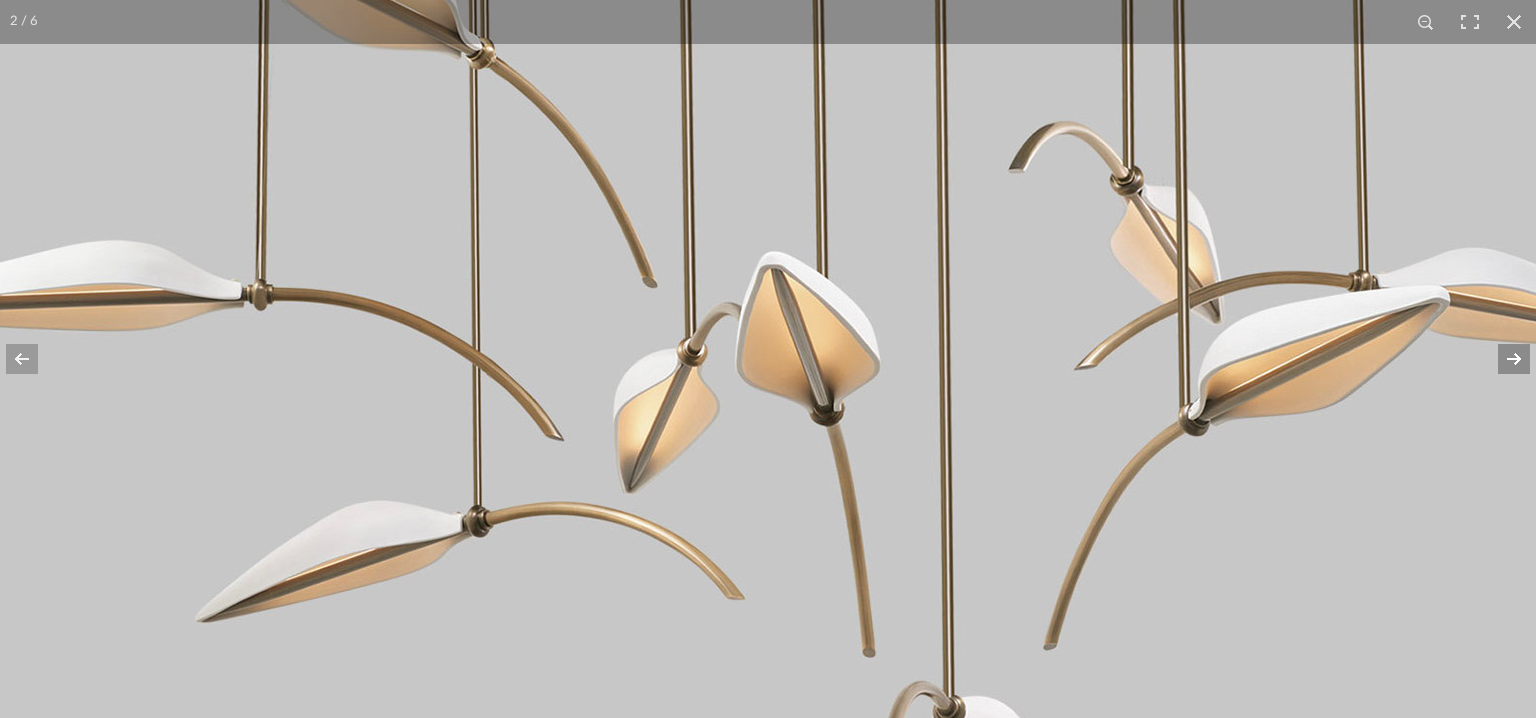 click at bounding box center [1501, 359] 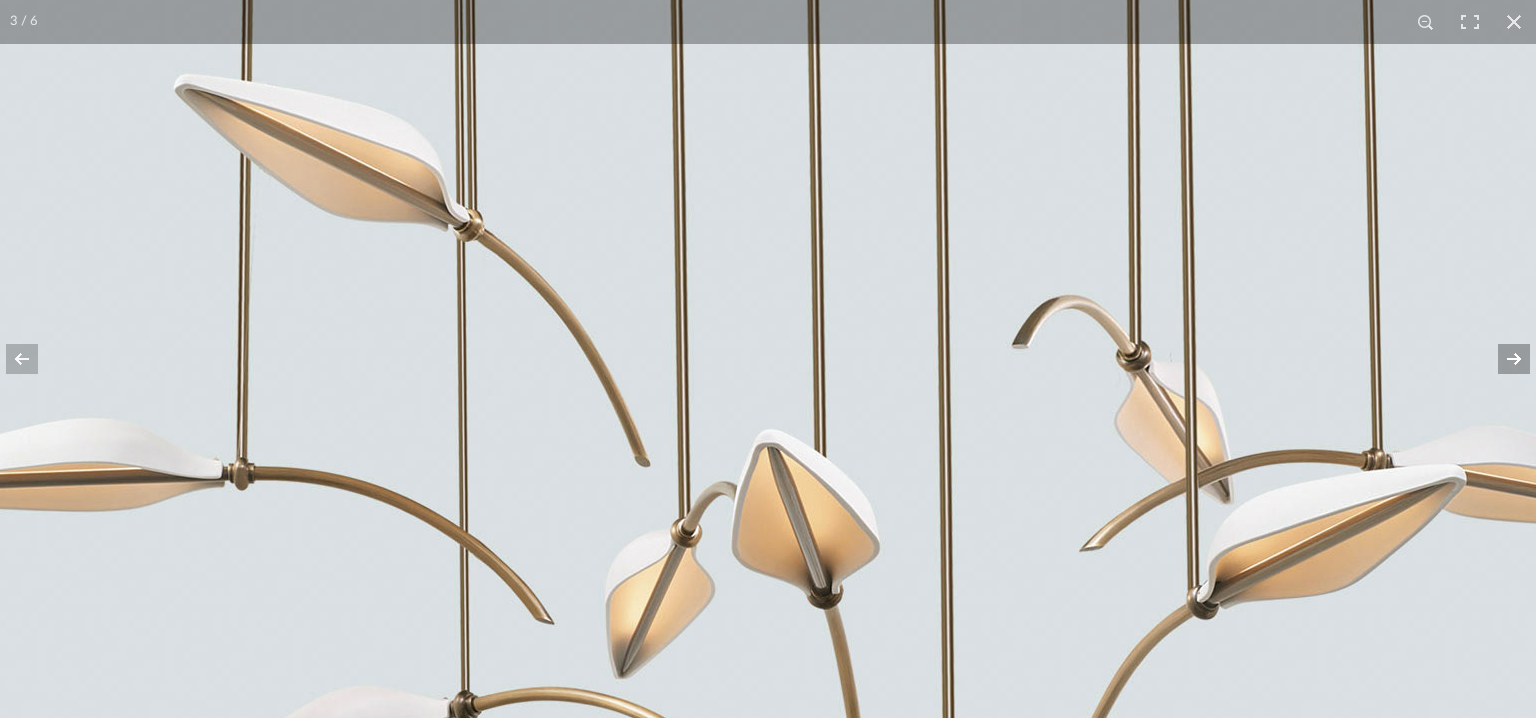 click at bounding box center [1501, 359] 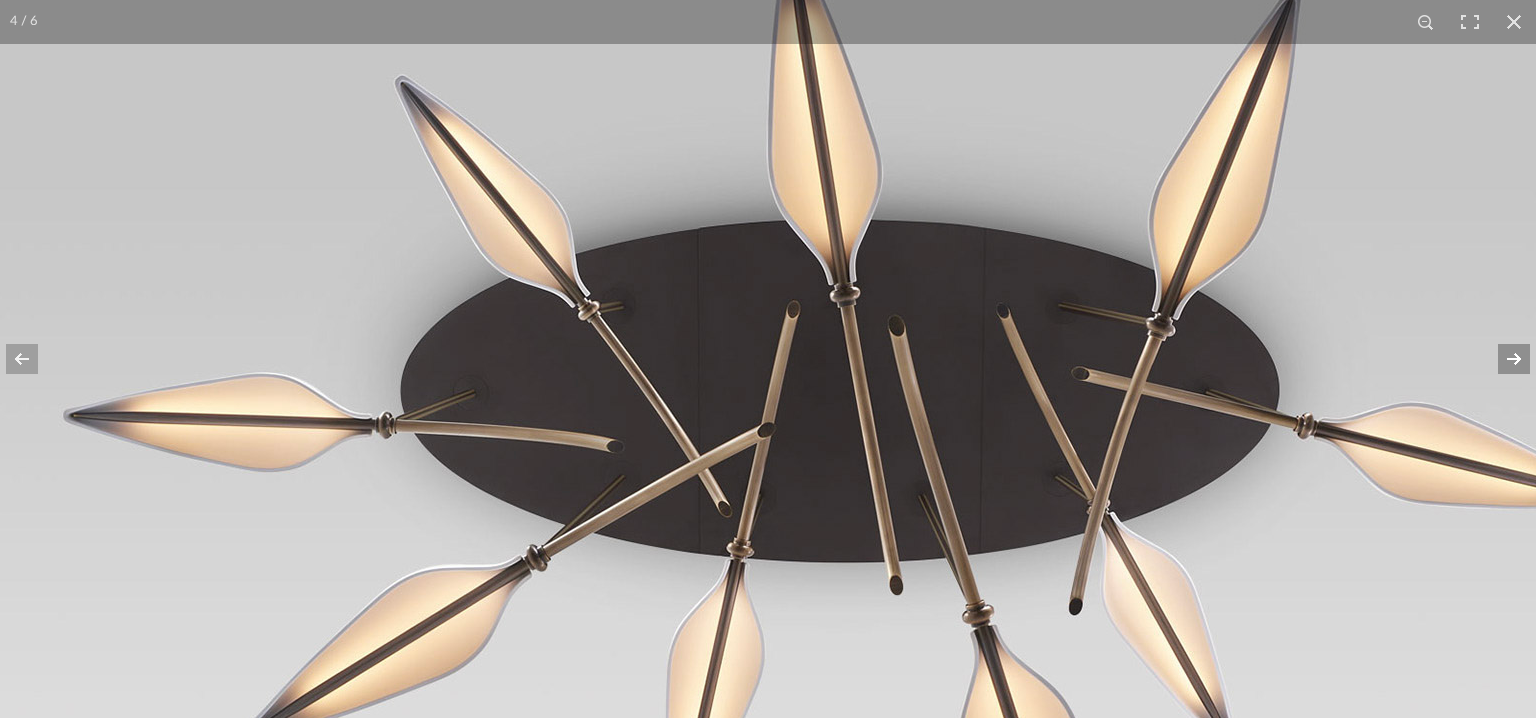 click at bounding box center (1501, 359) 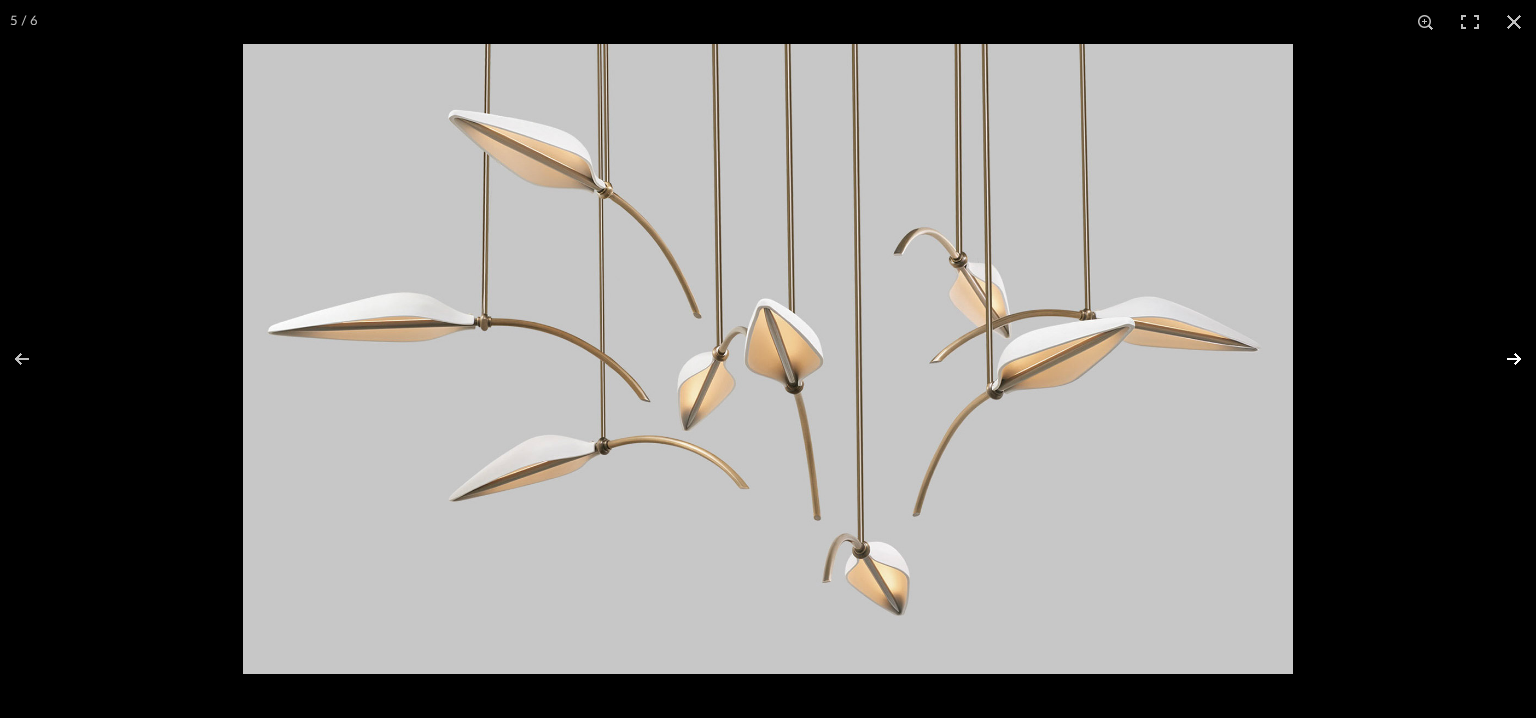 click at bounding box center [1501, 359] 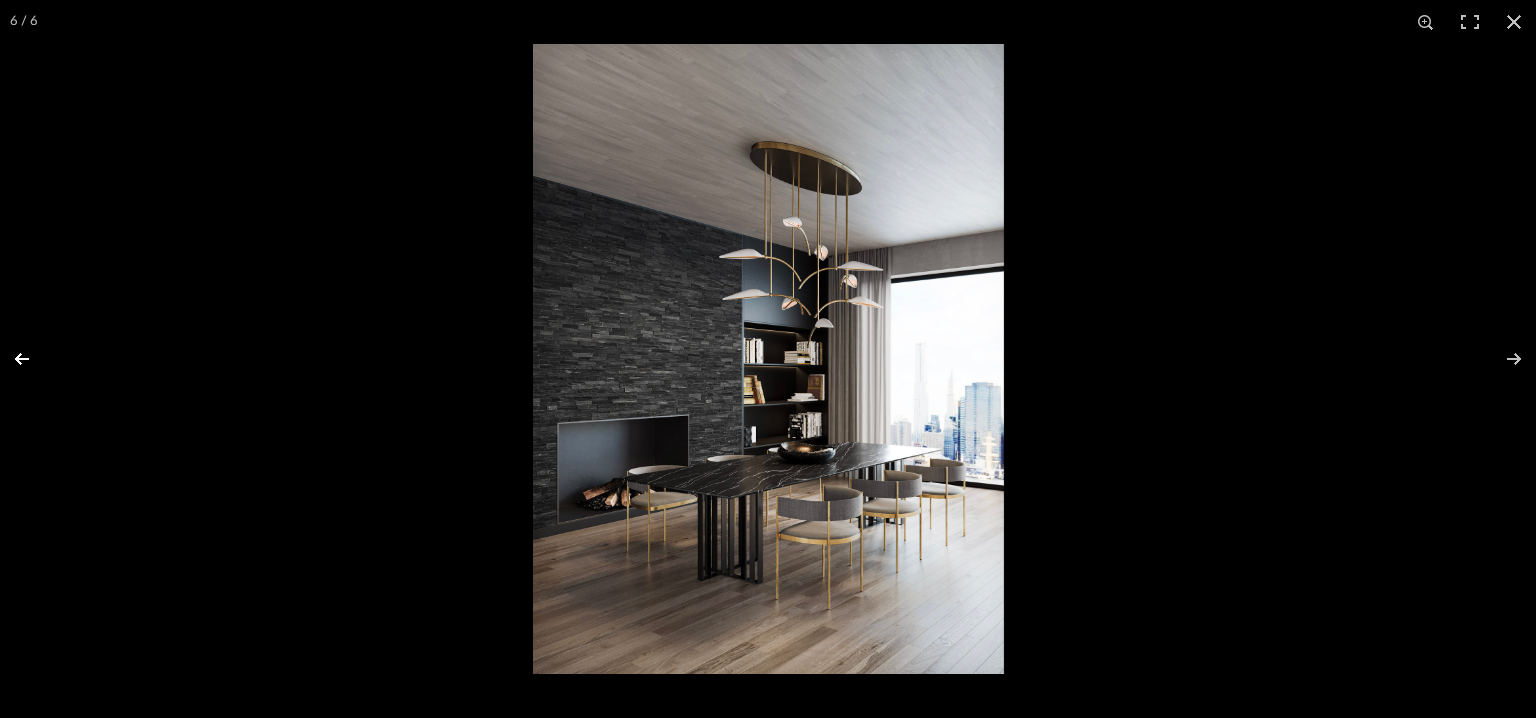 click at bounding box center (35, 359) 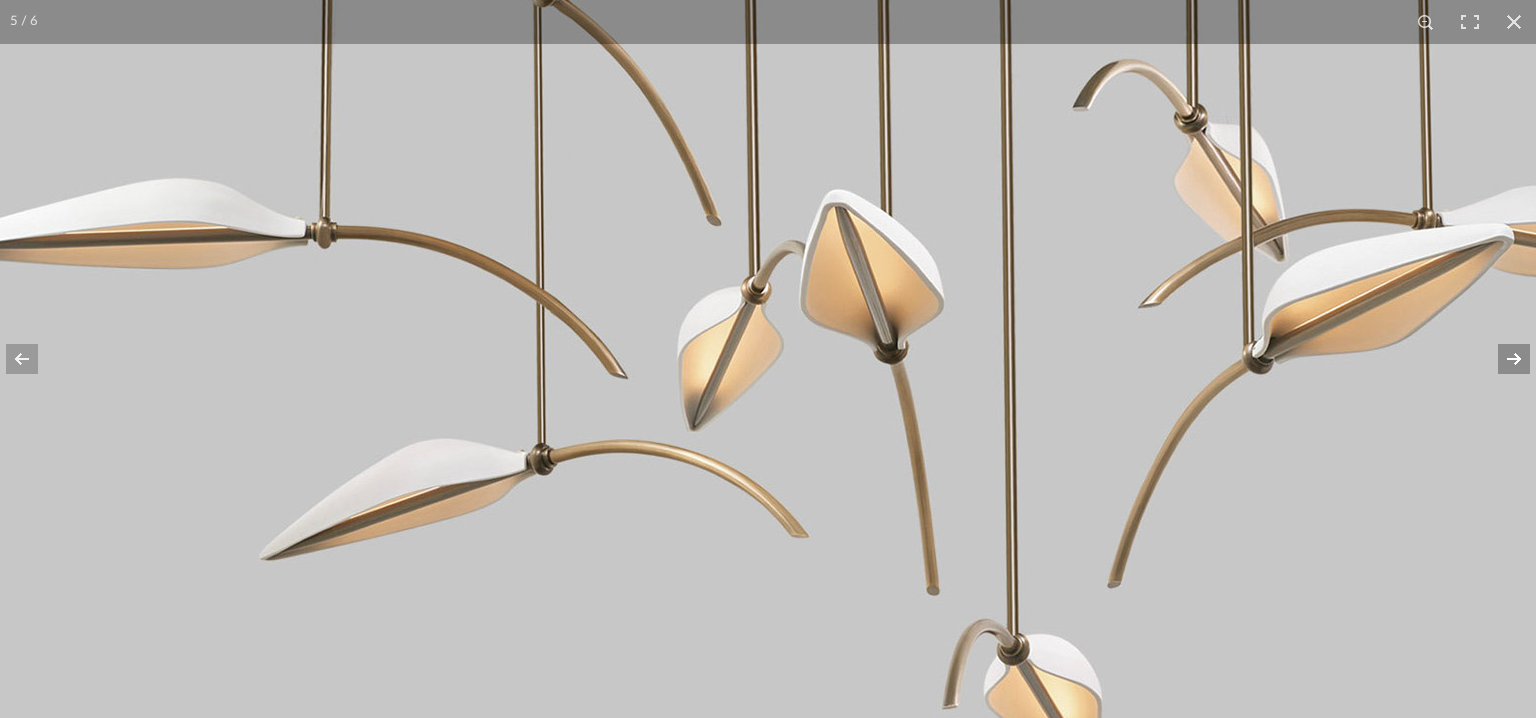 click at bounding box center (1501, 359) 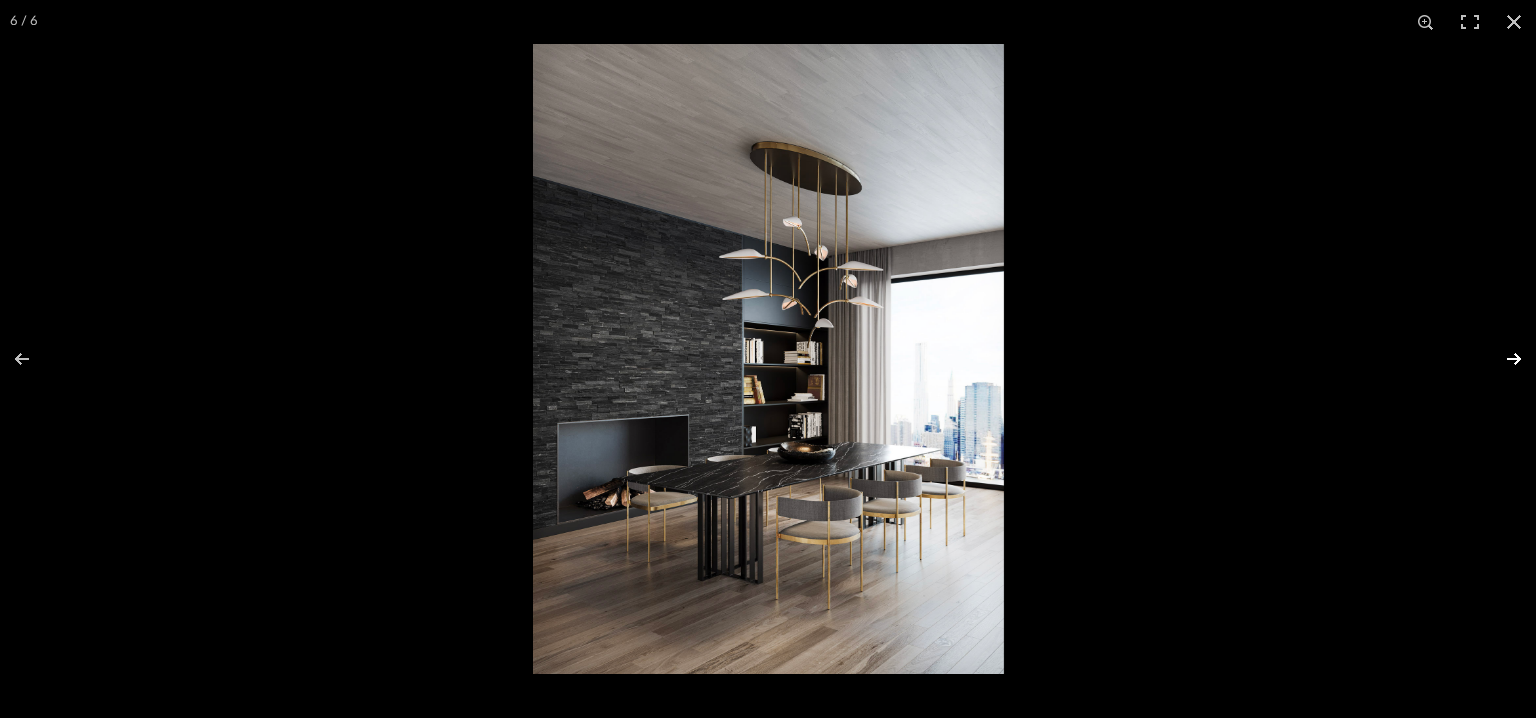 click at bounding box center (1501, 359) 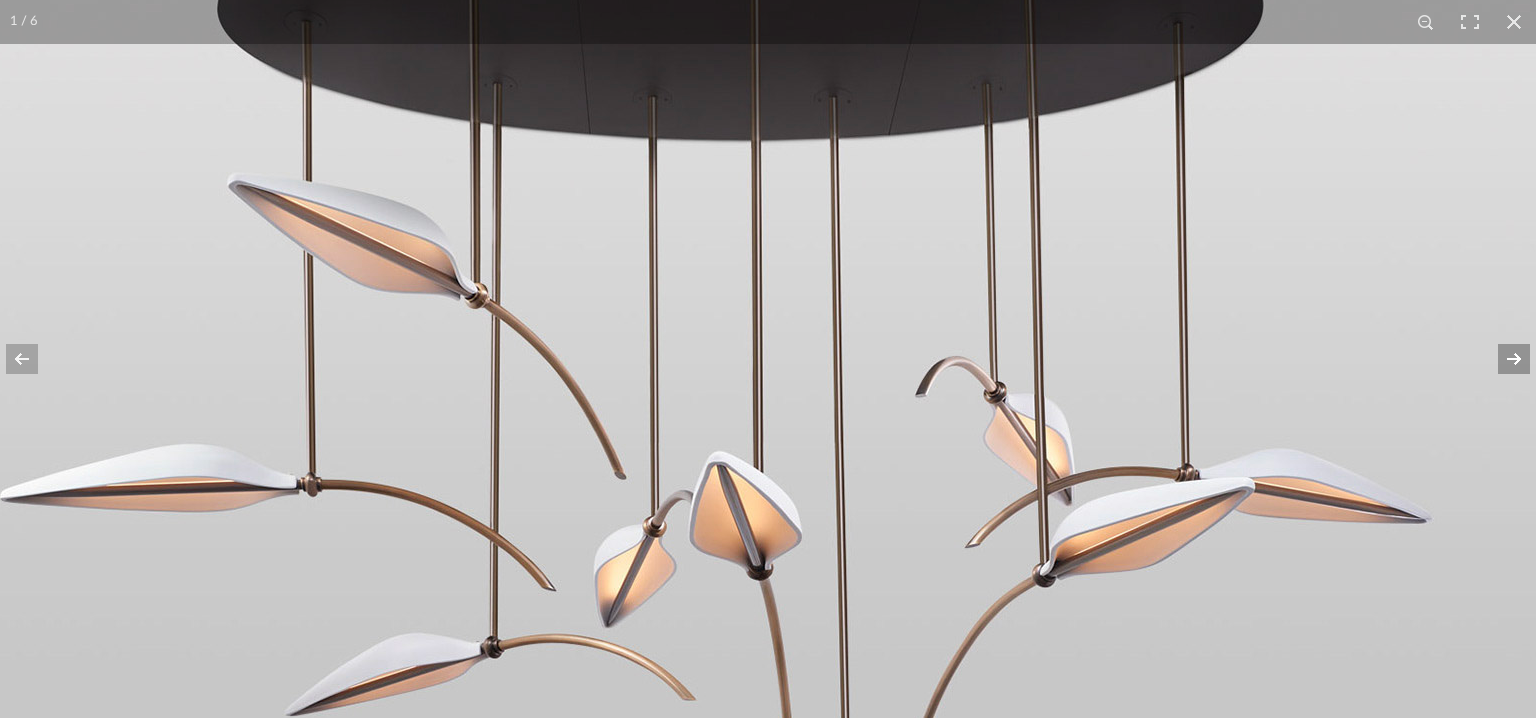 click at bounding box center [1501, 359] 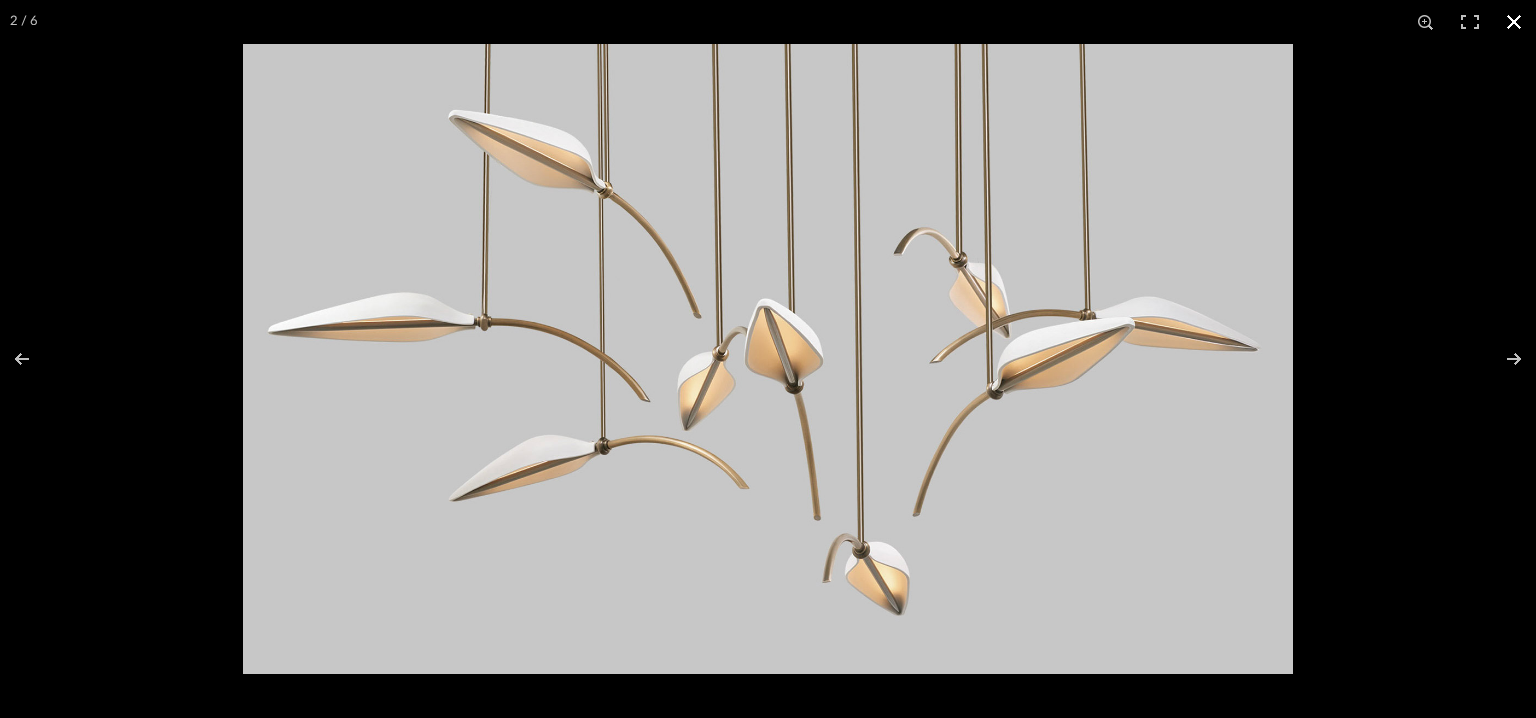 click at bounding box center [1514, 22] 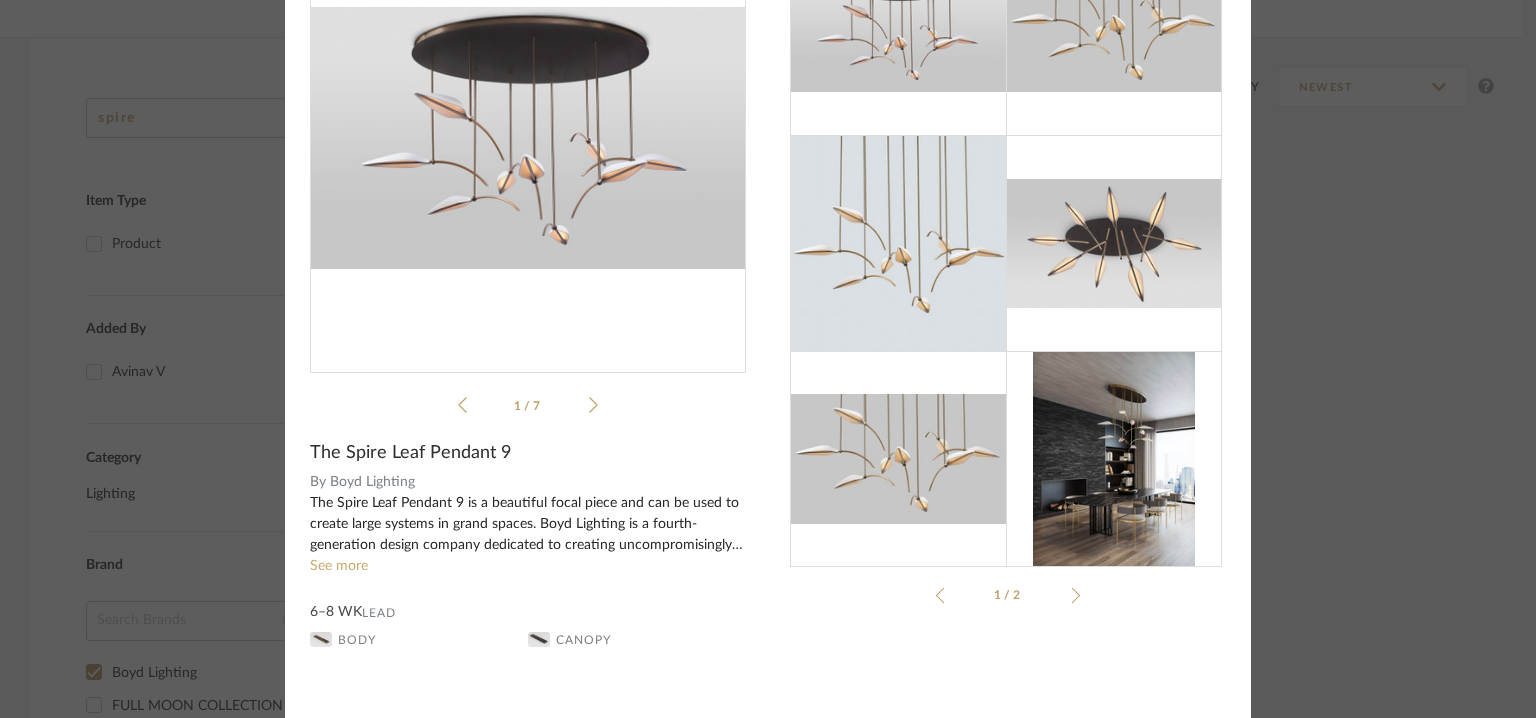 scroll, scrollTop: 143, scrollLeft: 0, axis: vertical 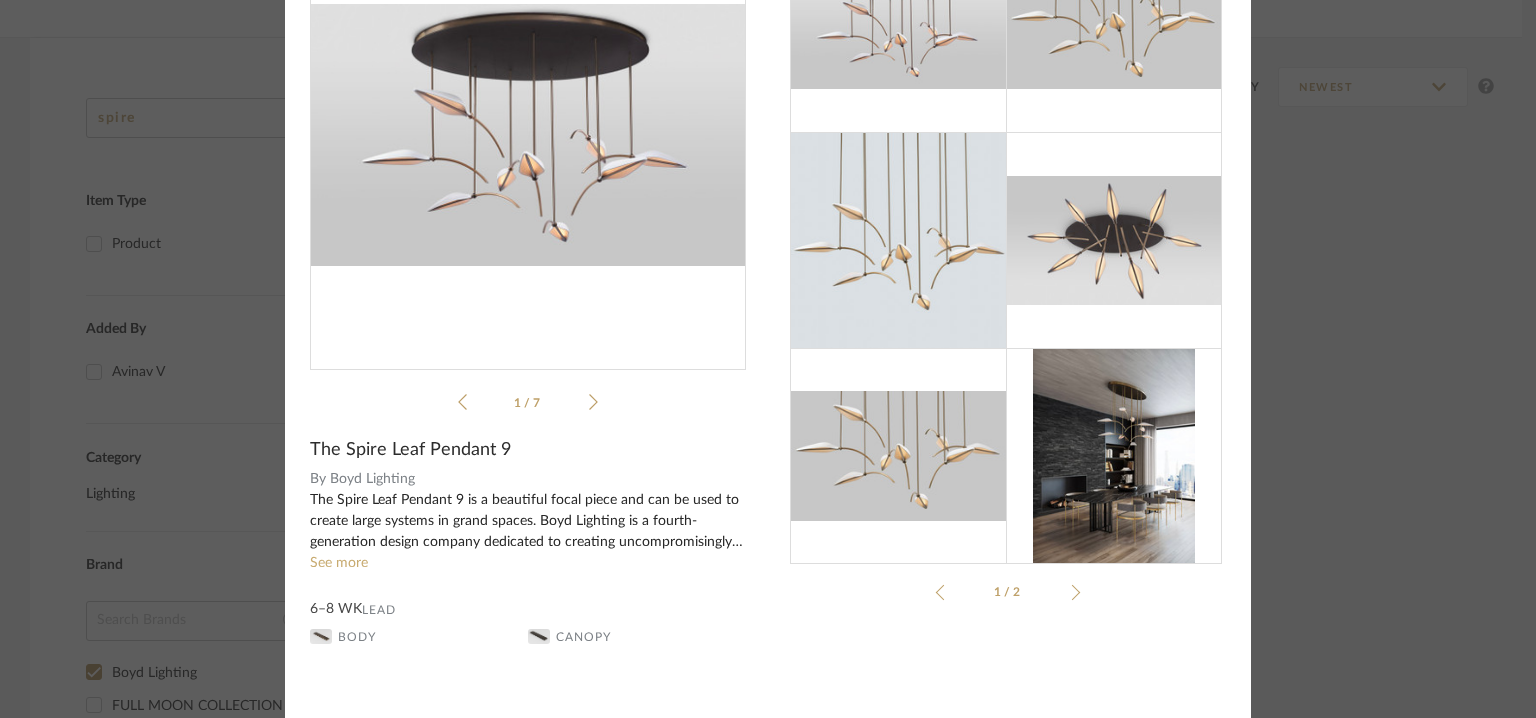 click at bounding box center [1073, 592] 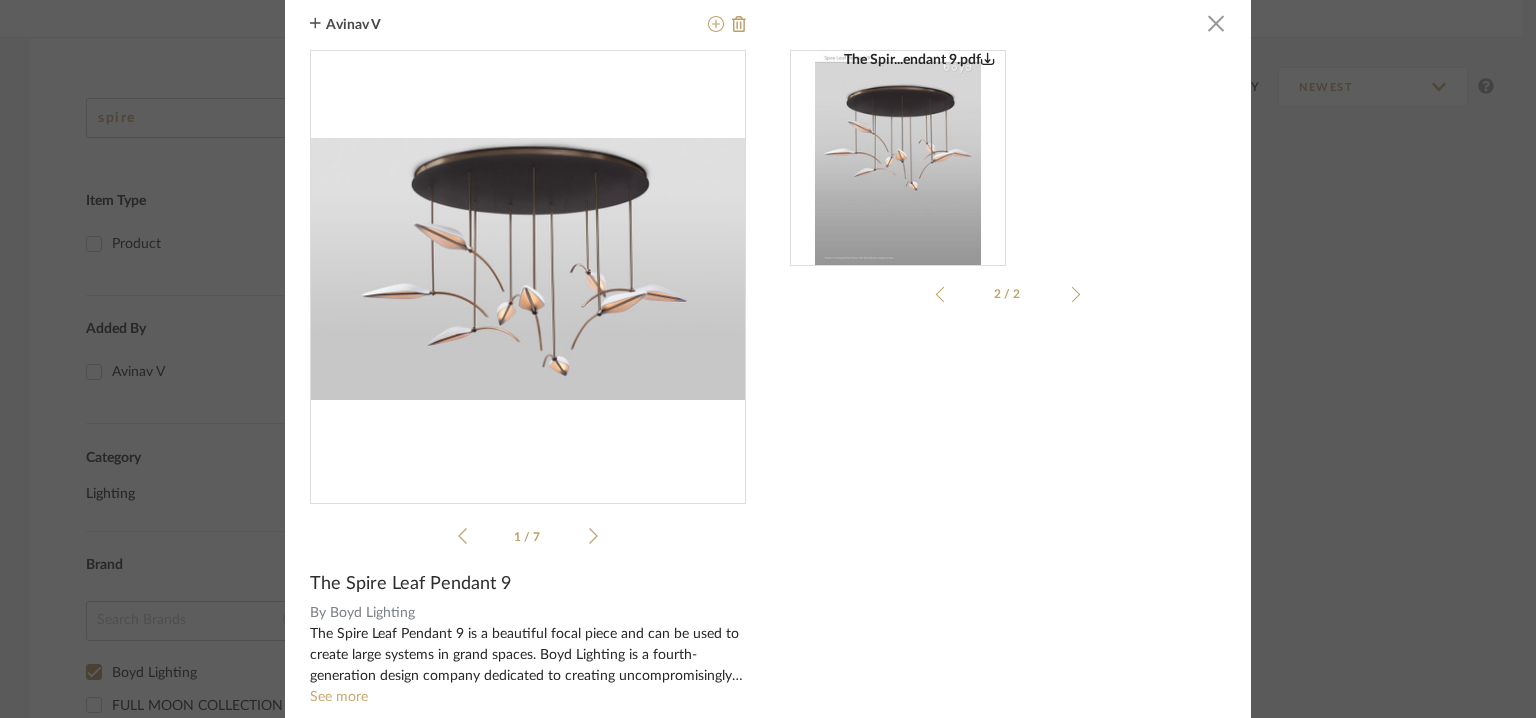 scroll, scrollTop: 0, scrollLeft: 0, axis: both 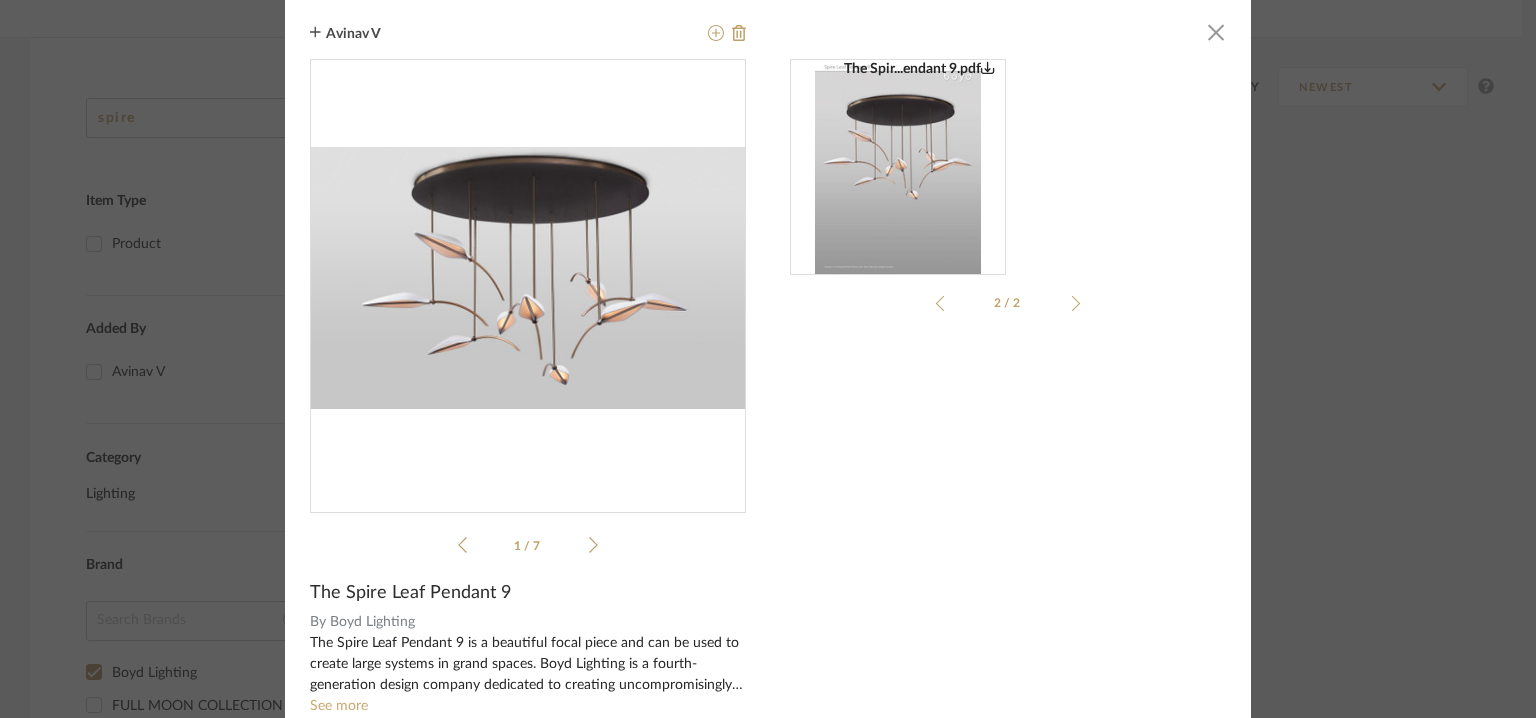 click at bounding box center [898, 167] 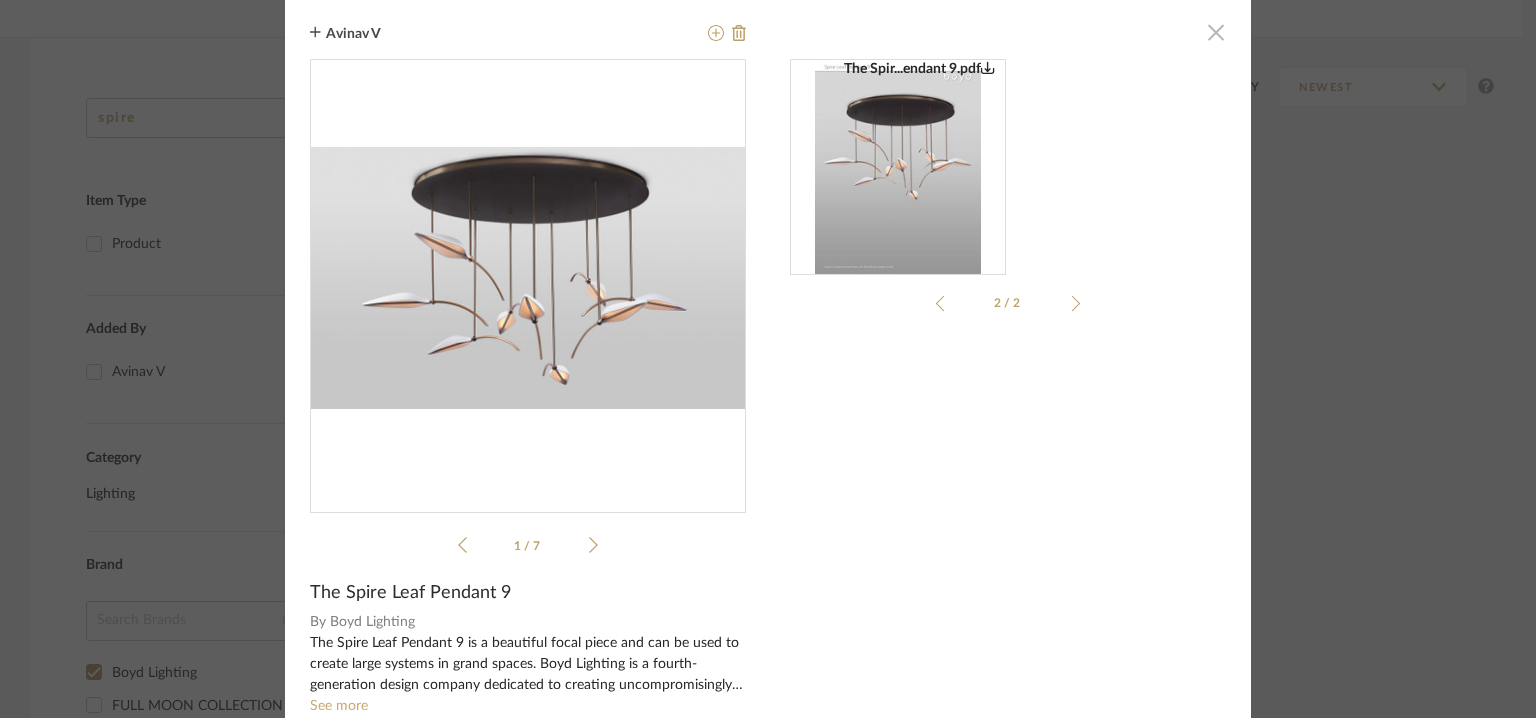 click 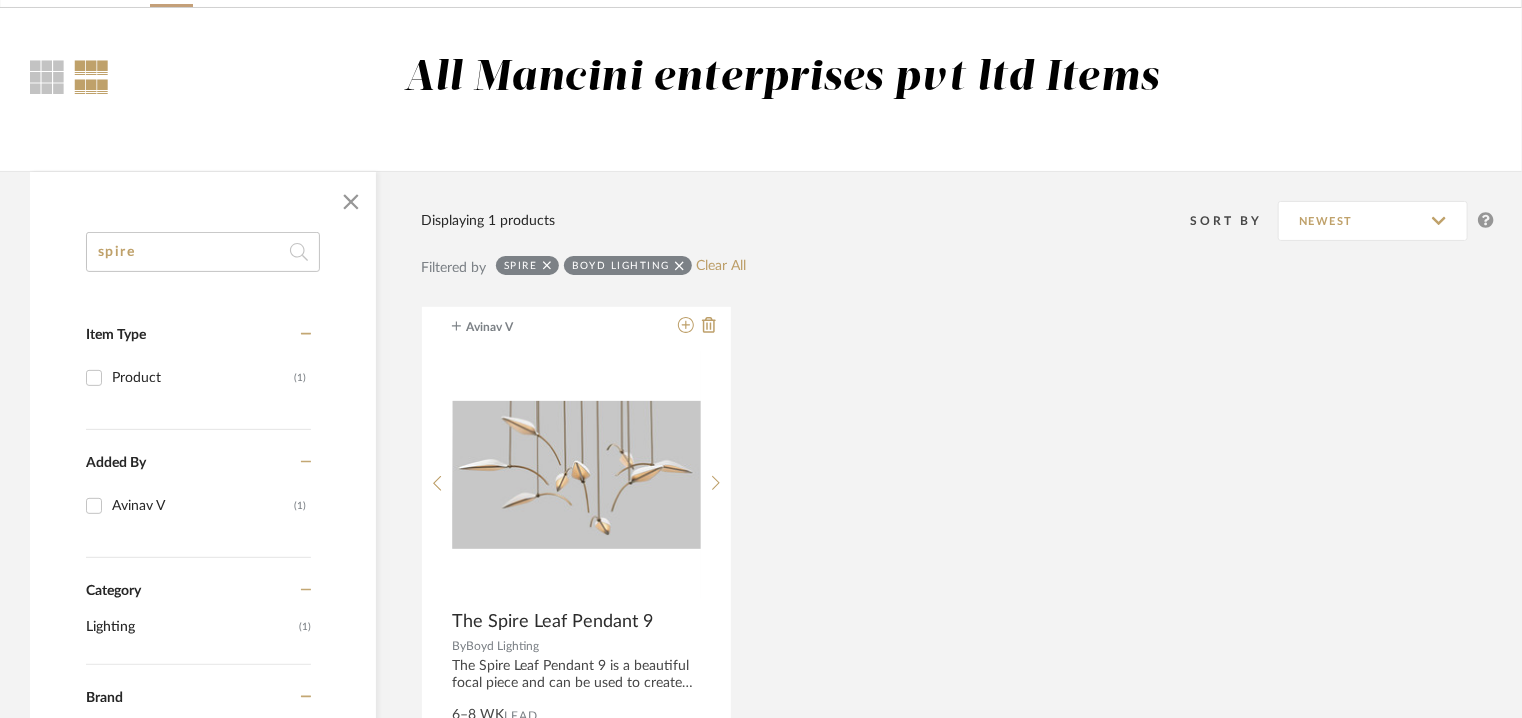 scroll, scrollTop: 0, scrollLeft: 0, axis: both 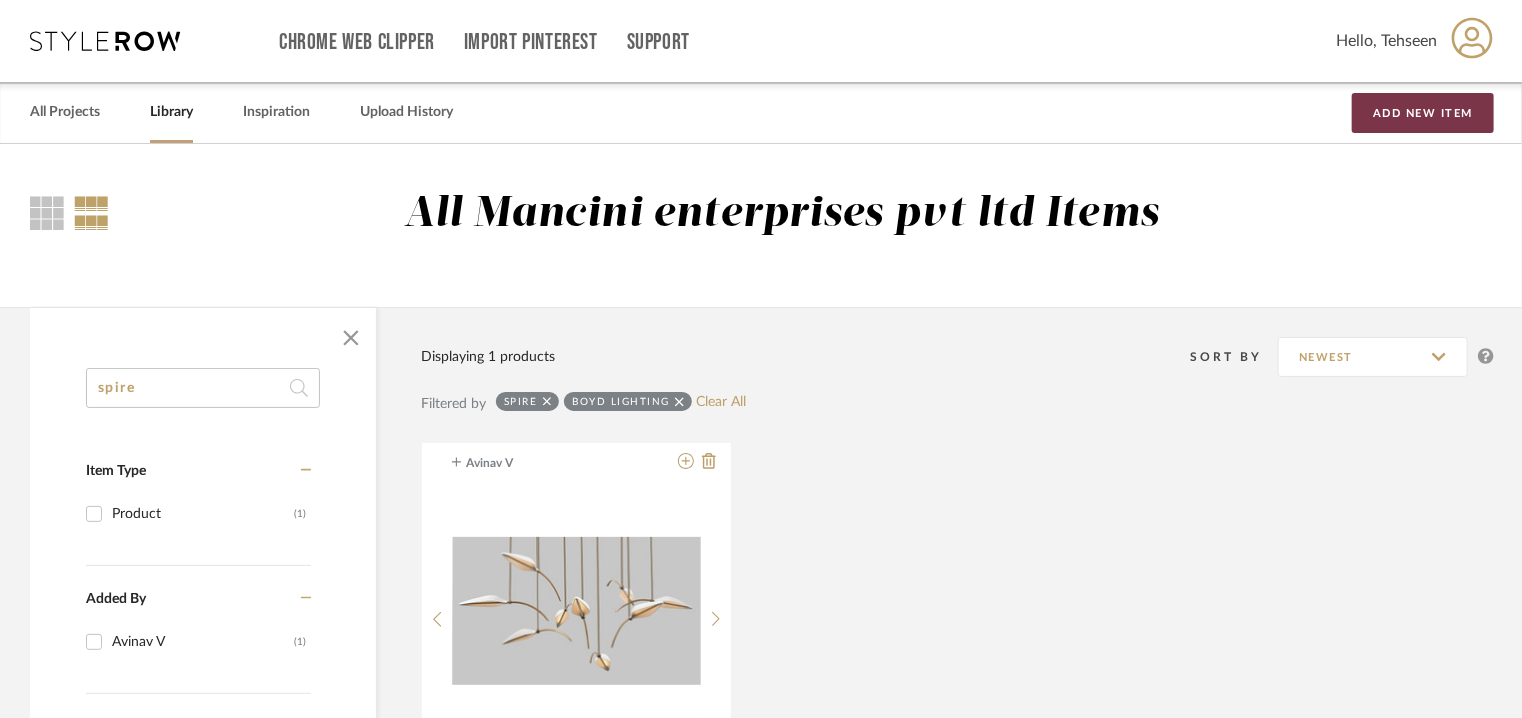 click on "Add New Item" at bounding box center (1423, 113) 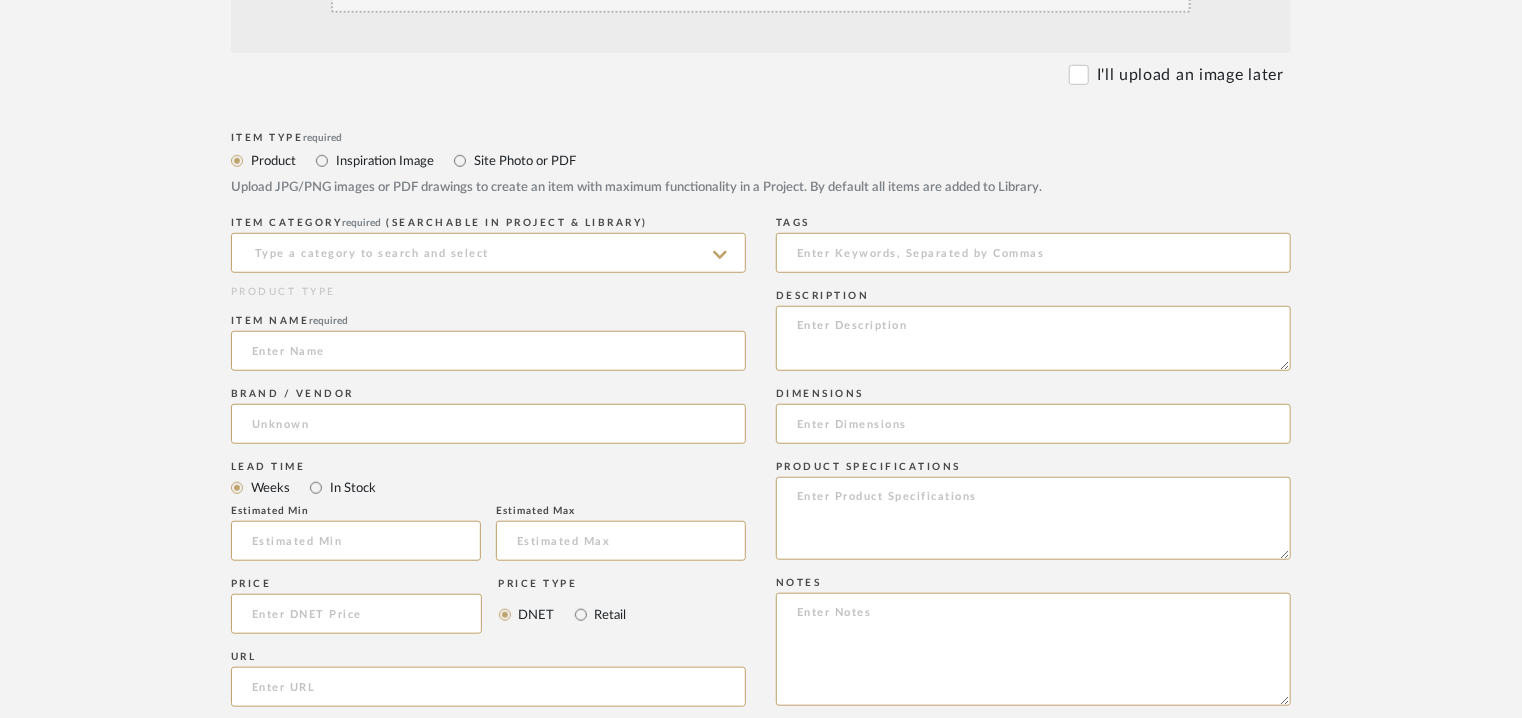 scroll, scrollTop: 600, scrollLeft: 0, axis: vertical 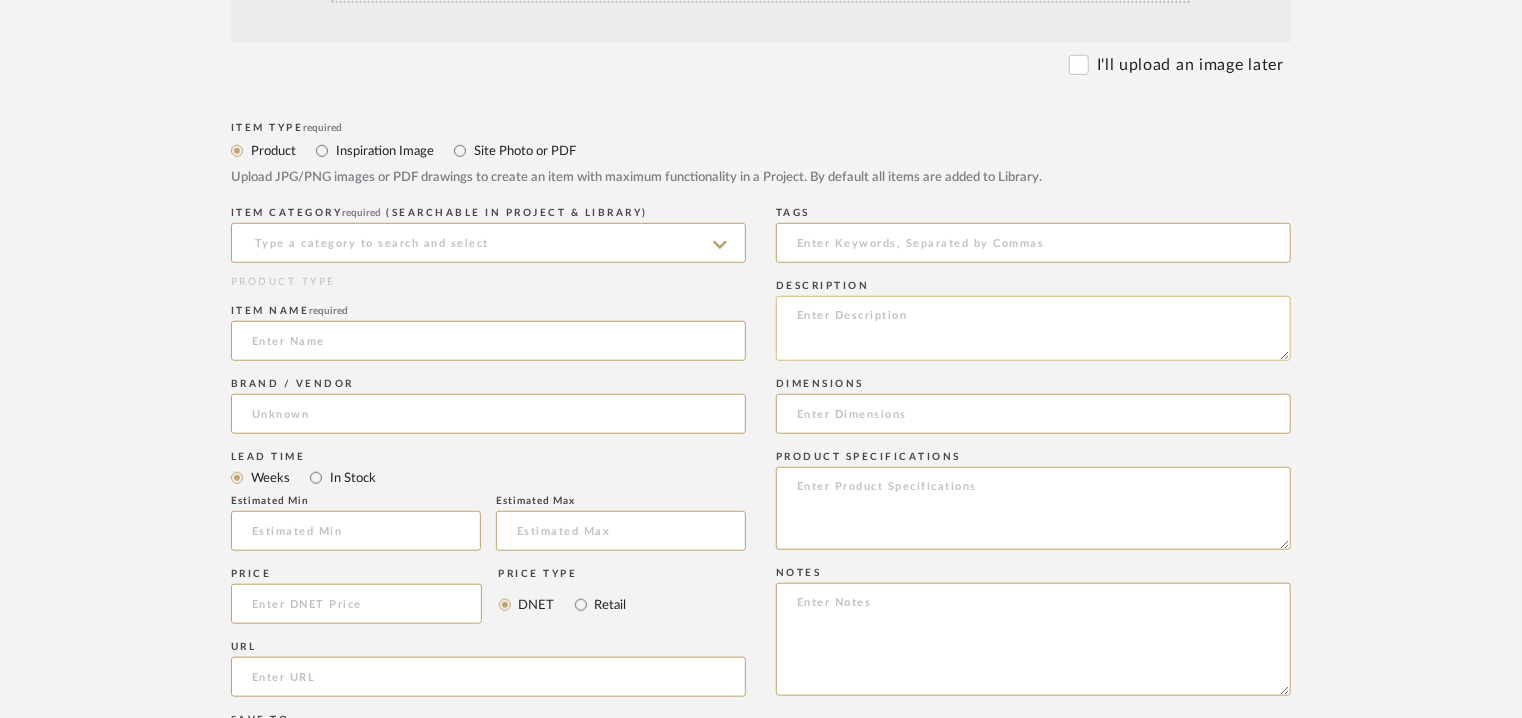 paste on "https://boydlighting.com/ceiling/the-spire-leaf-pendant-falling-leaves/" 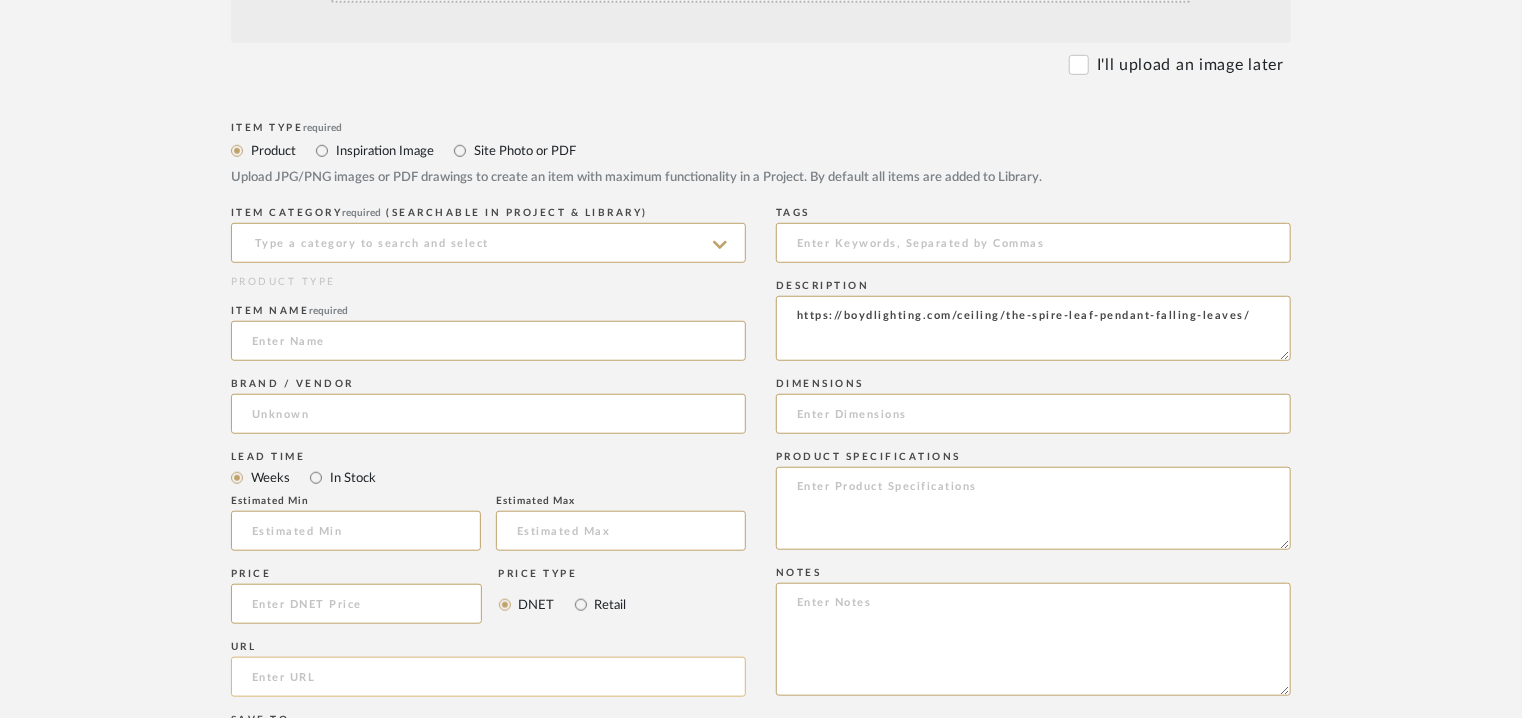 type on "https://boydlighting.com/ceiling/the-spire-leaf-pendant-falling-leaves/" 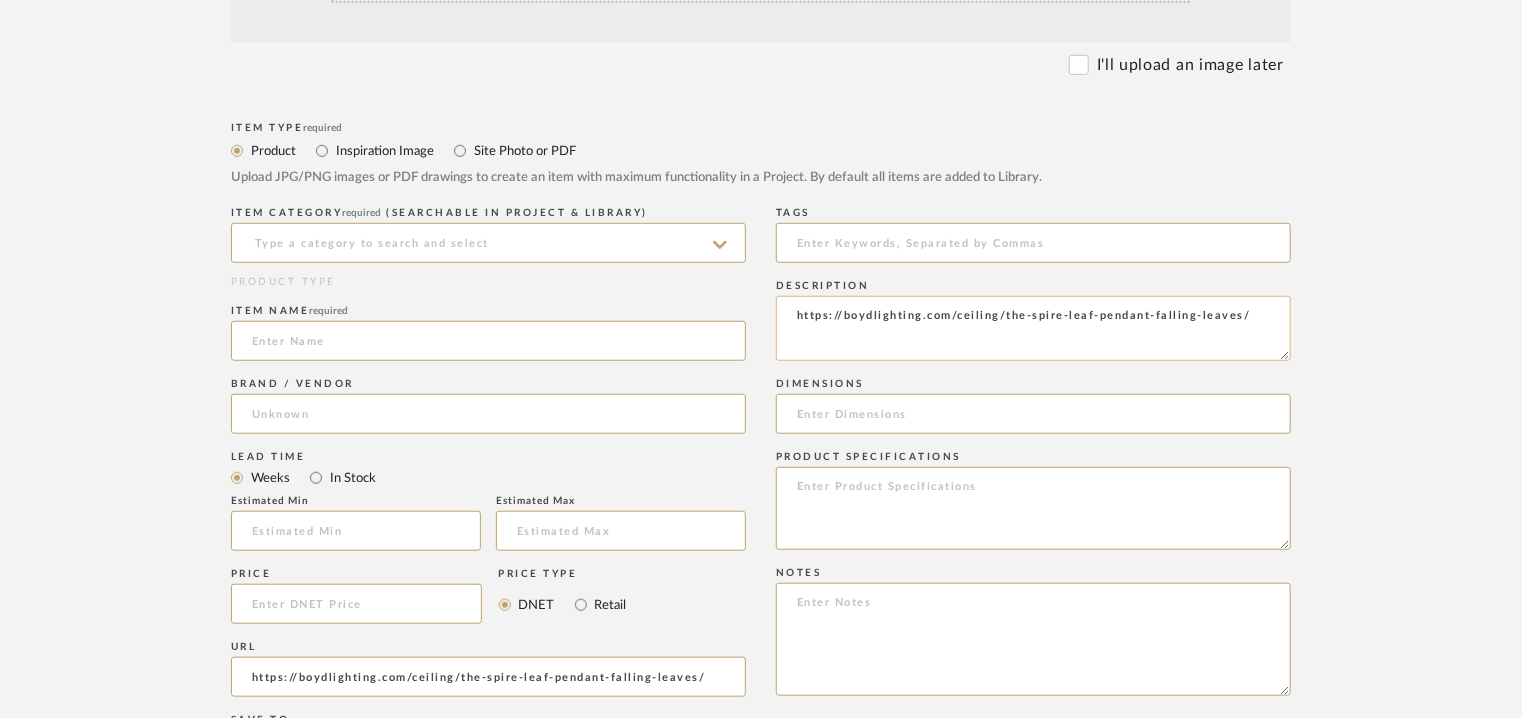 type on "https://boydlighting.com/ceiling/the-spire-leaf-pendant-falling-leaves/" 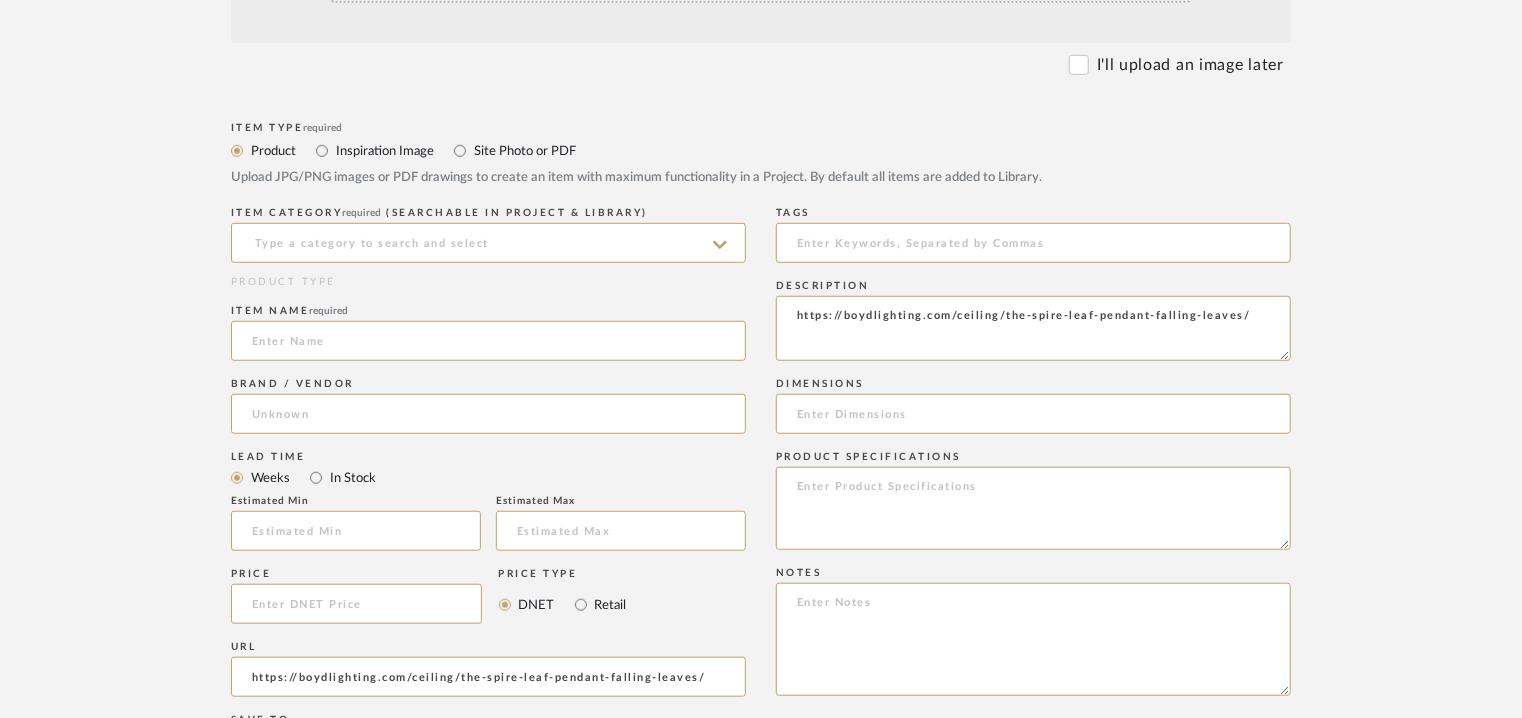 drag, startPoint x: 788, startPoint y: 317, endPoint x: 1535, endPoint y: 243, distance: 750.6564 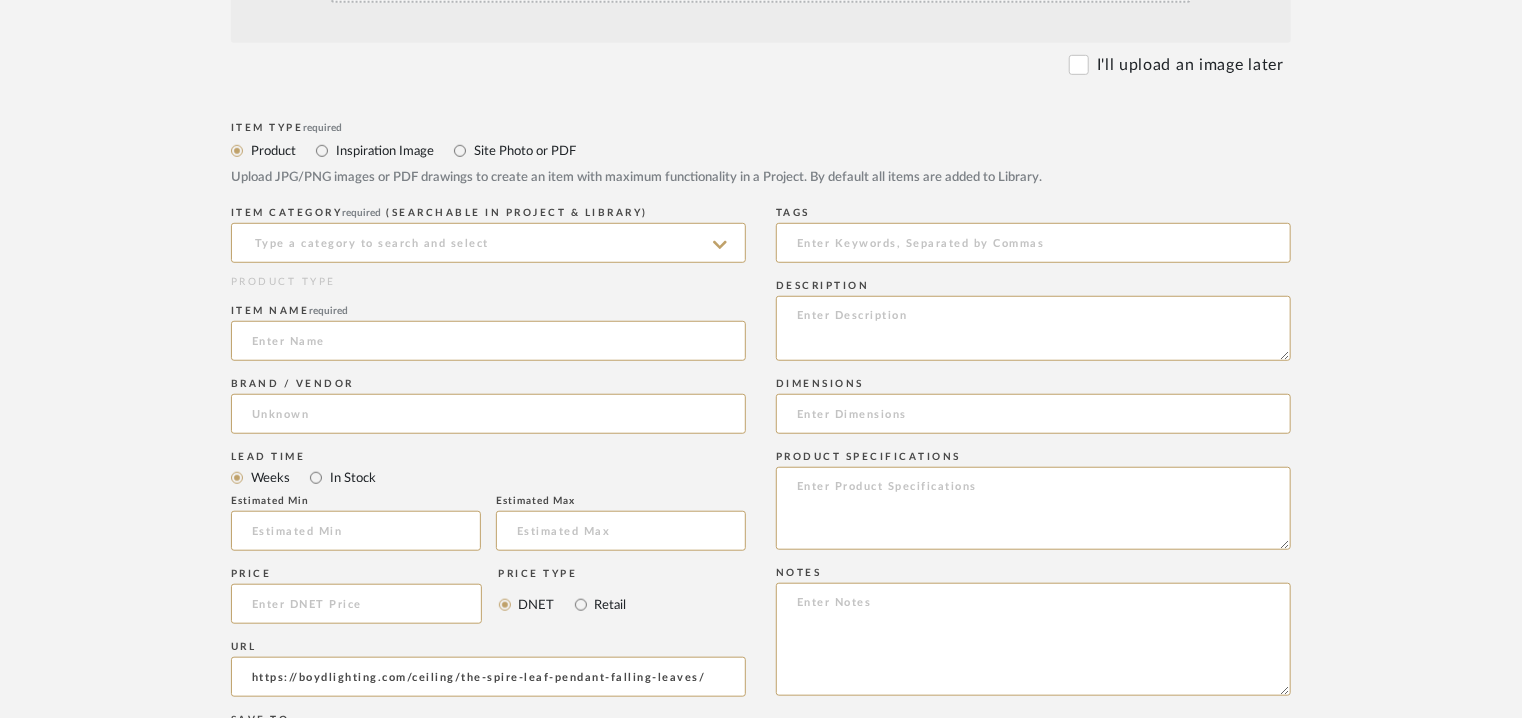 type 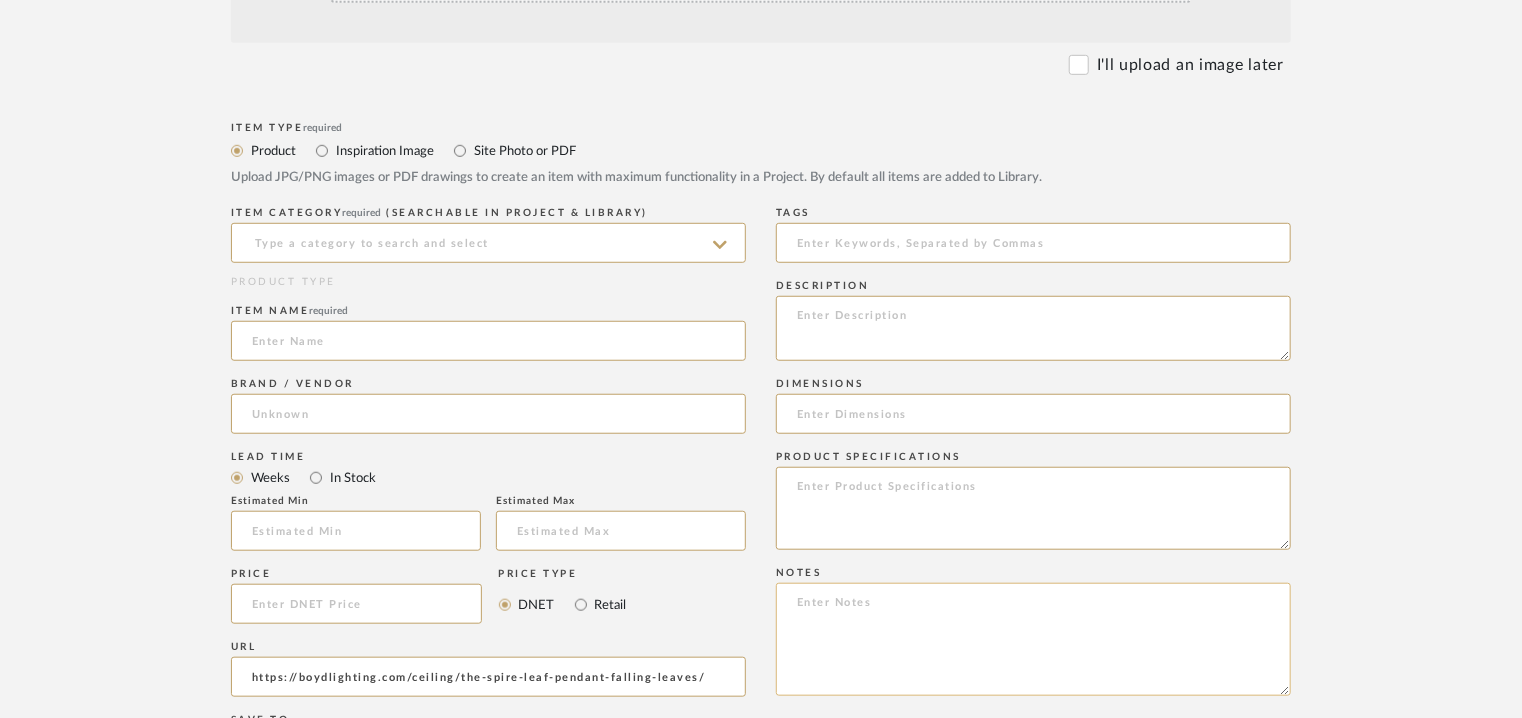 click 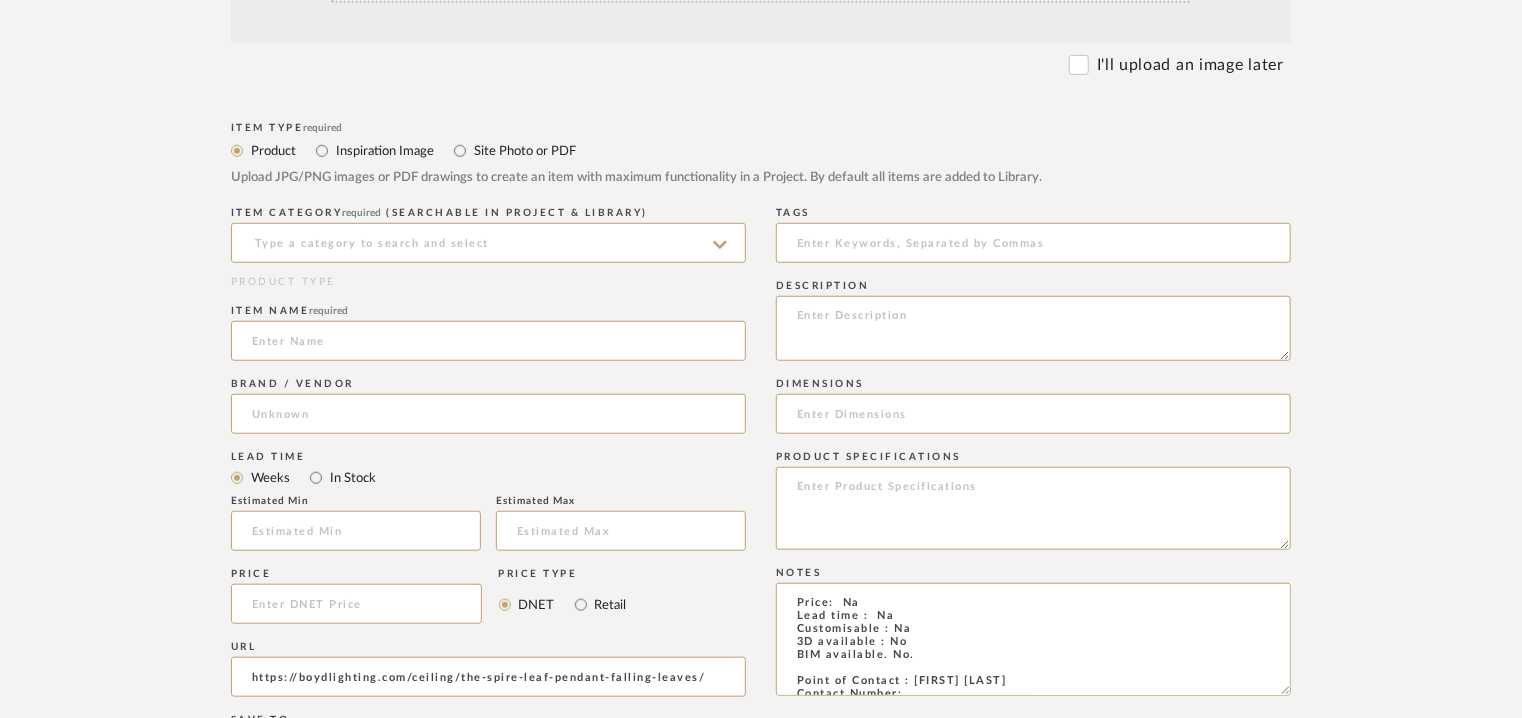 scroll, scrollTop: 239, scrollLeft: 0, axis: vertical 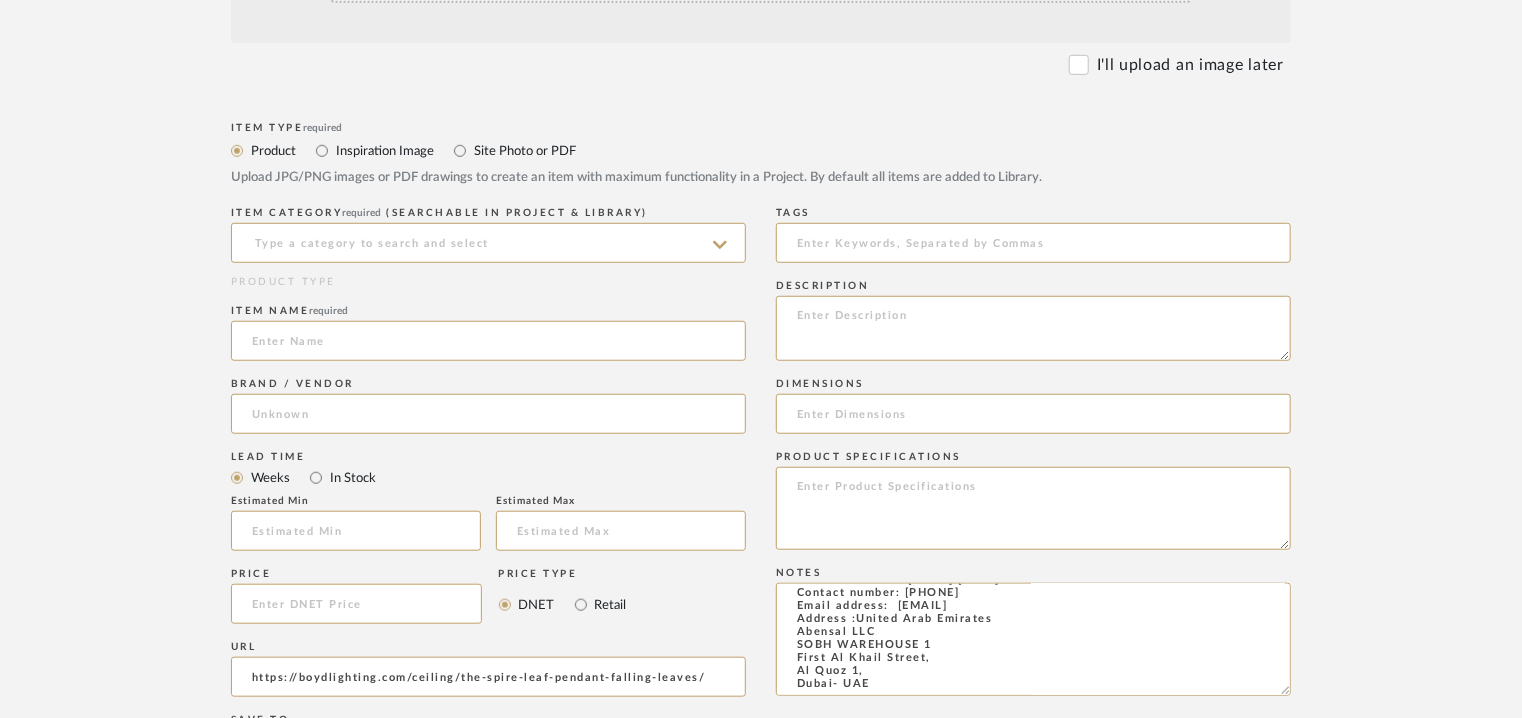 type on "Price:  Na
Lead time :  Na
Customisable : Na
3D available : No
BIM available. No.
Point of Contact : Divya Kumar
Contact Number:
Email address :  divya@designmosaic.com.sg
Address :  Boyd Lighting dealer
237 Alexandra Rd
#07-02, The Alexcier,
Singapore 159929
Additional contact information :
Point of contact: Nathalie Abou Jaoude
Contact number: 9-714-334-3931
Email address:  nathalie@abensal.com
Address :United Arab Emirates
Abensal LLC
SOBH WAREHOUSE 1
First Al Khail Street,
Al Quoz 1,
Dubai- UAE" 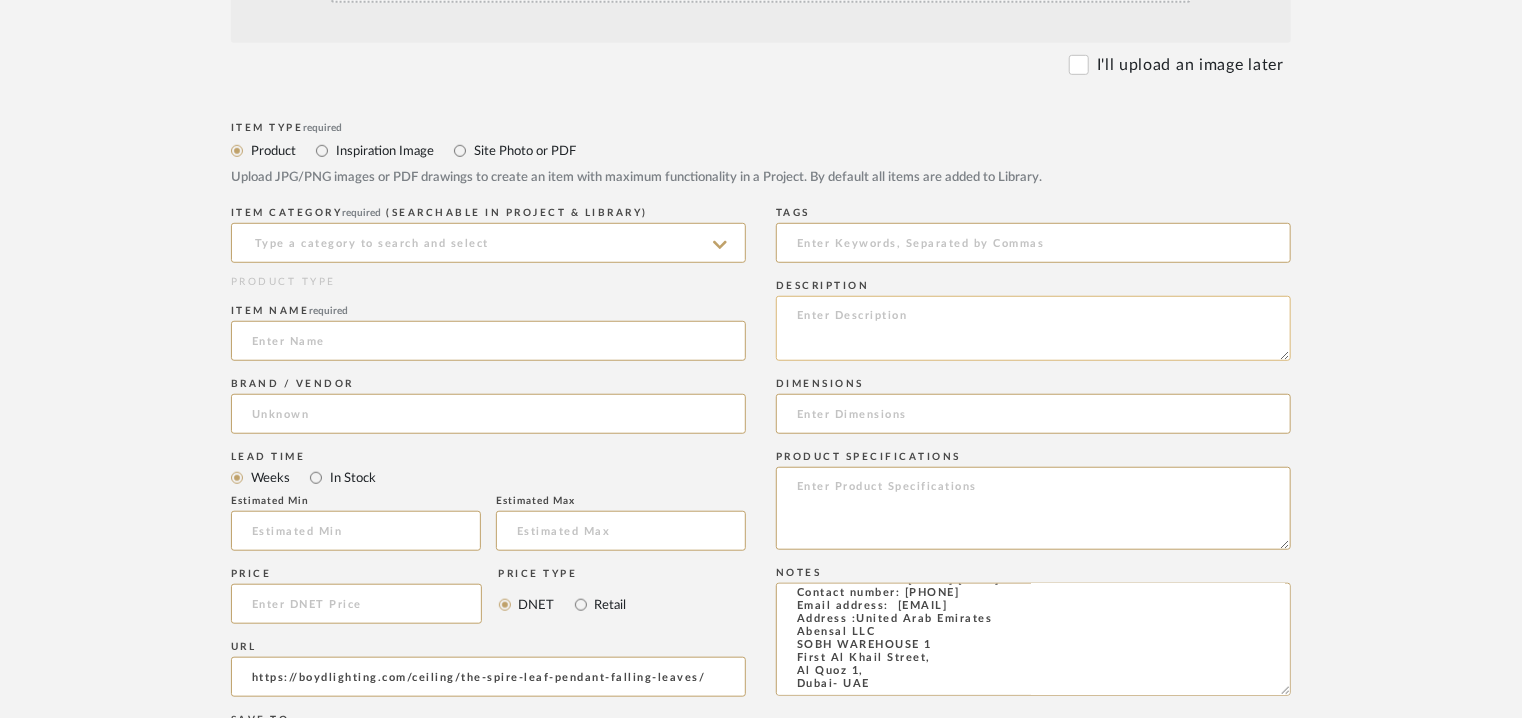 click 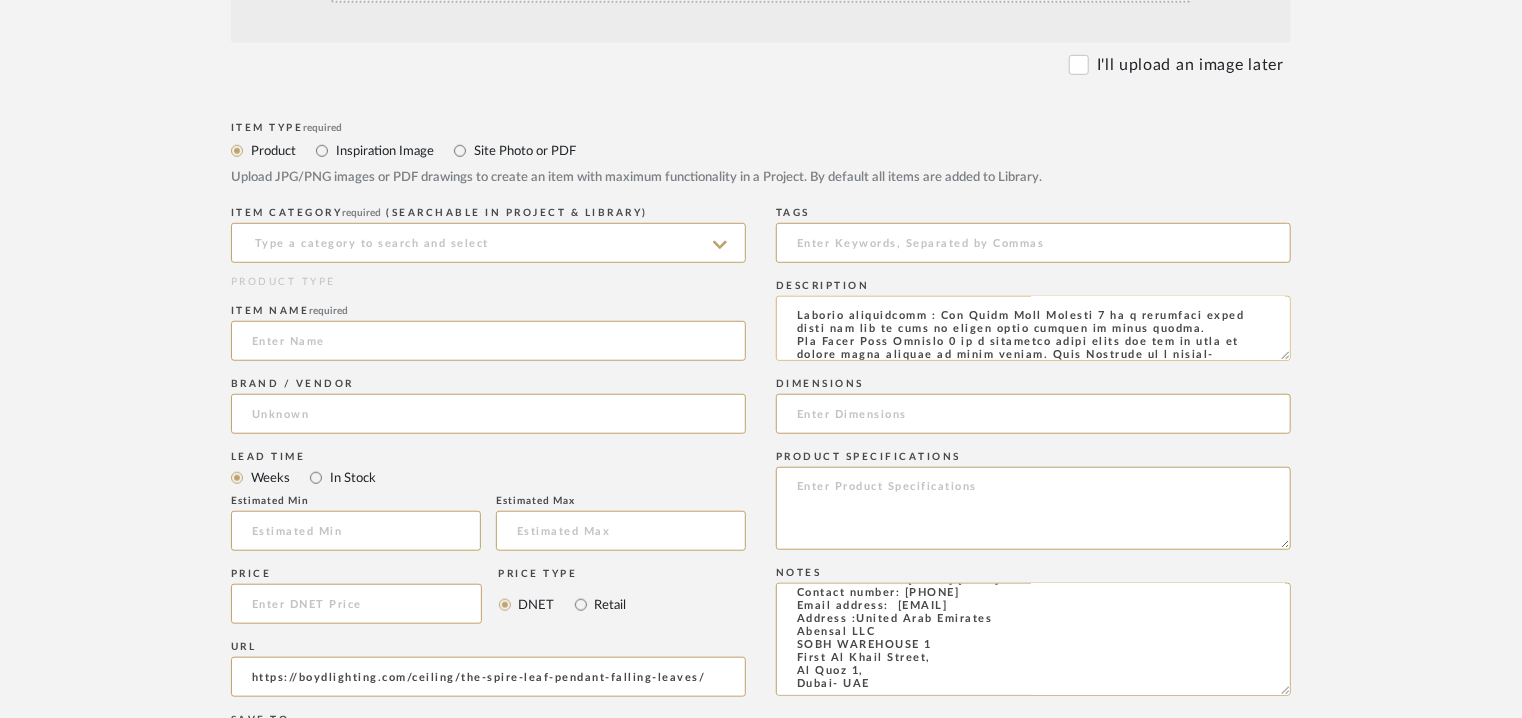 scroll, scrollTop: 0, scrollLeft: 0, axis: both 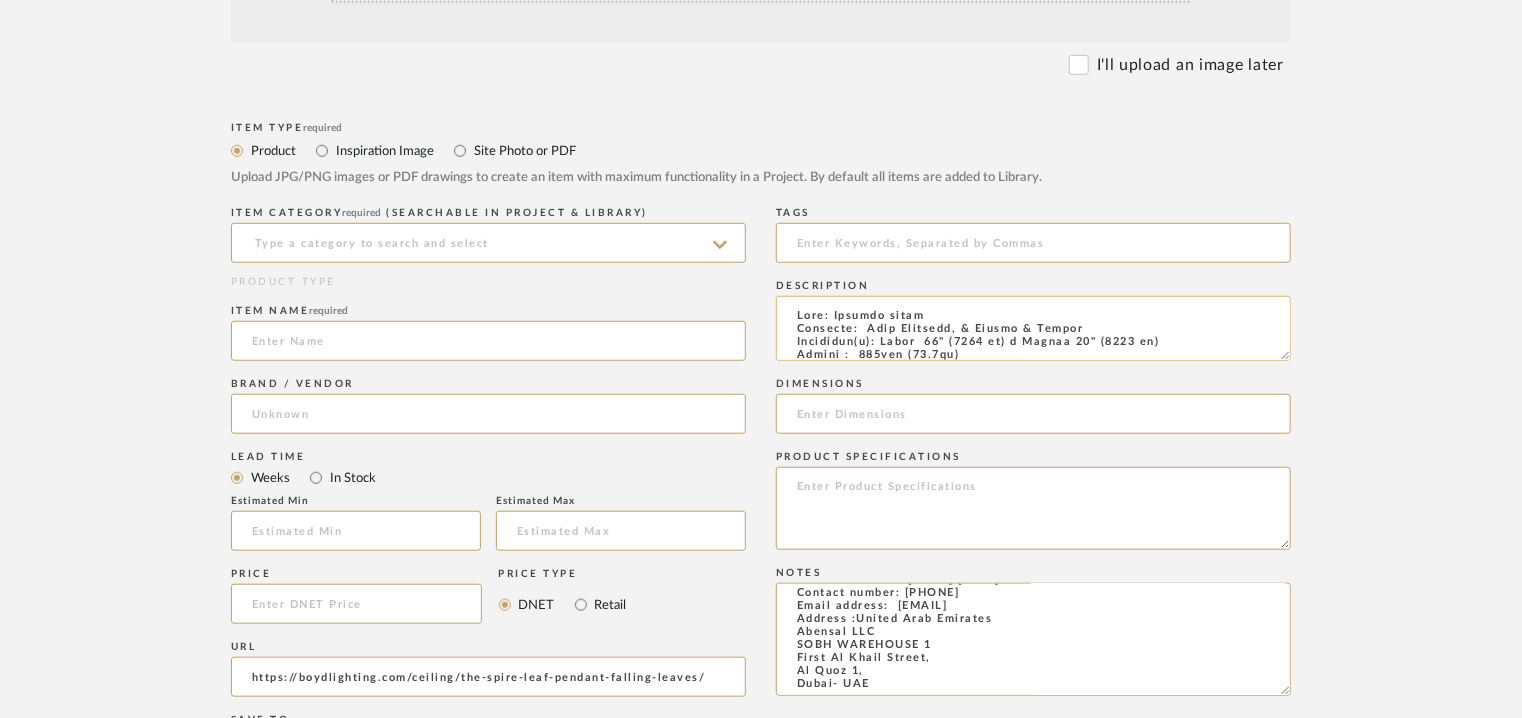 drag, startPoint x: 959, startPoint y: 331, endPoint x: 1128, endPoint y: 325, distance: 169.10648 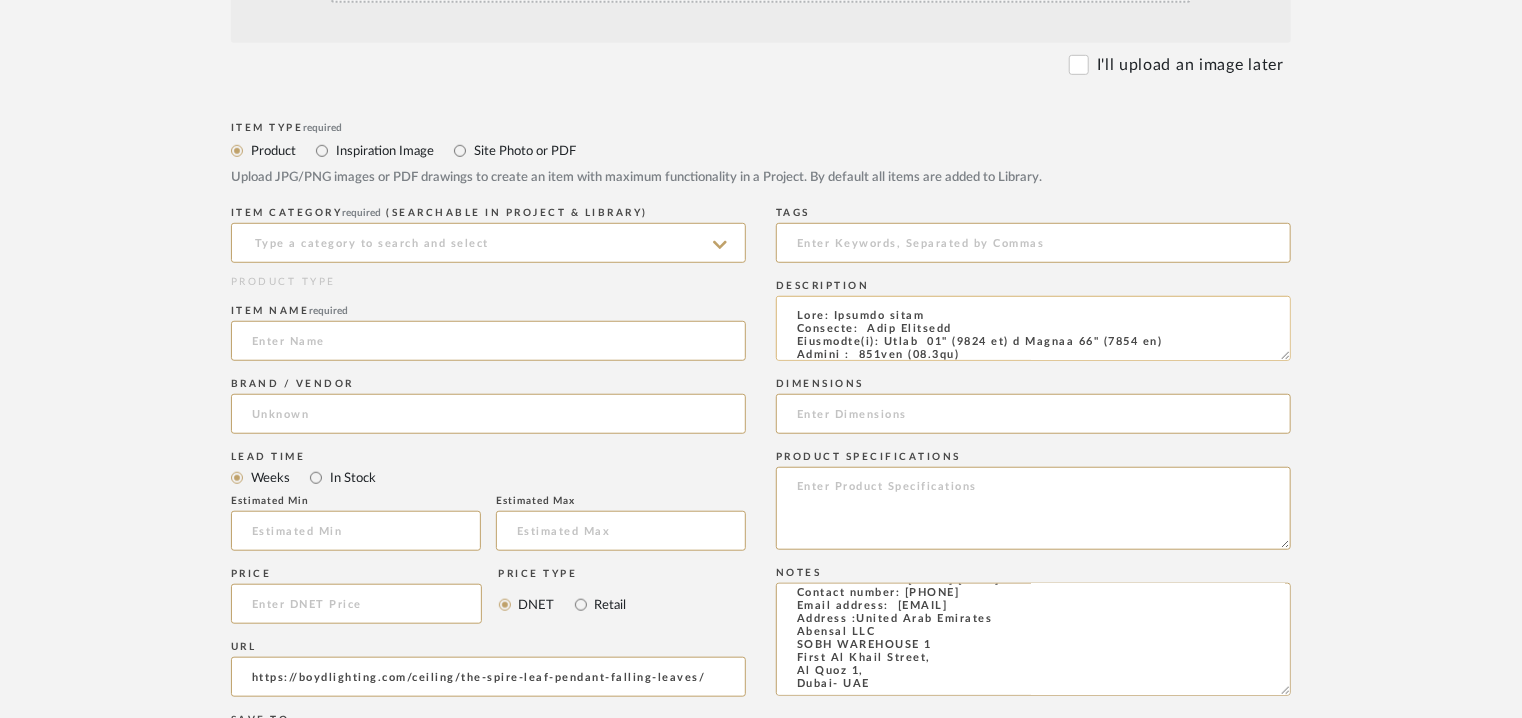 drag, startPoint x: 892, startPoint y: 340, endPoint x: 1140, endPoint y: 309, distance: 249.93 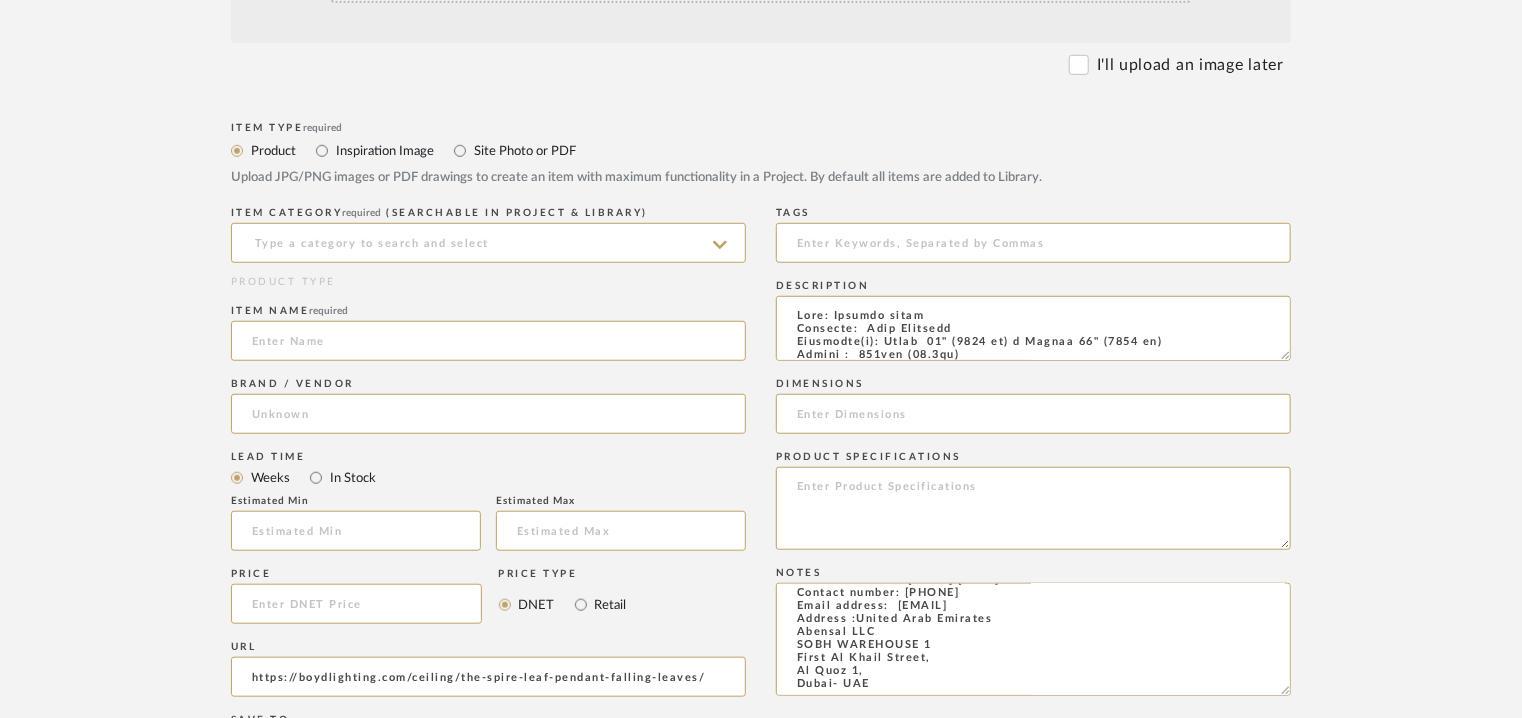 type on "Type: Pendant light
Designer:  Jake Oliveira
Dimension(s): Width  41" (1041 mm) x Length 76" (1930 mm)
Weight :  120lbs (54.5kg)
Materials & Finish:  Crown brass banding: finished to match stems unless otherwise specified.
Available Finishes : Antiqued Boyd Brass/ Blackened Brass/ Satin Brass/
Satin Nickel*(* Specialty)
Shade
White Porcelain (standard)
White or Black with Gold Leafed Interior
Mounting : Ceiling
Light Source : 	LED
Performance :	57 watts ~4300 fixture lumens. Color Temperature: Standard 2700°K 90+ CRI
Voltage : Universal 120v-277v
Cord length :  Na
Installation requirements, if any: (such as mounting options, electrical wiring, or compatibility with existing infrastructure) : Na
Lighting controls: (compatibility with lighting control systems, such as dimmers, timers,)  : Dimmed with ELV/MLV or 0-10V Low-Voltage Dimming Controls & Wiring
Product description : The Spire Leaf Pendant 9 is a beautiful focal piece and can be used to create large systems in grand spaces.
The Spire Leaf Pendant..." 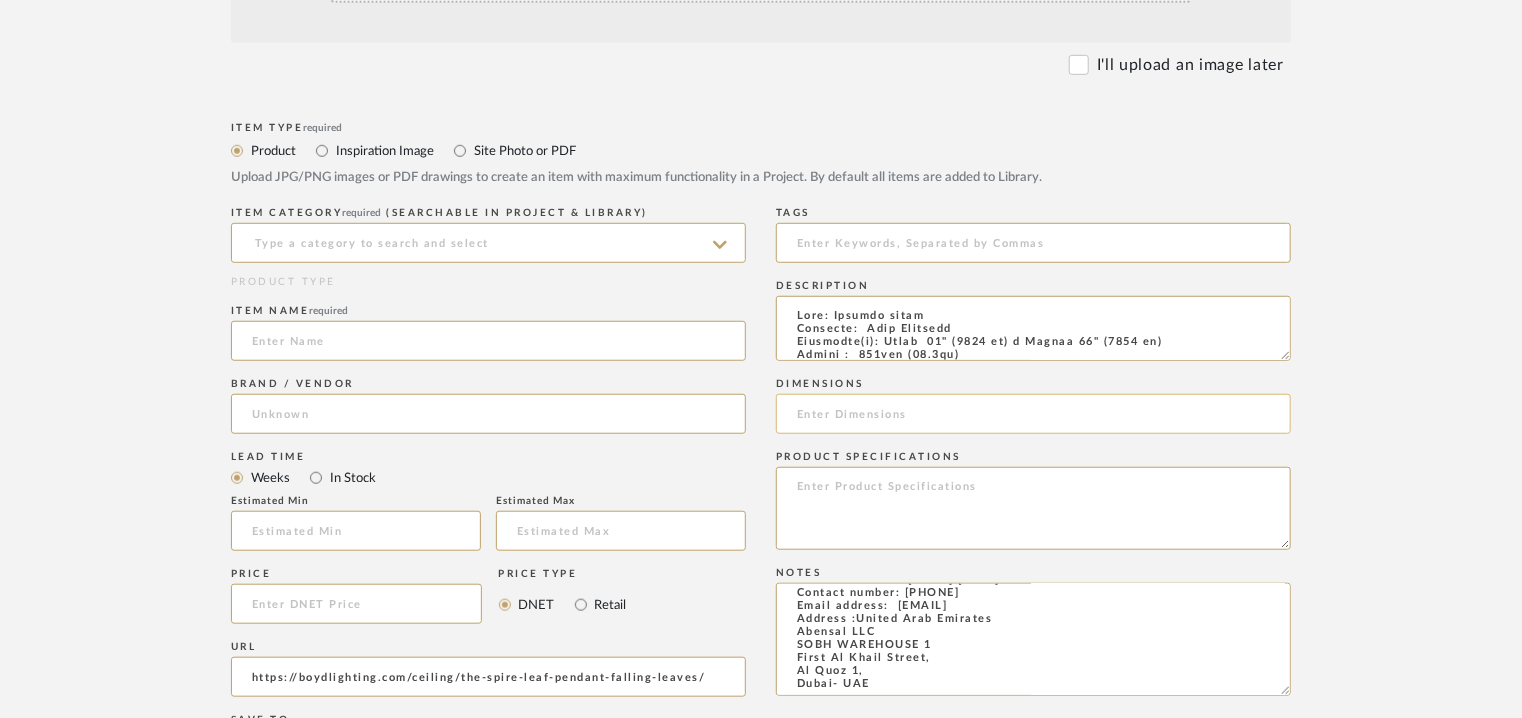 click 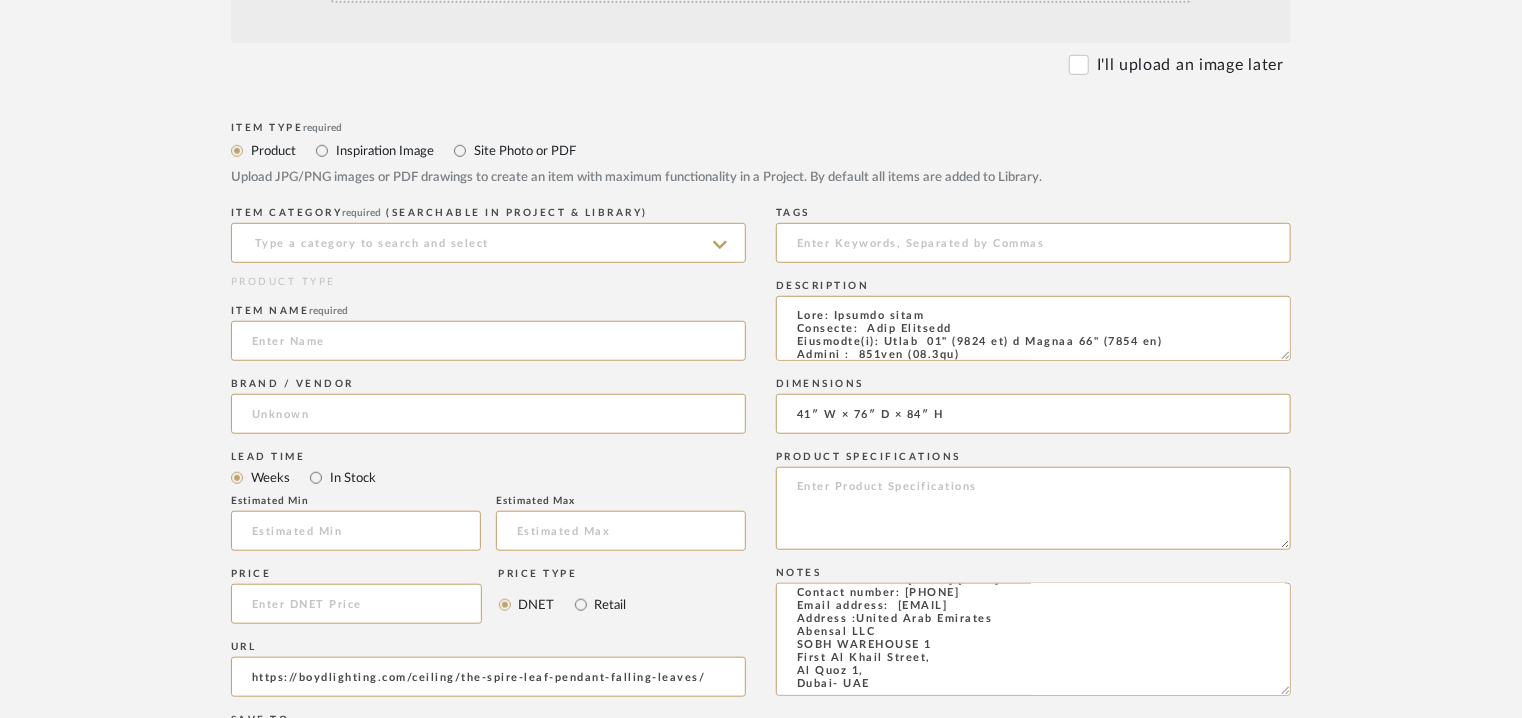 type on "41″ W × 76″ D × 84″ H" 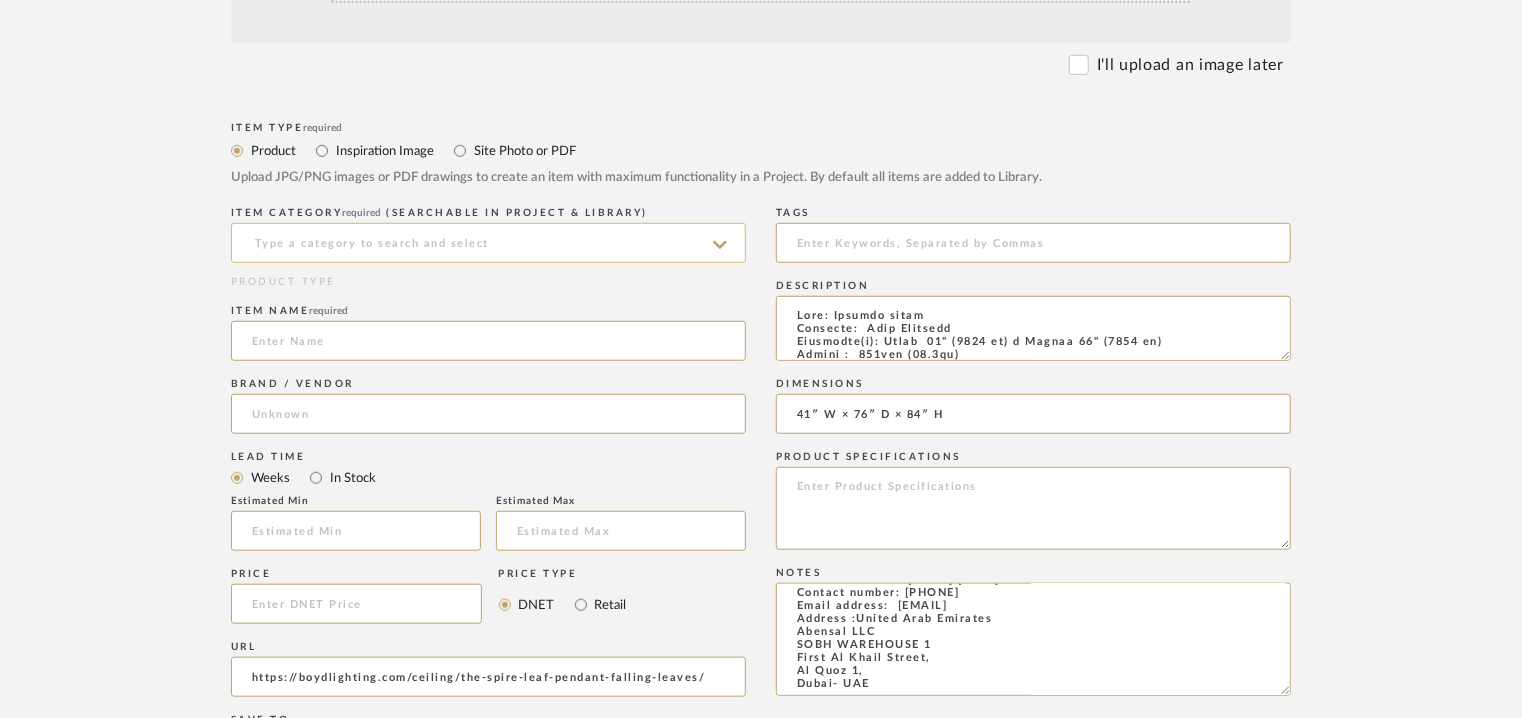 click 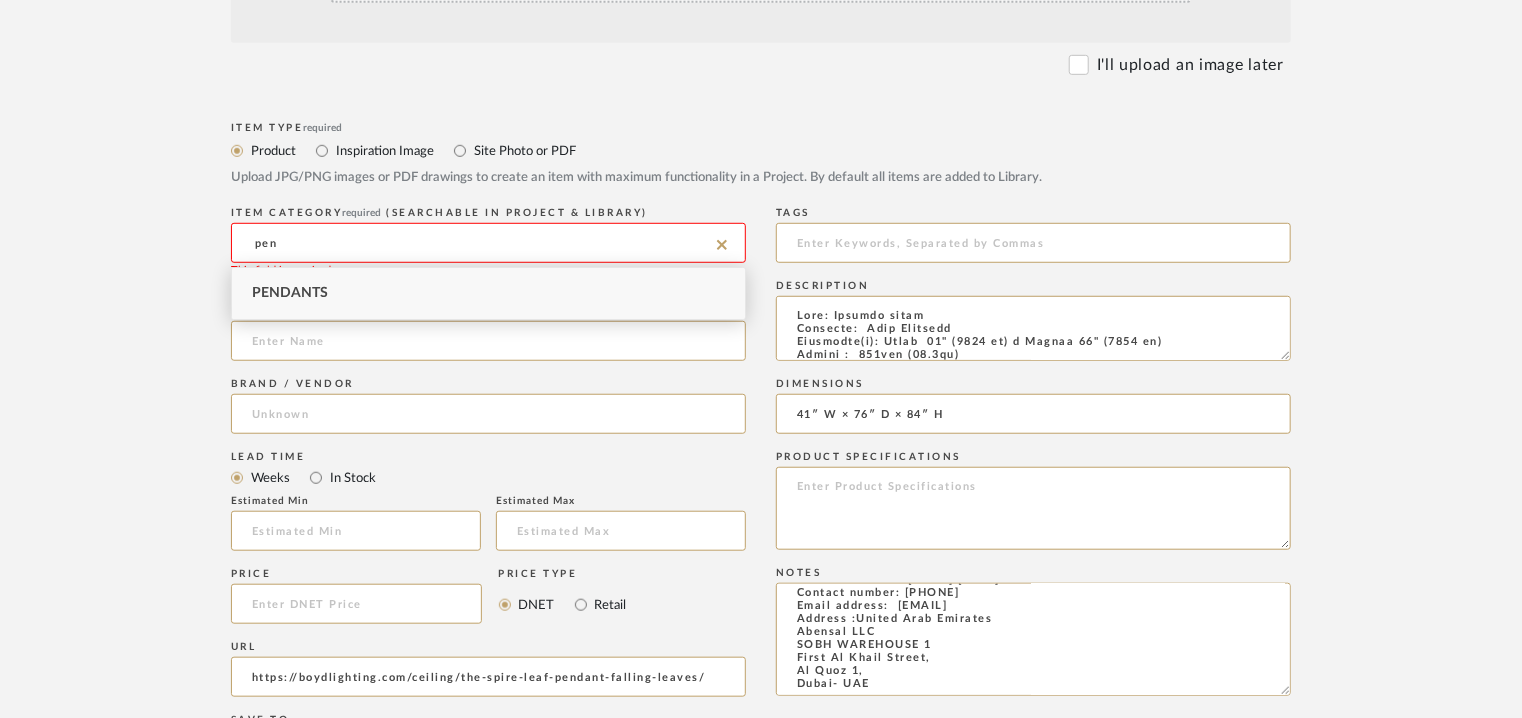 click on "Pendants" at bounding box center [488, 293] 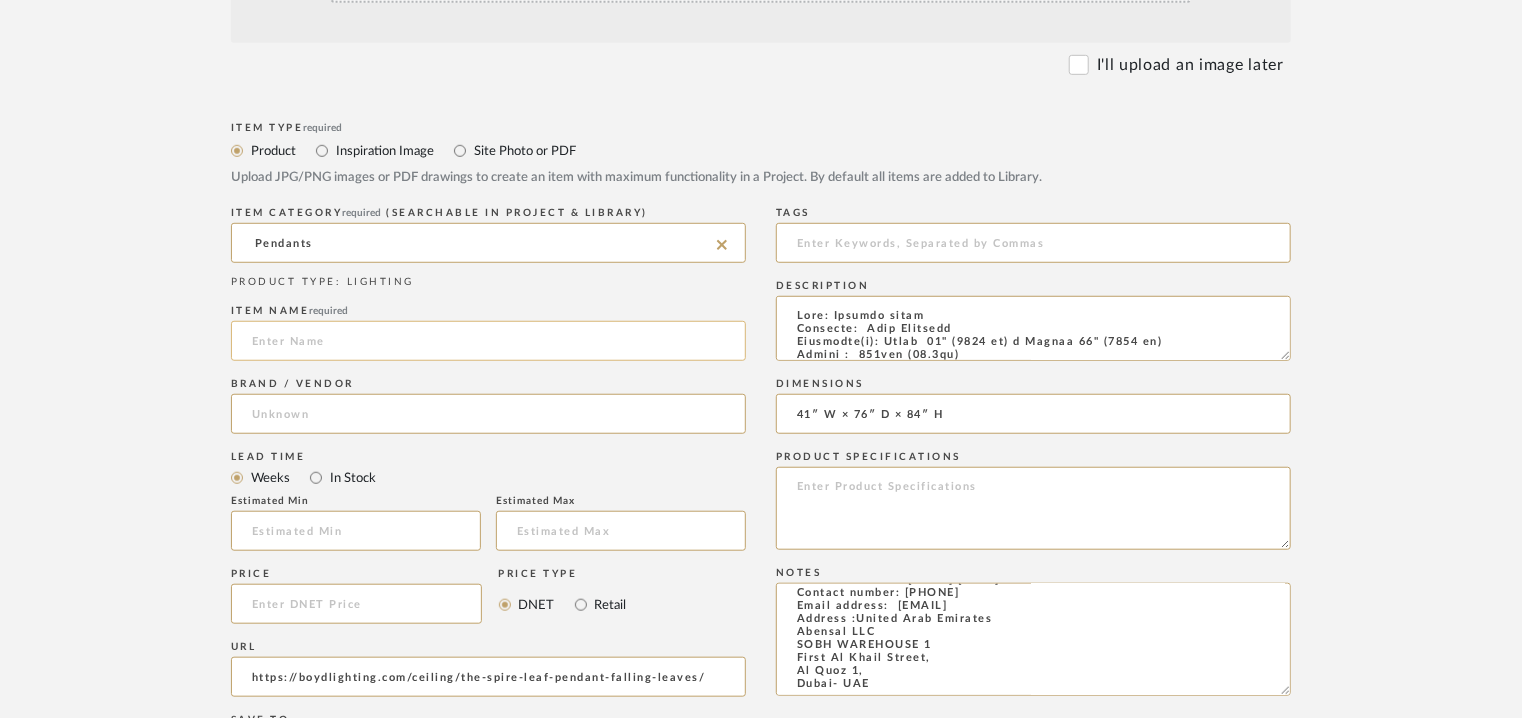 click 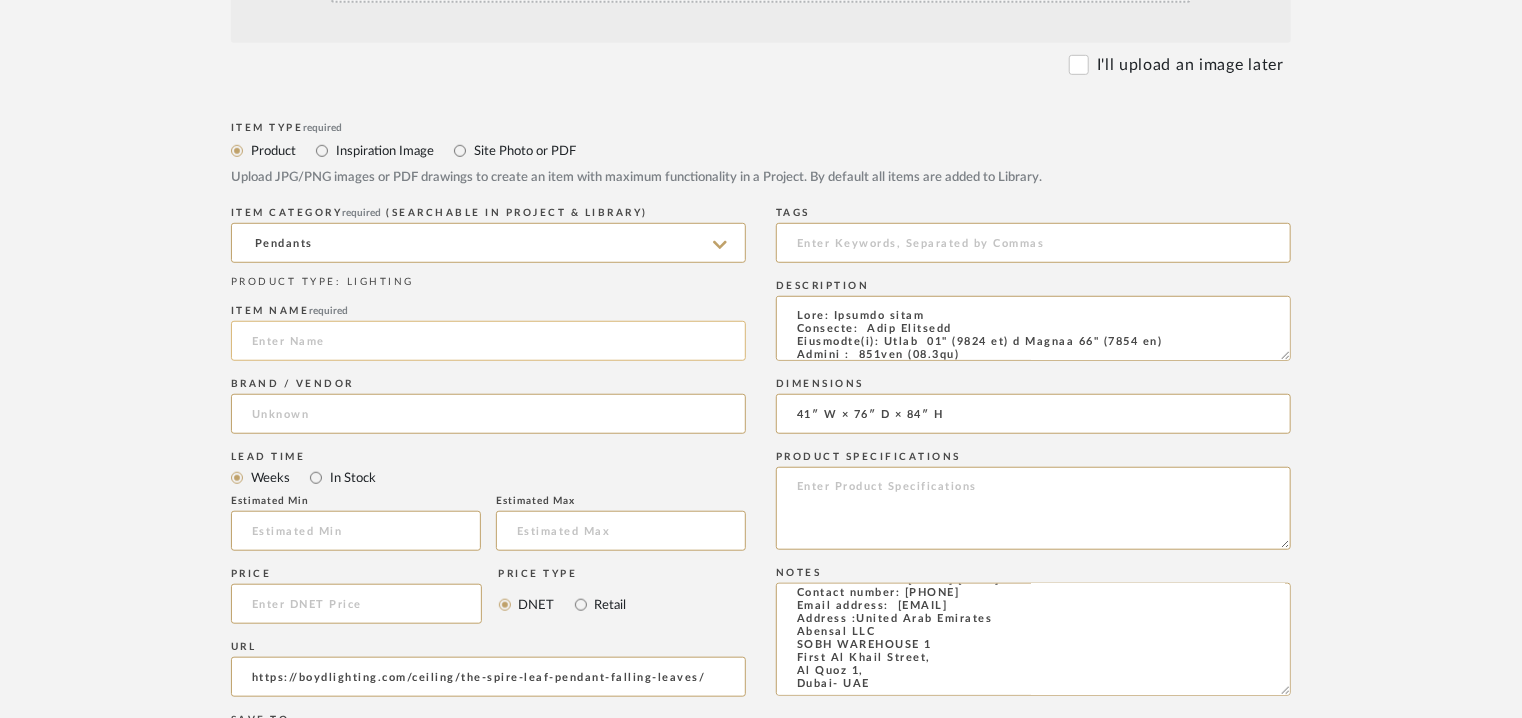 paste on "The Spire Leaf Pendant 9" 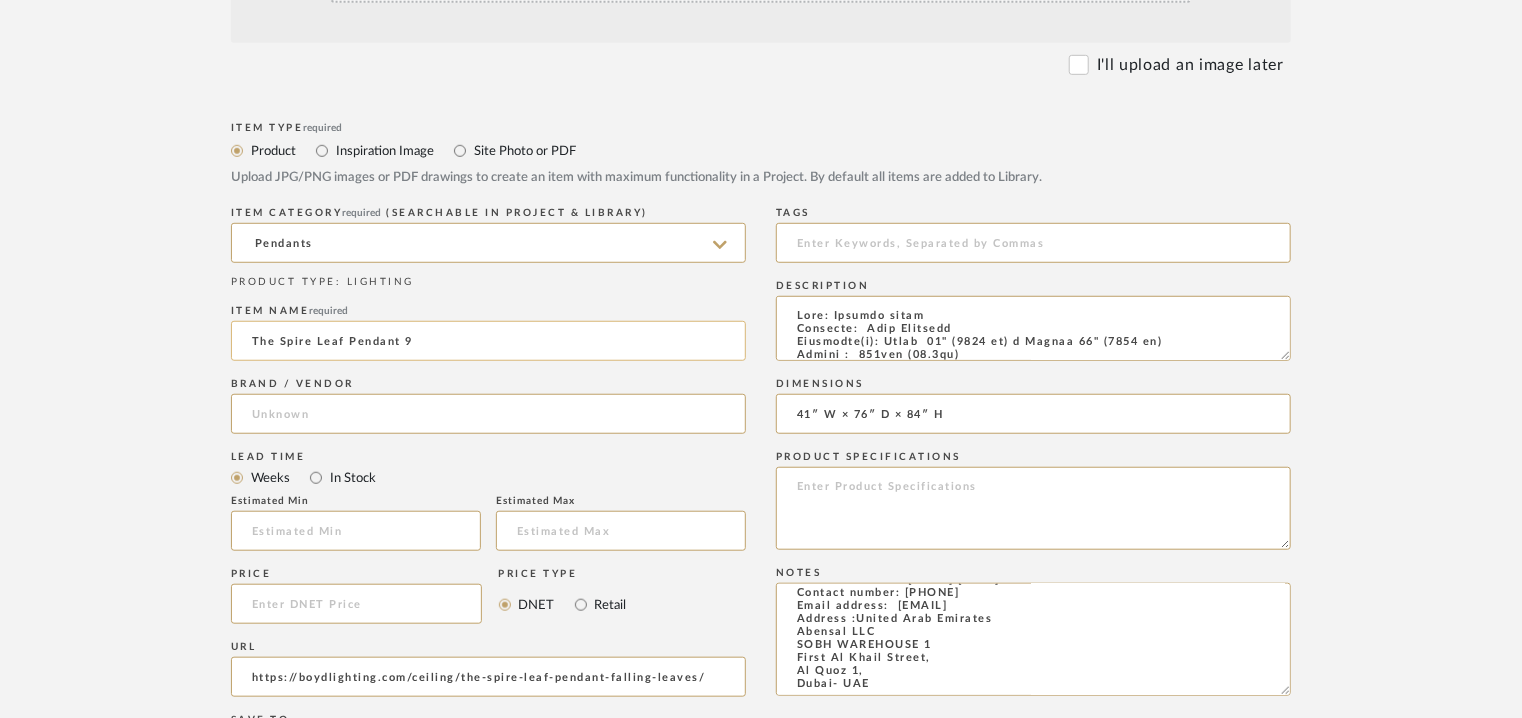 click on "The Spire Leaf Pendant 9" 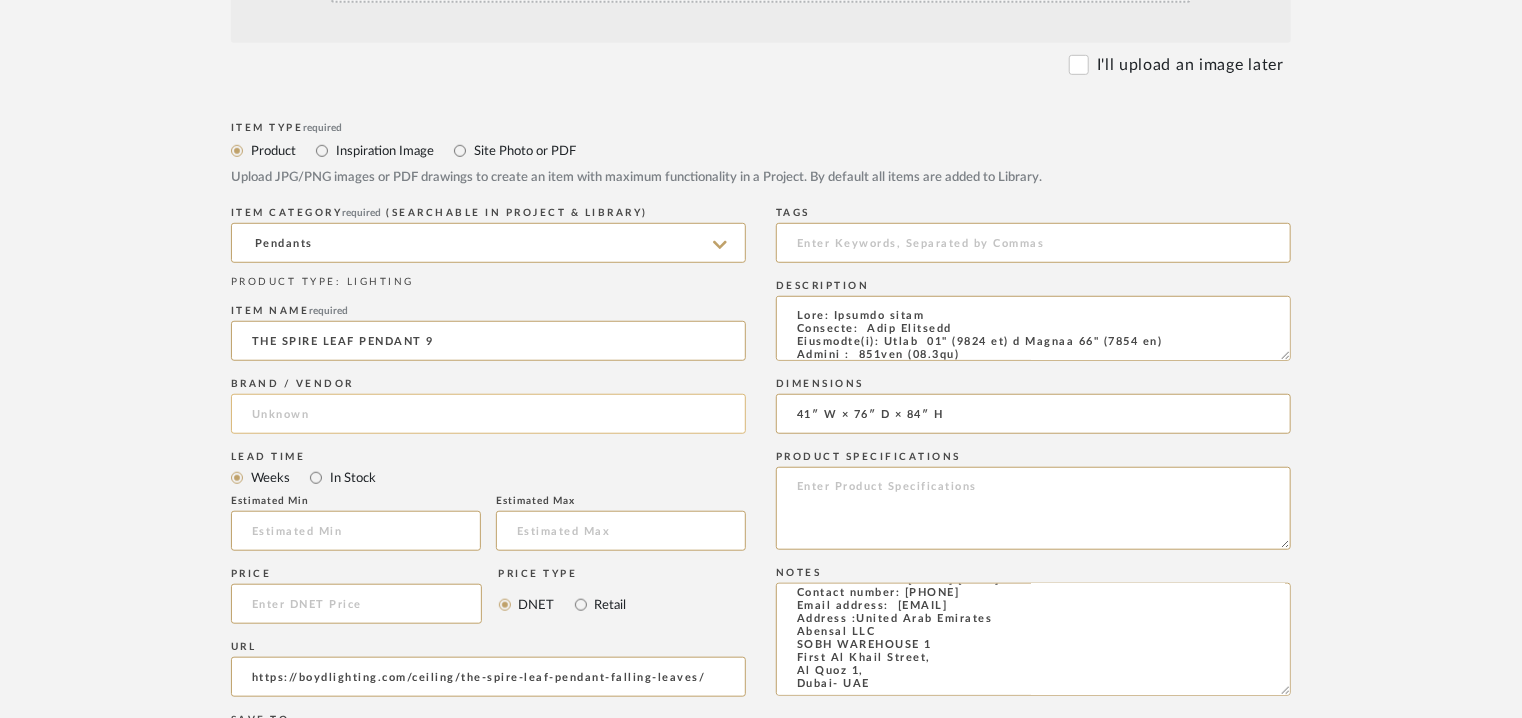 type on "THE SPIRE LEAF PENDANT 9" 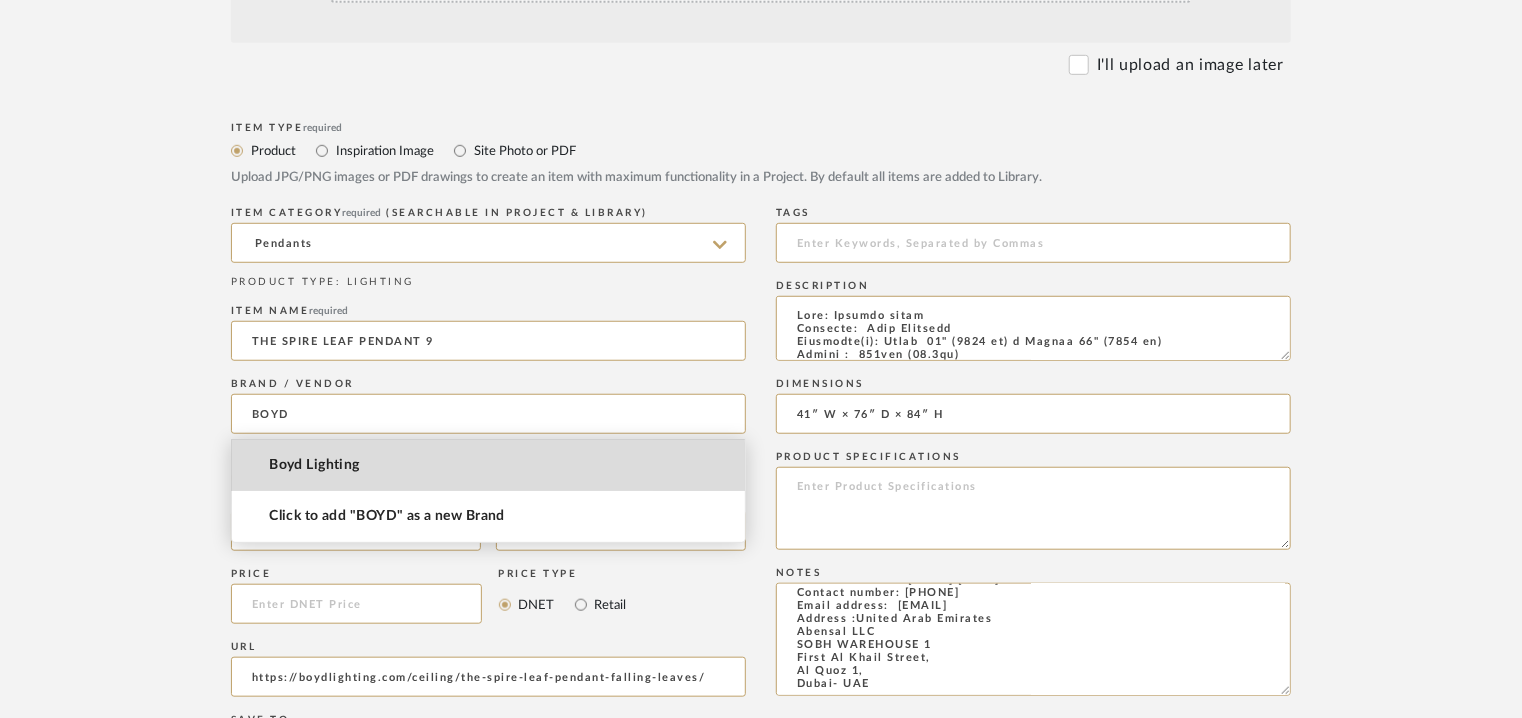 click on "Boyd Lighting" at bounding box center (314, 465) 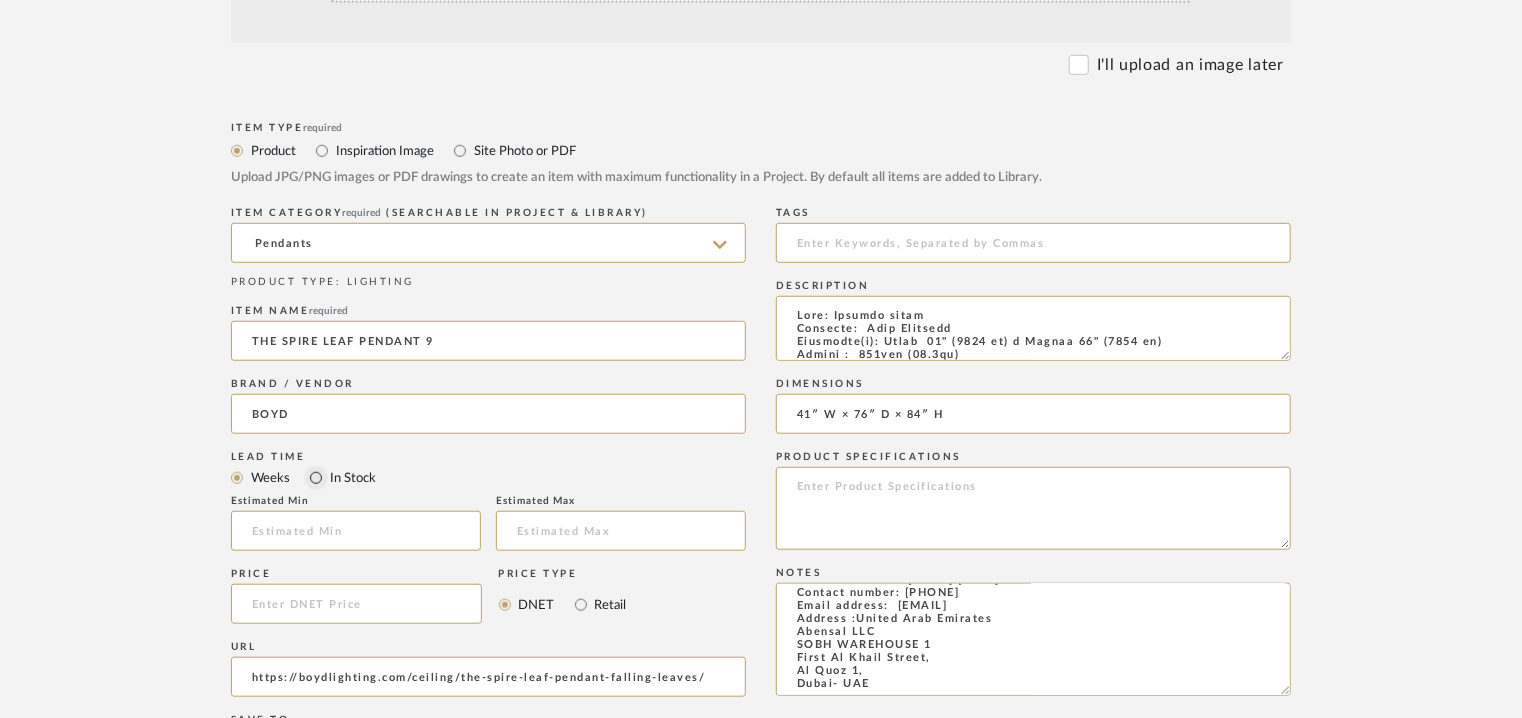 type on "Boyd Lighting" 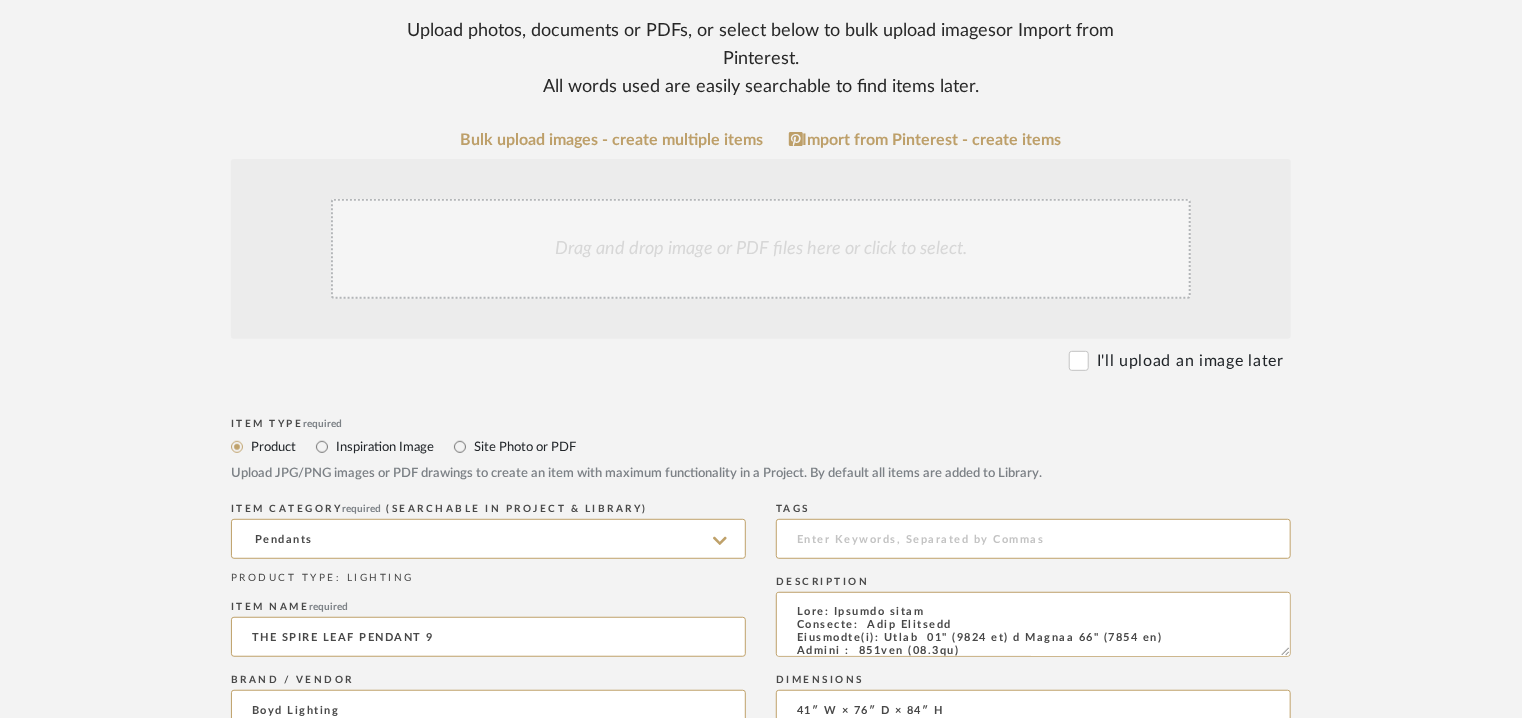 scroll, scrollTop: 300, scrollLeft: 0, axis: vertical 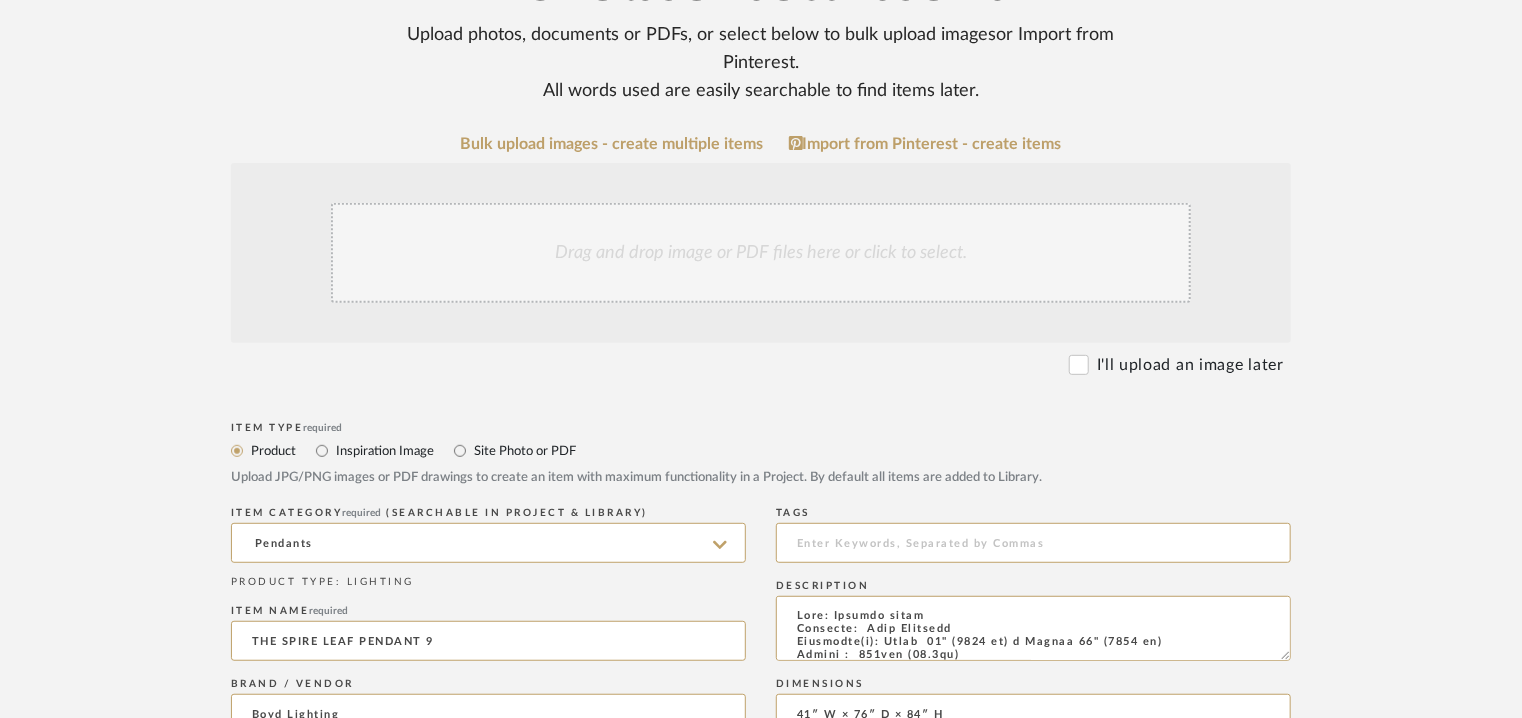 click on "Drag and drop image or PDF files here or click to select." 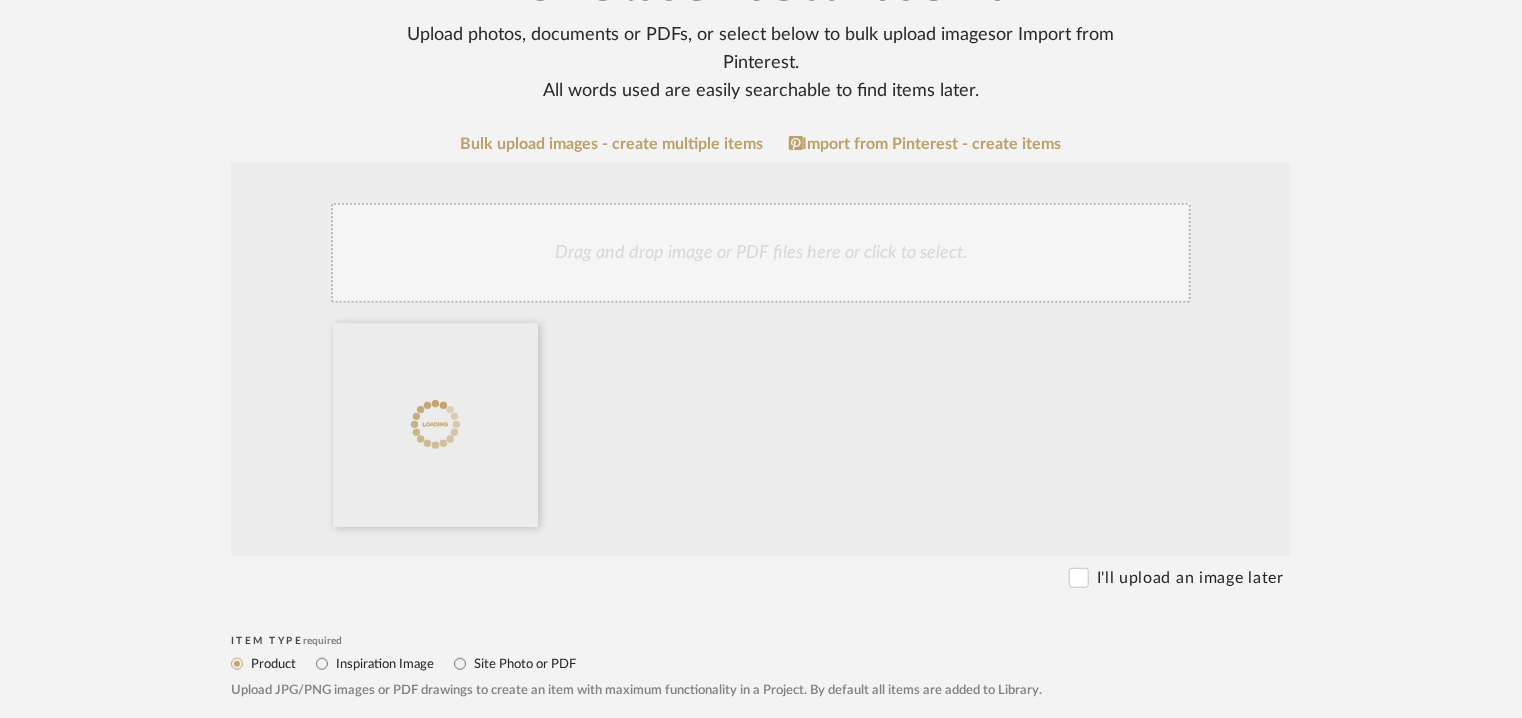 click on "Drag and drop image or PDF files here or click to select." 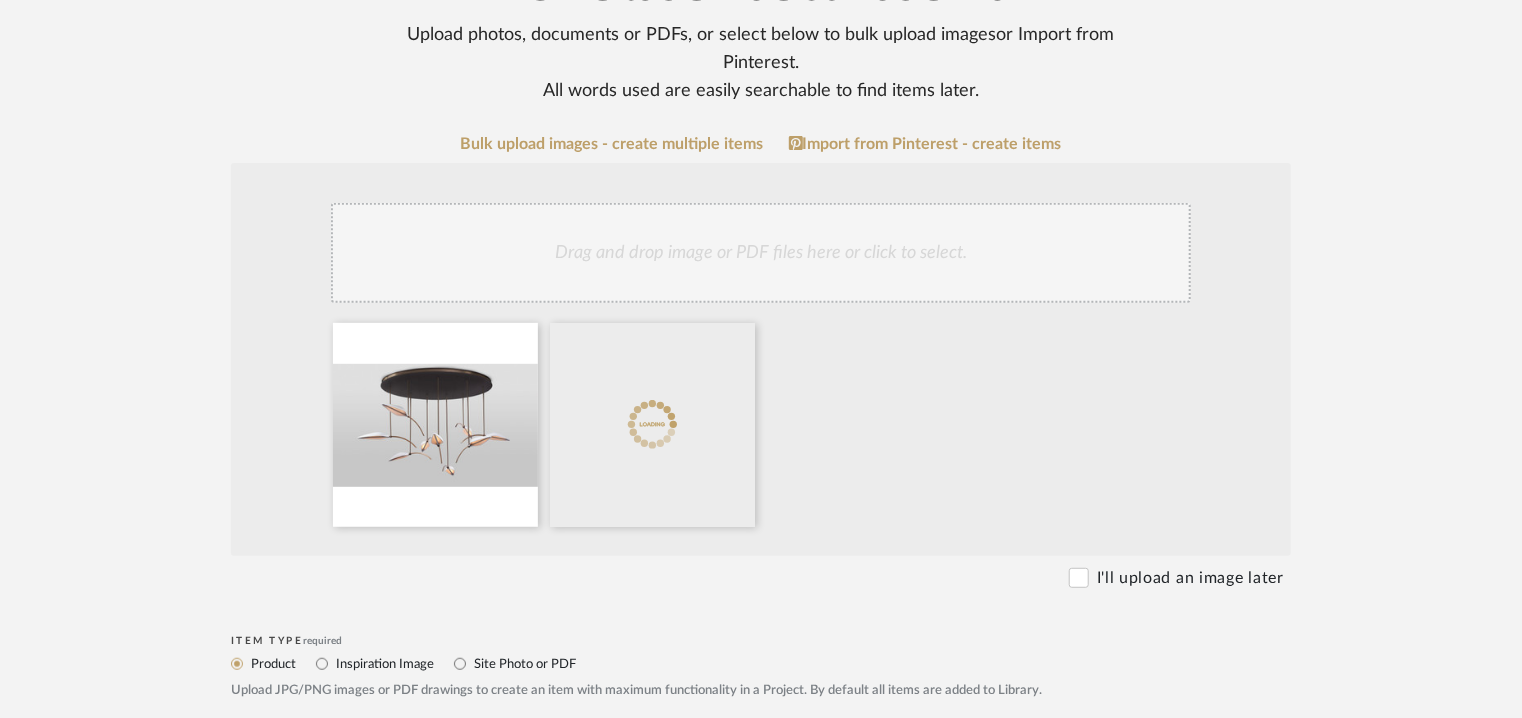 click on "Drag and drop image or PDF files here or click to select." 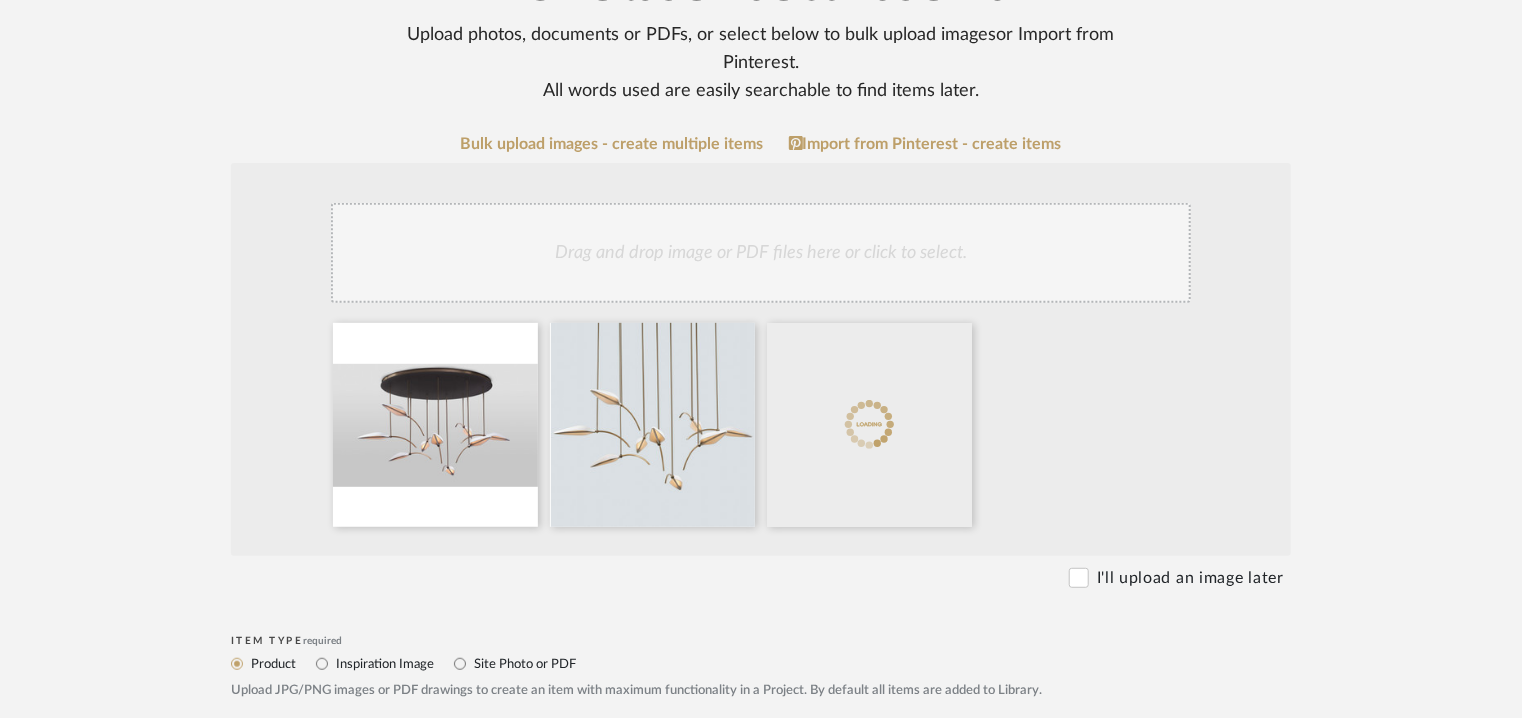 click on "Drag and drop image or PDF files here or click to select." 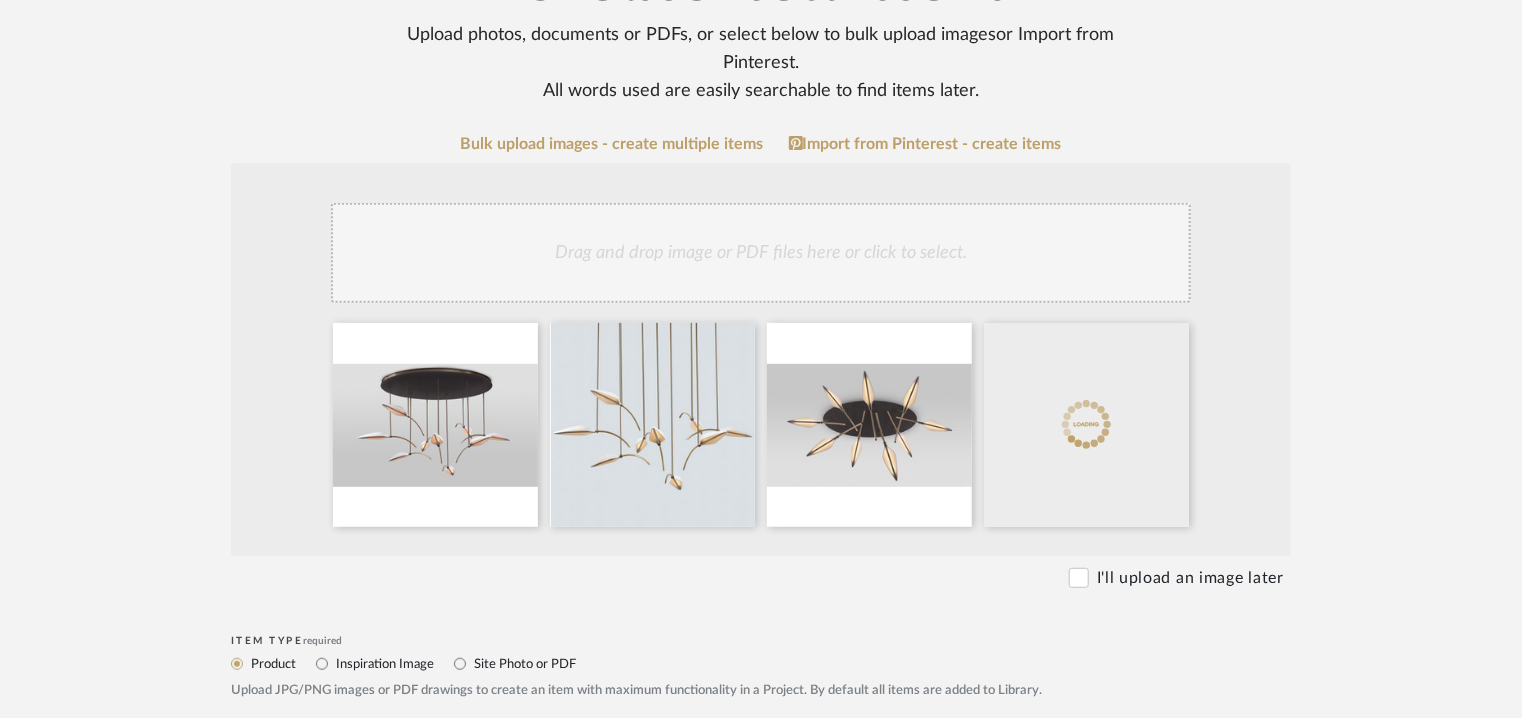 click on "Drag and drop image or PDF files here or click to select." 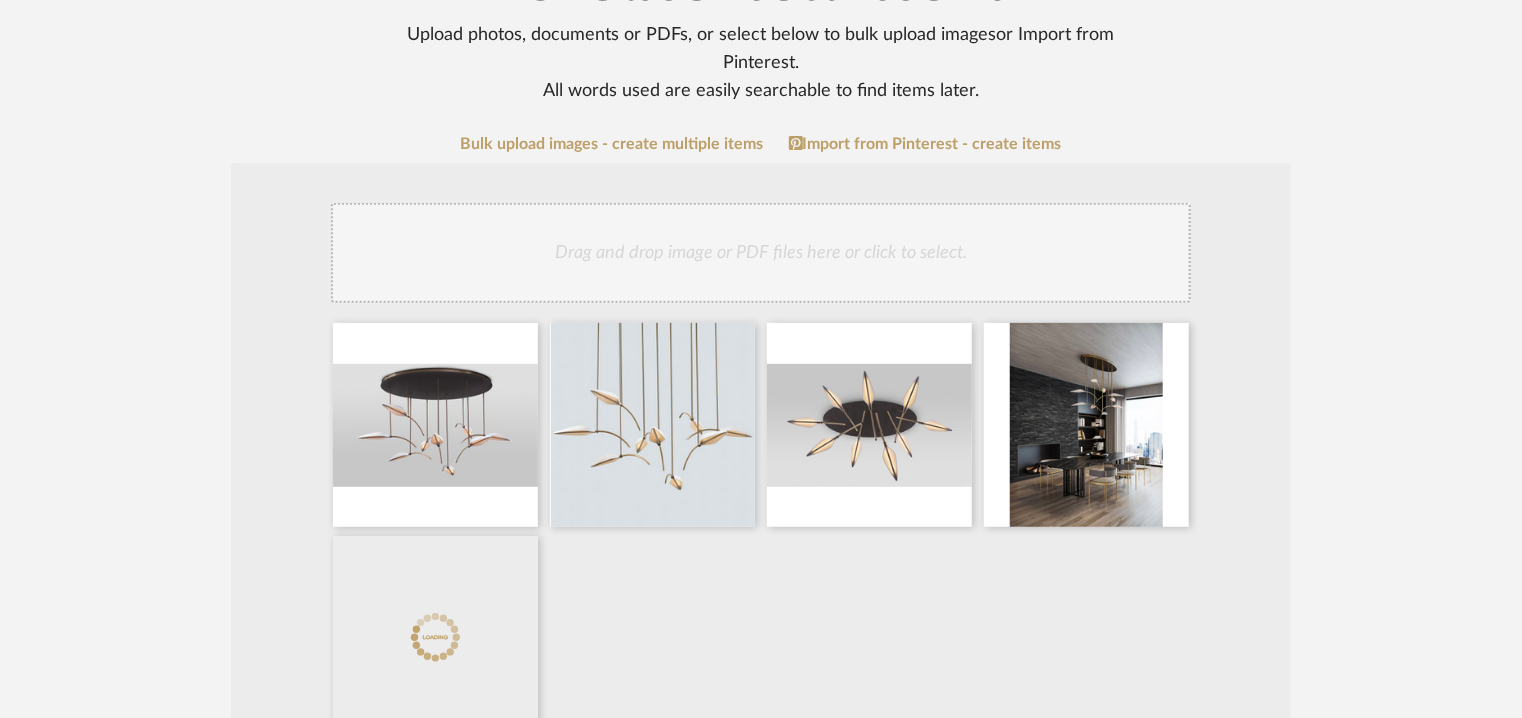 click on "Drag and drop image or PDF files here or click to select." 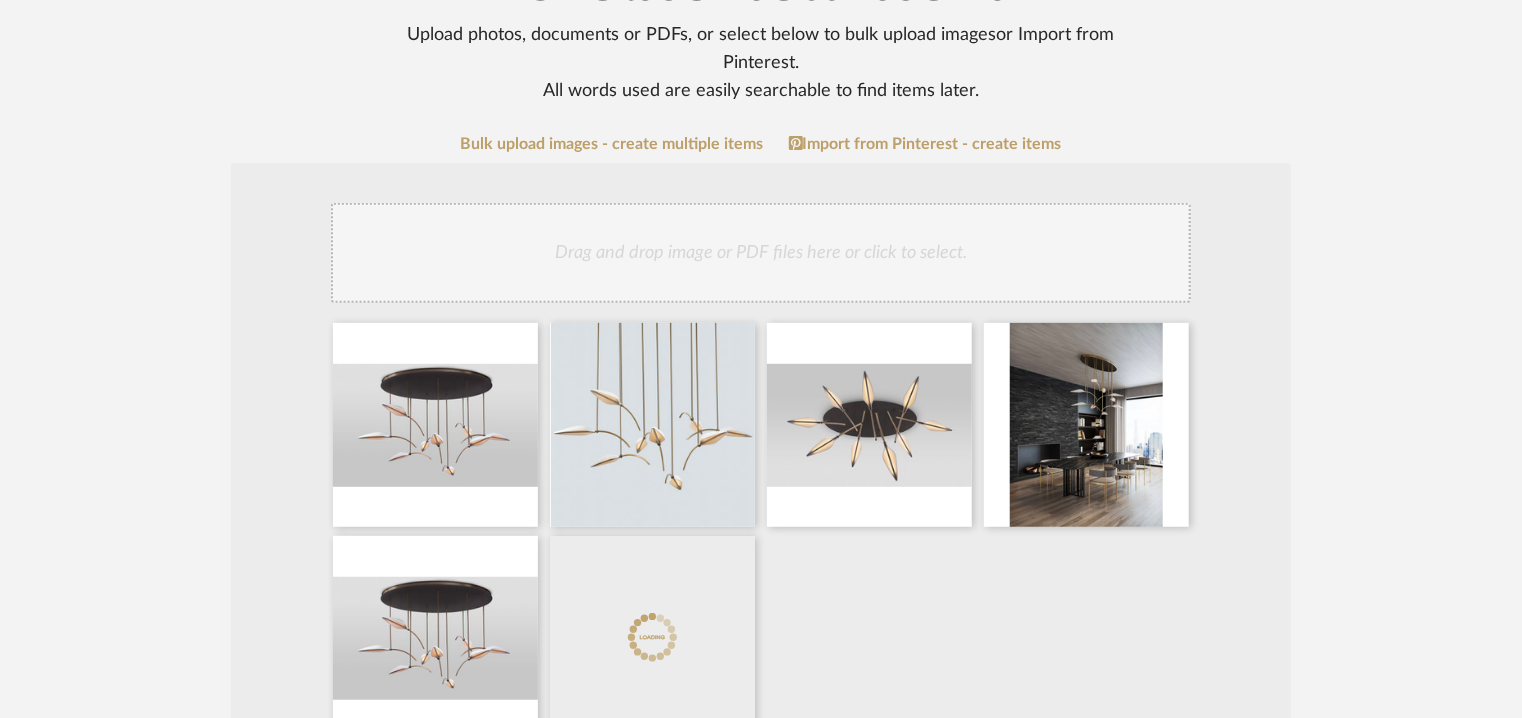 click on "Drag and drop image or PDF files here or click to select." 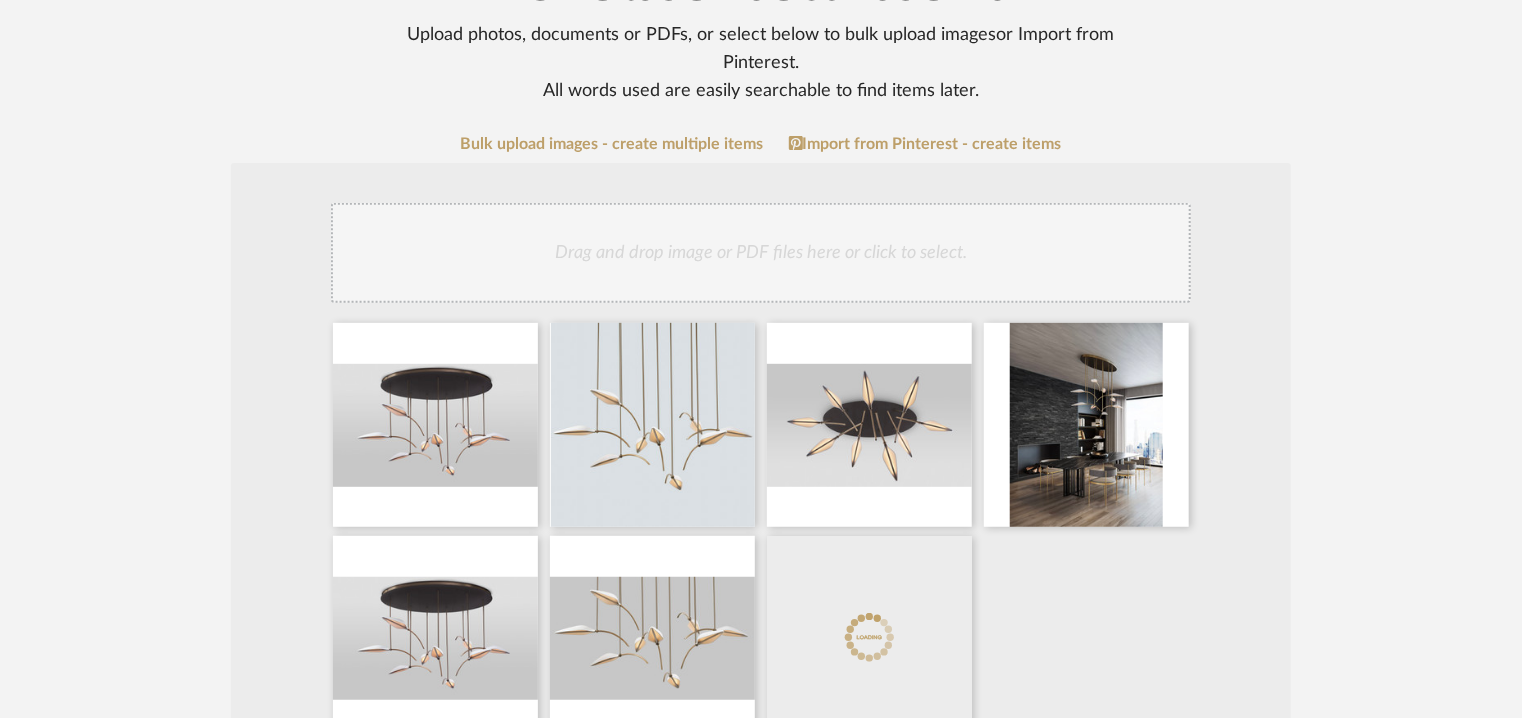 scroll, scrollTop: 400, scrollLeft: 0, axis: vertical 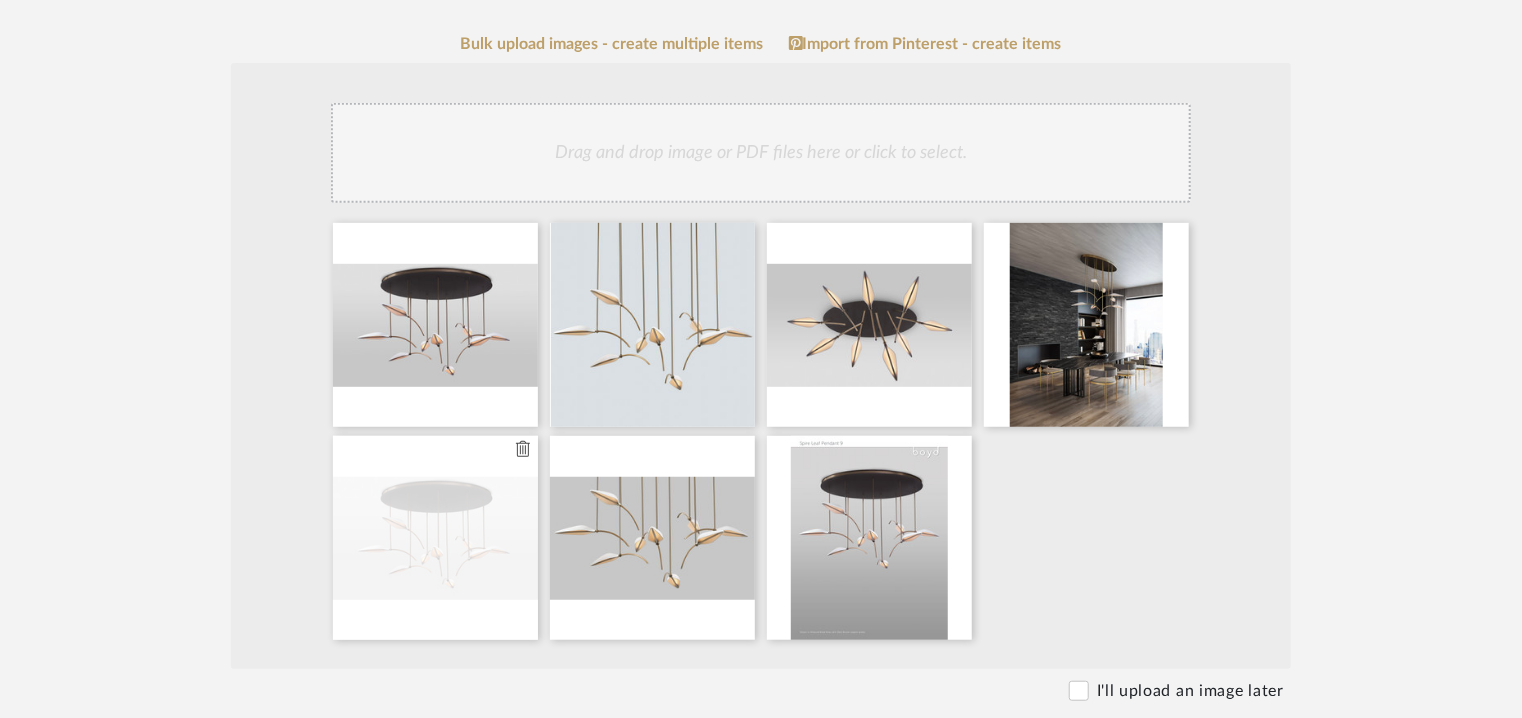 click 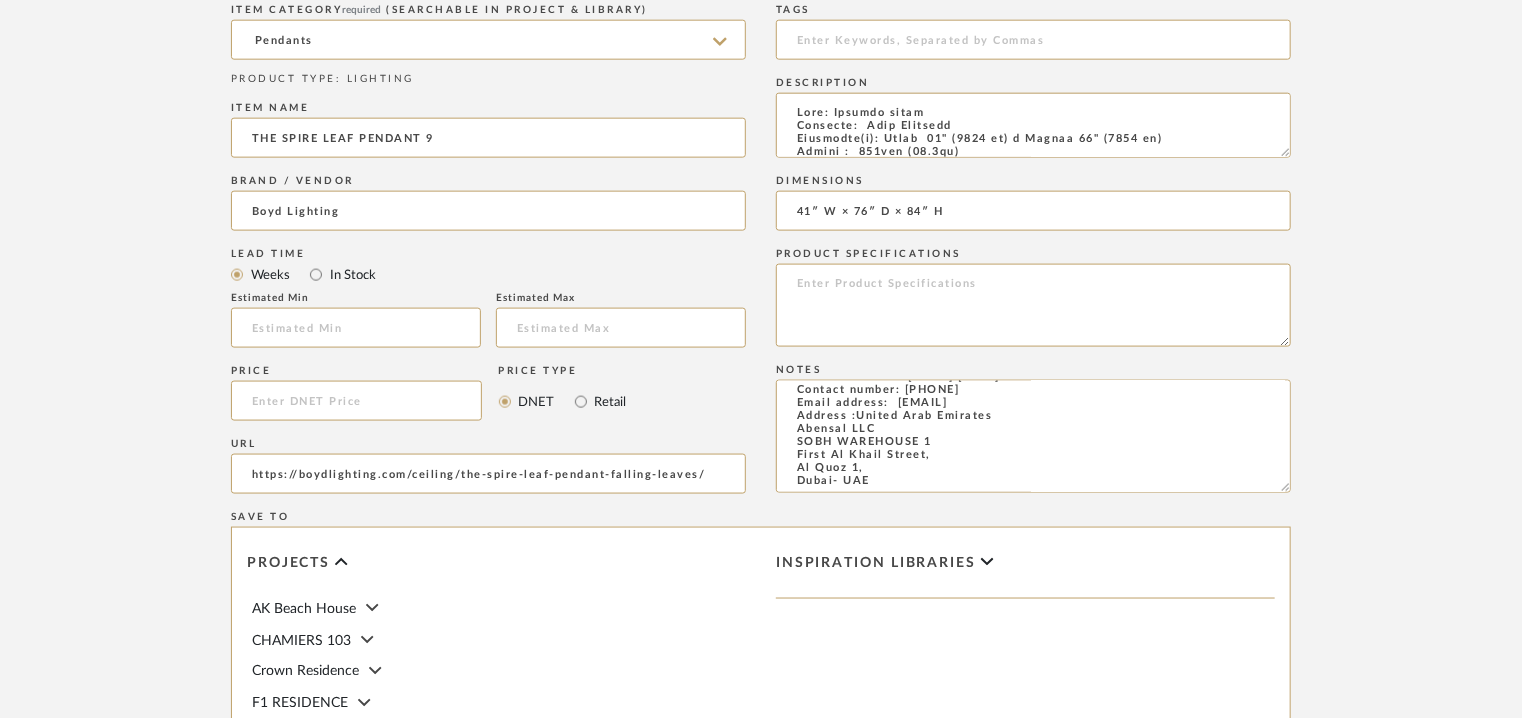 scroll, scrollTop: 1600, scrollLeft: 0, axis: vertical 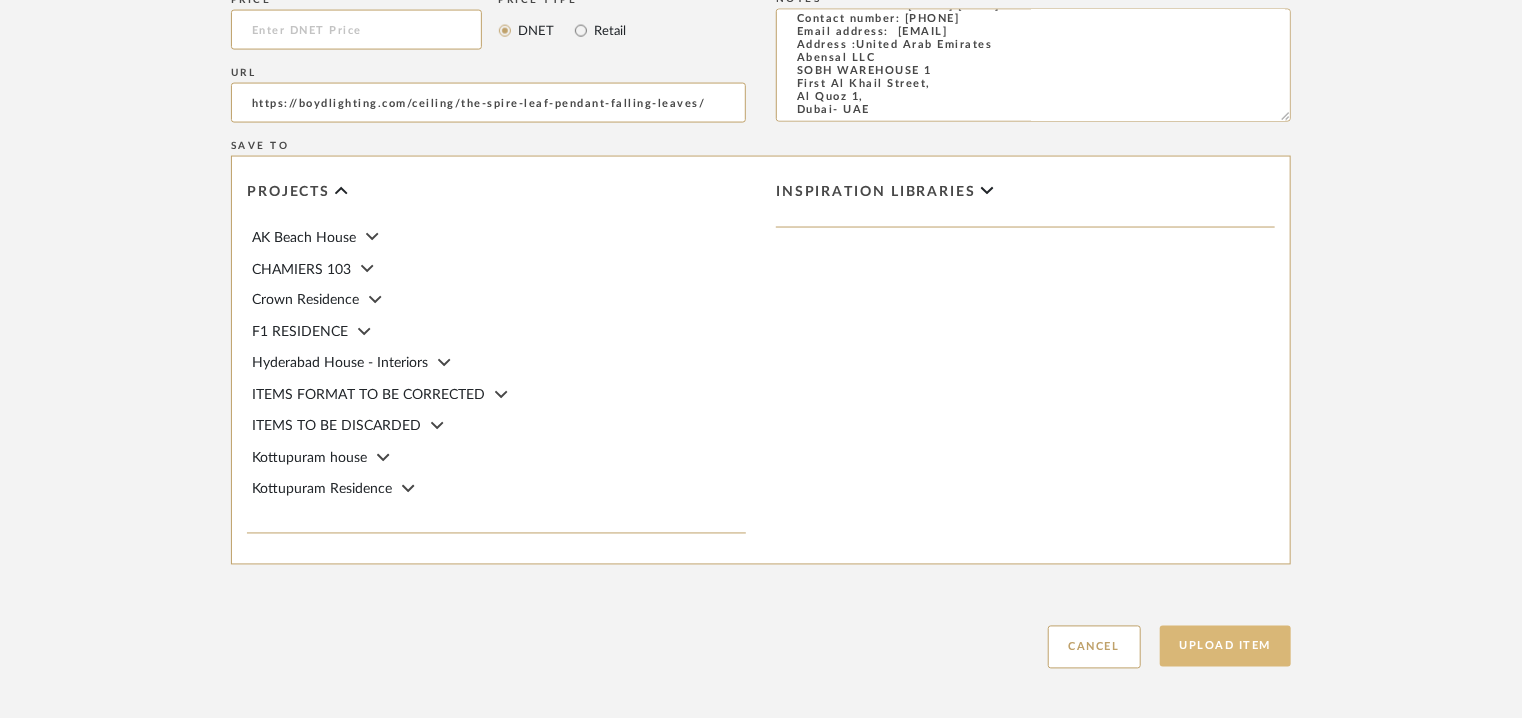 click on "Upload Item" 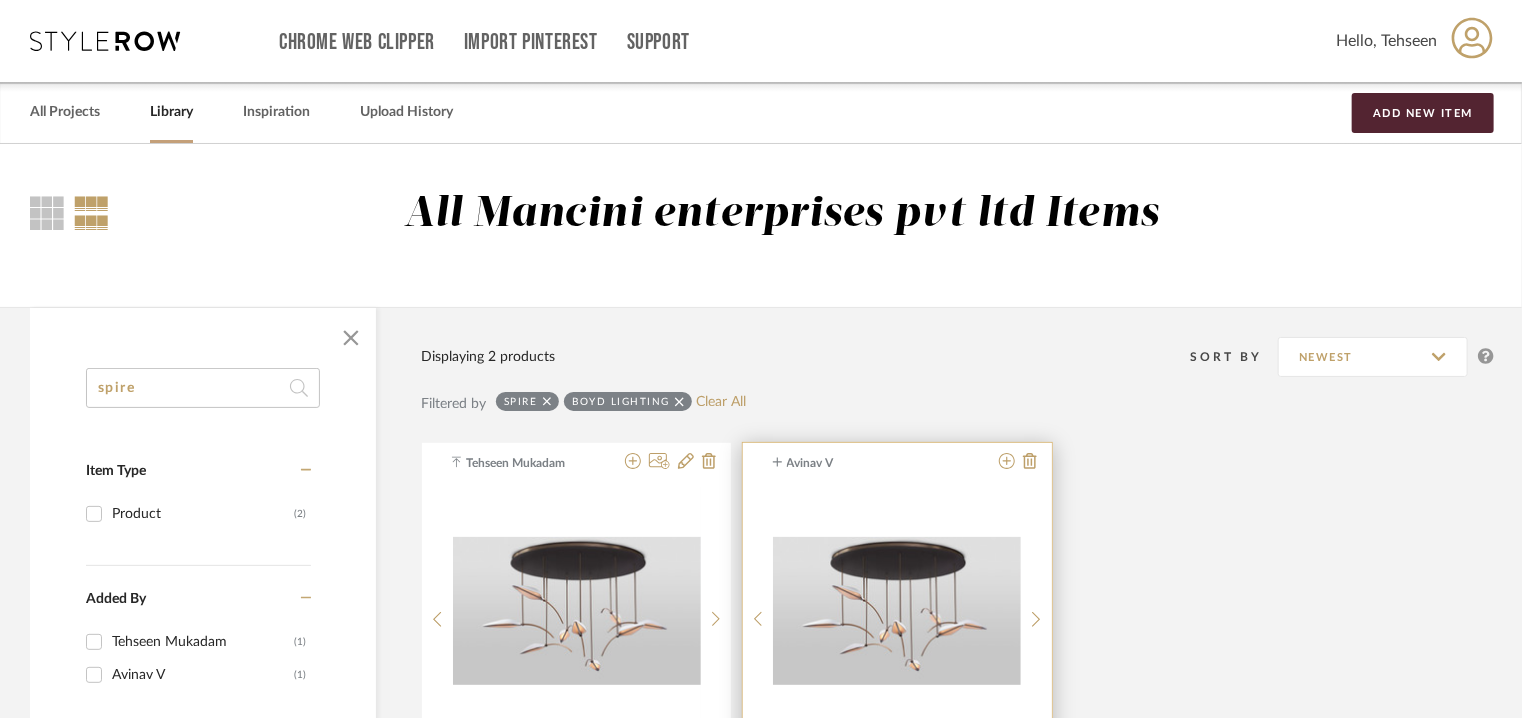 scroll, scrollTop: 200, scrollLeft: 0, axis: vertical 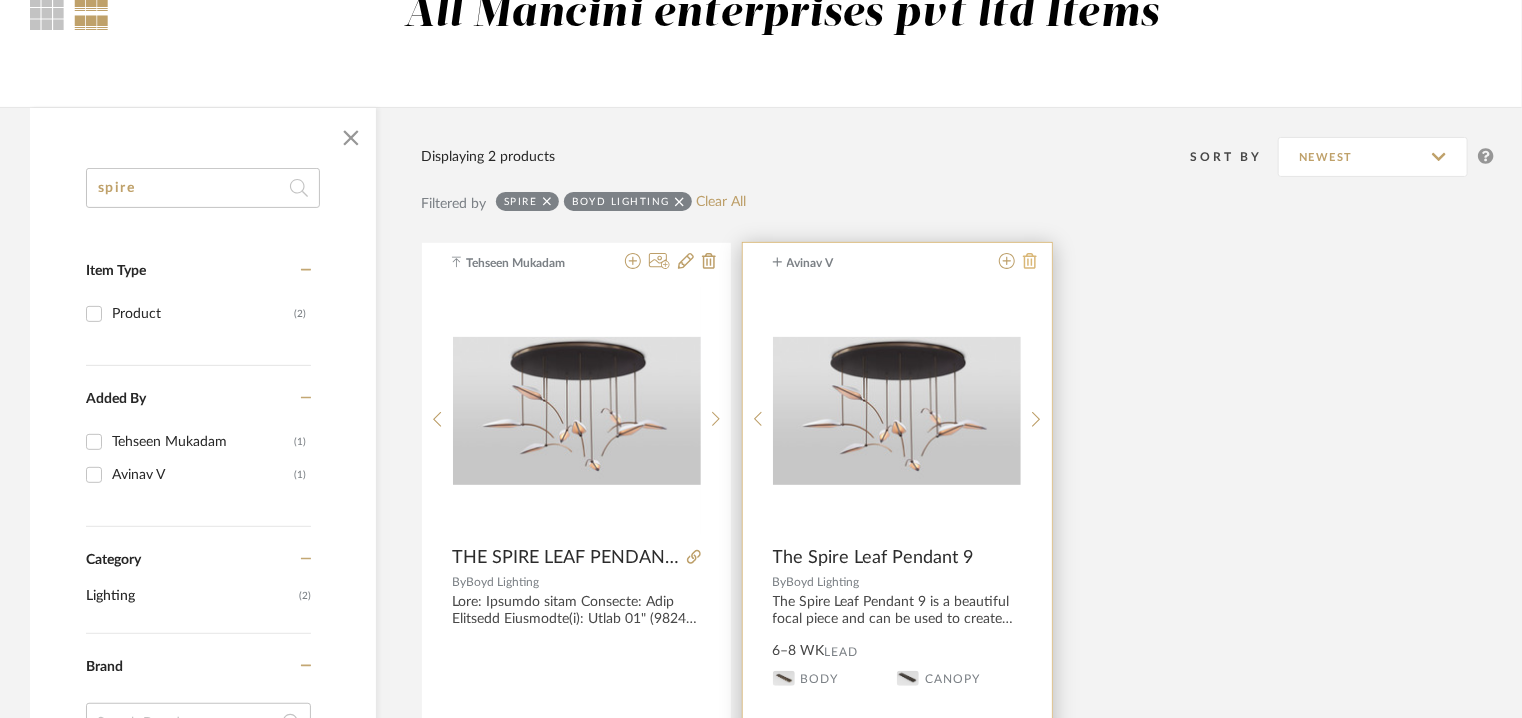 click 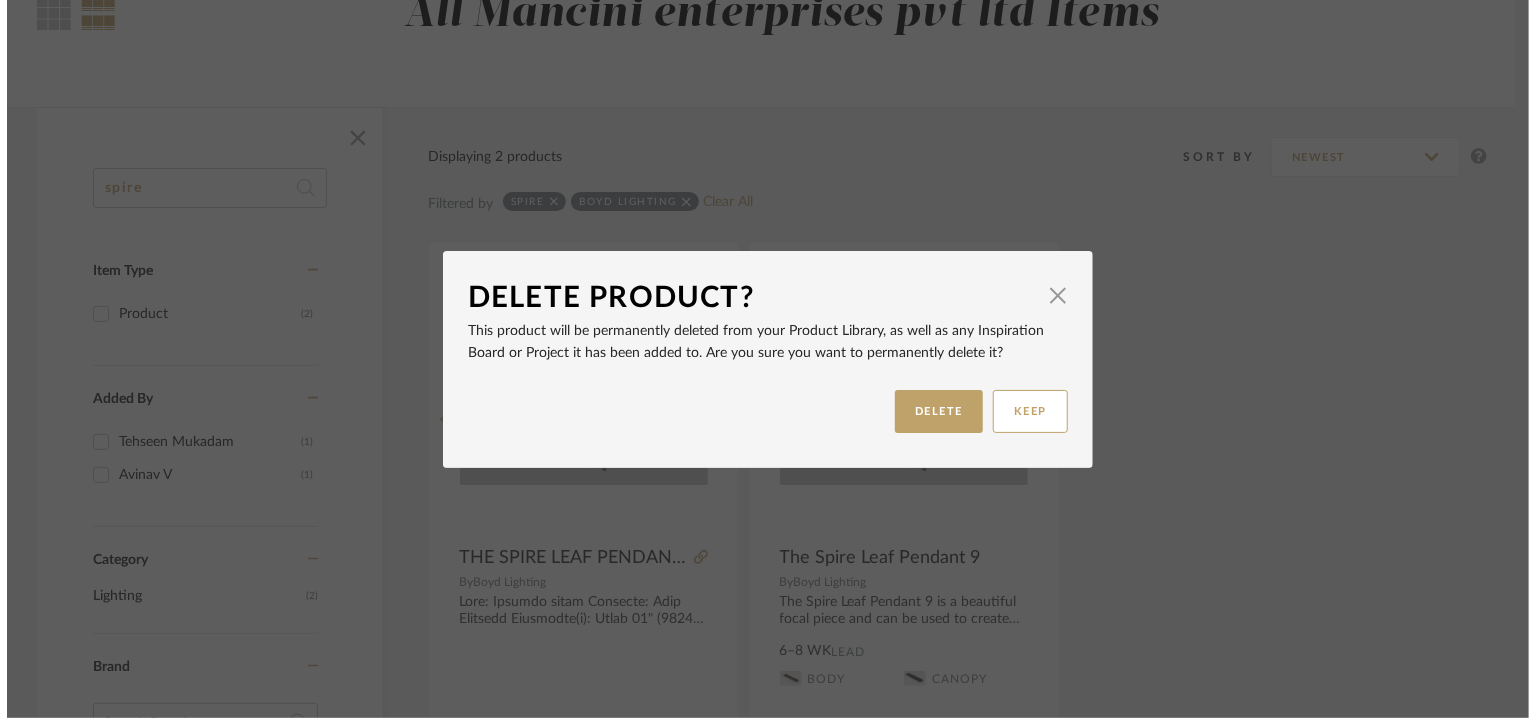scroll, scrollTop: 0, scrollLeft: 0, axis: both 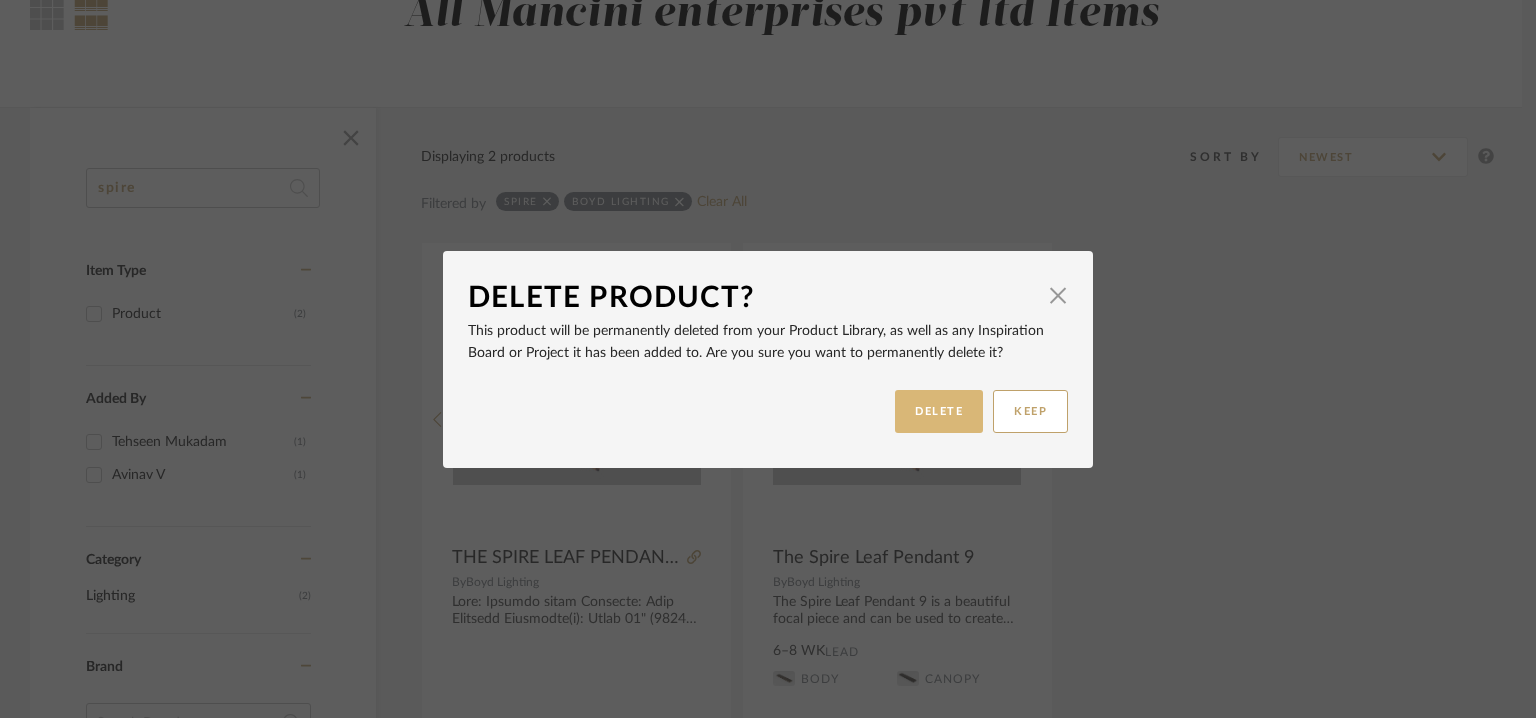 click on "DELETE" at bounding box center (939, 411) 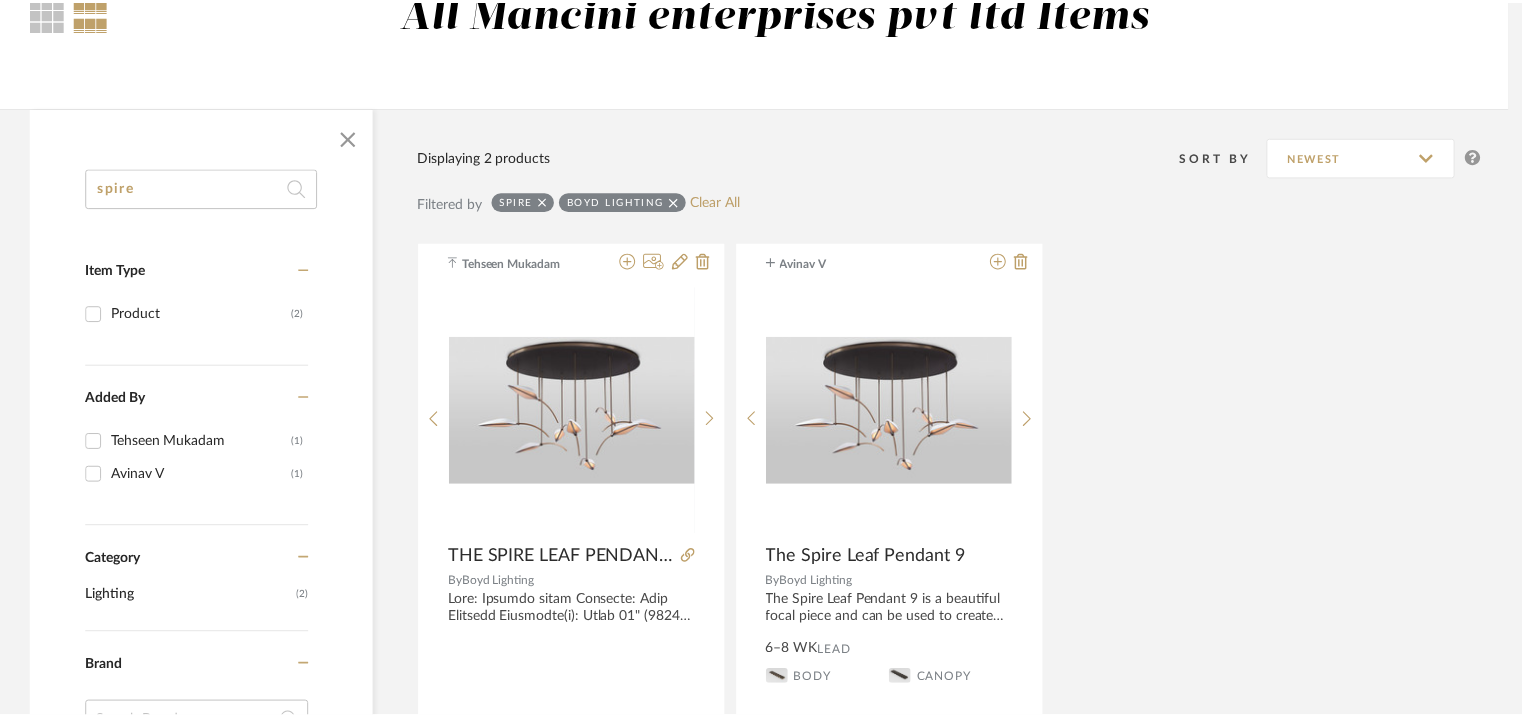 scroll, scrollTop: 200, scrollLeft: 0, axis: vertical 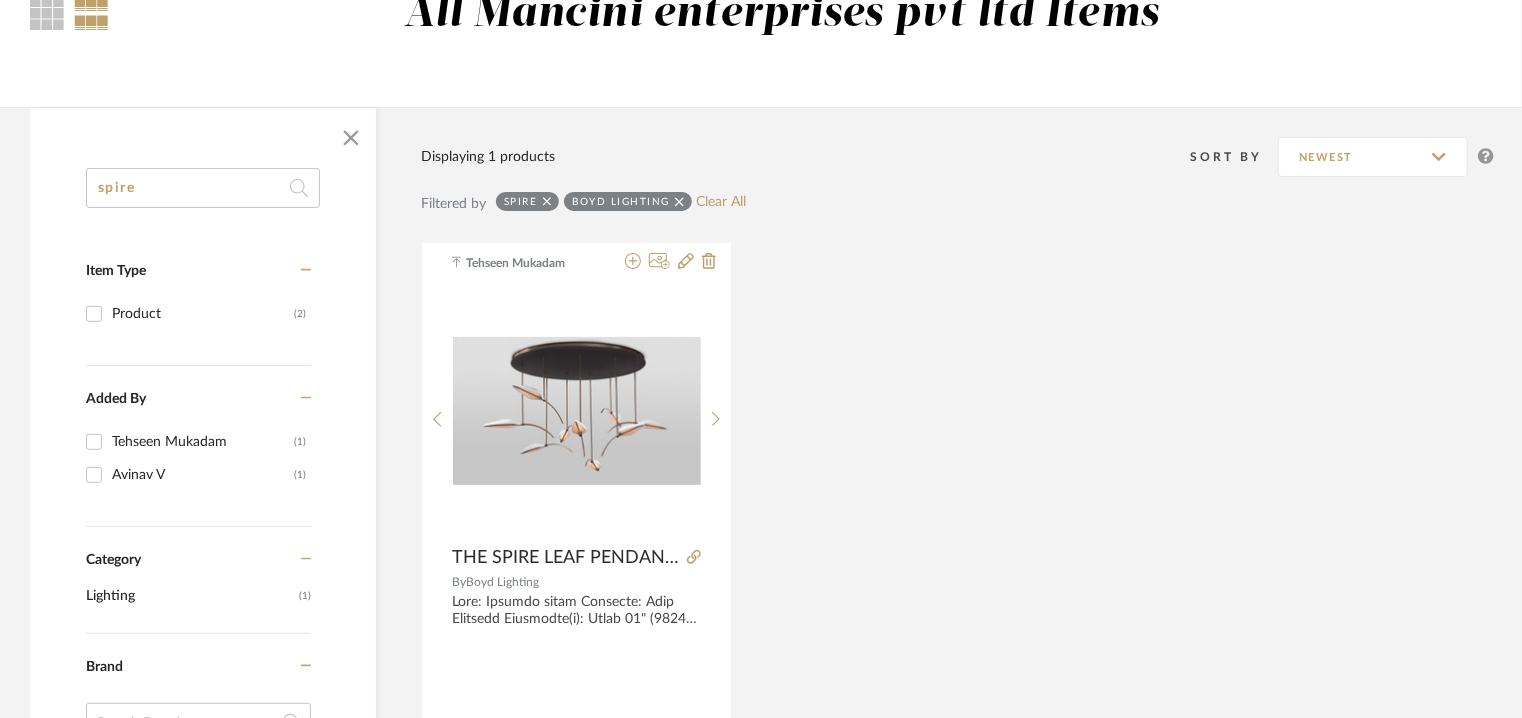 drag, startPoint x: 126, startPoint y: 189, endPoint x: 0, endPoint y: 131, distance: 138.70833 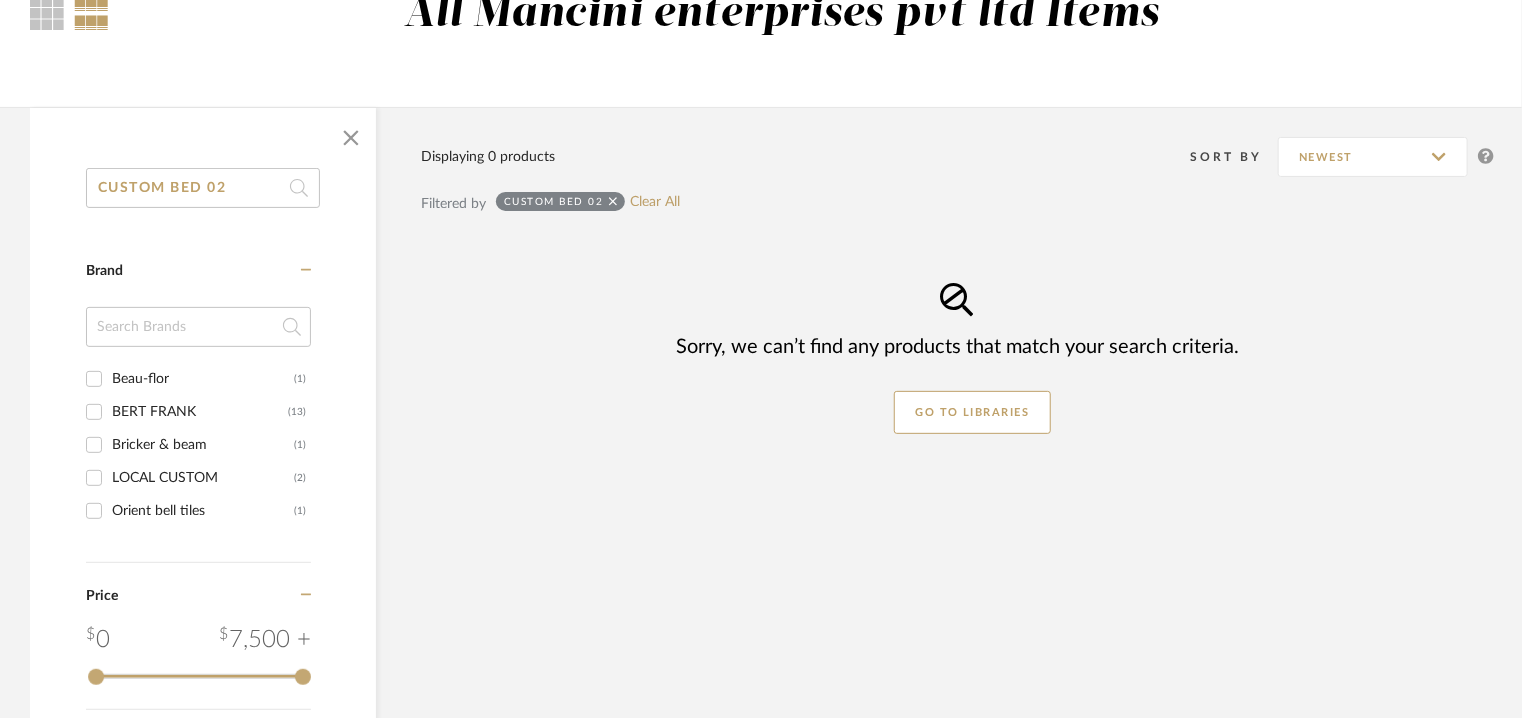 type on "CUSTOM BED 02" 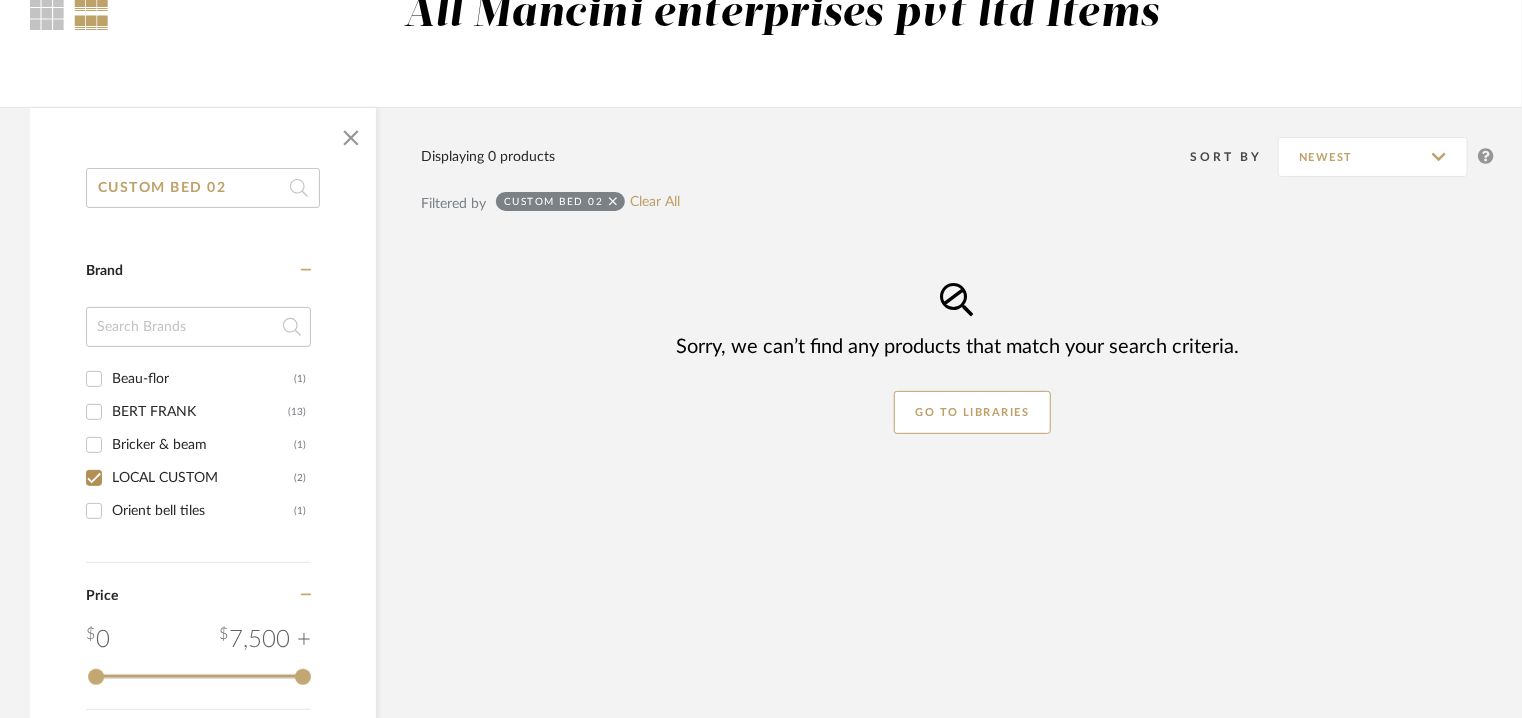 checkbox on "true" 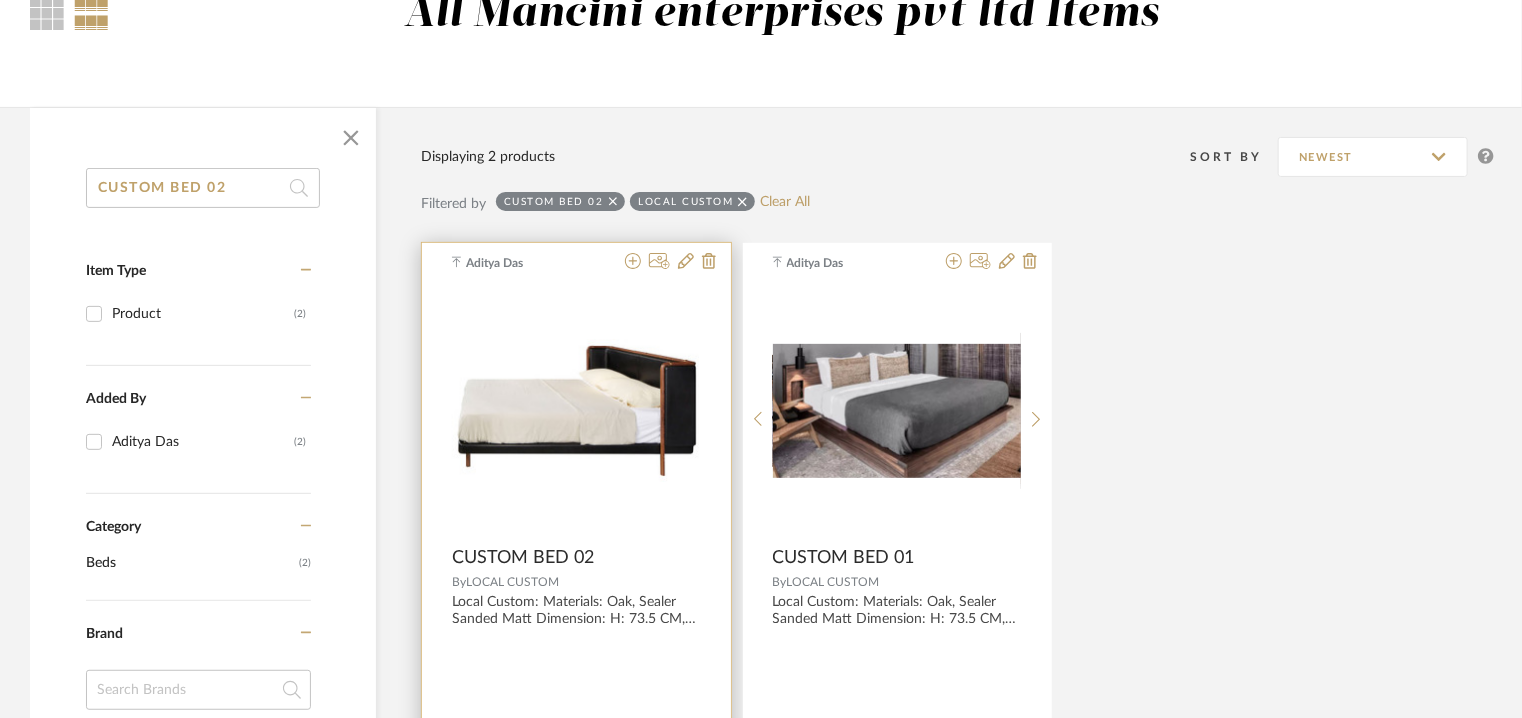 click at bounding box center [576, 411] 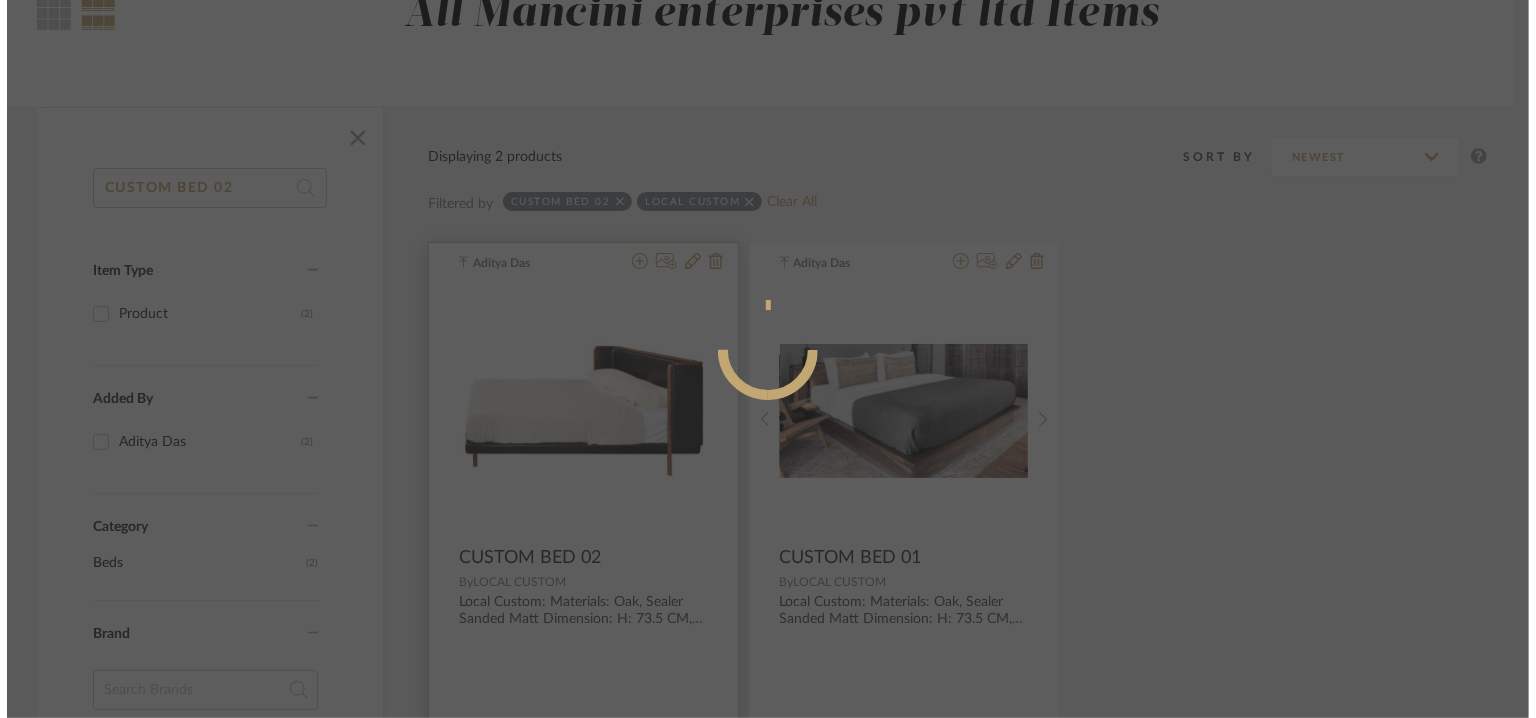 scroll, scrollTop: 0, scrollLeft: 0, axis: both 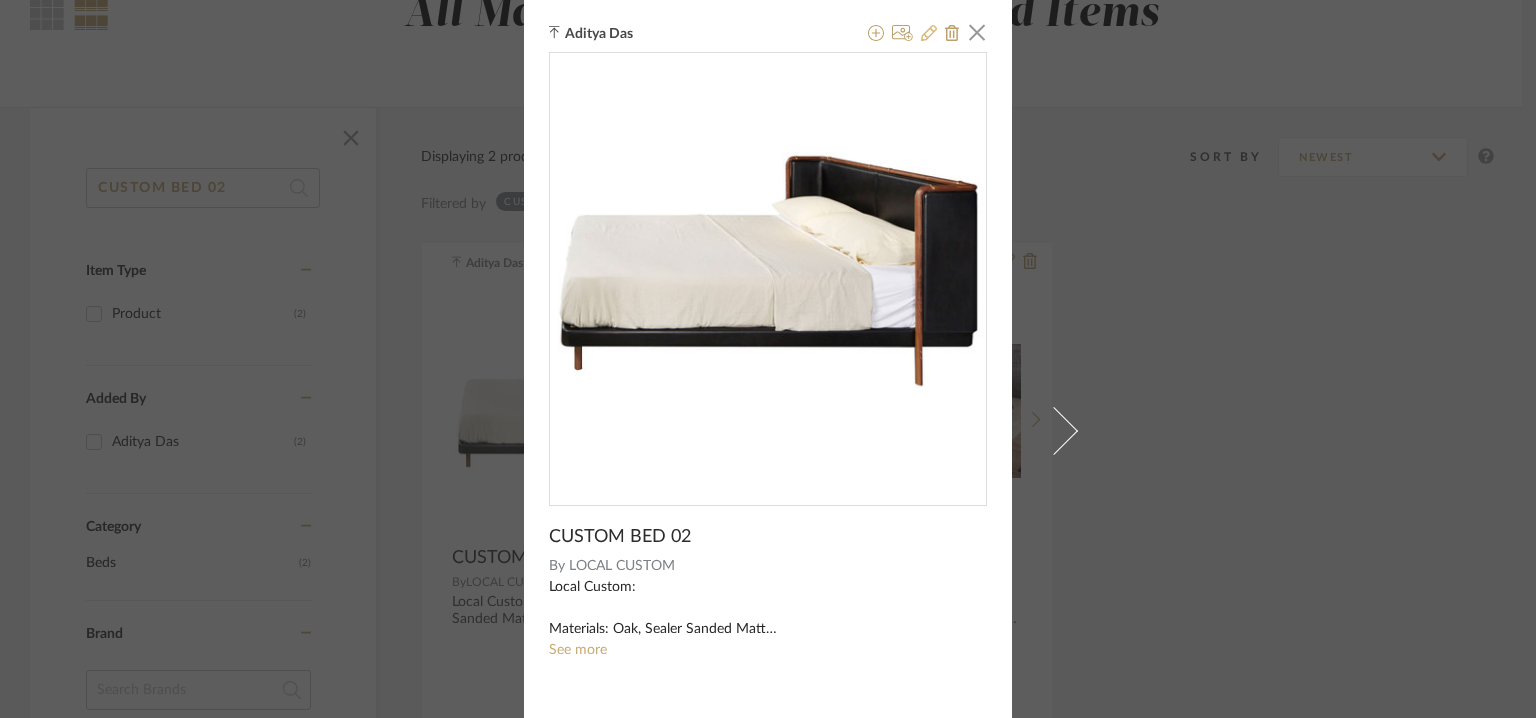 click 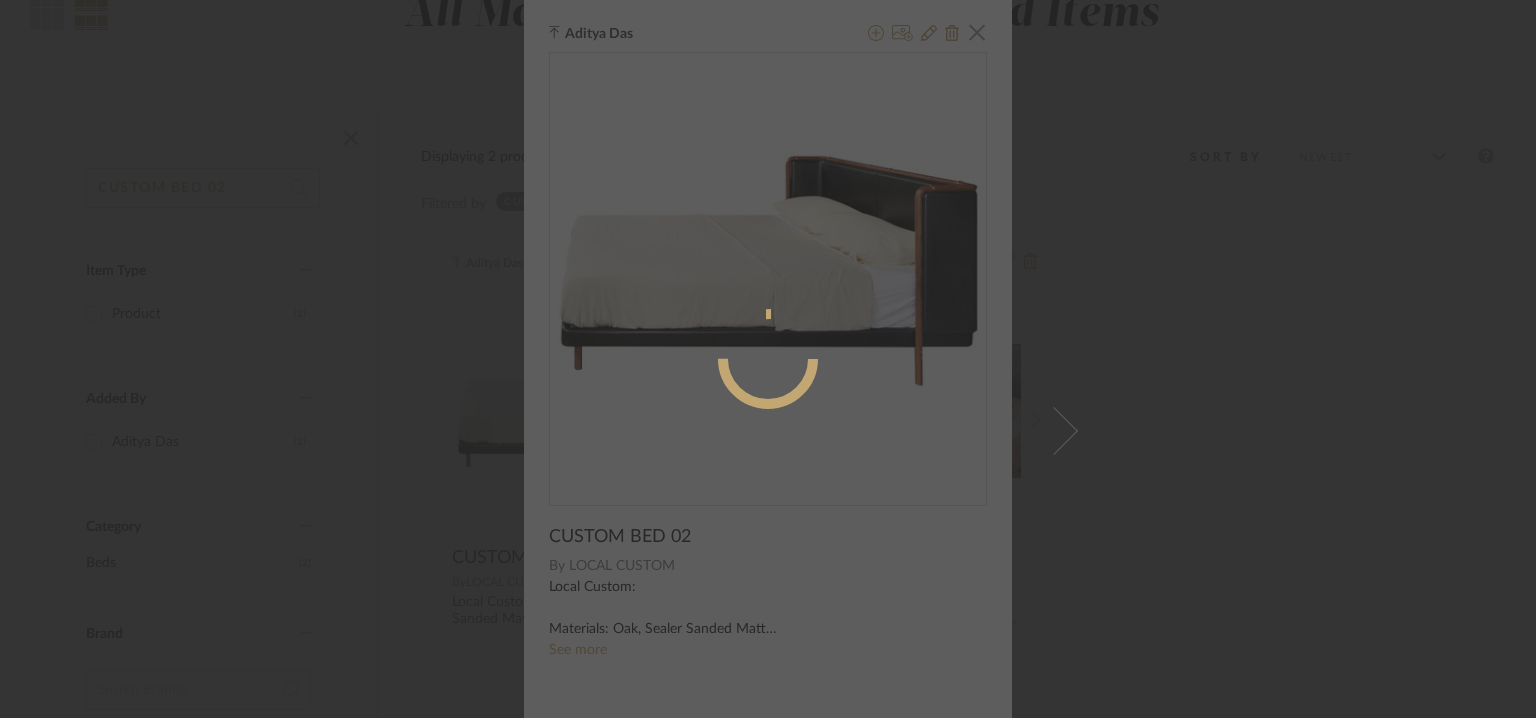 radio on "true" 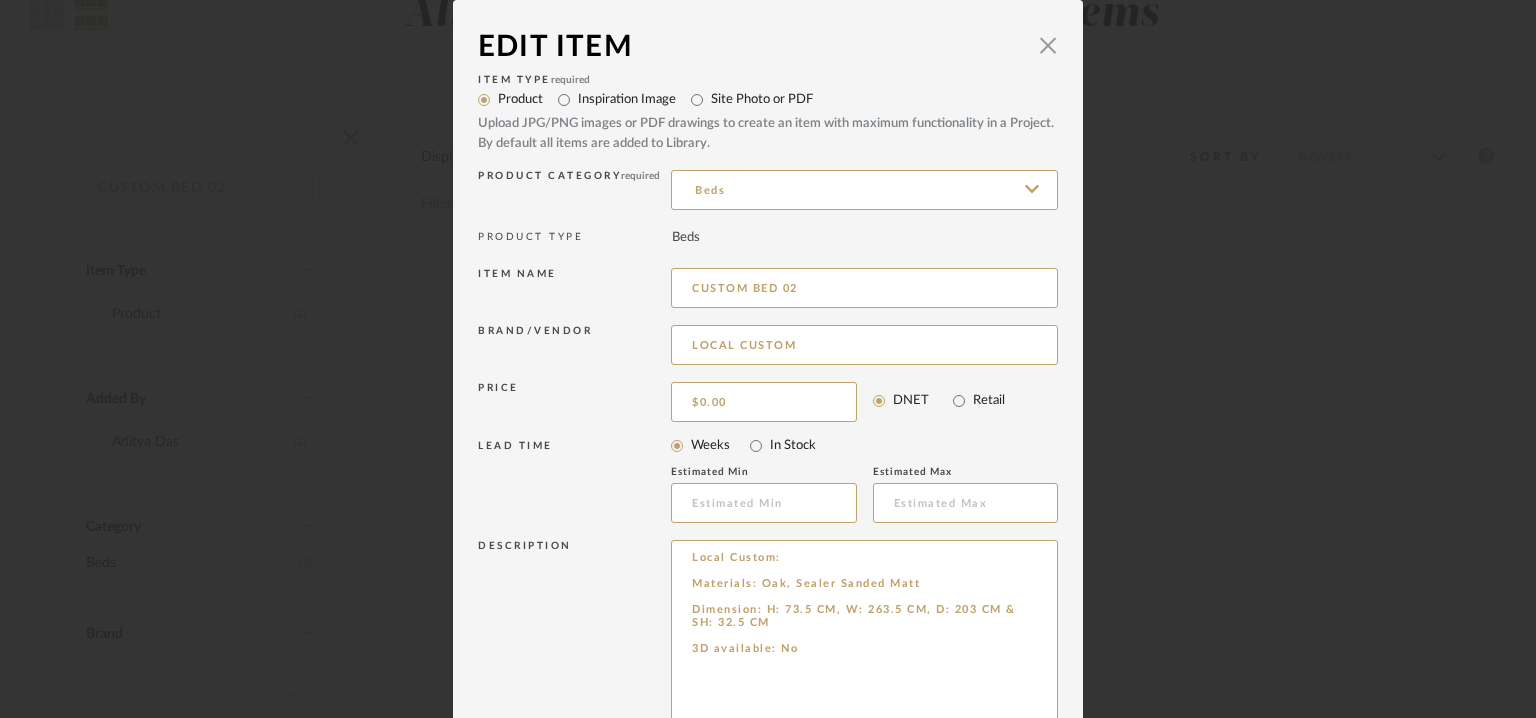 drag, startPoint x: 1044, startPoint y: 602, endPoint x: 1074, endPoint y: 719, distance: 120.784935 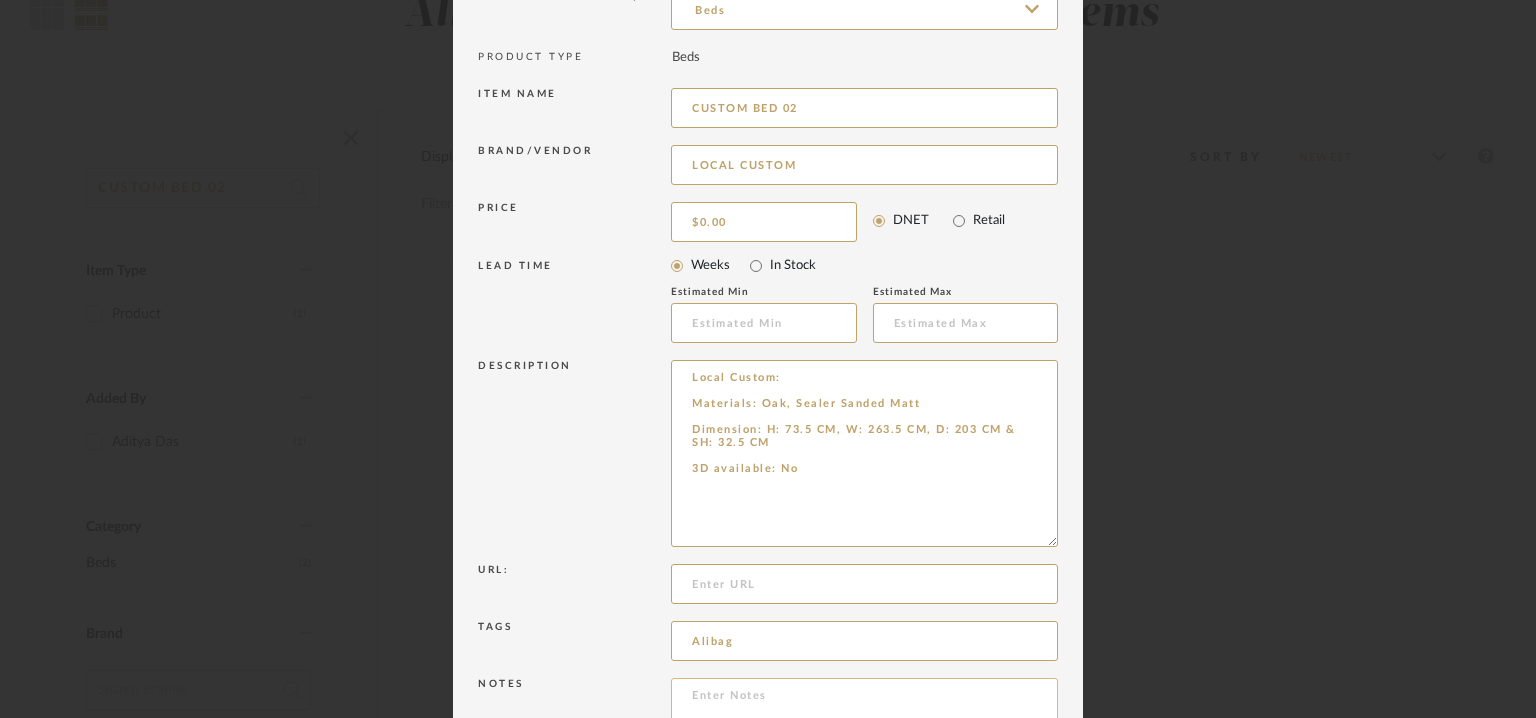 scroll, scrollTop: 0, scrollLeft: 0, axis: both 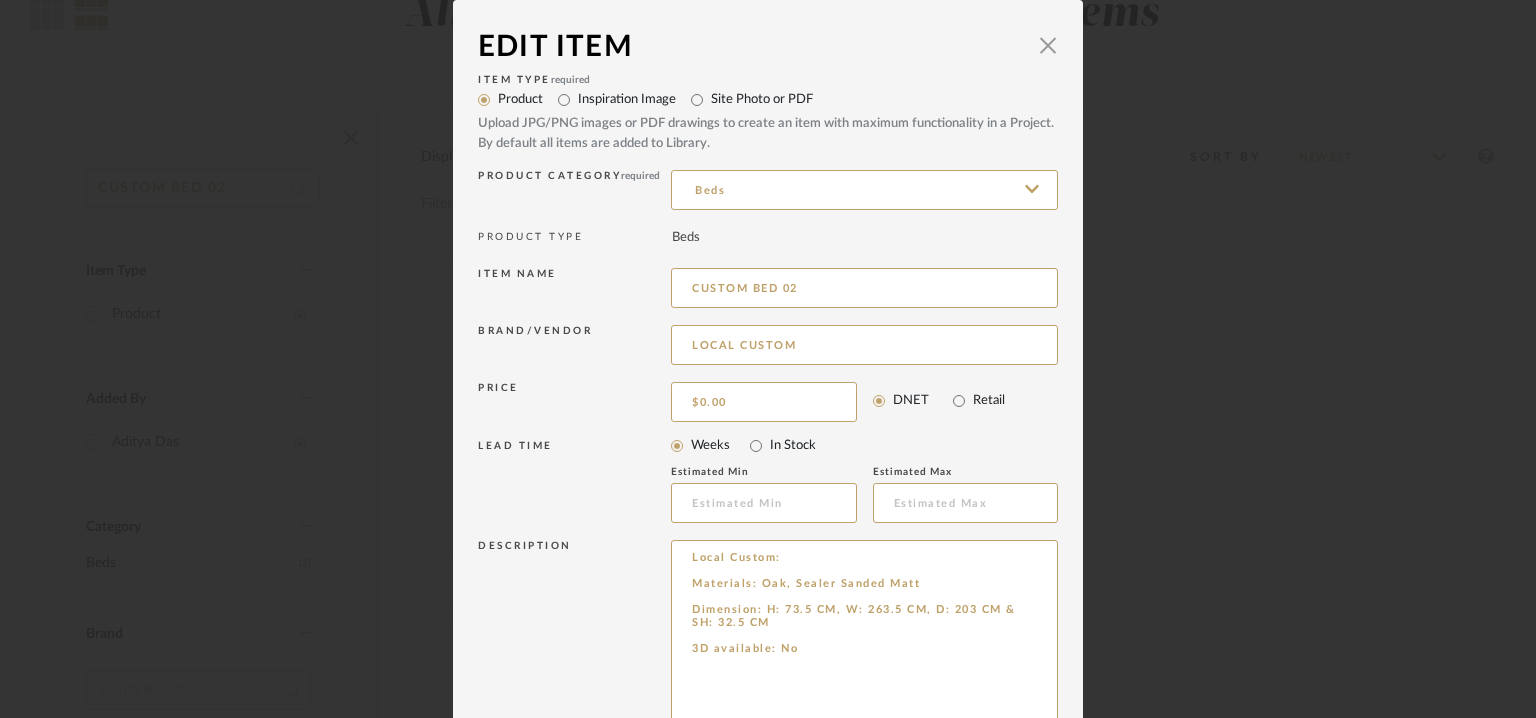 click 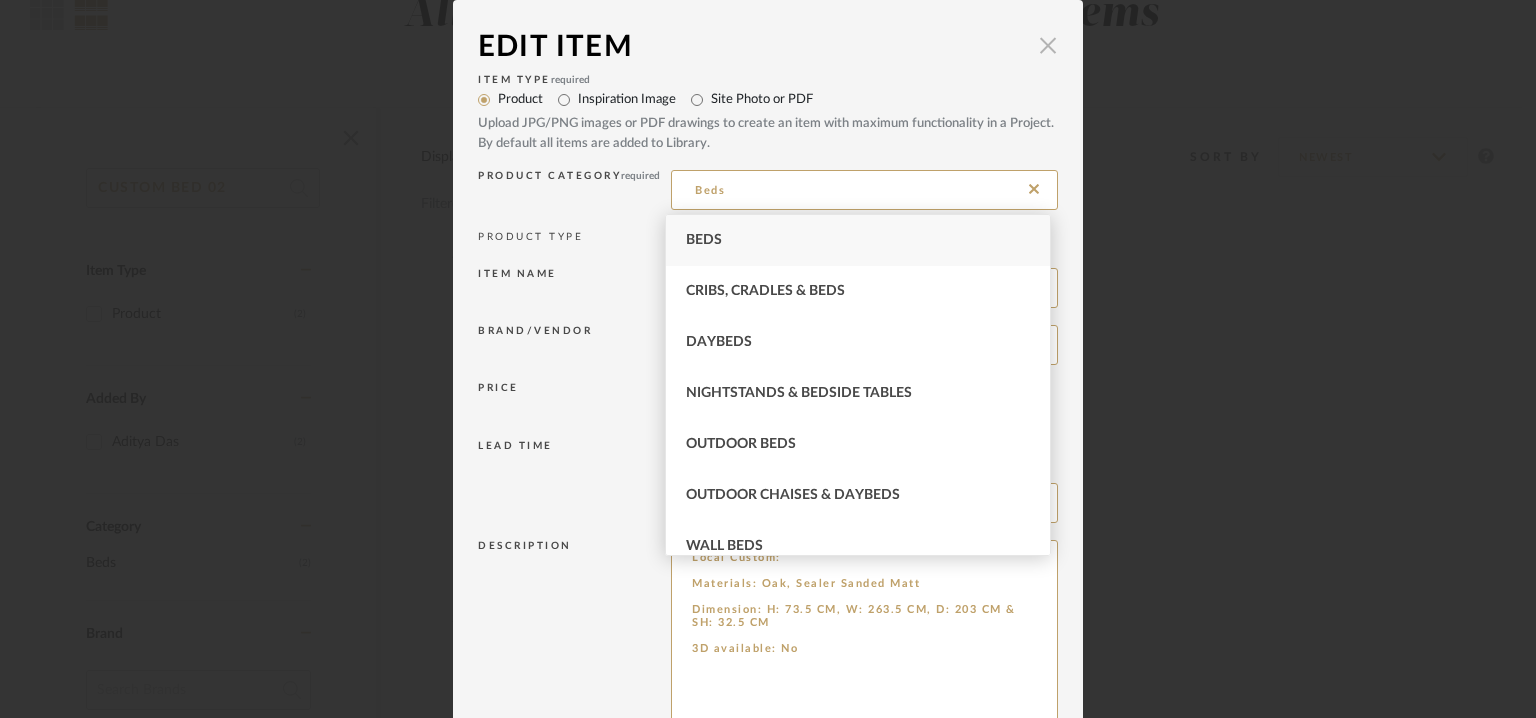 click at bounding box center [1048, 45] 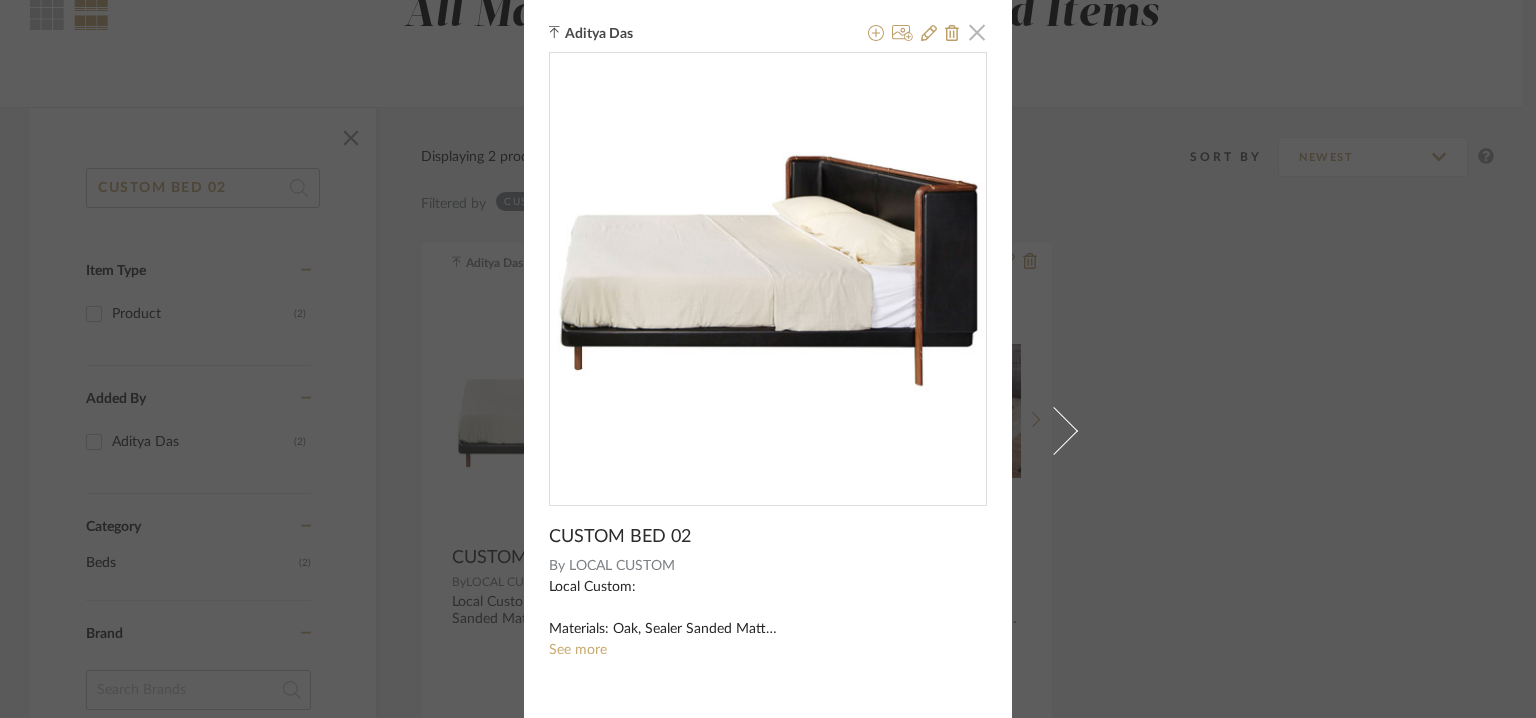 click 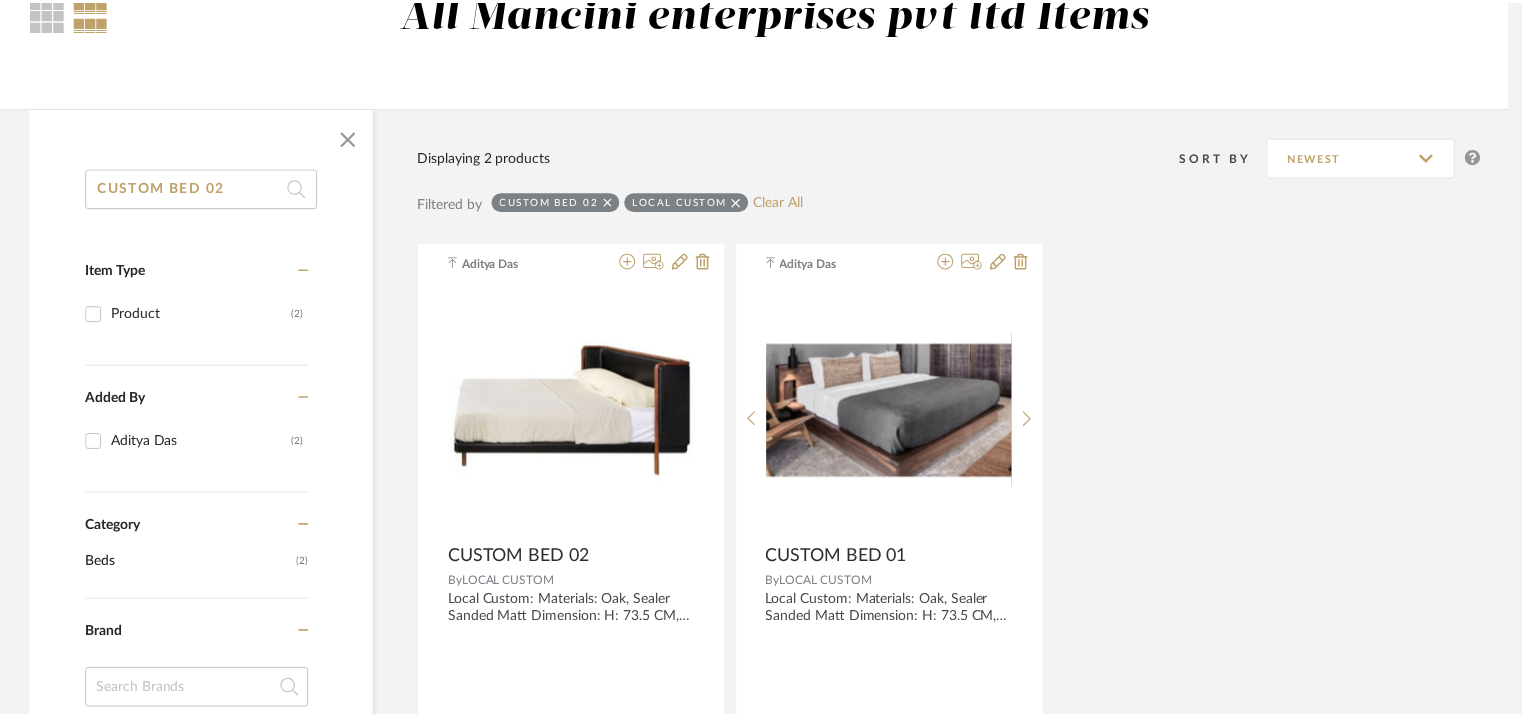 scroll, scrollTop: 200, scrollLeft: 0, axis: vertical 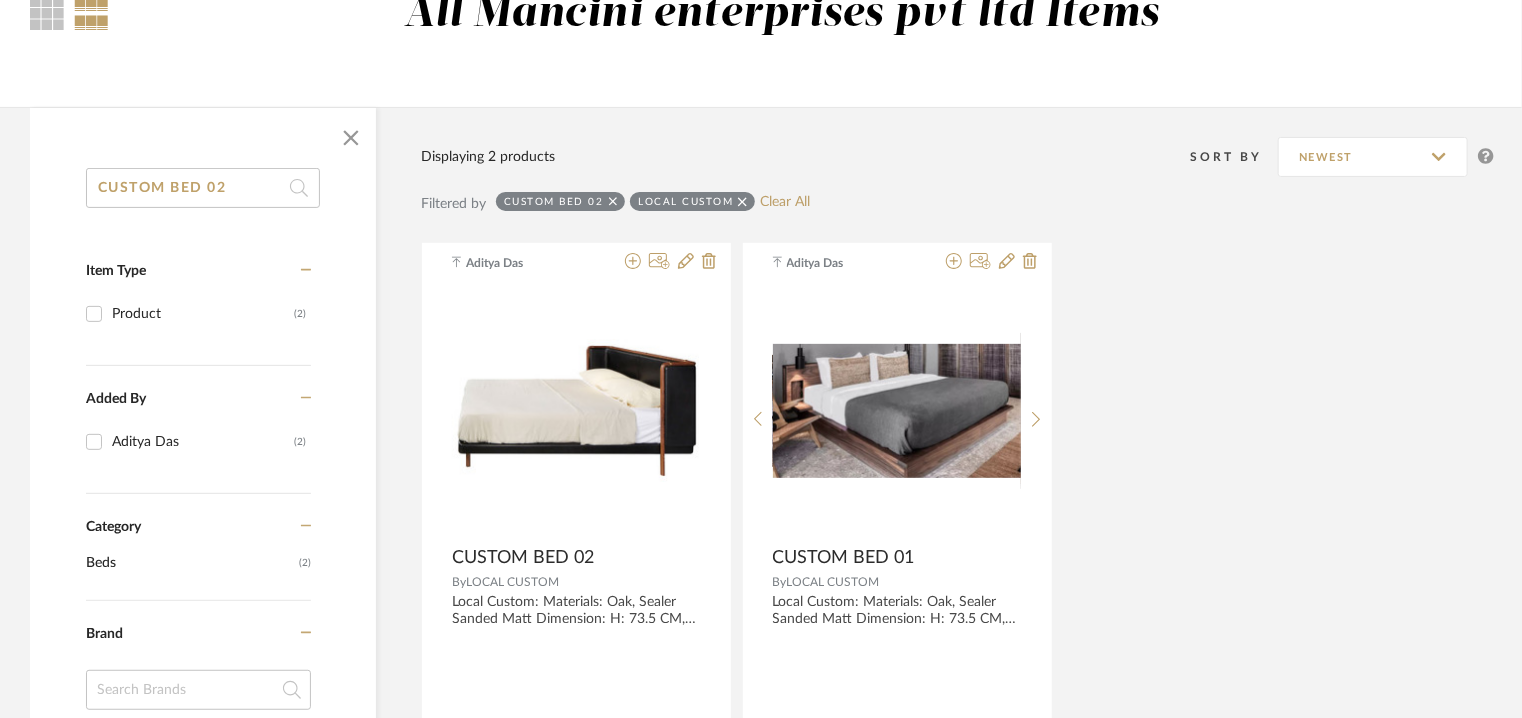 drag, startPoint x: 228, startPoint y: 177, endPoint x: 0, endPoint y: 169, distance: 228.1403 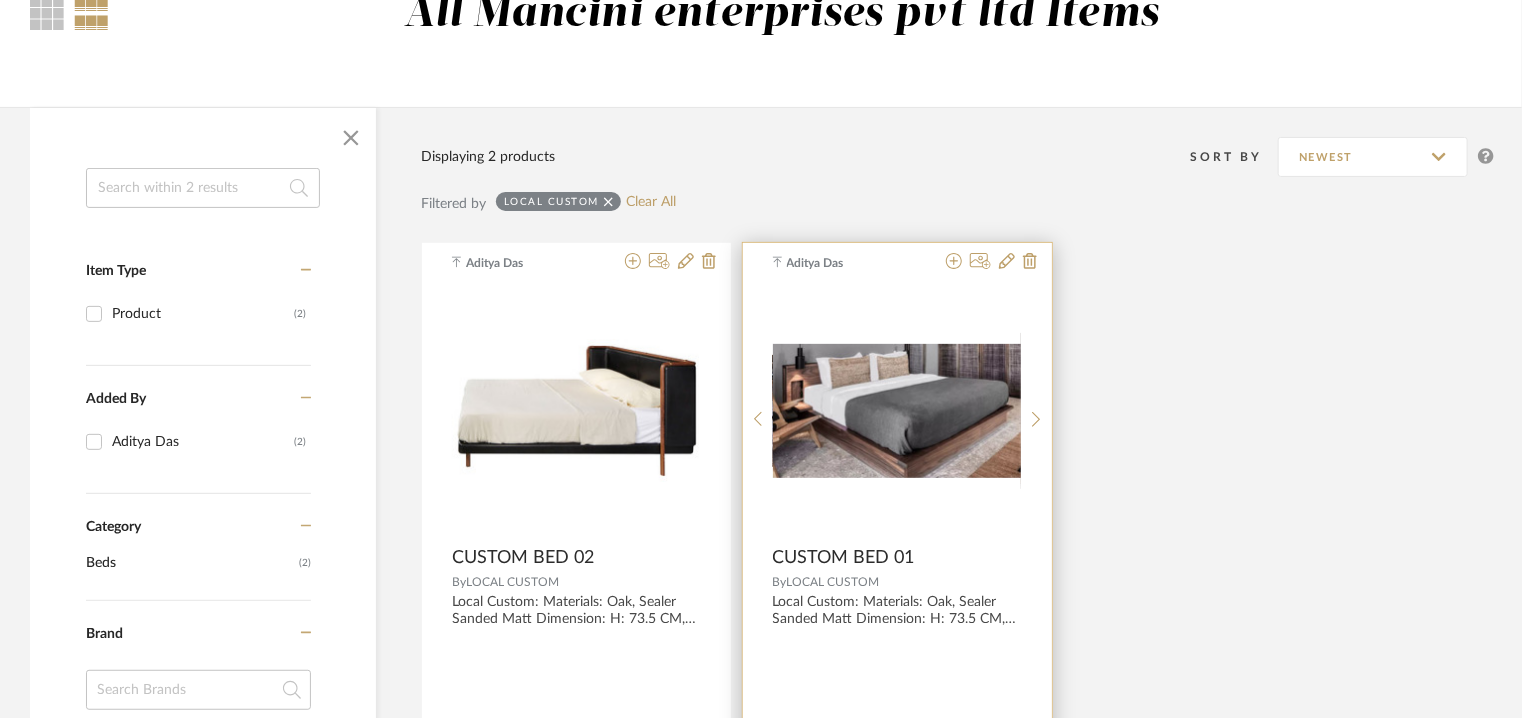 click at bounding box center [897, 411] 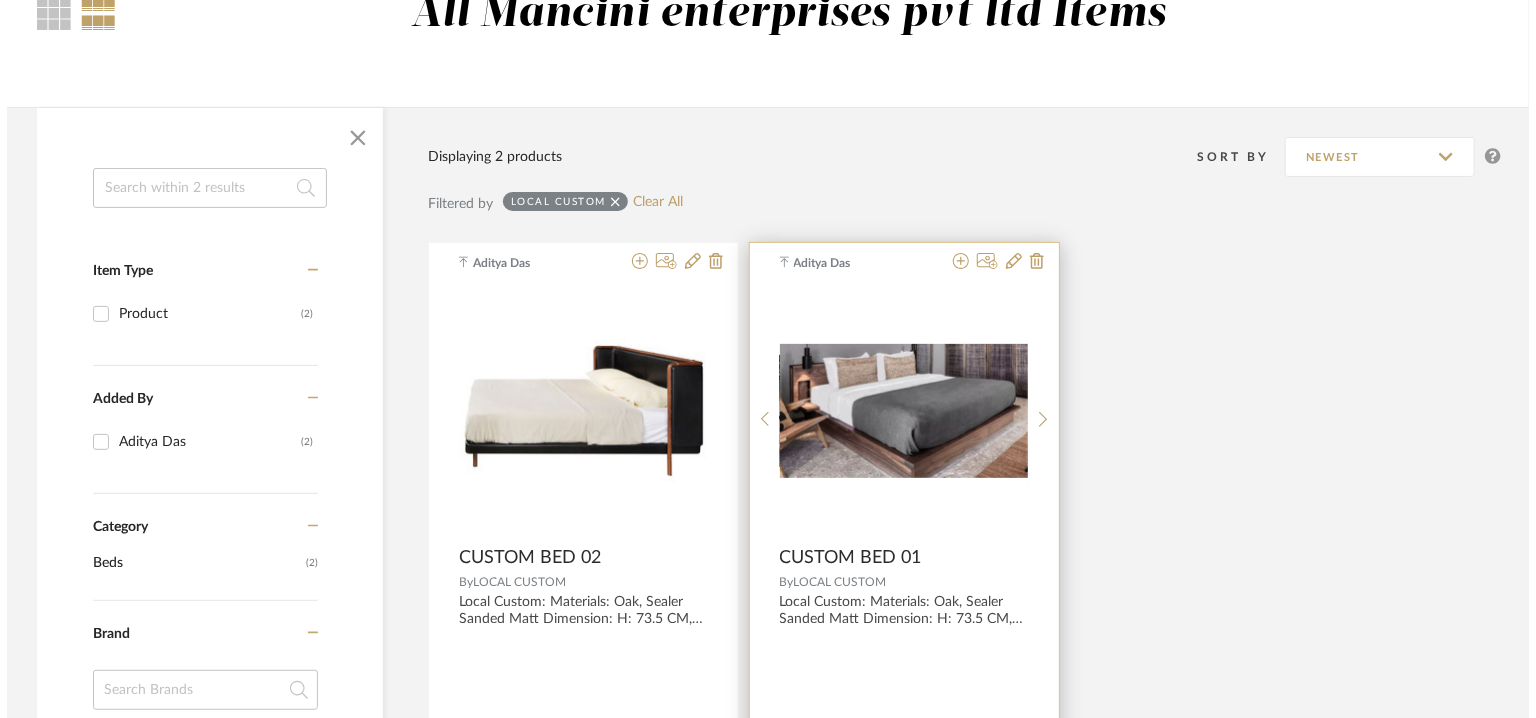 scroll, scrollTop: 0, scrollLeft: 0, axis: both 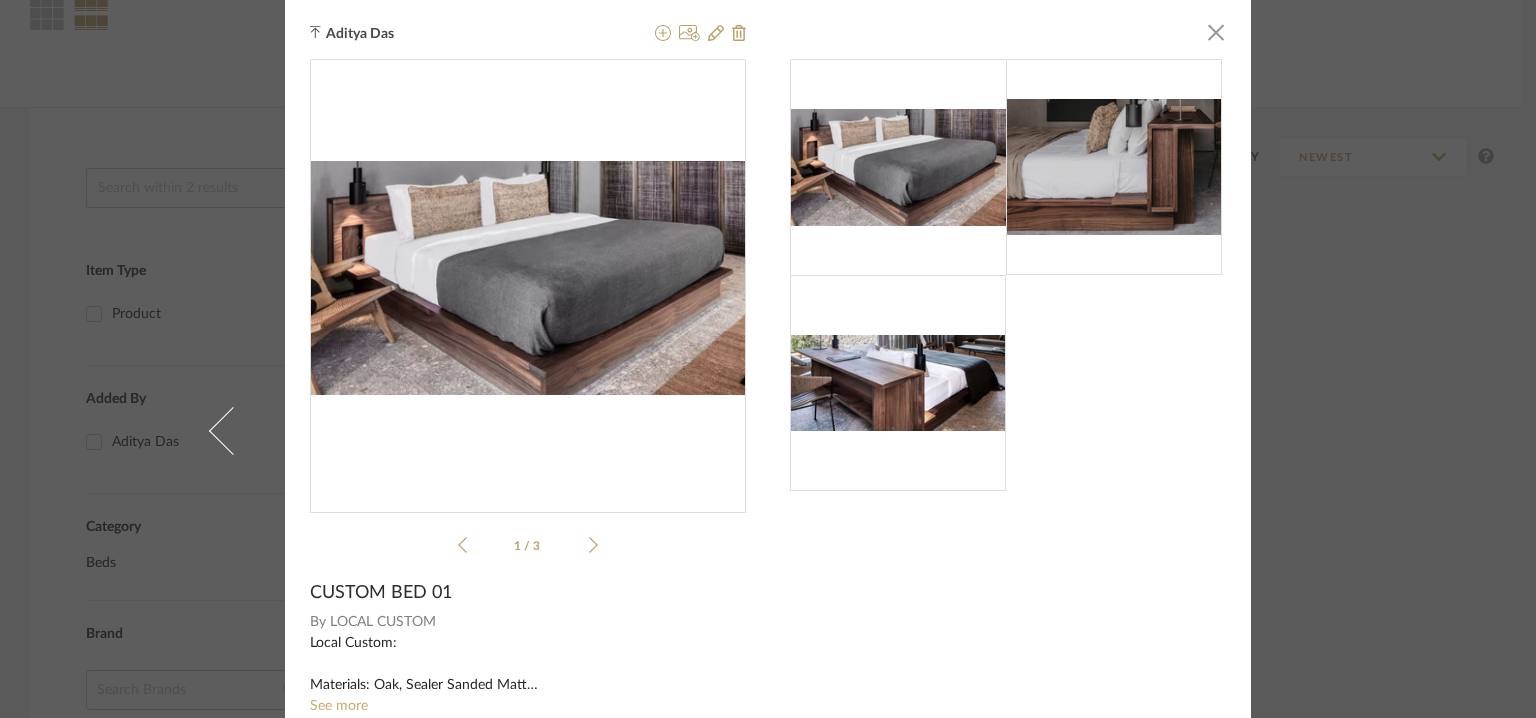 click on "LOCAL CUSTOM" 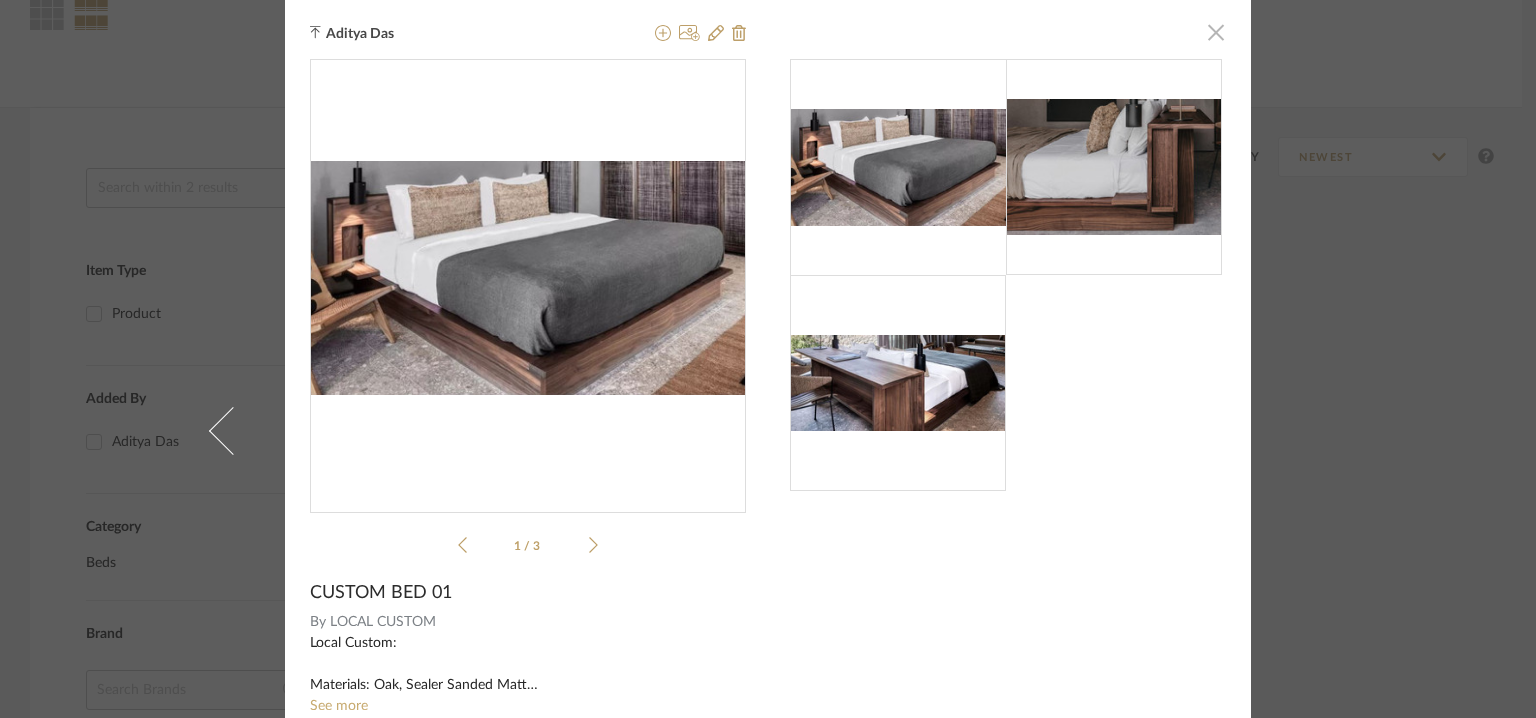 click 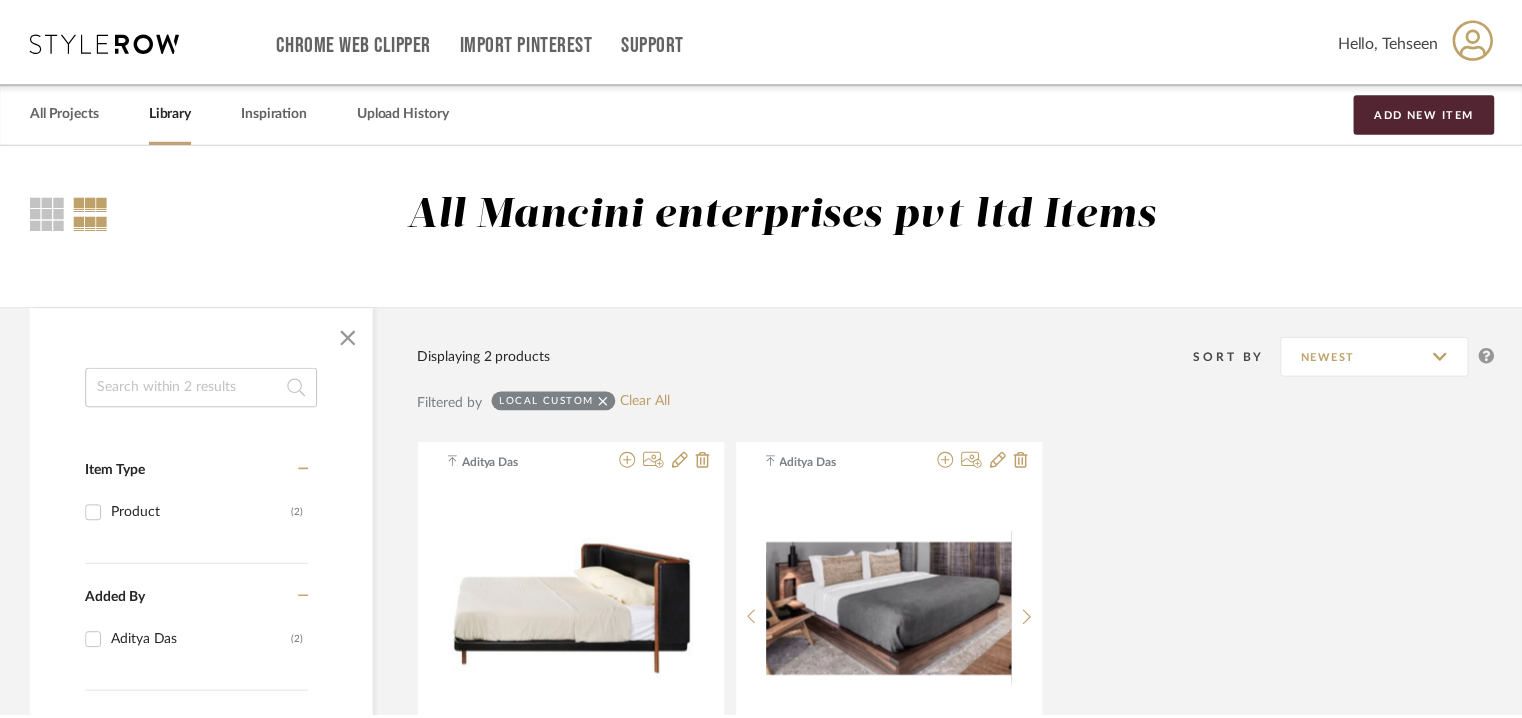 scroll, scrollTop: 200, scrollLeft: 0, axis: vertical 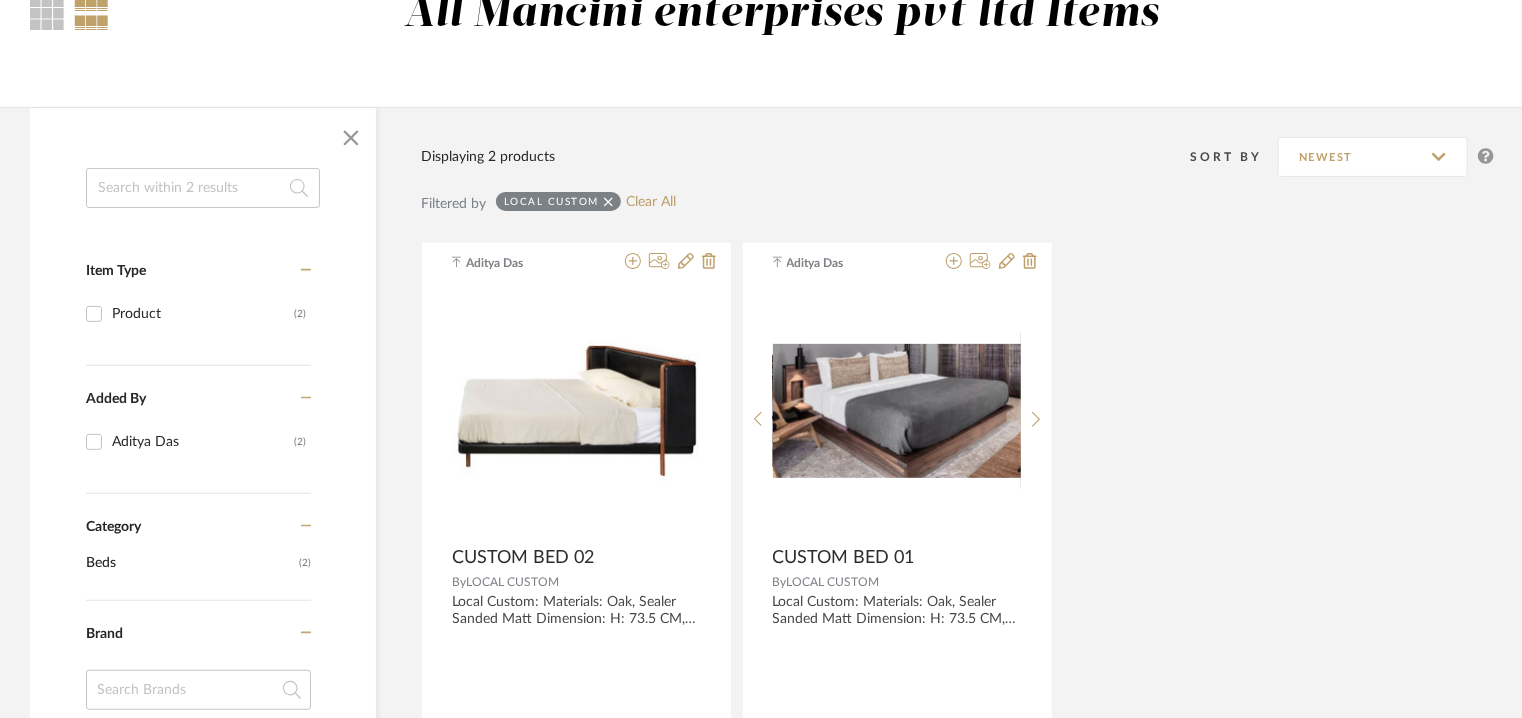 click 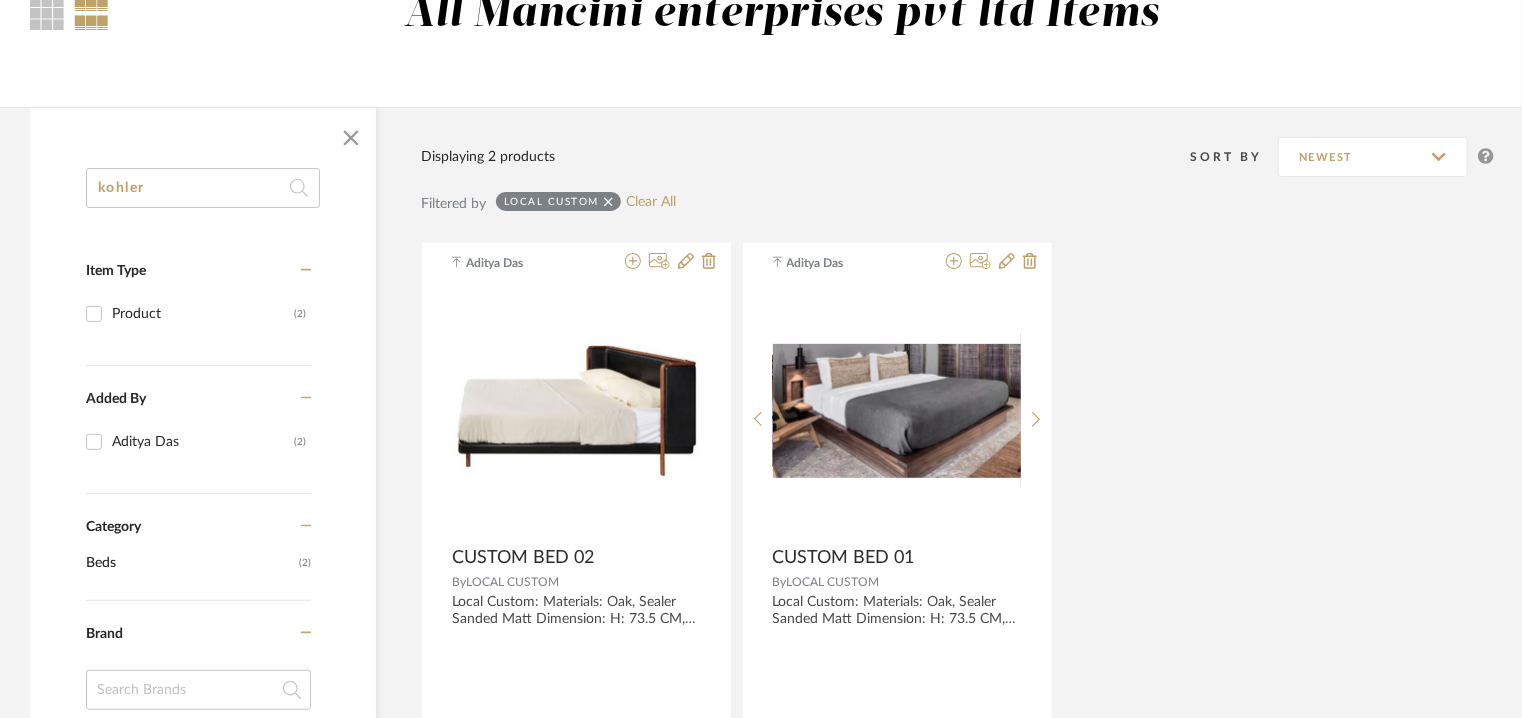 type on "kohler" 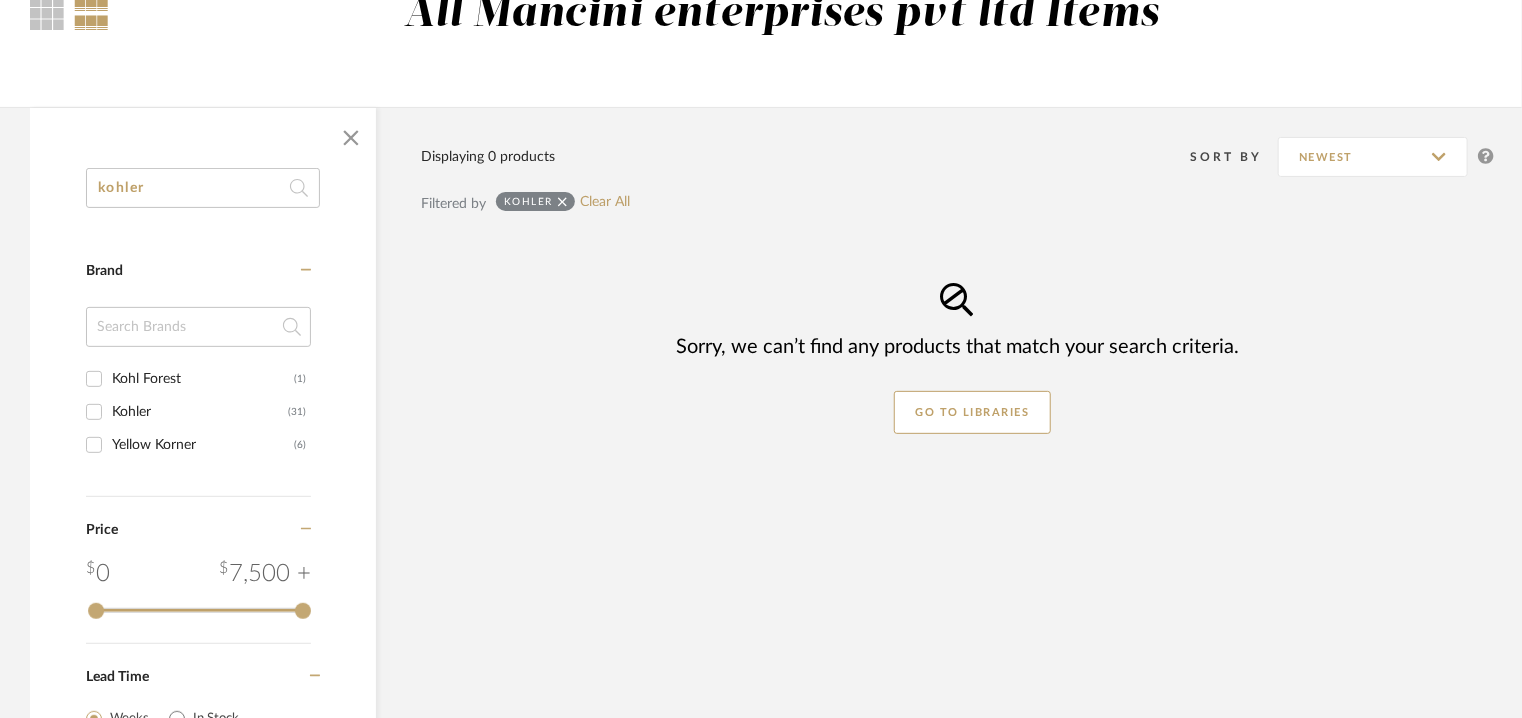 click on "Kohler  (31)" at bounding box center [94, 412] 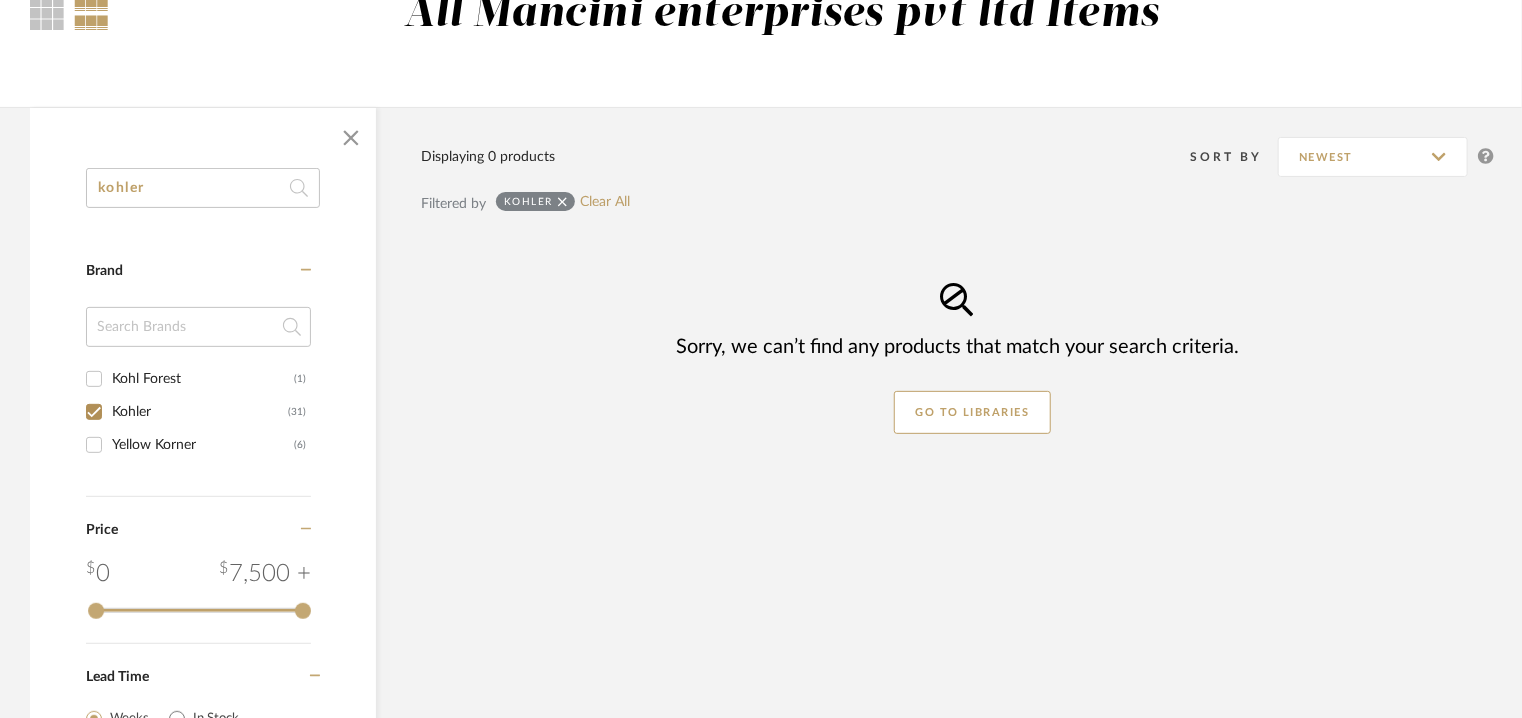 checkbox on "true" 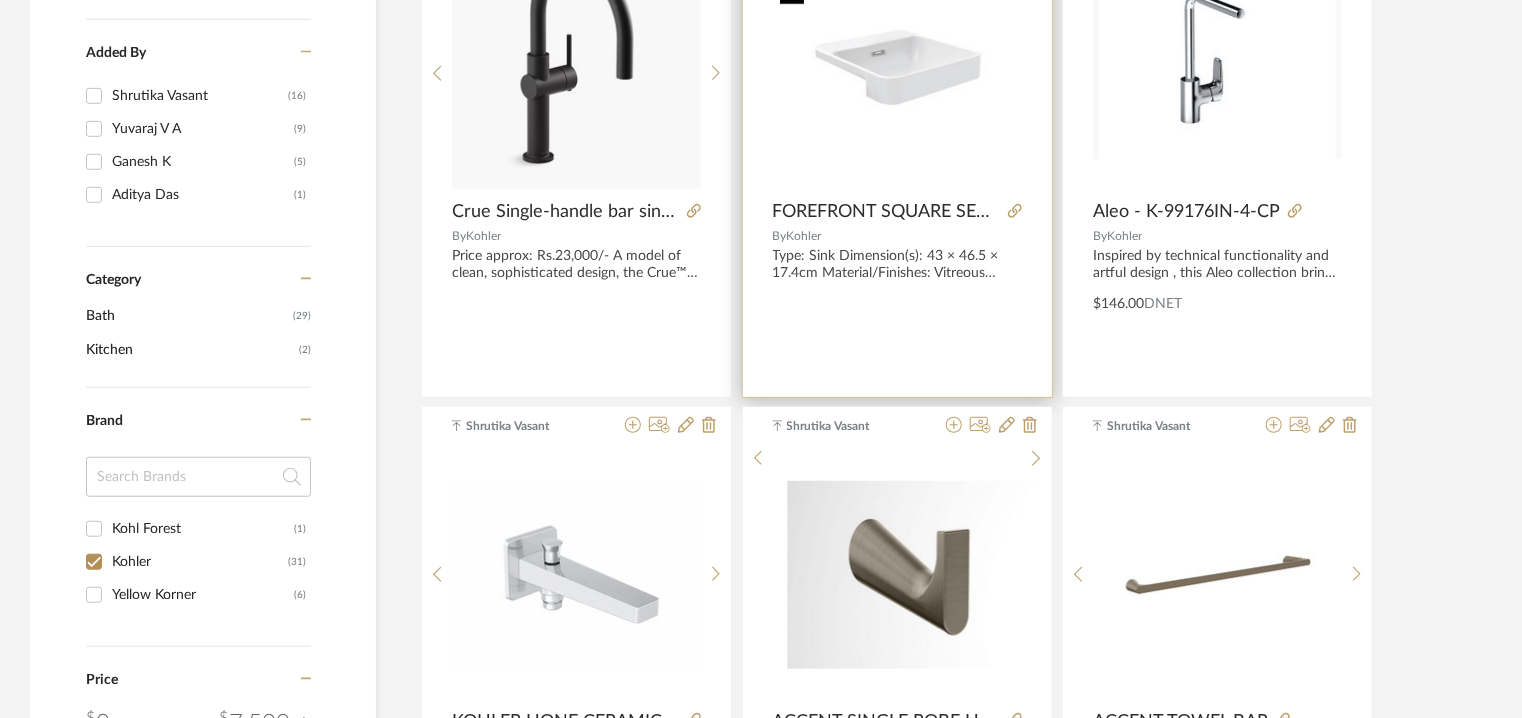 scroll, scrollTop: 600, scrollLeft: 0, axis: vertical 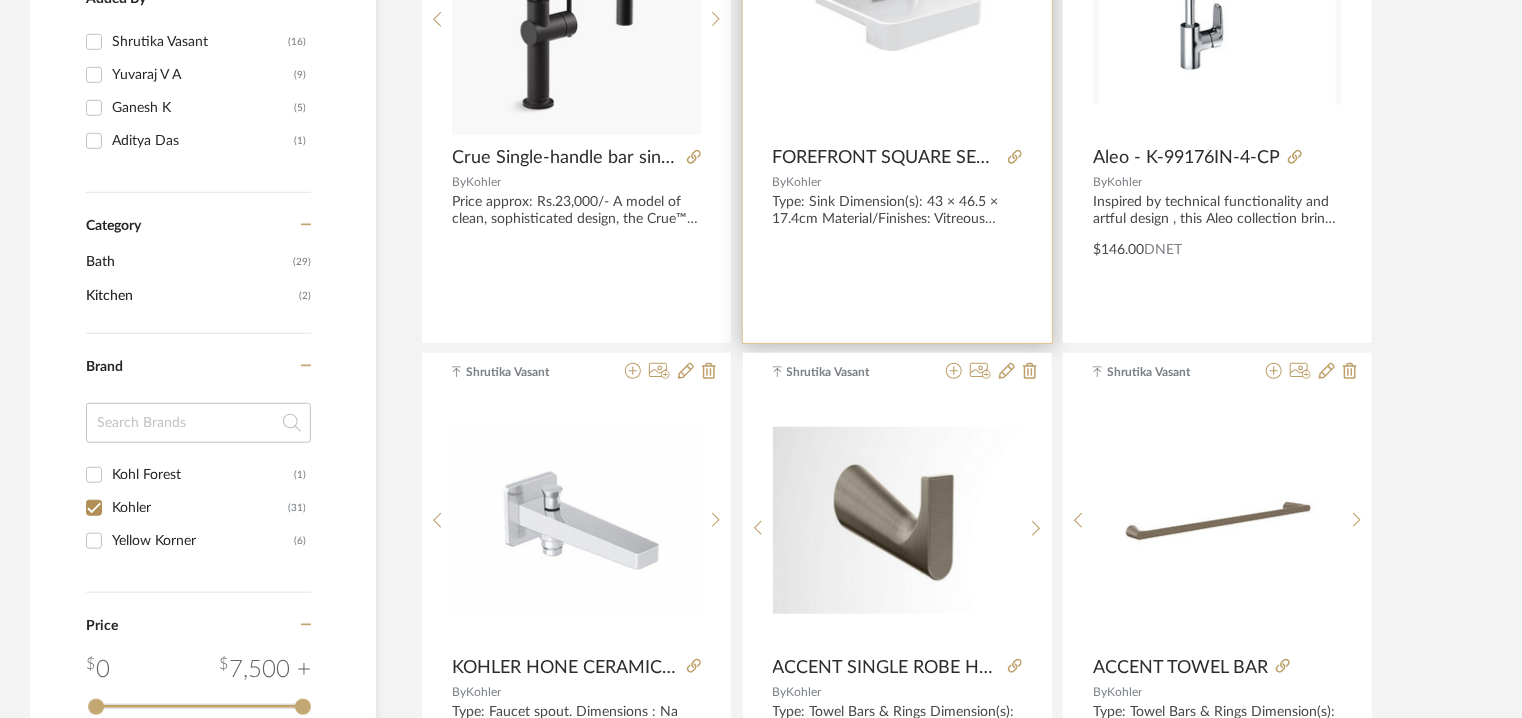 click at bounding box center (897, 10) 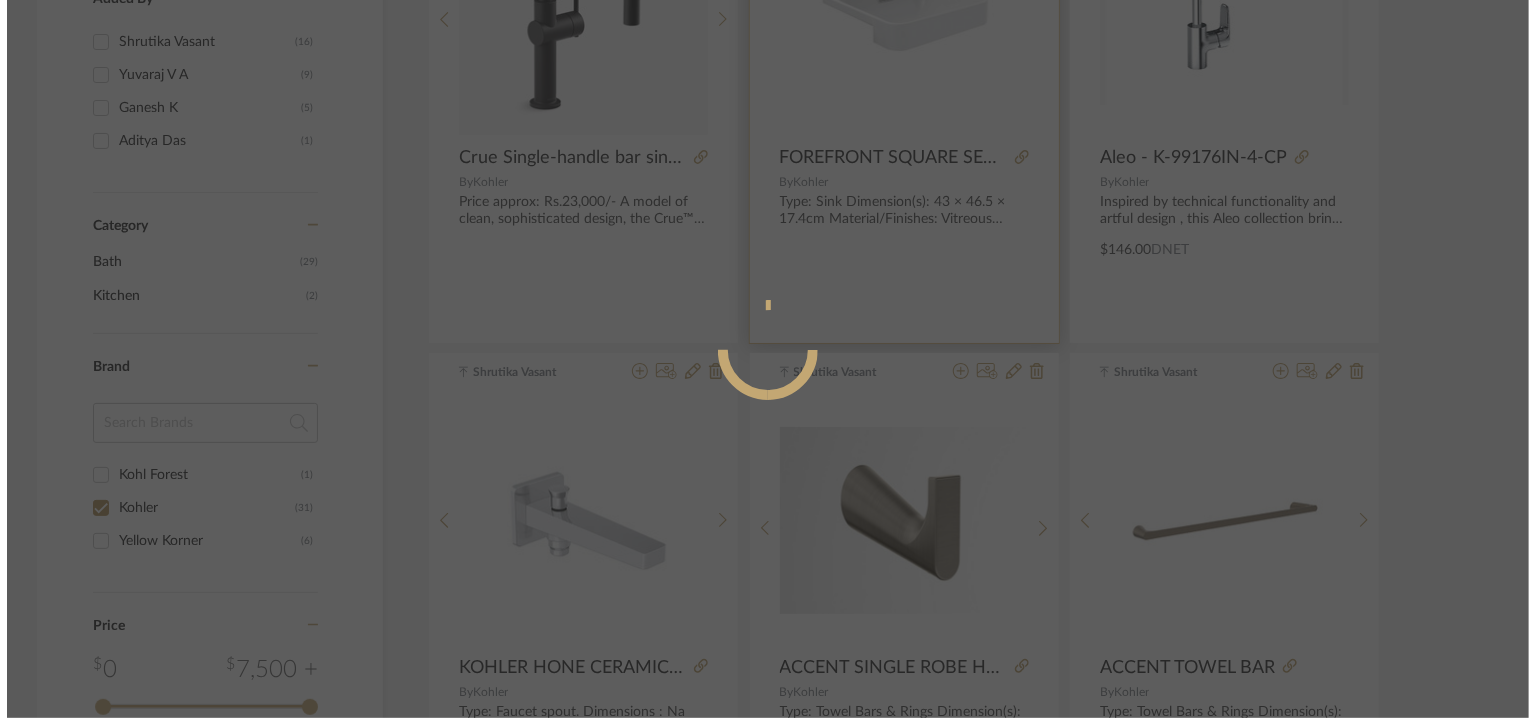 scroll, scrollTop: 0, scrollLeft: 0, axis: both 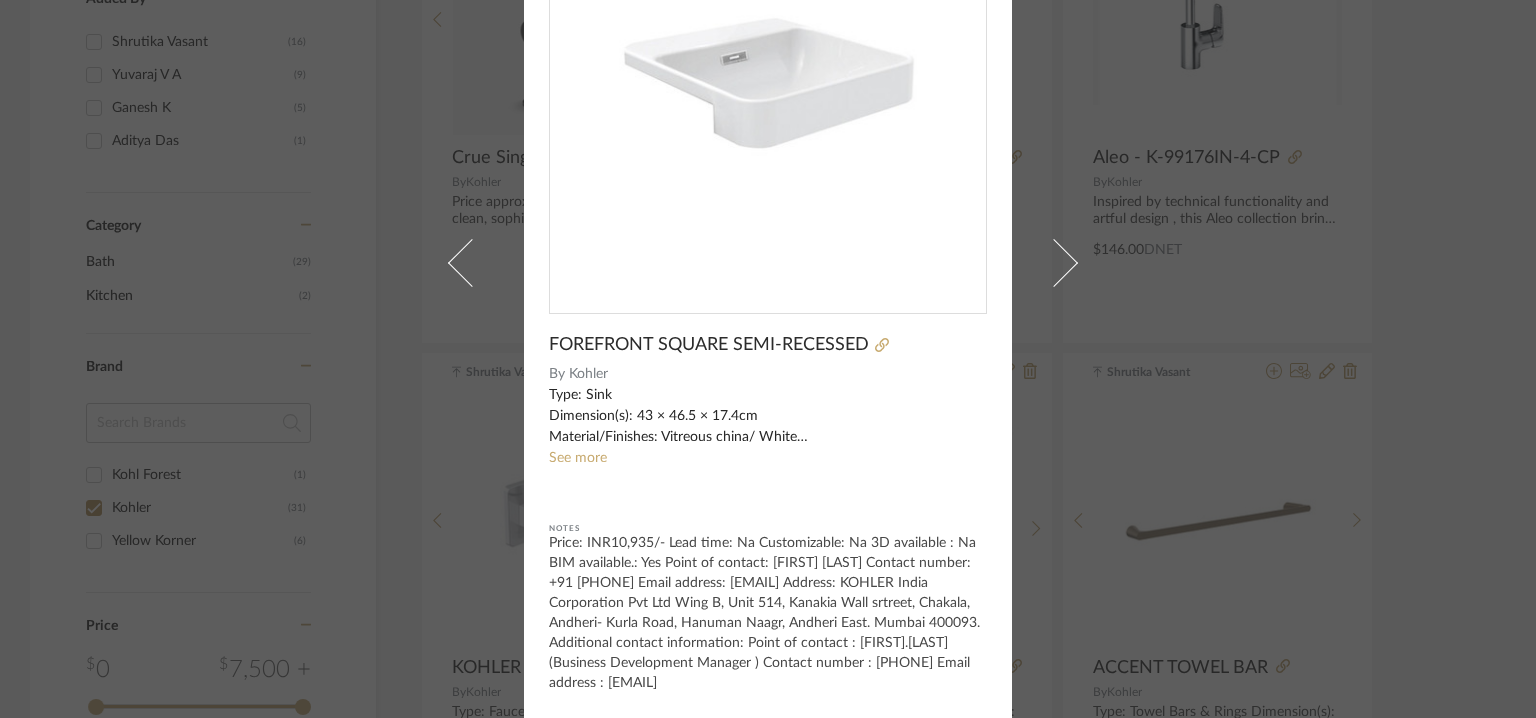 drag, startPoint x: 869, startPoint y: 679, endPoint x: 658, endPoint y: 565, distance: 239.82703 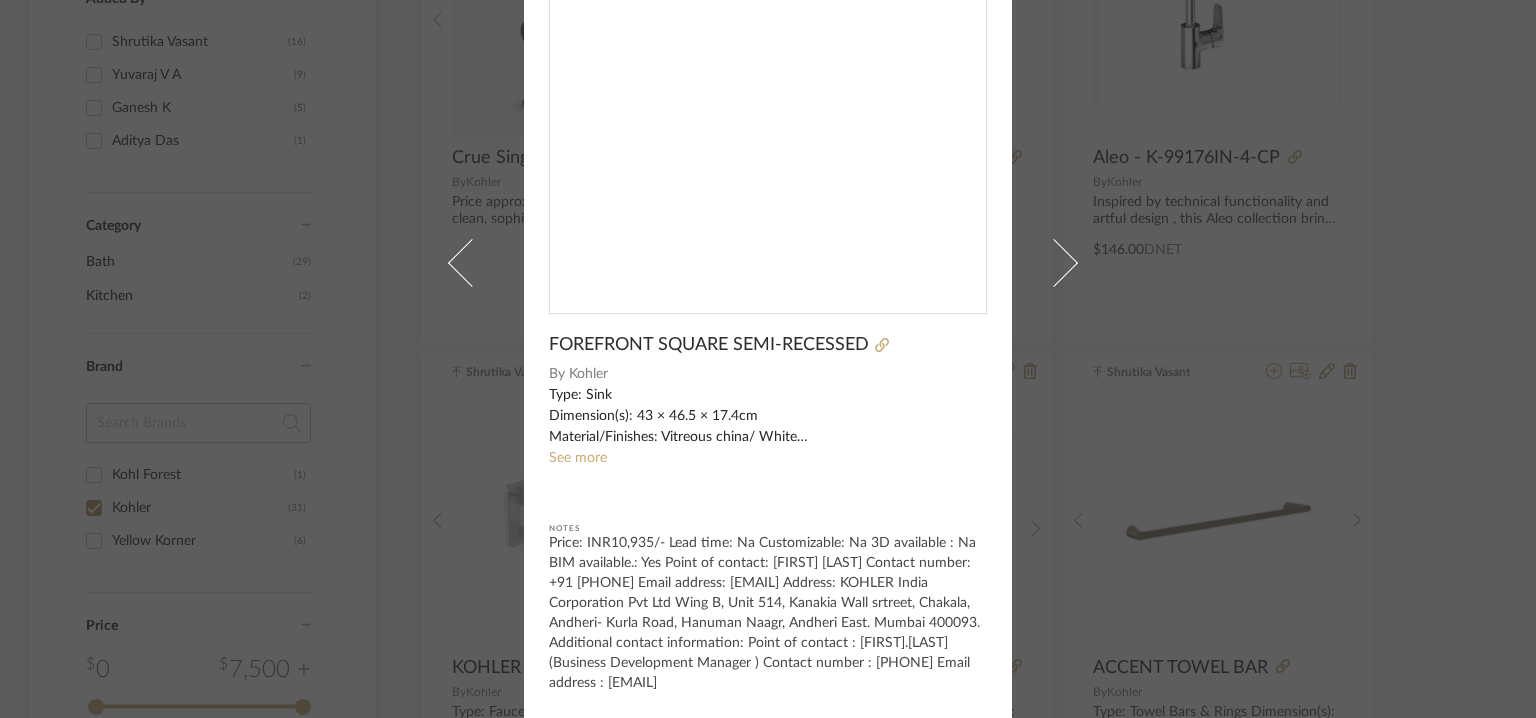 scroll, scrollTop: 0, scrollLeft: 0, axis: both 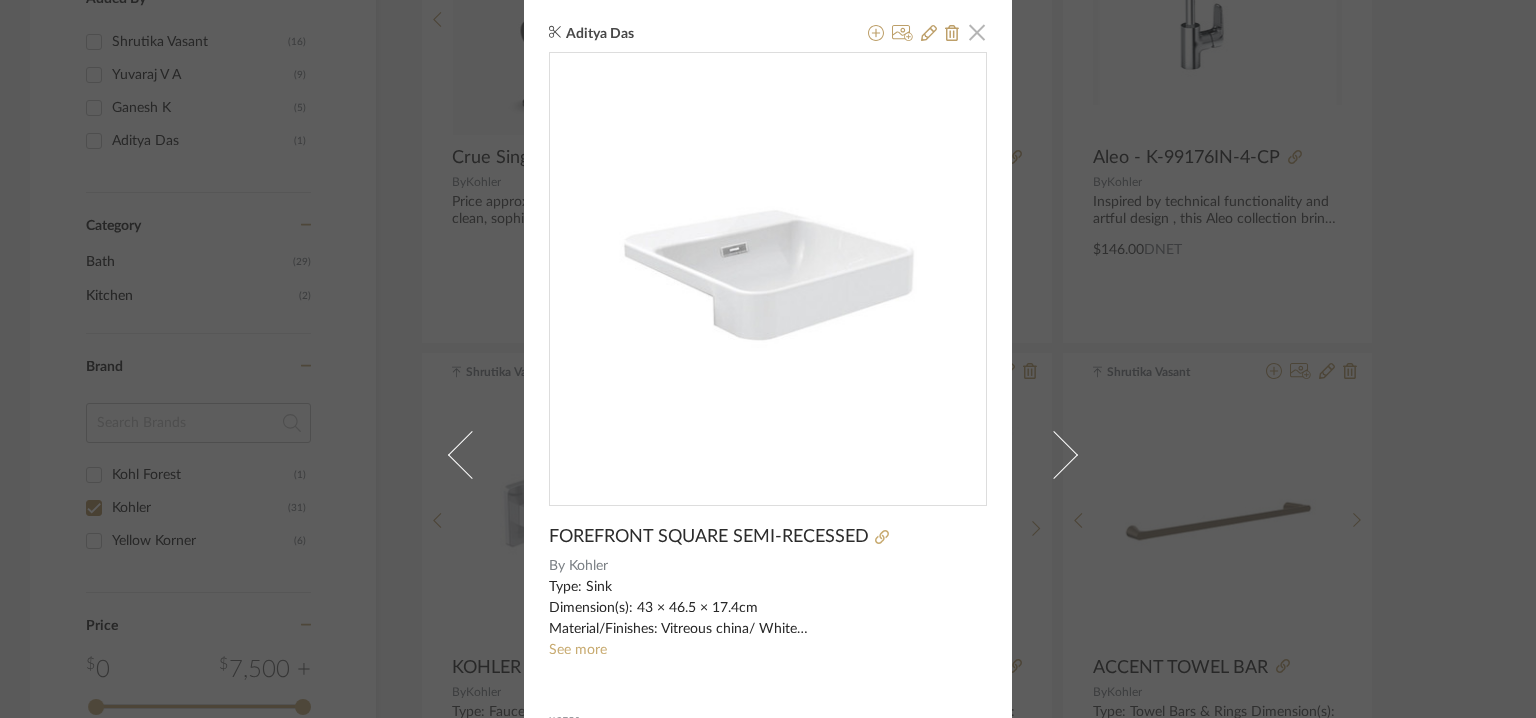 click 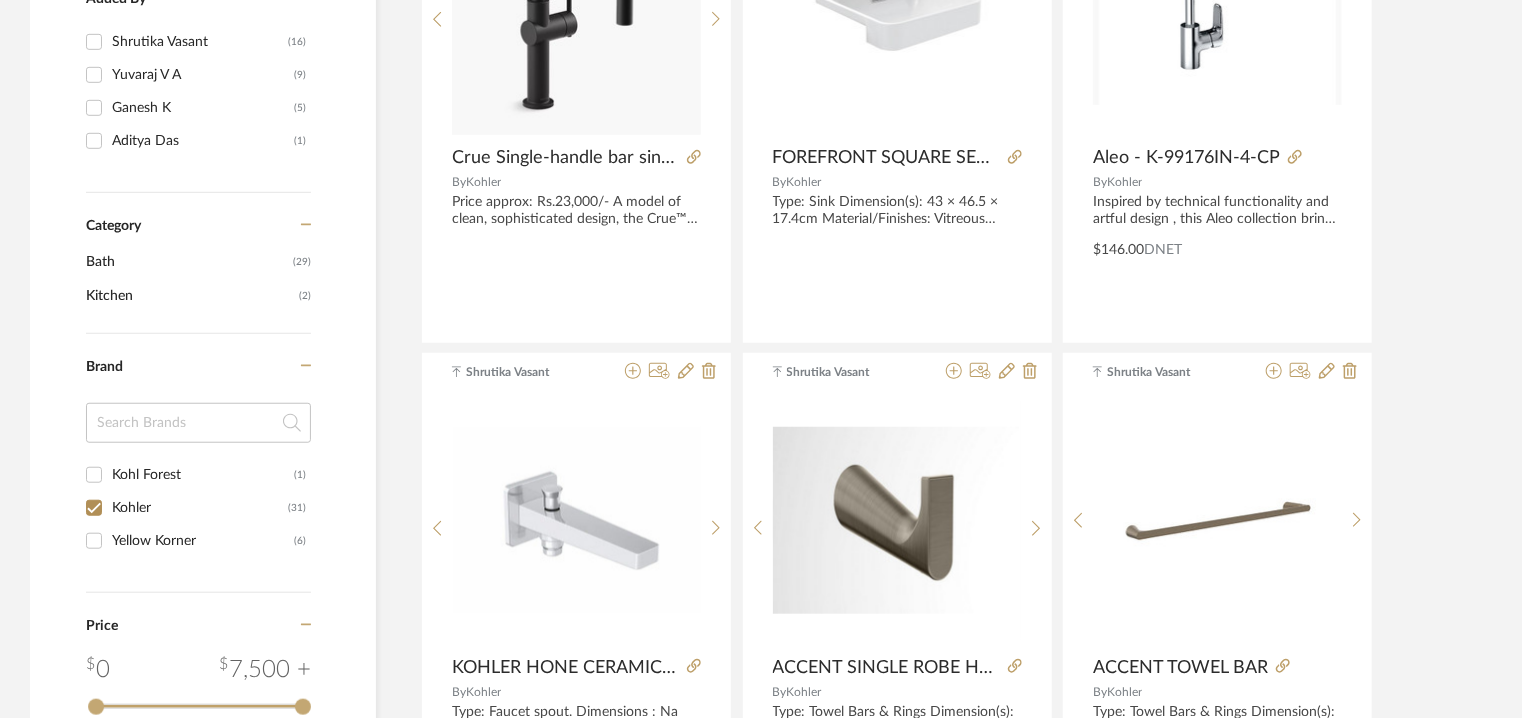 scroll, scrollTop: 0, scrollLeft: 0, axis: both 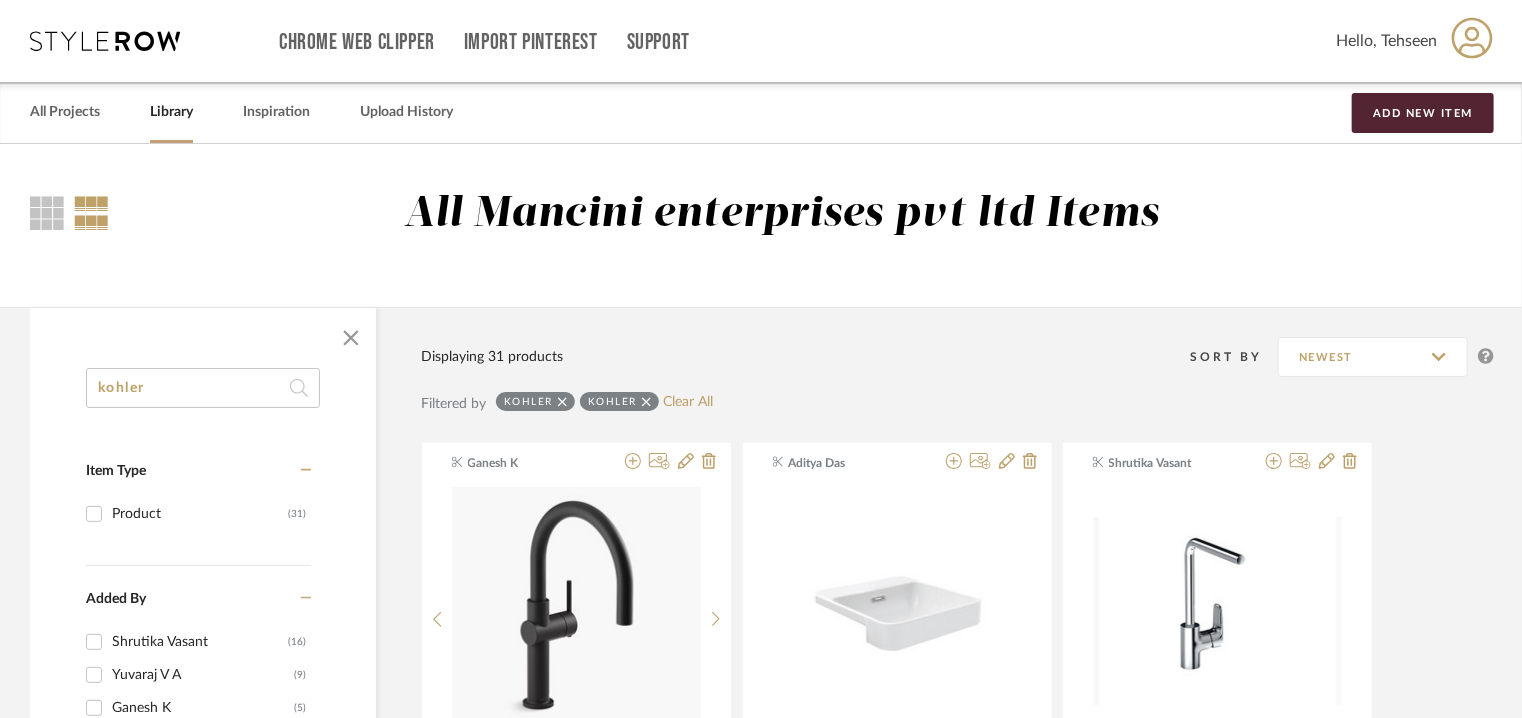 drag, startPoint x: 161, startPoint y: 387, endPoint x: 3, endPoint y: 386, distance: 158.00316 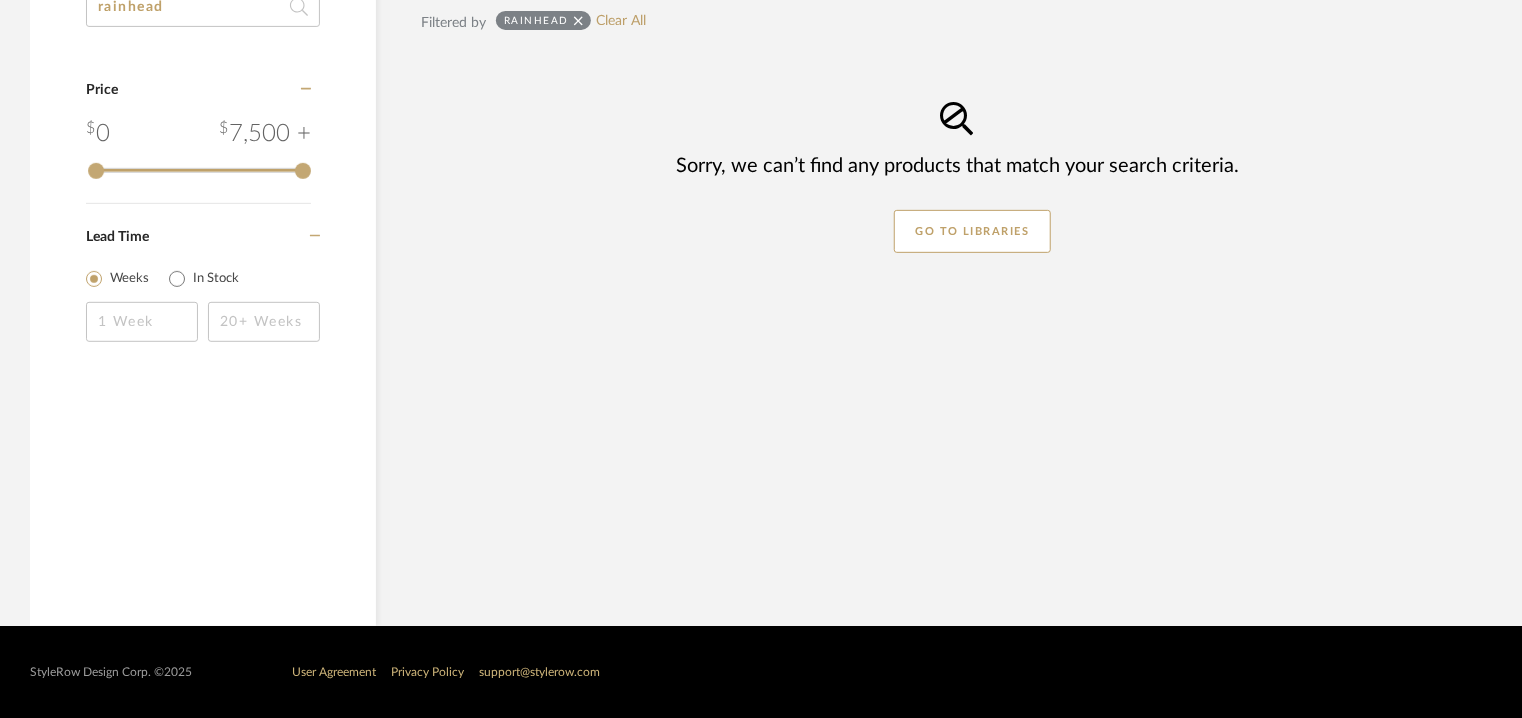 scroll, scrollTop: 181, scrollLeft: 0, axis: vertical 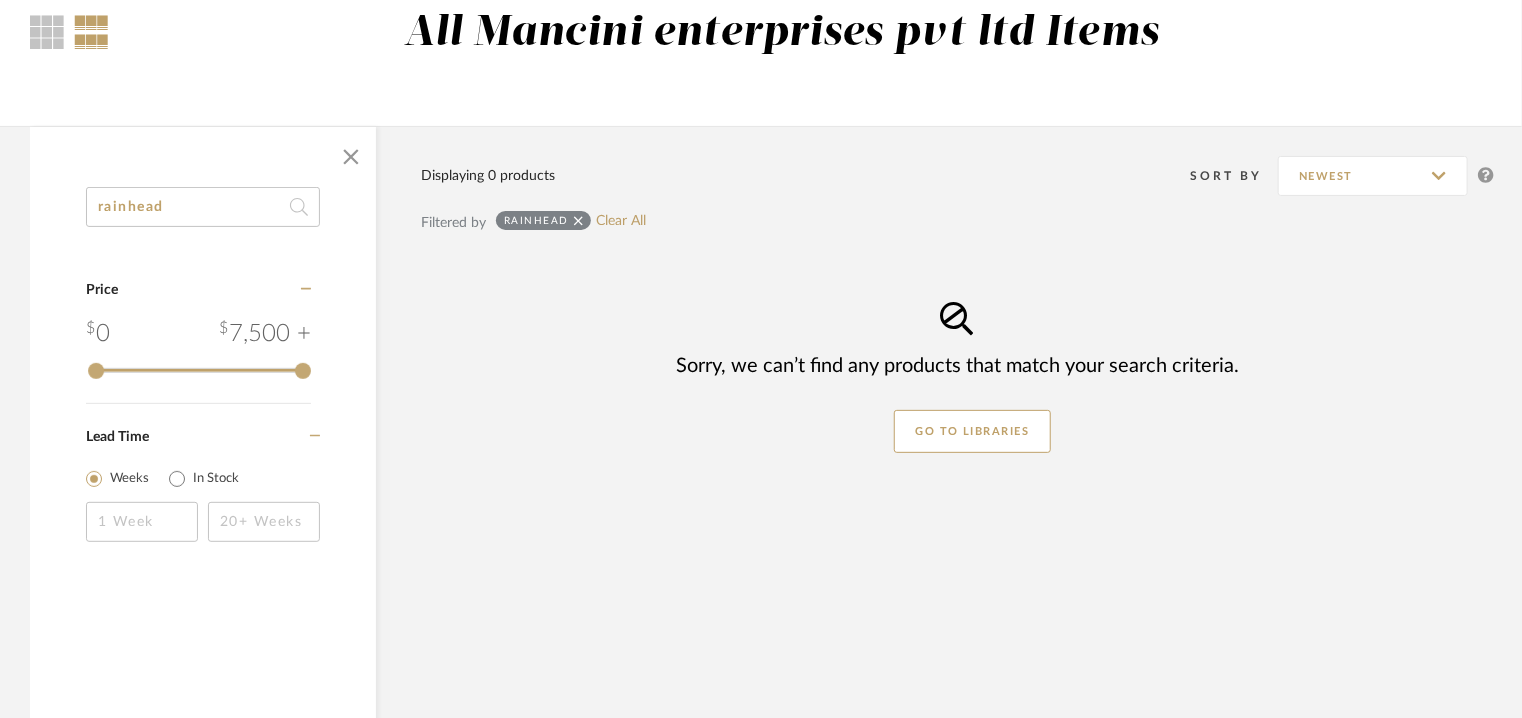 click on "rainhead" 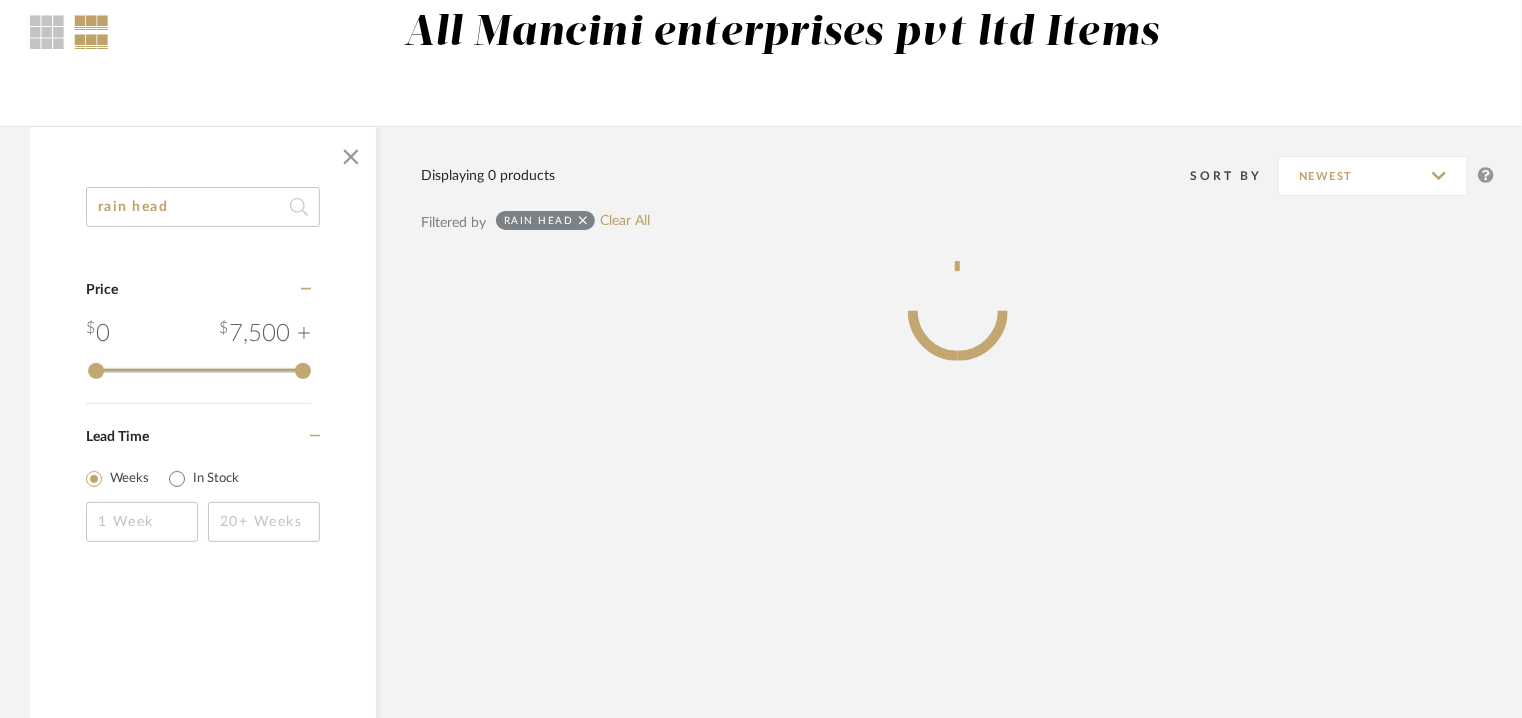 click on "rain head" 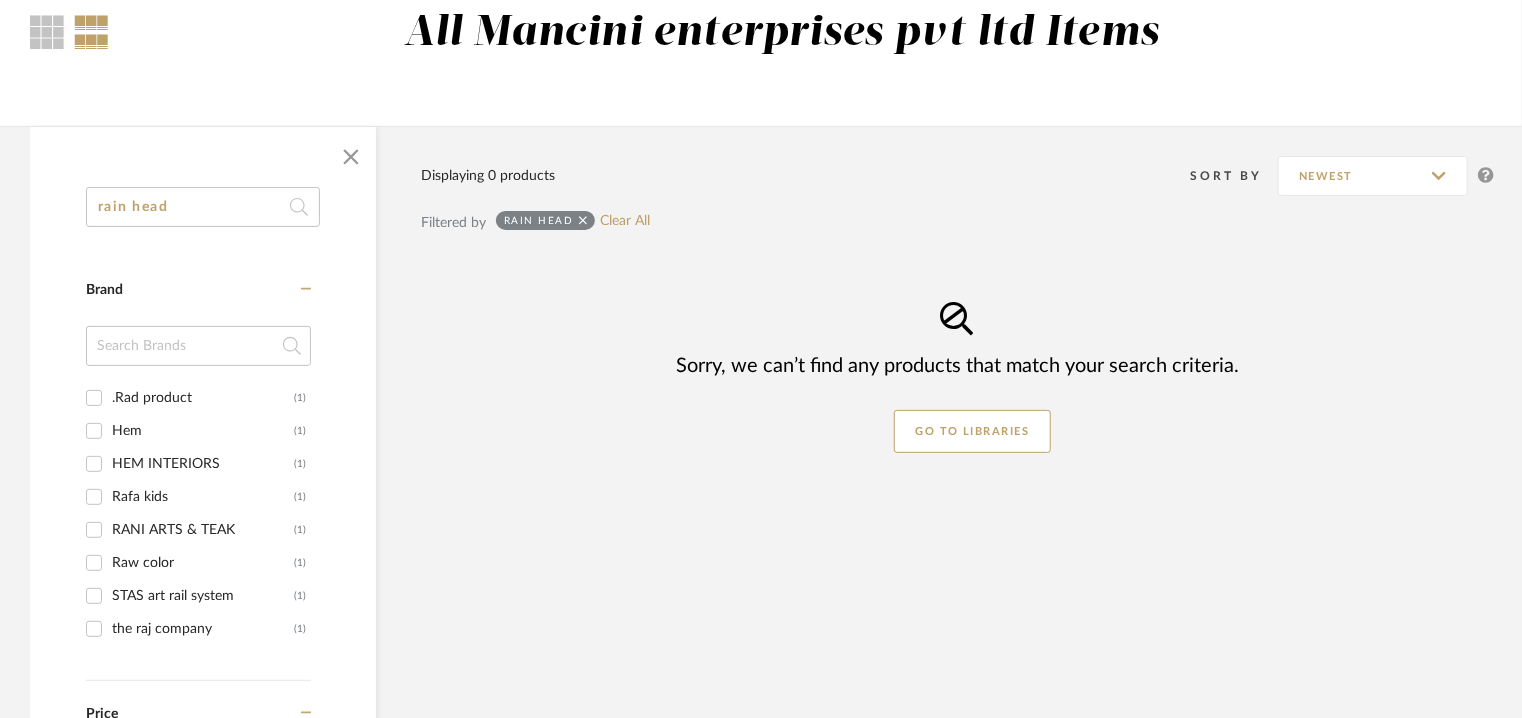 click on "rain head" 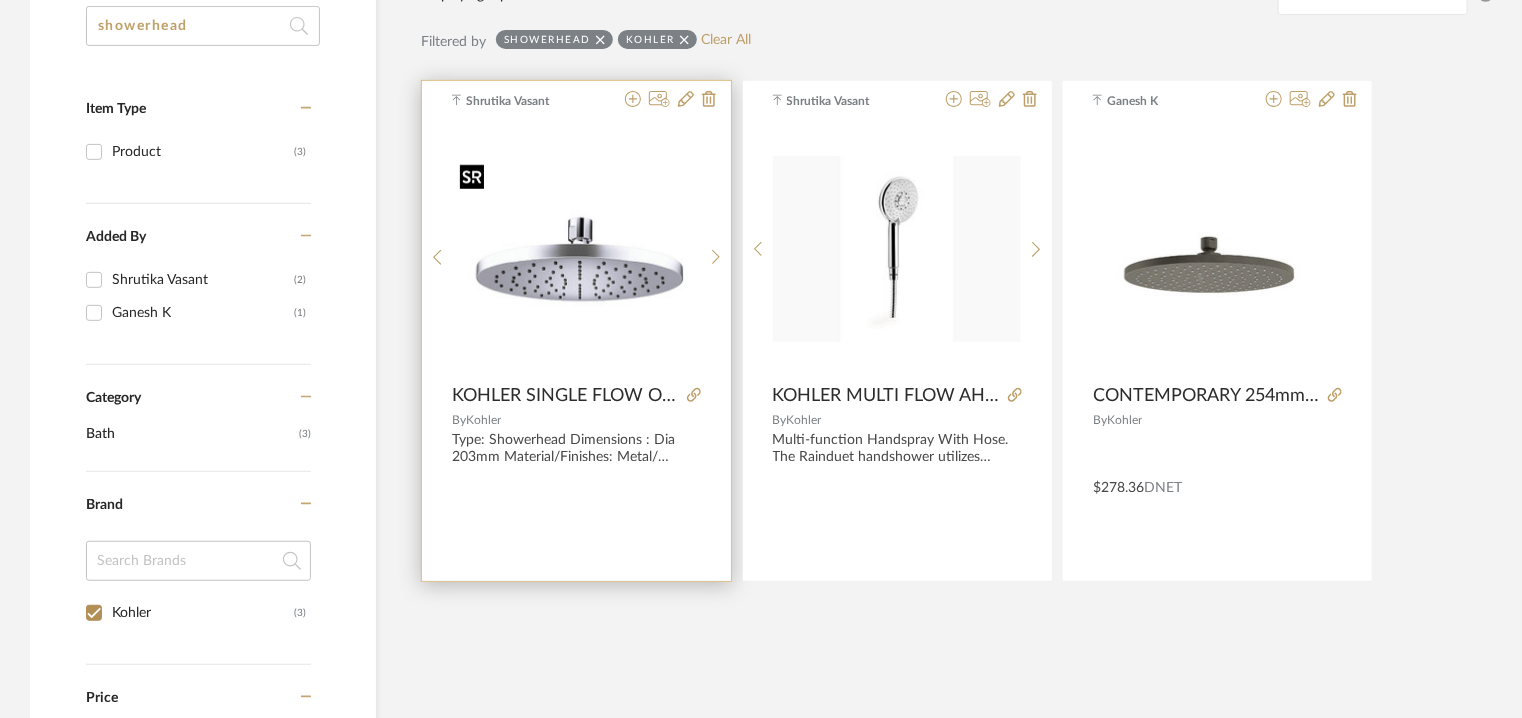scroll, scrollTop: 481, scrollLeft: 0, axis: vertical 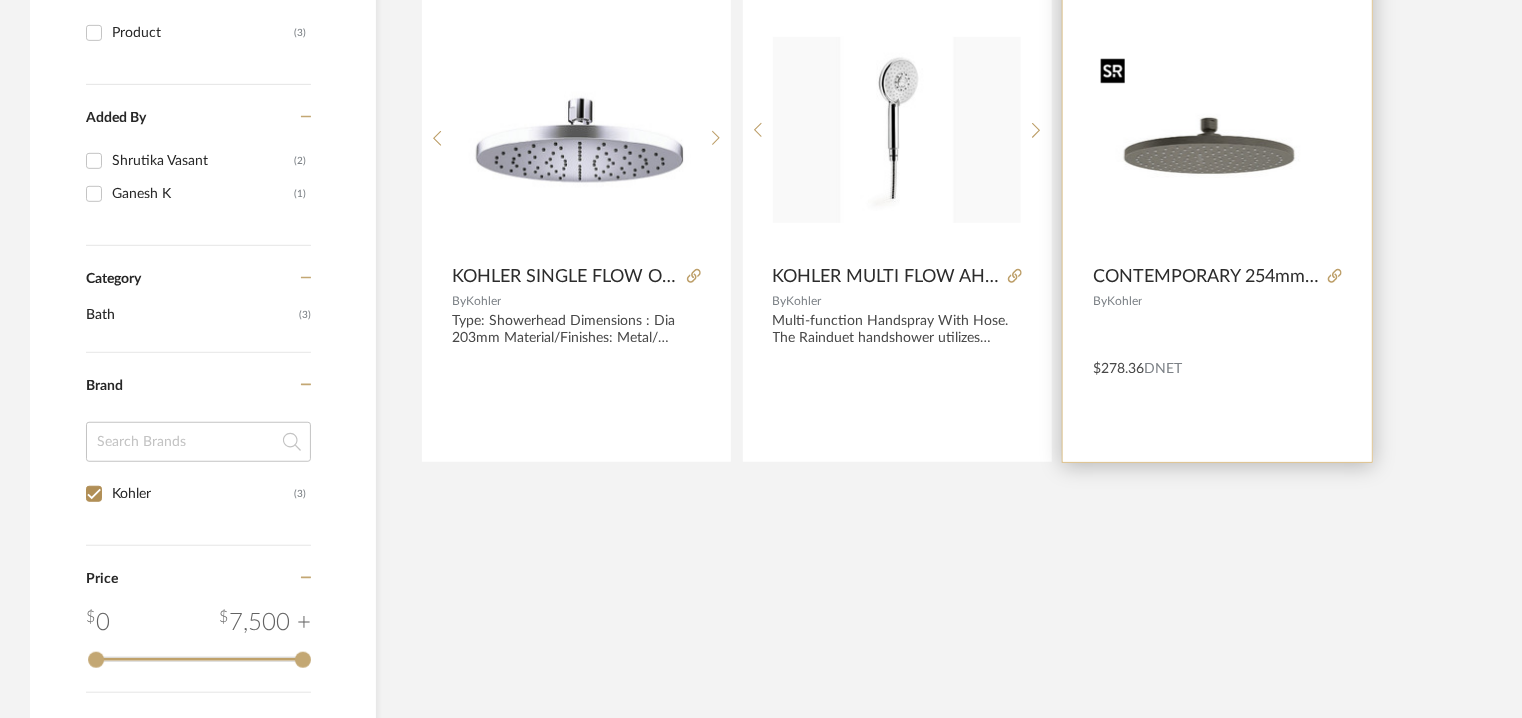 type on "showerhead" 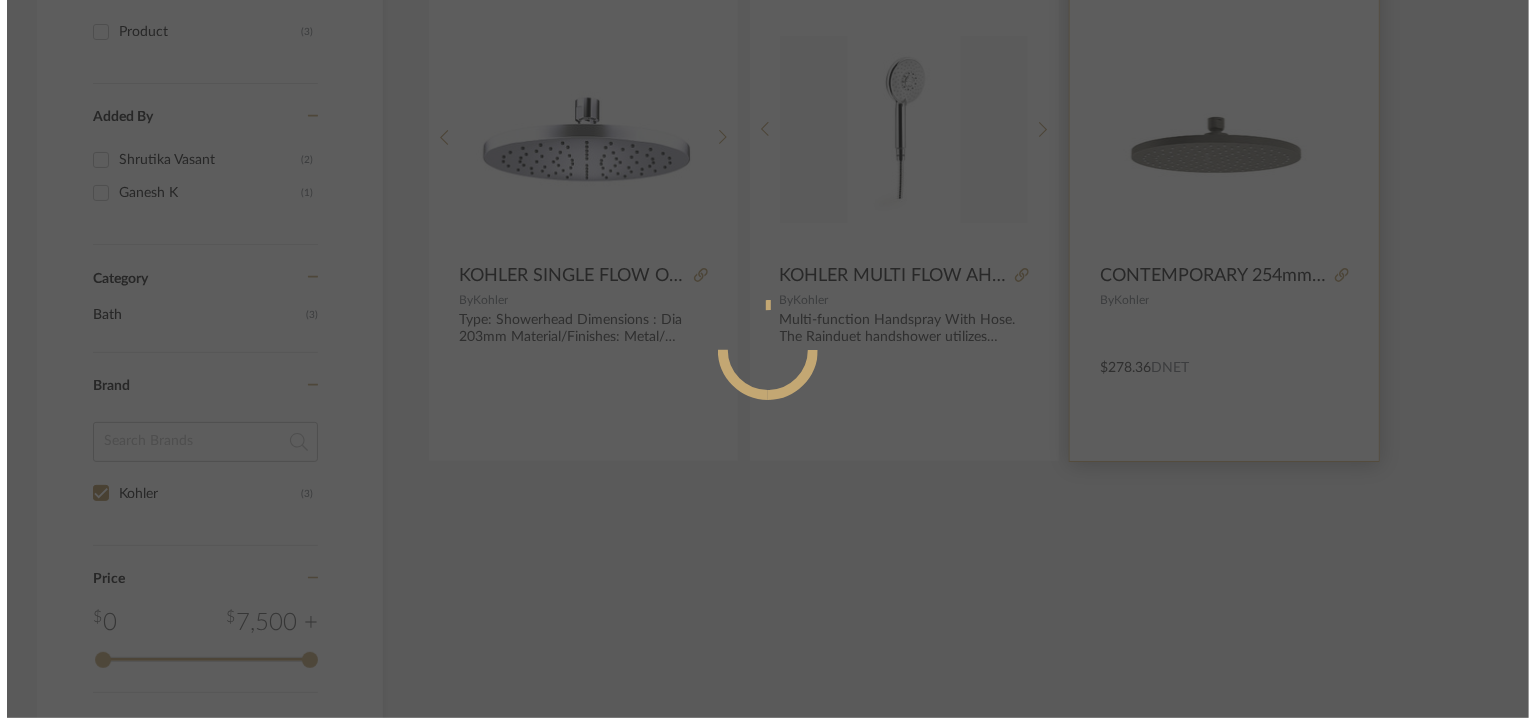 scroll, scrollTop: 0, scrollLeft: 0, axis: both 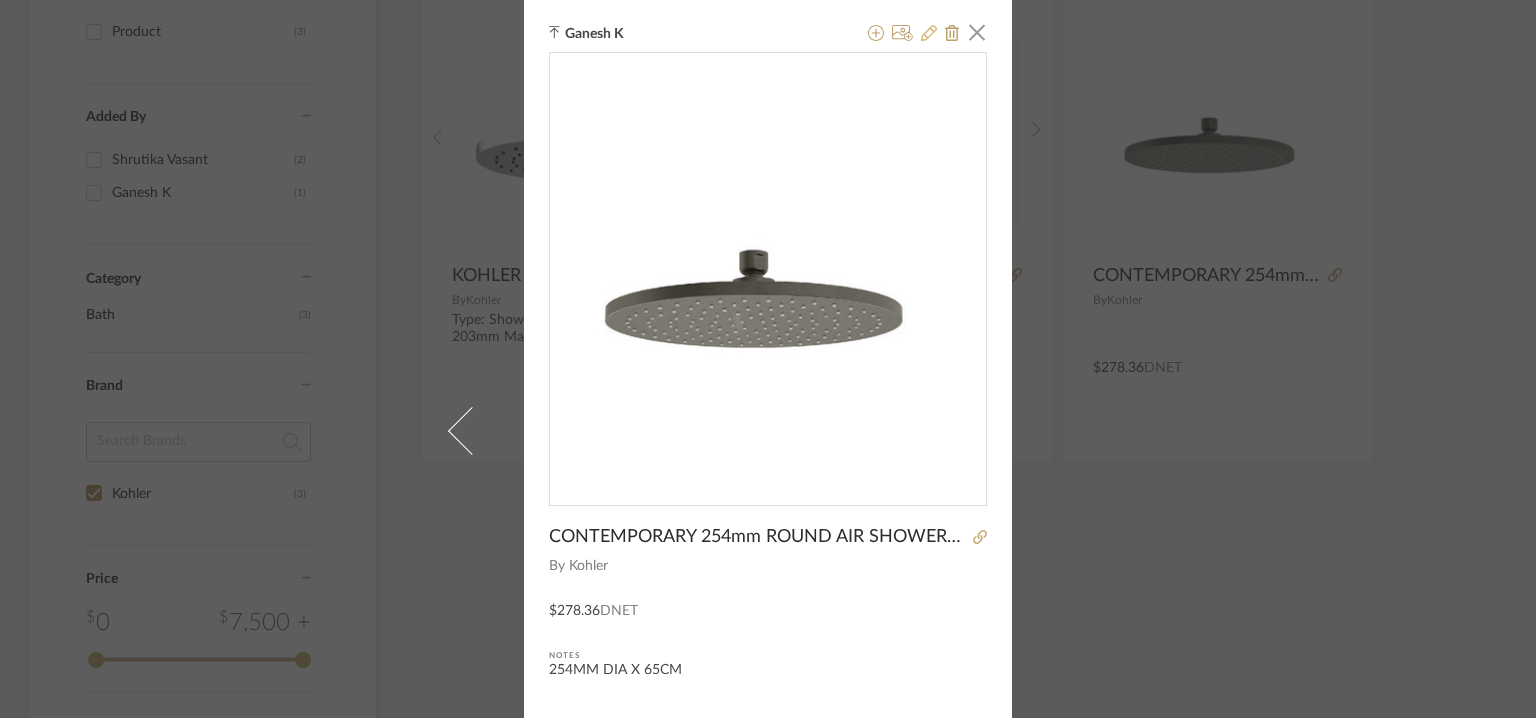 click 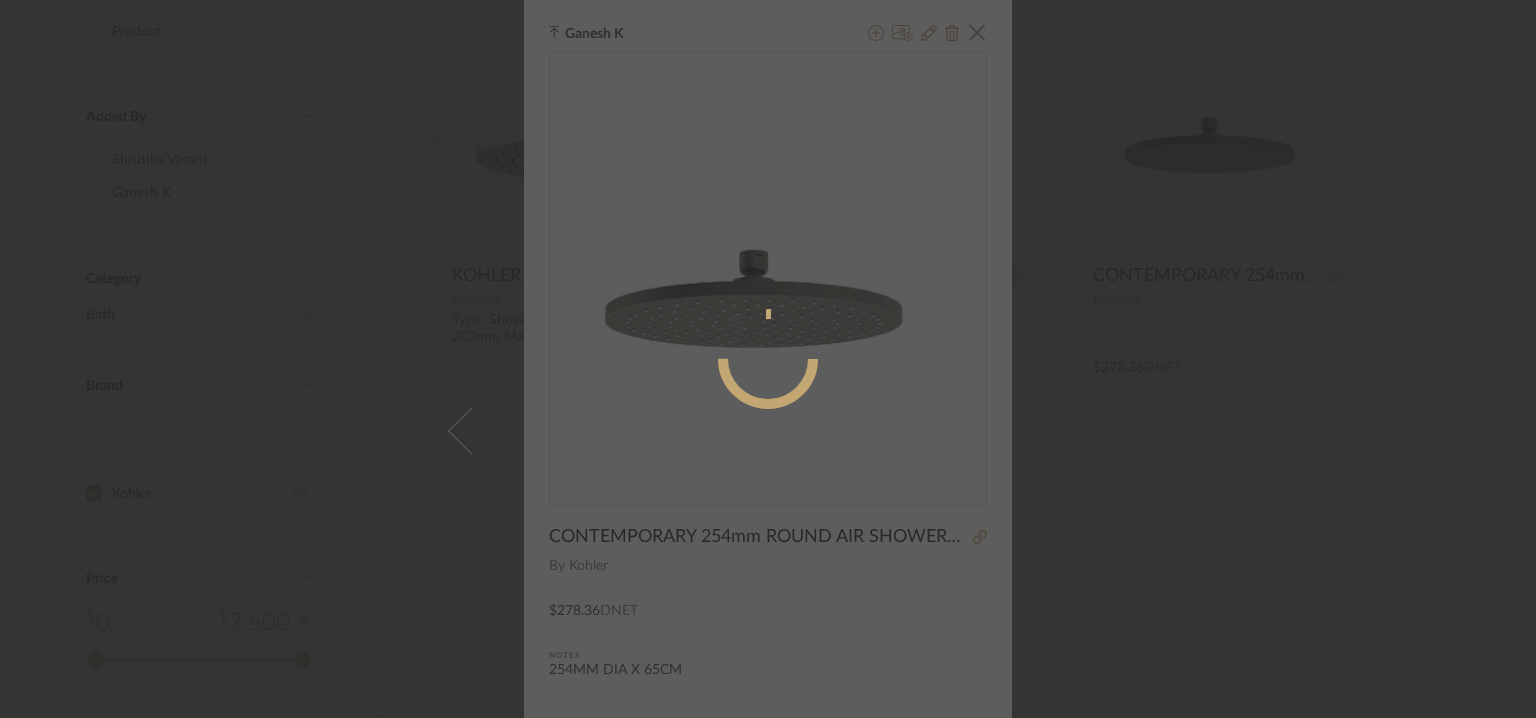 radio on "true" 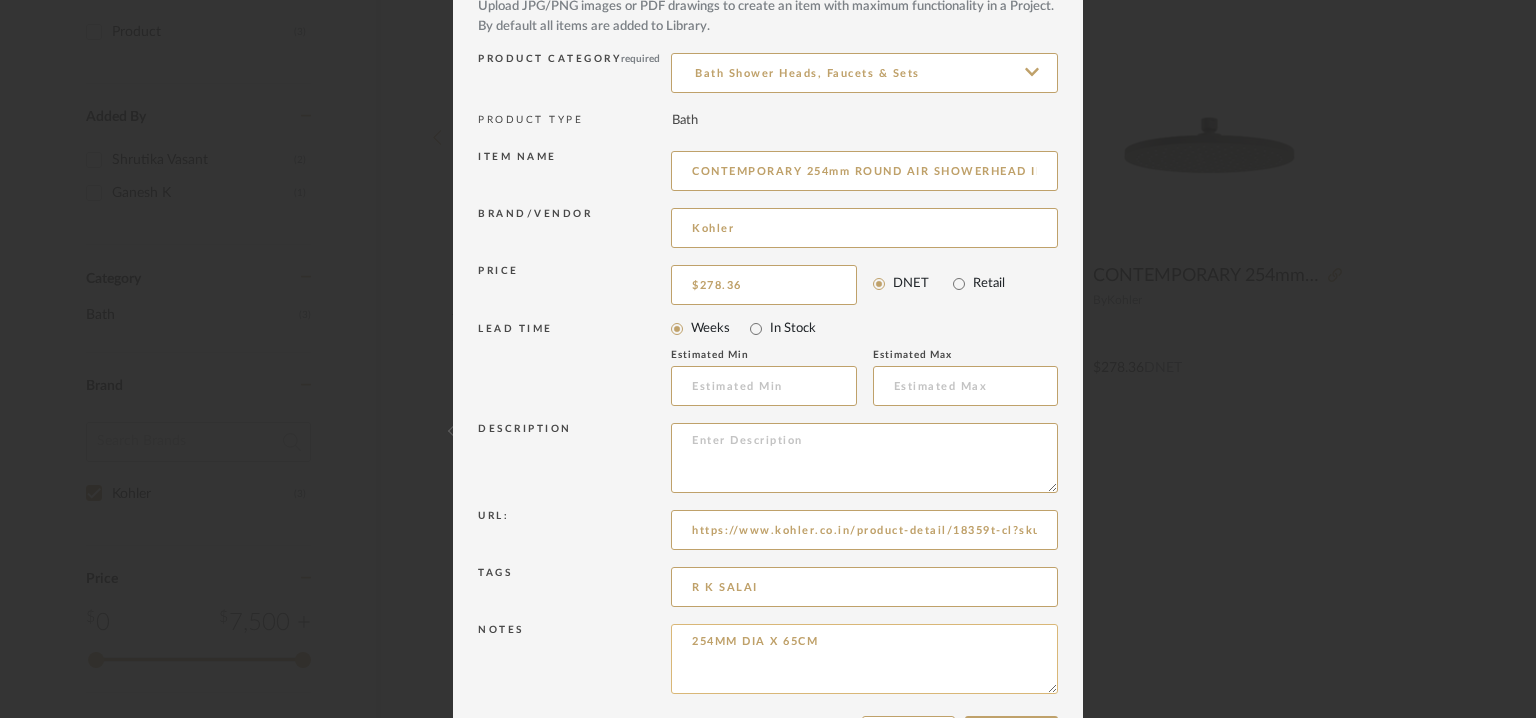 scroll, scrollTop: 192, scrollLeft: 0, axis: vertical 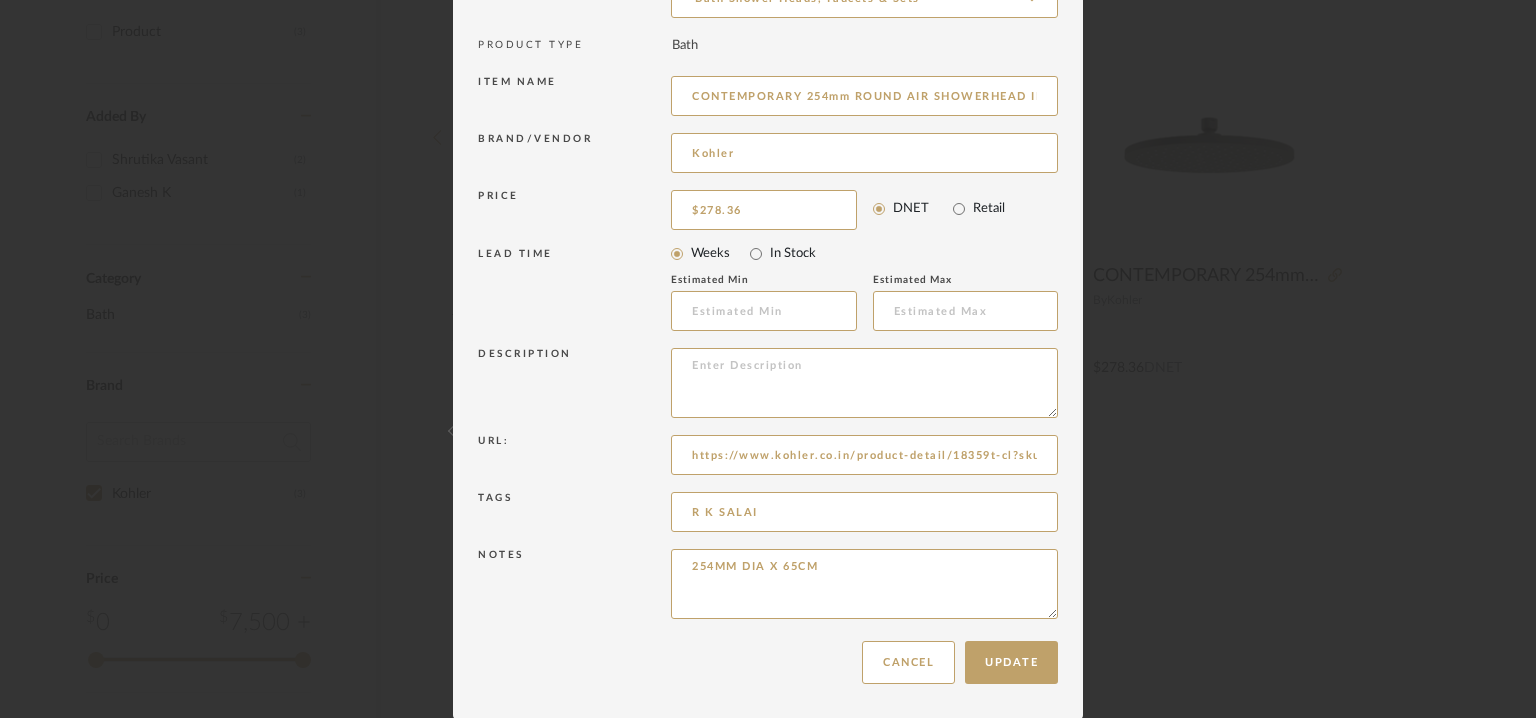 drag, startPoint x: 848, startPoint y: 576, endPoint x: 597, endPoint y: 553, distance: 252.05157 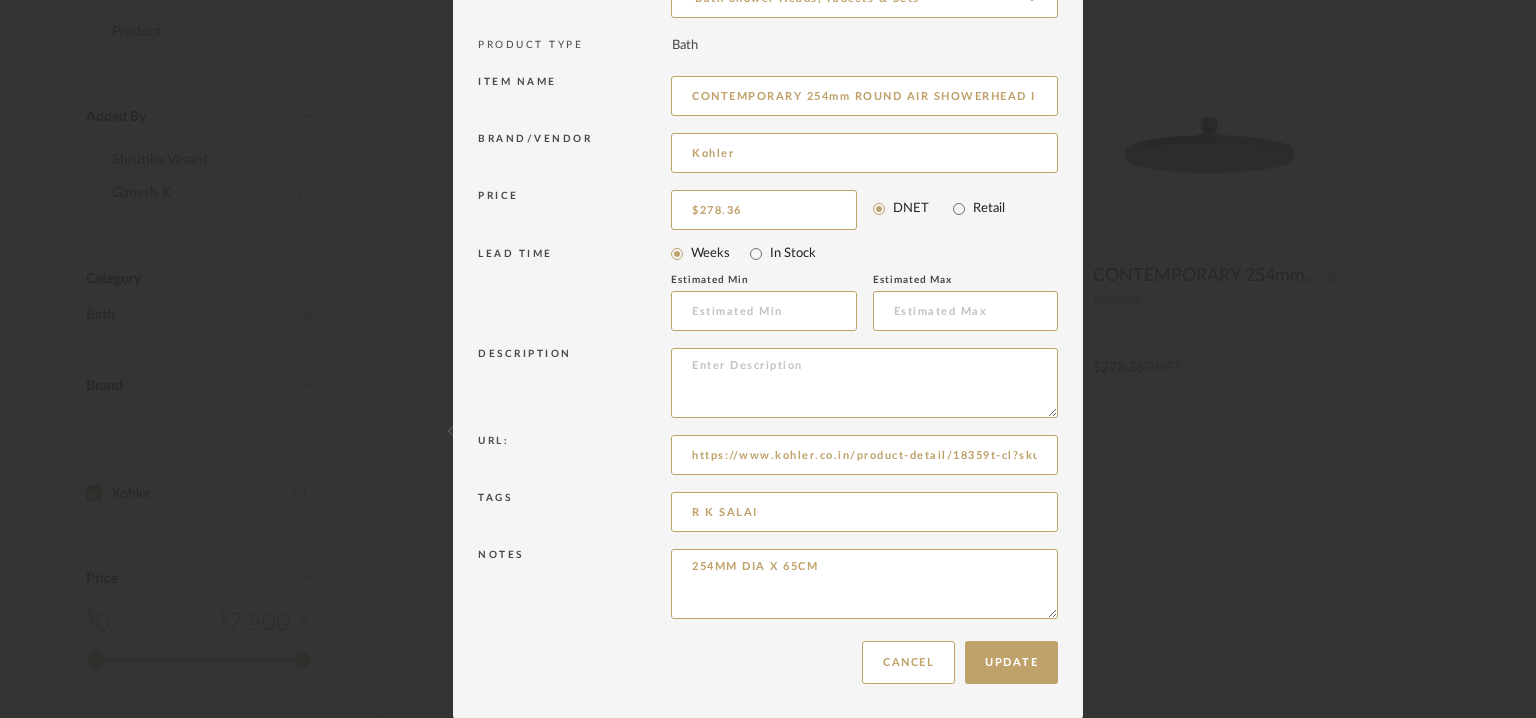 click on "Notes  254MM DIA X 65CM" at bounding box center (768, 587) 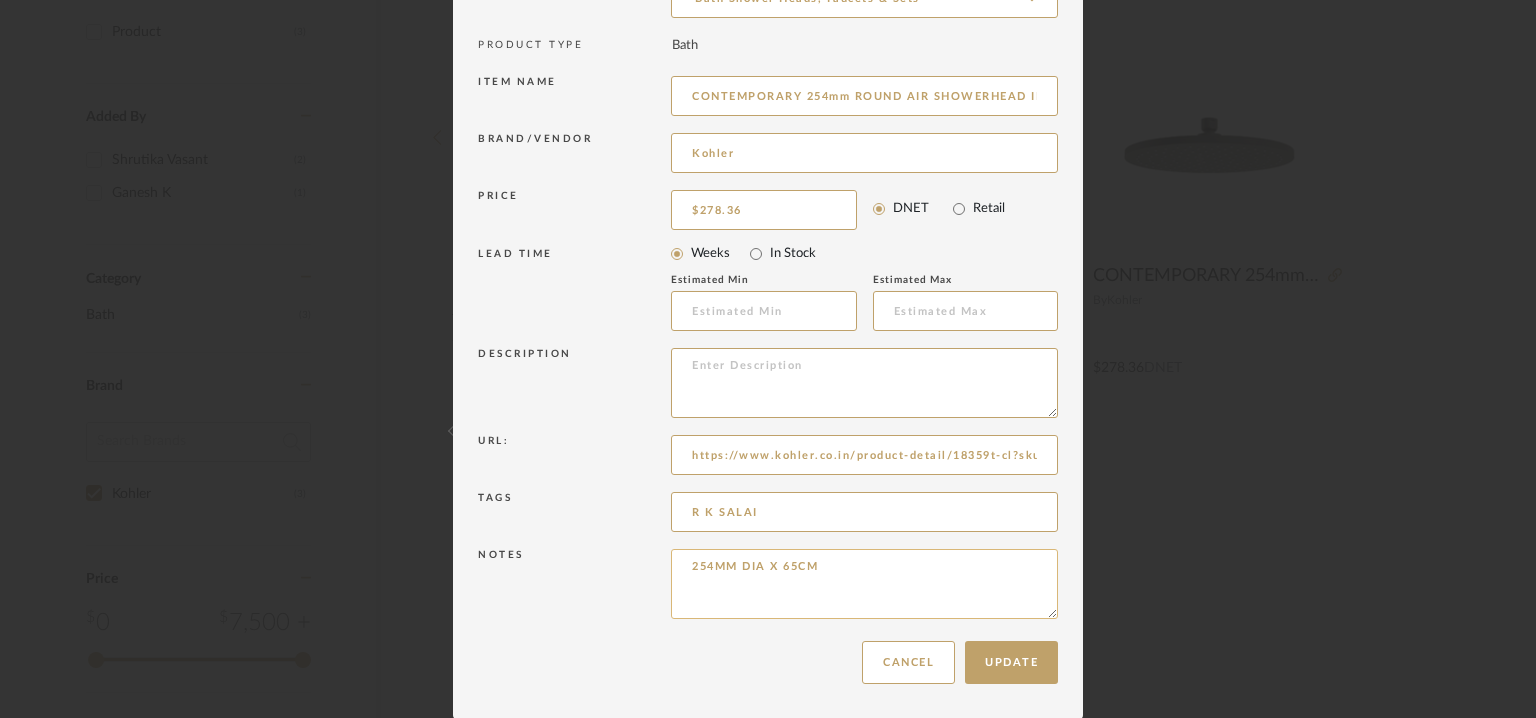 paste on "Price: ₹ 20,006 - ₹ 20,625/-
Lead time: No
Customizable:  No
3D available : No
BIM available. No
Point of contact: Neha Munde
Contact number: +91 9773360117
Email address: neha.munde@kohler.com
Address: KOHLER India Corporation Pvt Ltd Wing B, Unit 514, Kanakia Wall srtreet, Chakala, Andheri- Kurla Road, Hanuman Naagr, Andheri East. Mumbai 400093.
Additional contact information:
Point of contact : RAJKUMAR.S (Business Development Manager )
Contact number : 9094777522
Email address : rajkumar.s@kohler.com
Additional features: : Na
Any other details: Na" 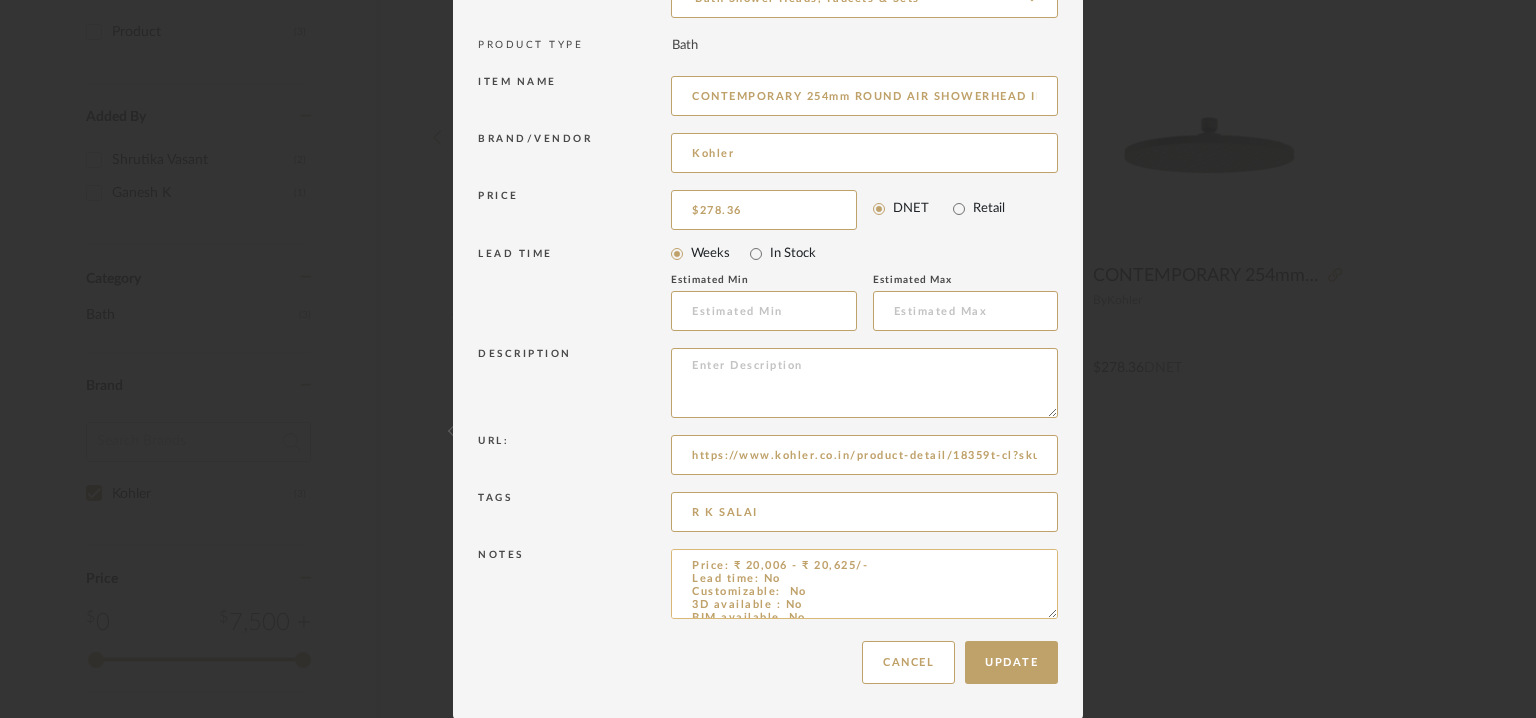 scroll, scrollTop: 0, scrollLeft: 0, axis: both 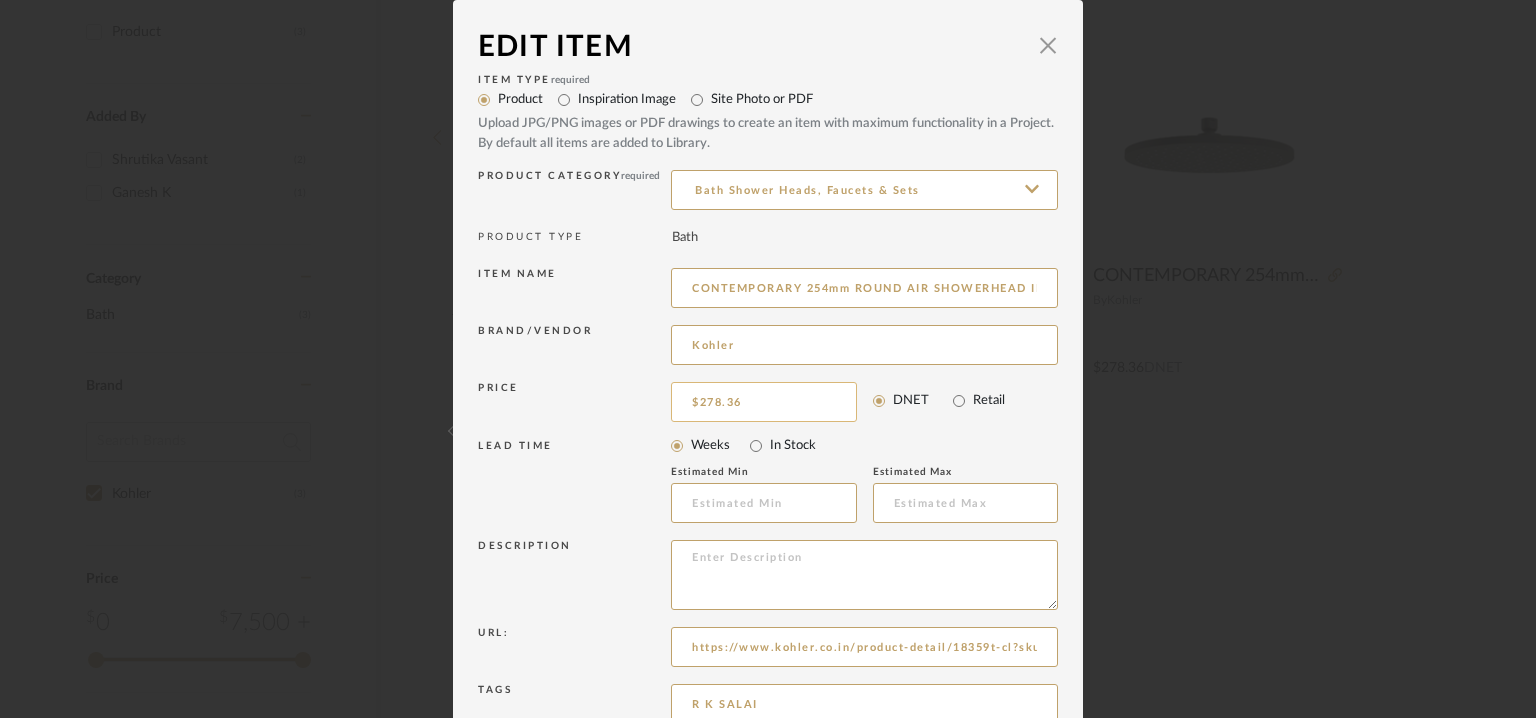 type on "Price: ₹ 20,006 - ₹ 20,625/-
Lead time: No
Customizable:  No
3D available : No
BIM available. No
Point of contact: Neha Munde
Contact number: +91 9773360117
Email address: neha.munde@kohler.com
Address: KOHLER India Corporation Pvt Ltd Wing B, Unit 514, Kanakia Wall srtreet, Chakala, Andheri- Kurla Road, Hanuman Naagr, Andheri East. Mumbai 400093.
Additional contact information:
Point of contact : RAJKUMAR.S (Business Development Manager )
Contact number : 9094777522
Email address : rajkumar.s@kohler.com
Additional features: : Na
Any other details: Na" 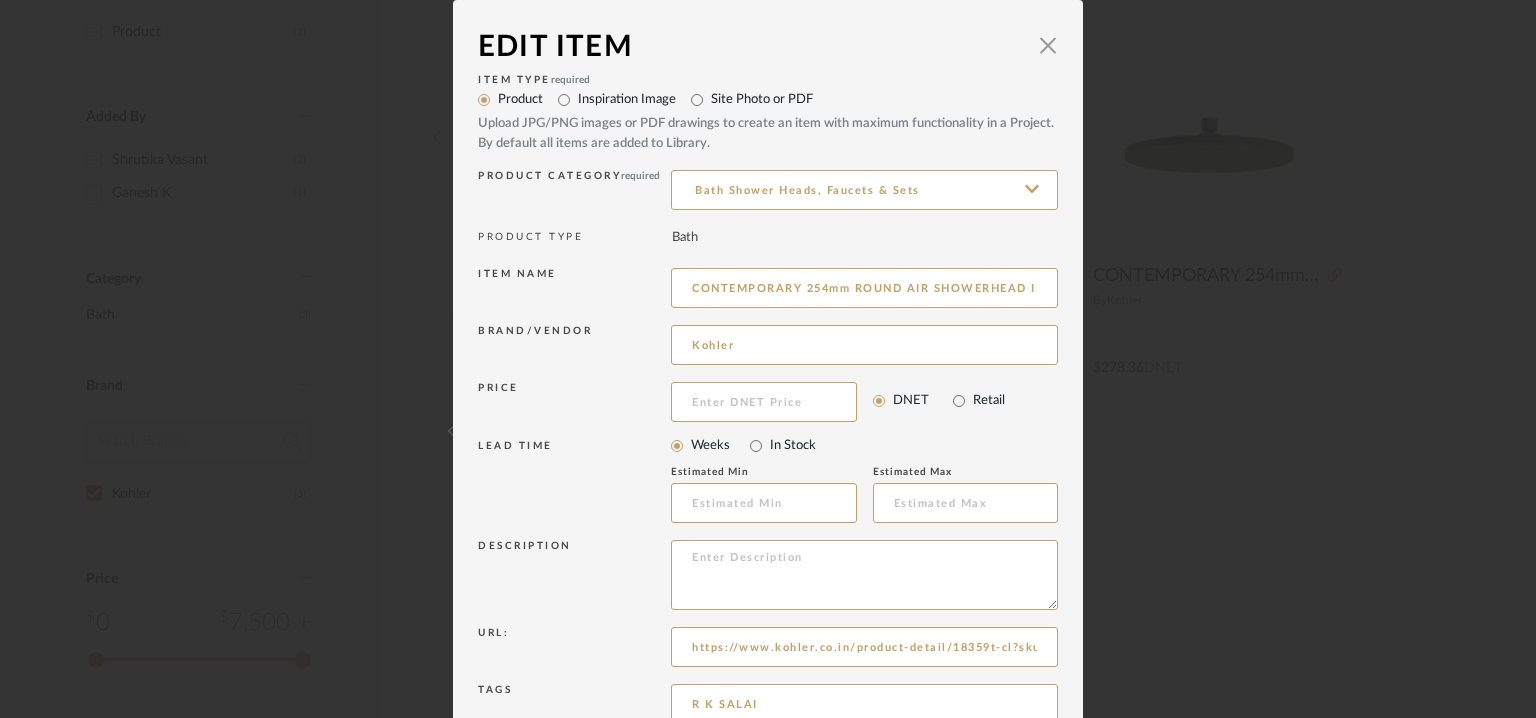 type 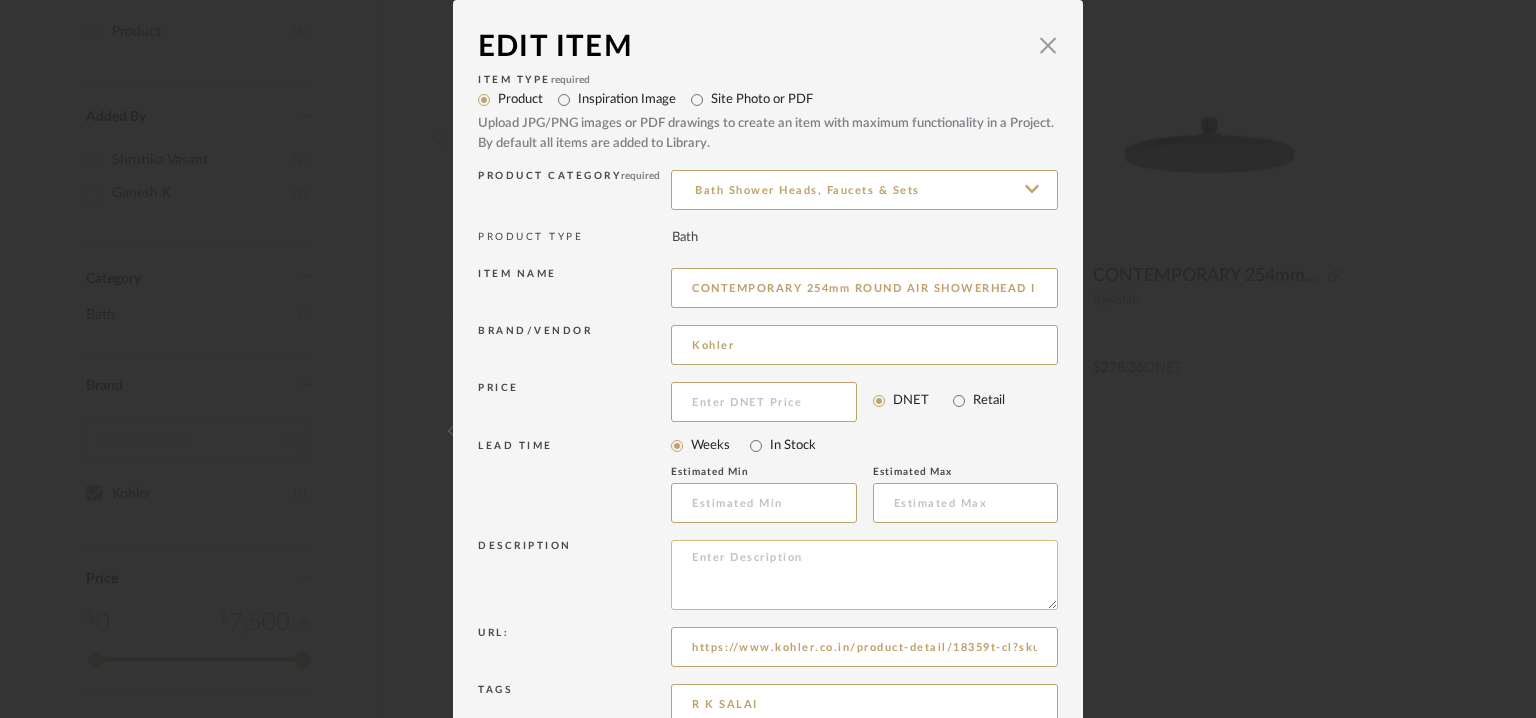 click at bounding box center (864, 575) 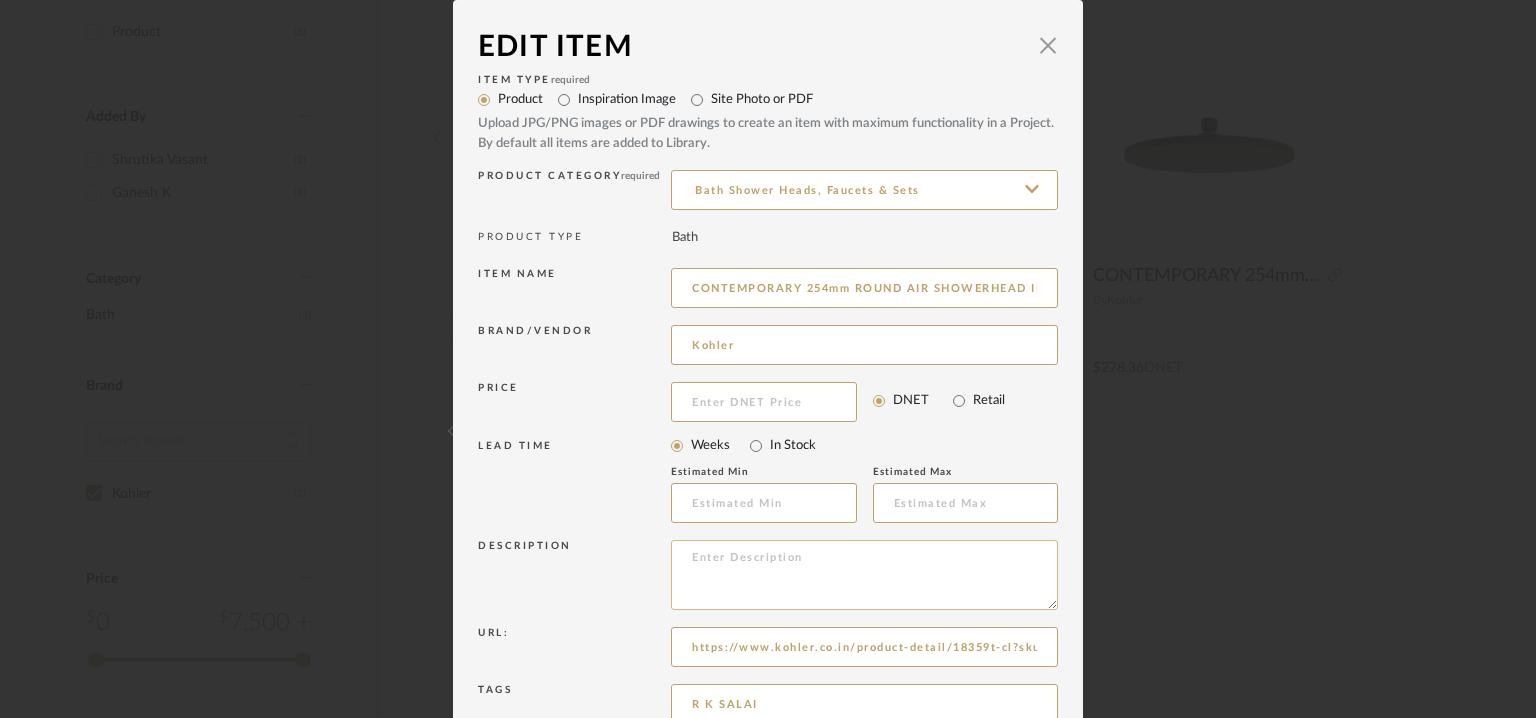 paste on "Type: : Showerhead
Designer : Na
Dimension(s):  Dia 10inch
Material/Finishes:  brushed nickel finish.
Mounting Type : Ceiling mounted
Valve Type : -
Product description : The perfect addition to your shower oasis. This showerhead boasts a sleek and modern design, effortlessly blending style and functionality. With its innovative air infused technology, this showerhead delivers a luxurious rain like experience, enveloping you in a refreshing cascade of water. The 10 inch diameter provides ample coverage, ensuring a soothing and invigorating shower every time. Crafted with quality in mind, the Kohler Rainheads 10 is built to last, featuring durable materials and a beautiful brushed nickel finish. Upgrade your shower experience with this exquisite showerhead and indulge in the ultimate relaxation.
Additional Feature : Na
Any other details : K-18359T-CL-BN" 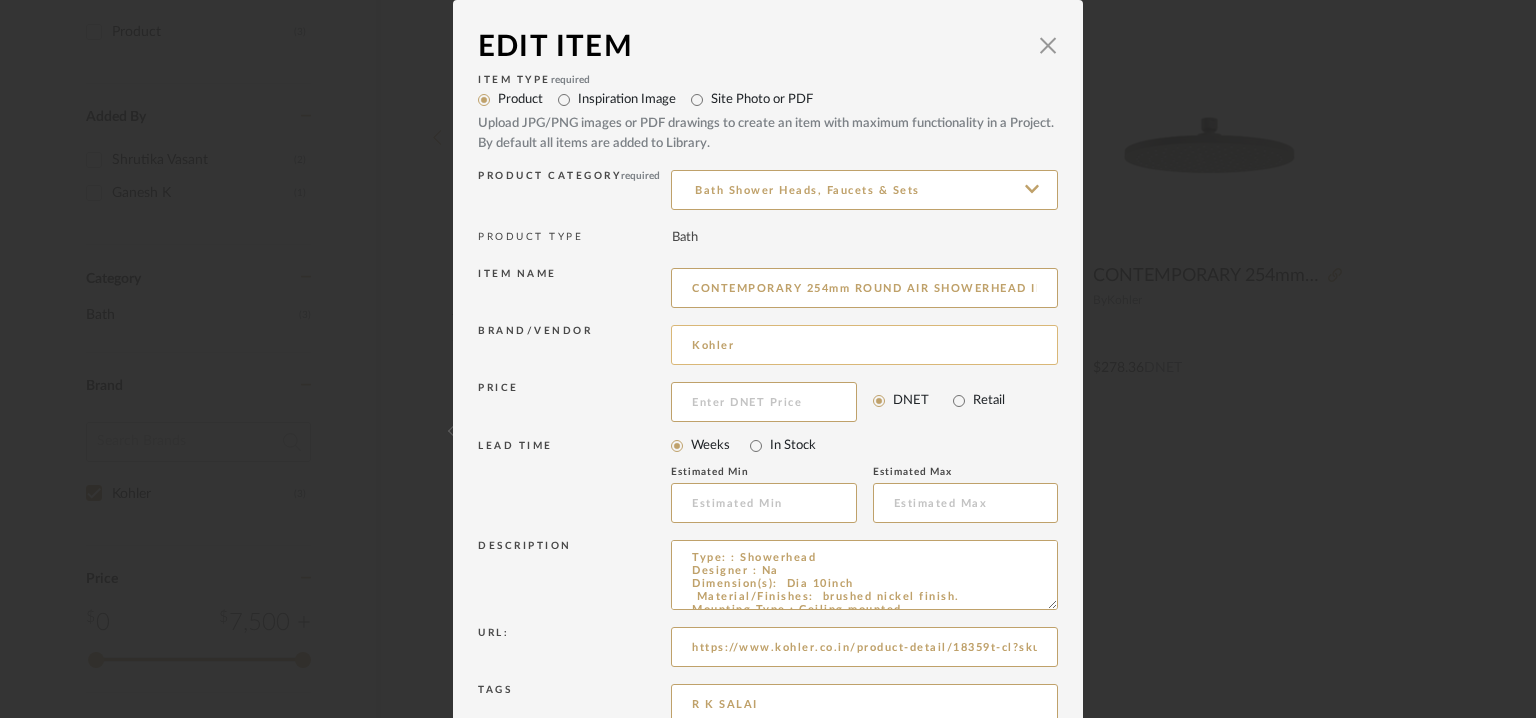 scroll, scrollTop: 253, scrollLeft: 0, axis: vertical 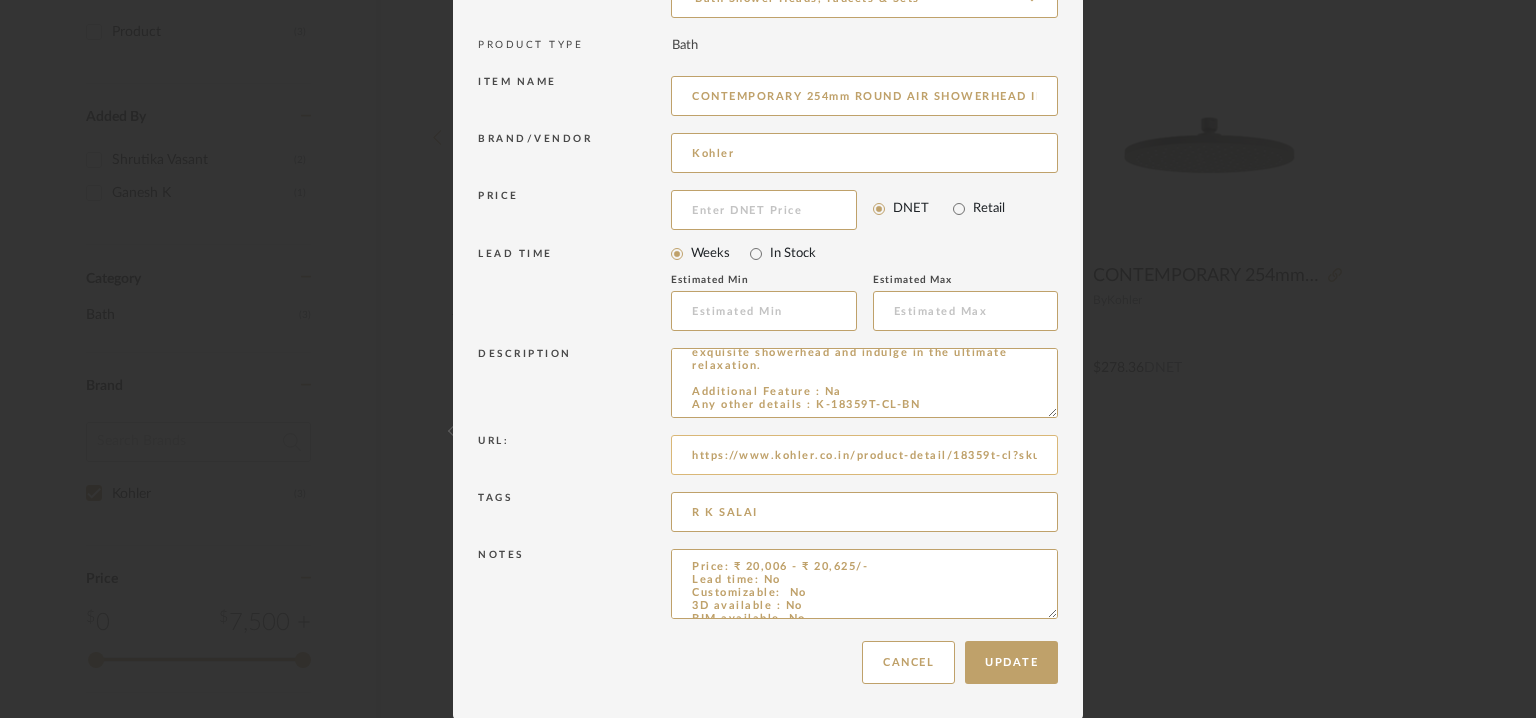 type on "Type: : Showerhead
Designer : Na
Dimension(s):  Dia 10inch
Material/Finishes:  brushed nickel finish.
Mounting Type : Ceiling mounted
Valve Type : -
Product description : The perfect addition to your shower oasis. This showerhead boasts a sleek and modern design, effortlessly blending style and functionality. With its innovative air infused technology, this showerhead delivers a luxurious rain like experience, enveloping you in a refreshing cascade of water. The 10 inch diameter provides ample coverage, ensuring a soothing and invigorating shower every time. Crafted with quality in mind, the Kohler Rainheads 10 is built to last, featuring durable materials and a beautiful brushed nickel finish. Upgrade your shower experience with this exquisite showerhead and indulge in the ultimate relaxation.
Additional Feature : Na
Any other details : K-18359T-CL-BN" 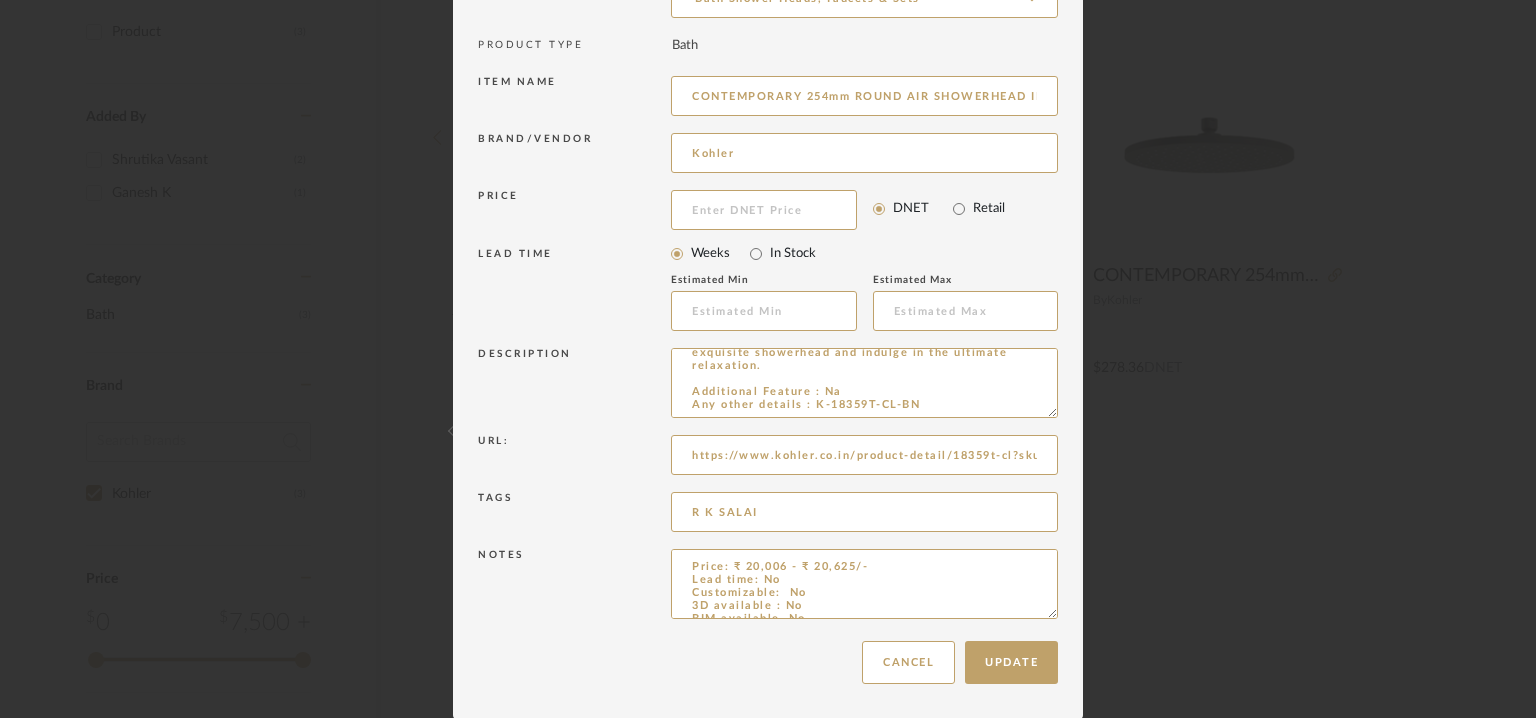 scroll, scrollTop: 245, scrollLeft: 0, axis: vertical 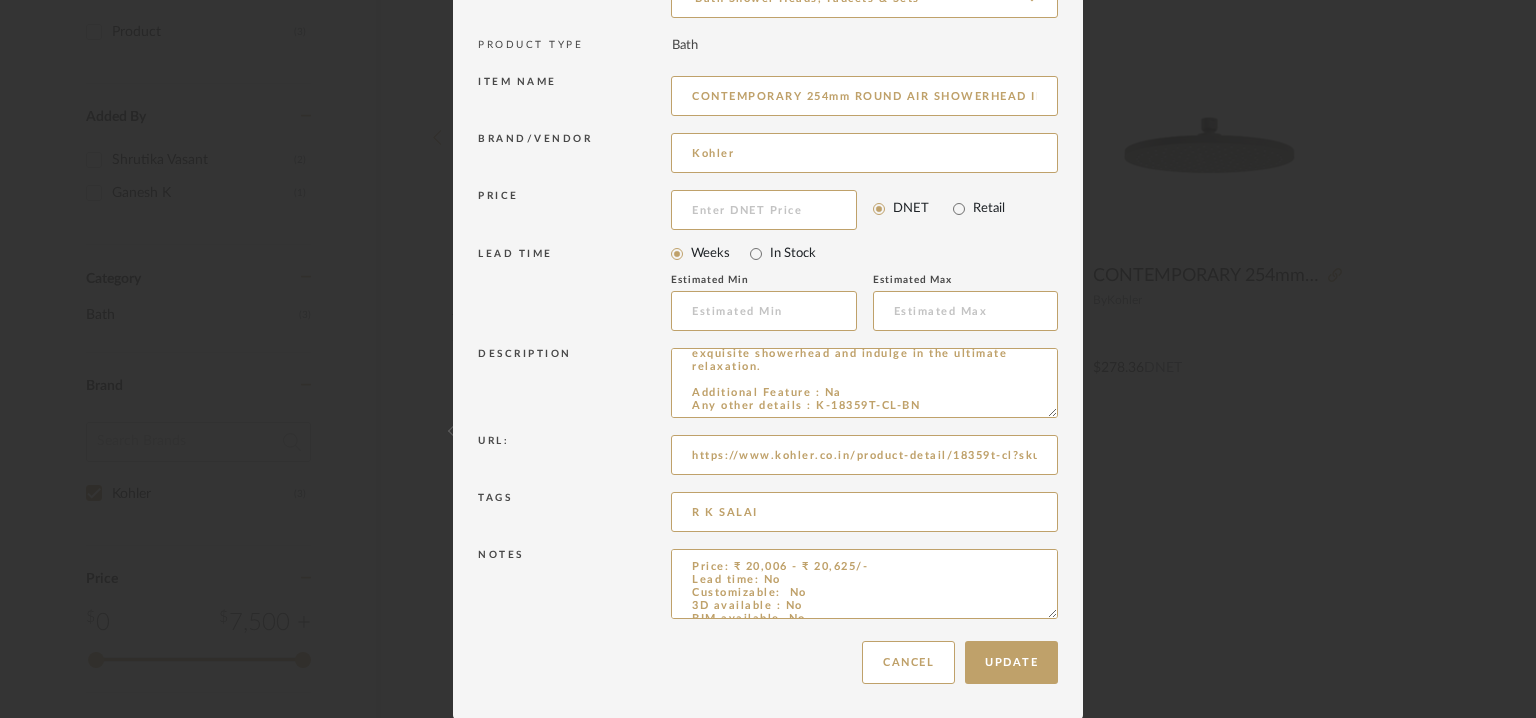 drag, startPoint x: 687, startPoint y: 453, endPoint x: 1156, endPoint y: 440, distance: 469.18015 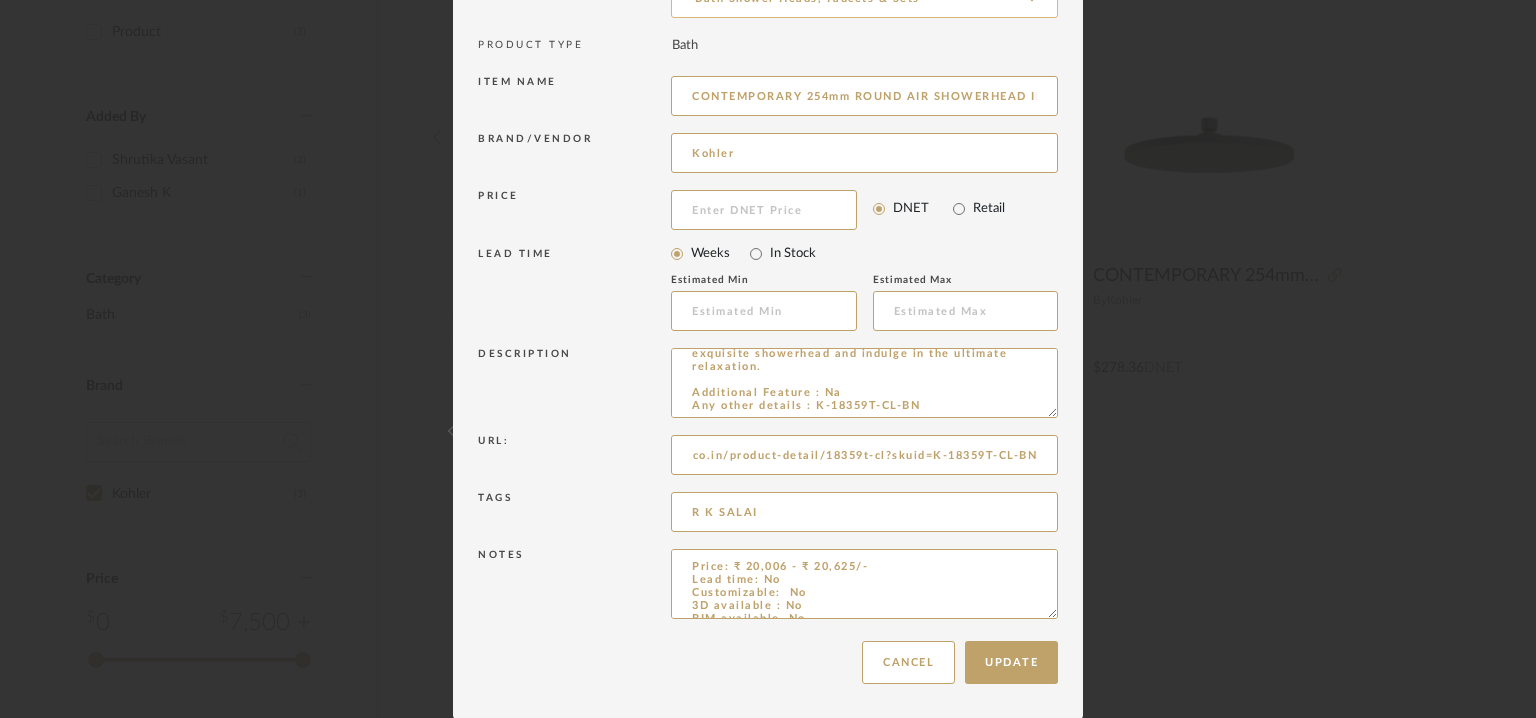 scroll, scrollTop: 0, scrollLeft: 0, axis: both 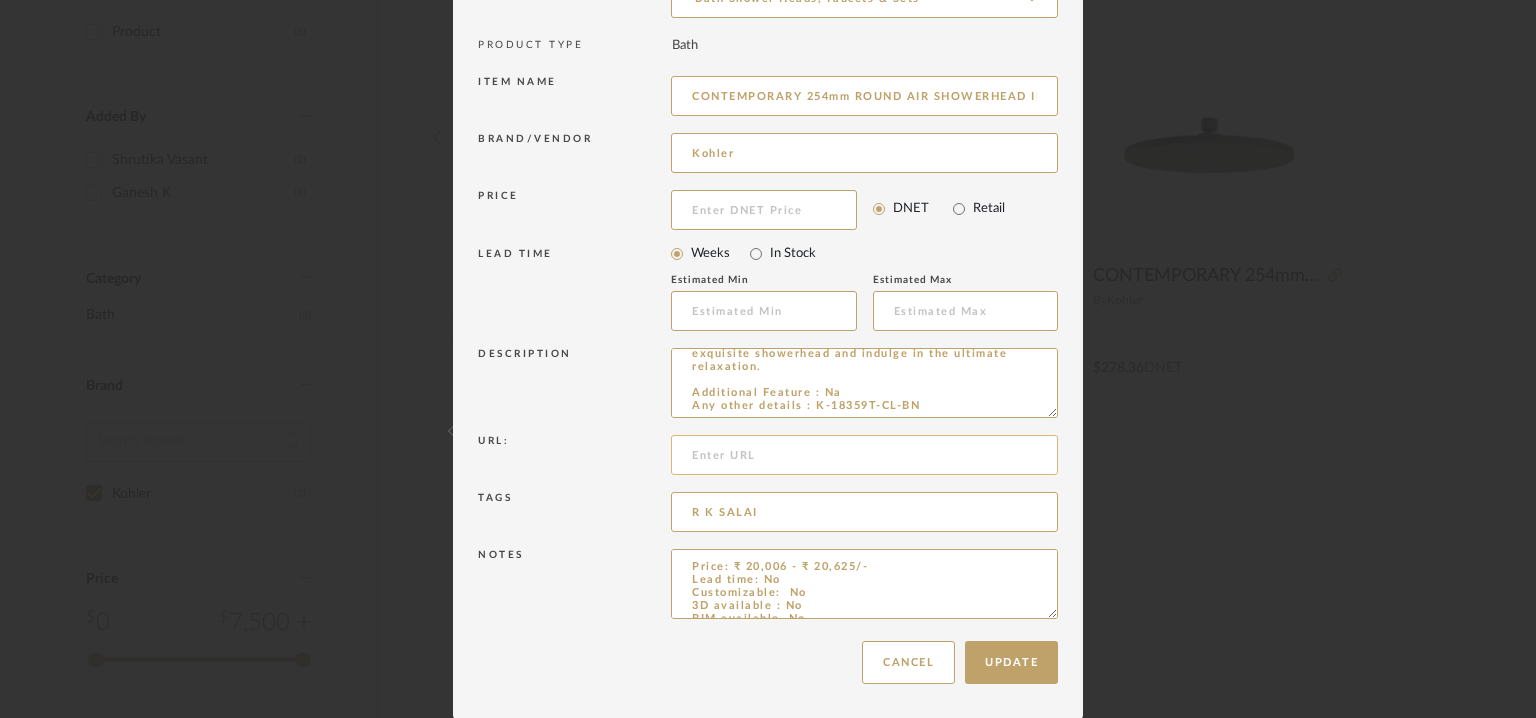 paste on "https://www.justdial.com/jdmart/Thane/KOHLER-Rainheads-10-Contemporary-Round-Air-Showerhead-K-18359T-CL-BN/pid-164698920/022PXX22-XX22-161028165447-J1K8" 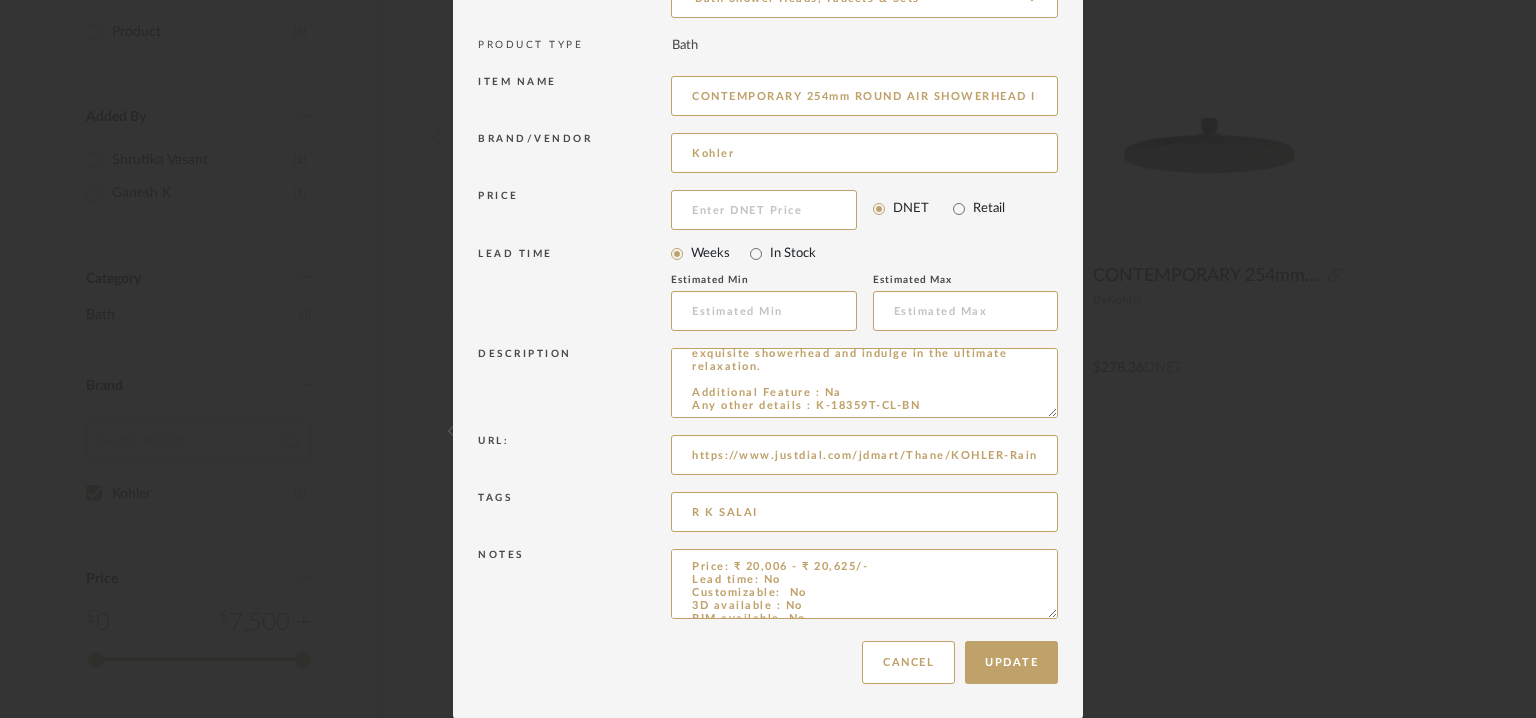 scroll, scrollTop: 0, scrollLeft: 763, axis: horizontal 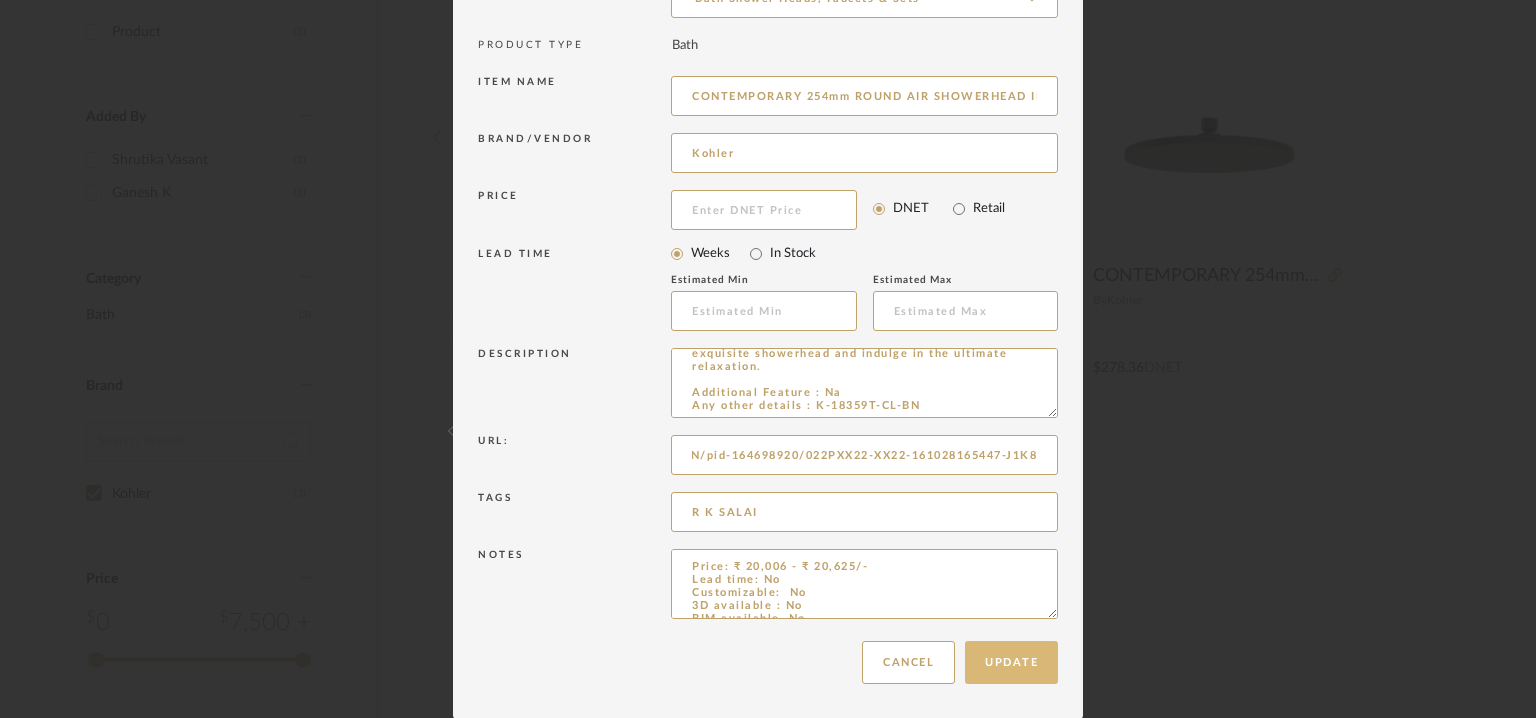type on "https://www.justdial.com/jdmart/Thane/KOHLER-Rainheads-10-Contemporary-Round-Air-Showerhead-K-18359T-CL-BN/pid-164698920/022PXX22-XX22-161028165447-J1K8" 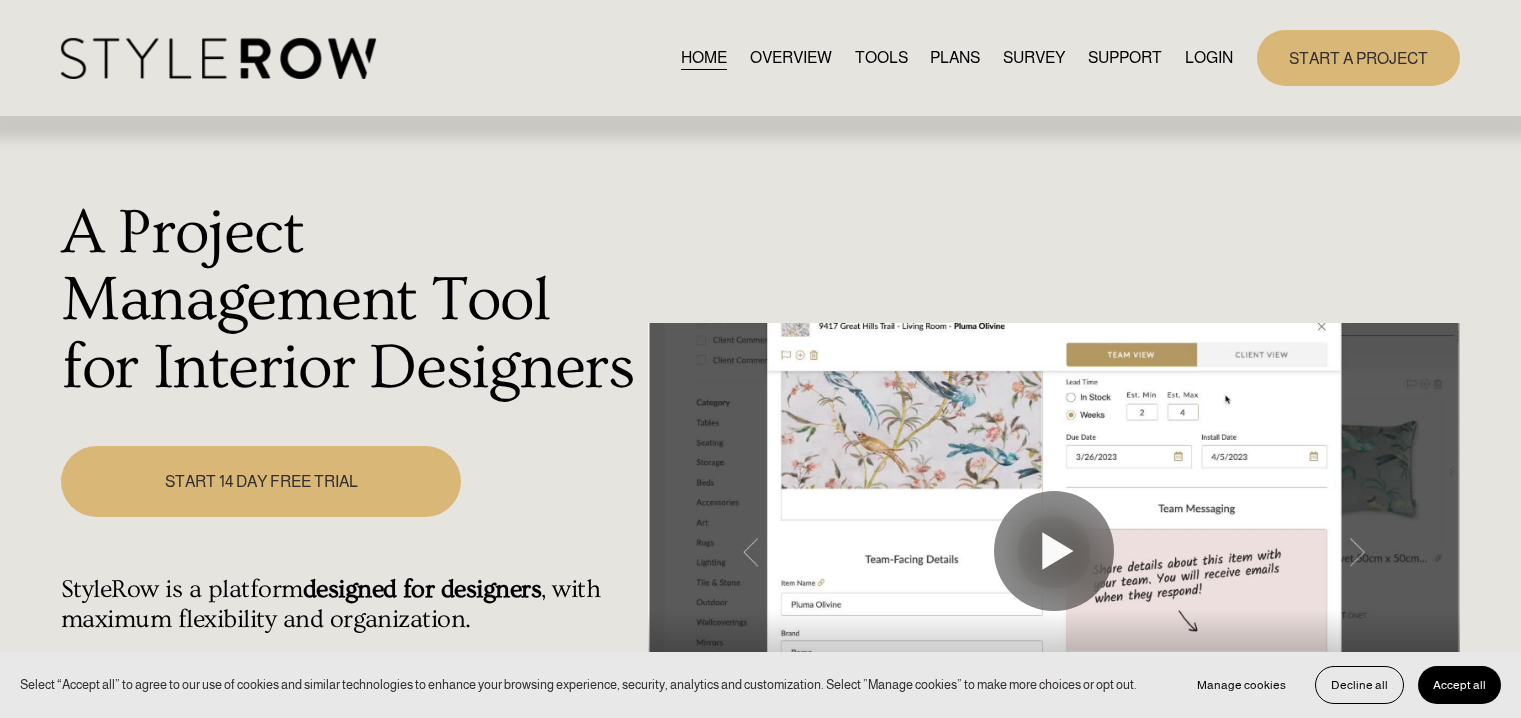 scroll, scrollTop: 0, scrollLeft: 0, axis: both 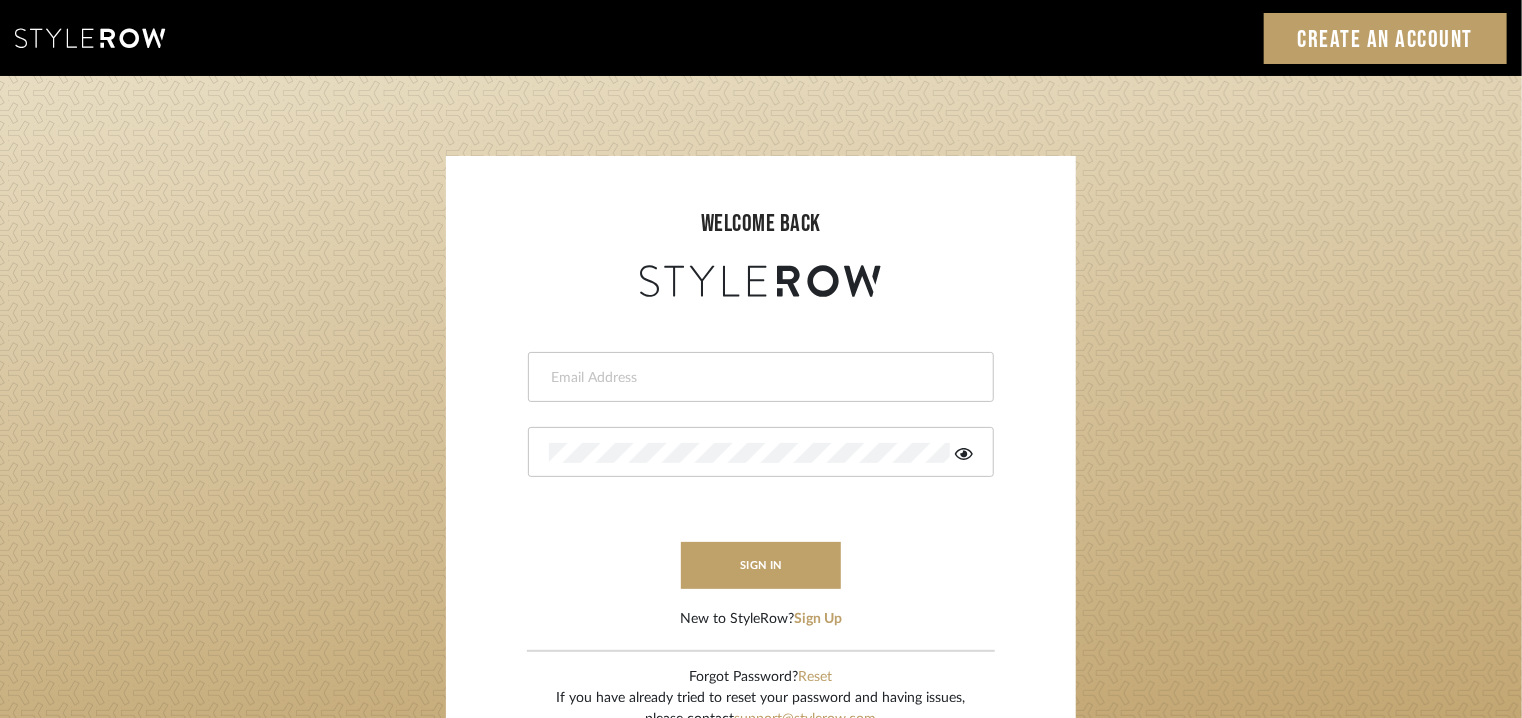 drag, startPoint x: 0, startPoint y: 0, endPoint x: 692, endPoint y: 382, distance: 790.4353 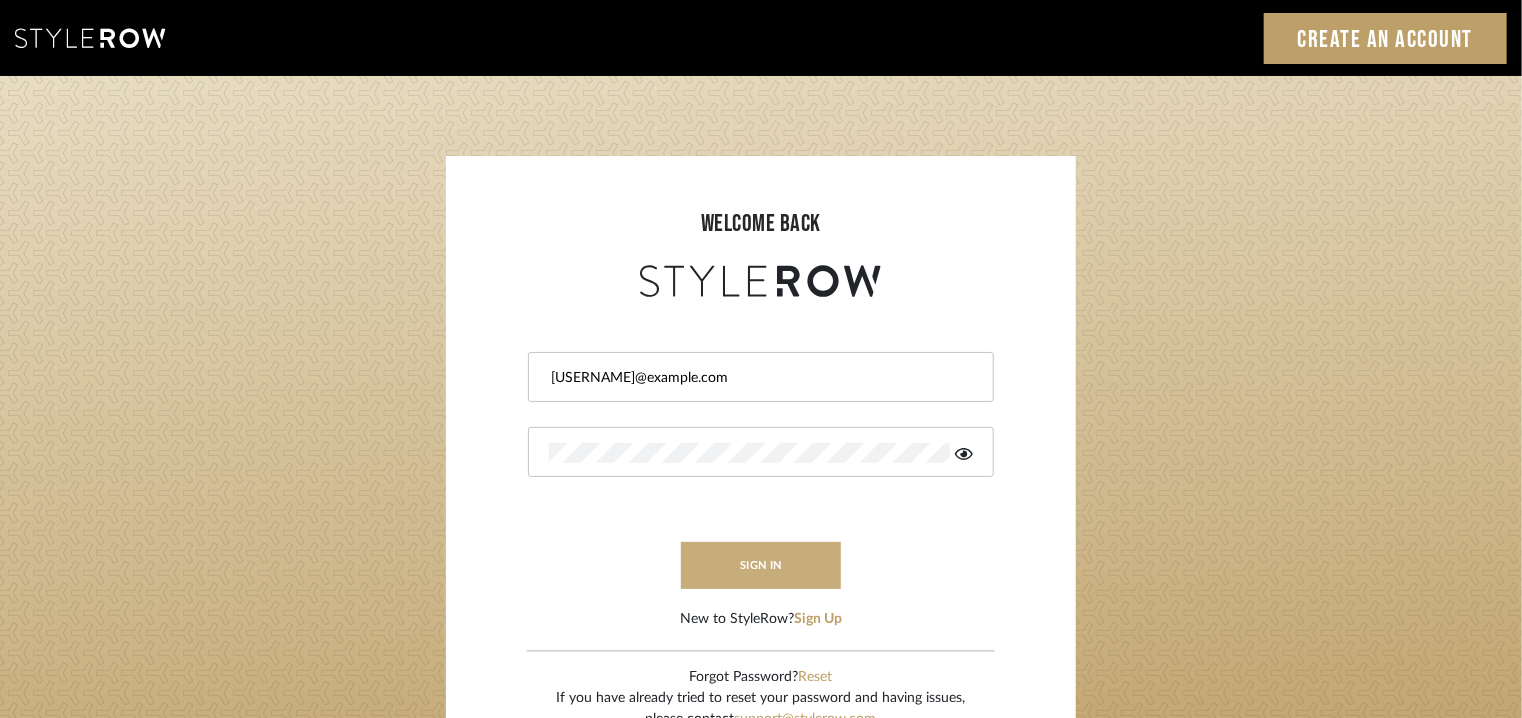 click on "sign in" at bounding box center (761, 565) 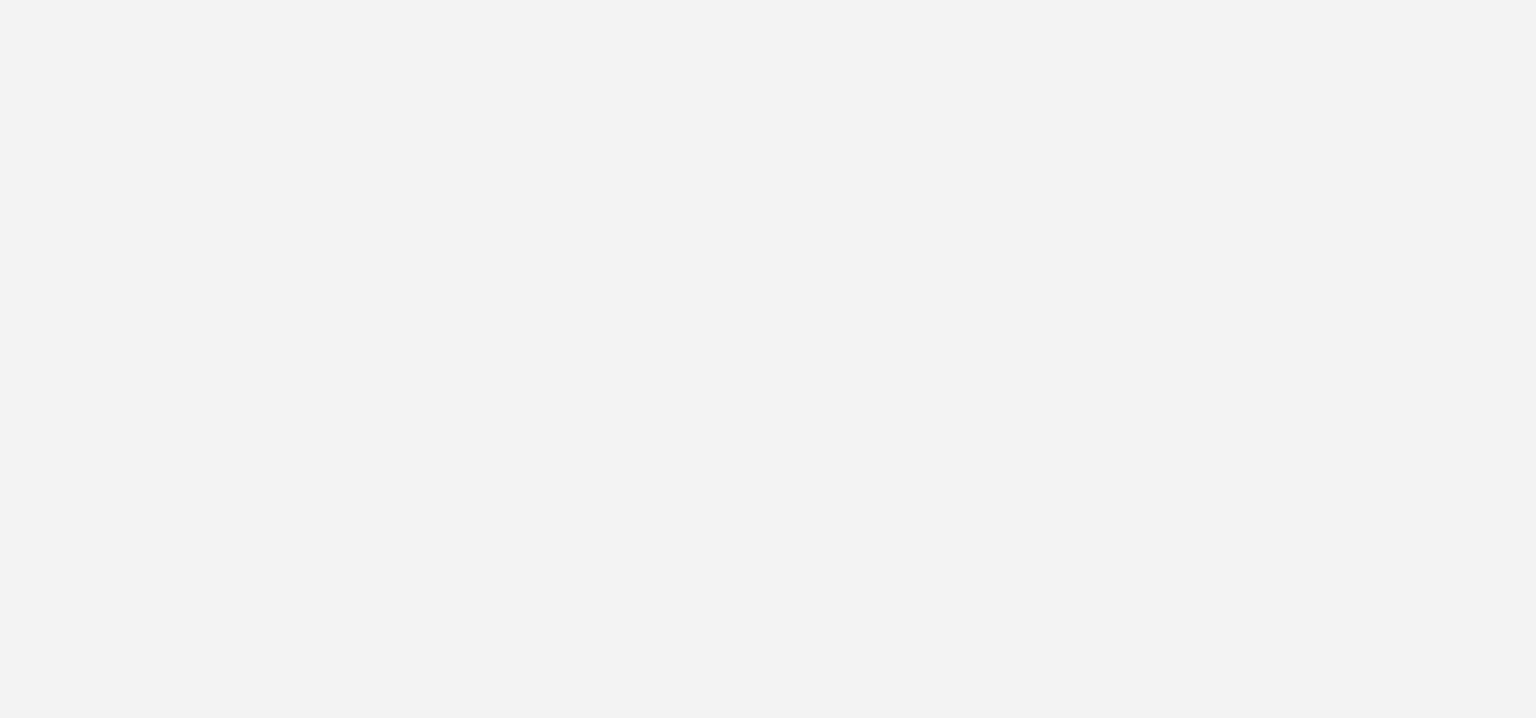 scroll, scrollTop: 0, scrollLeft: 0, axis: both 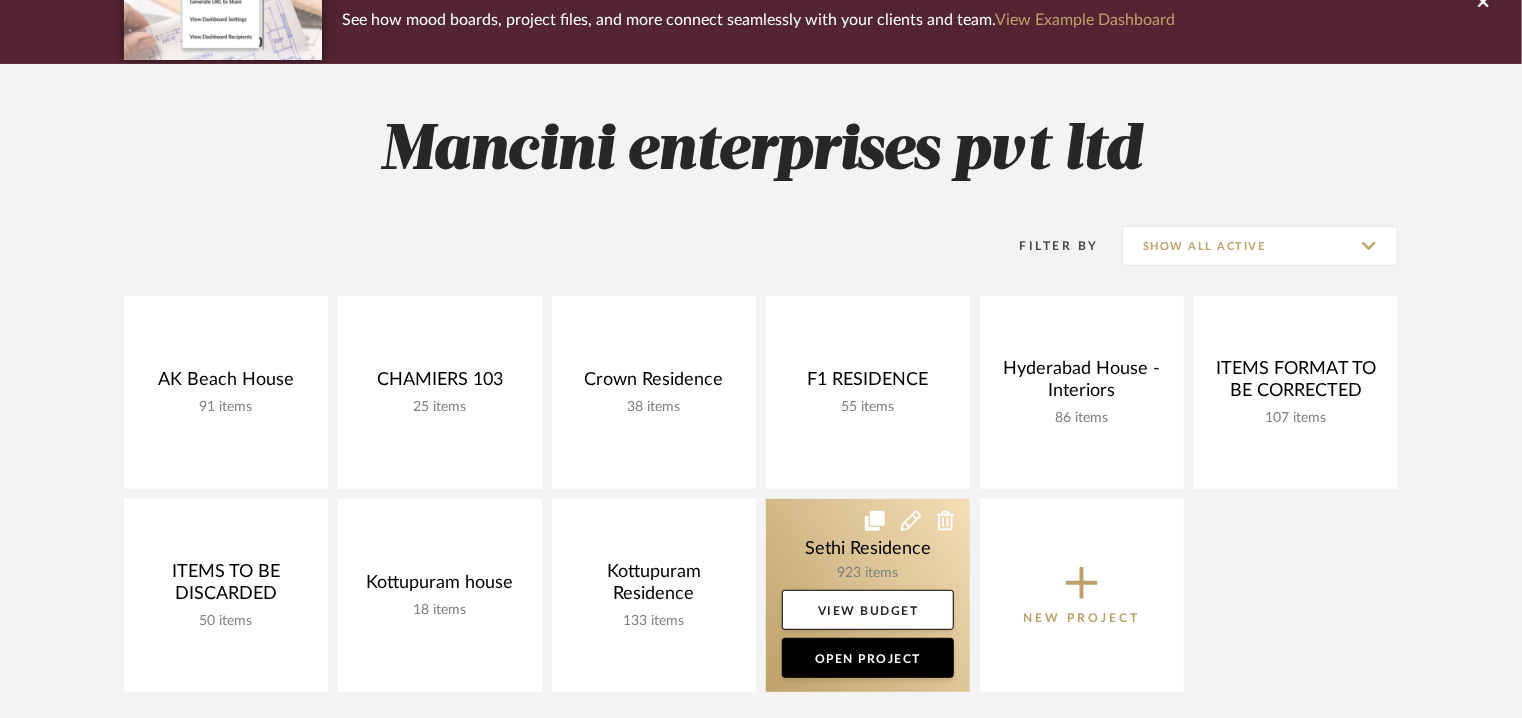 click 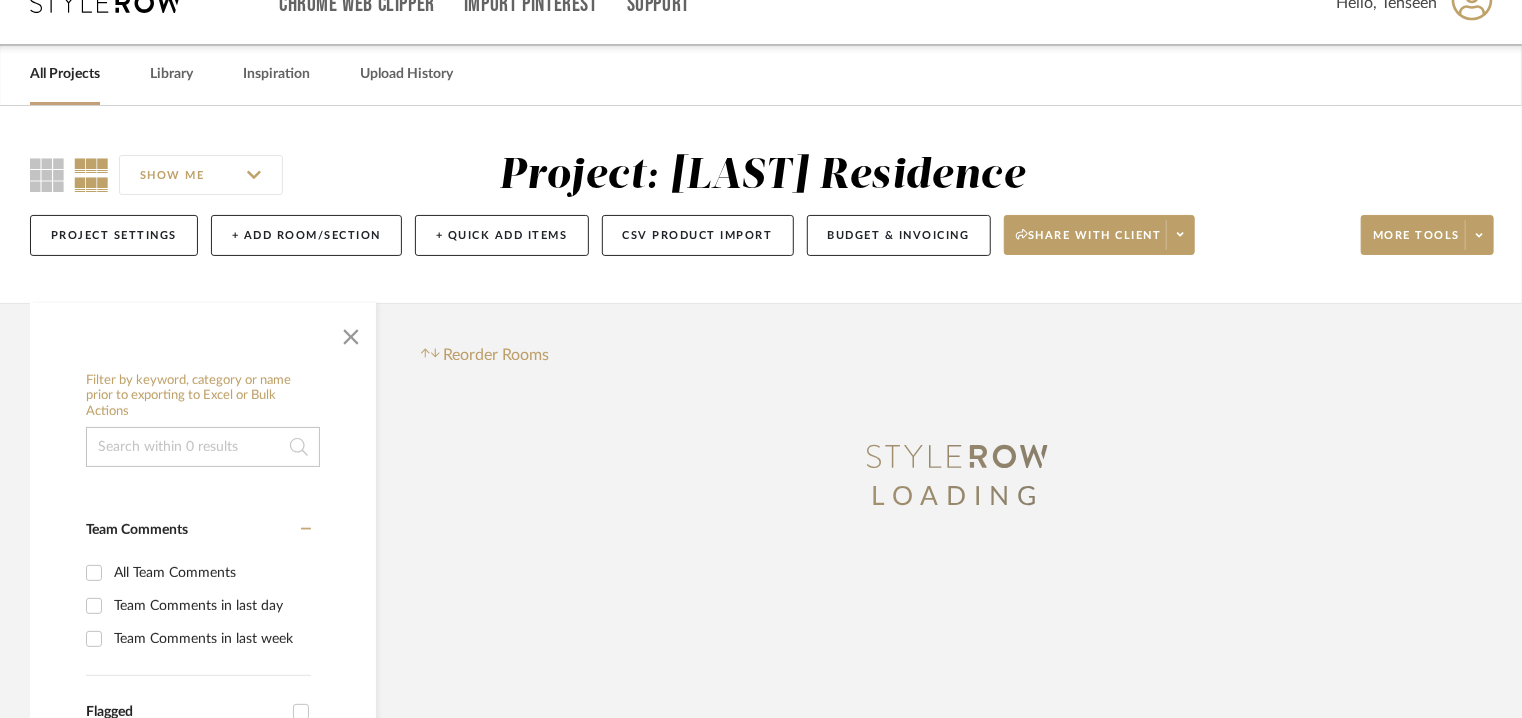 scroll, scrollTop: 0, scrollLeft: 0, axis: both 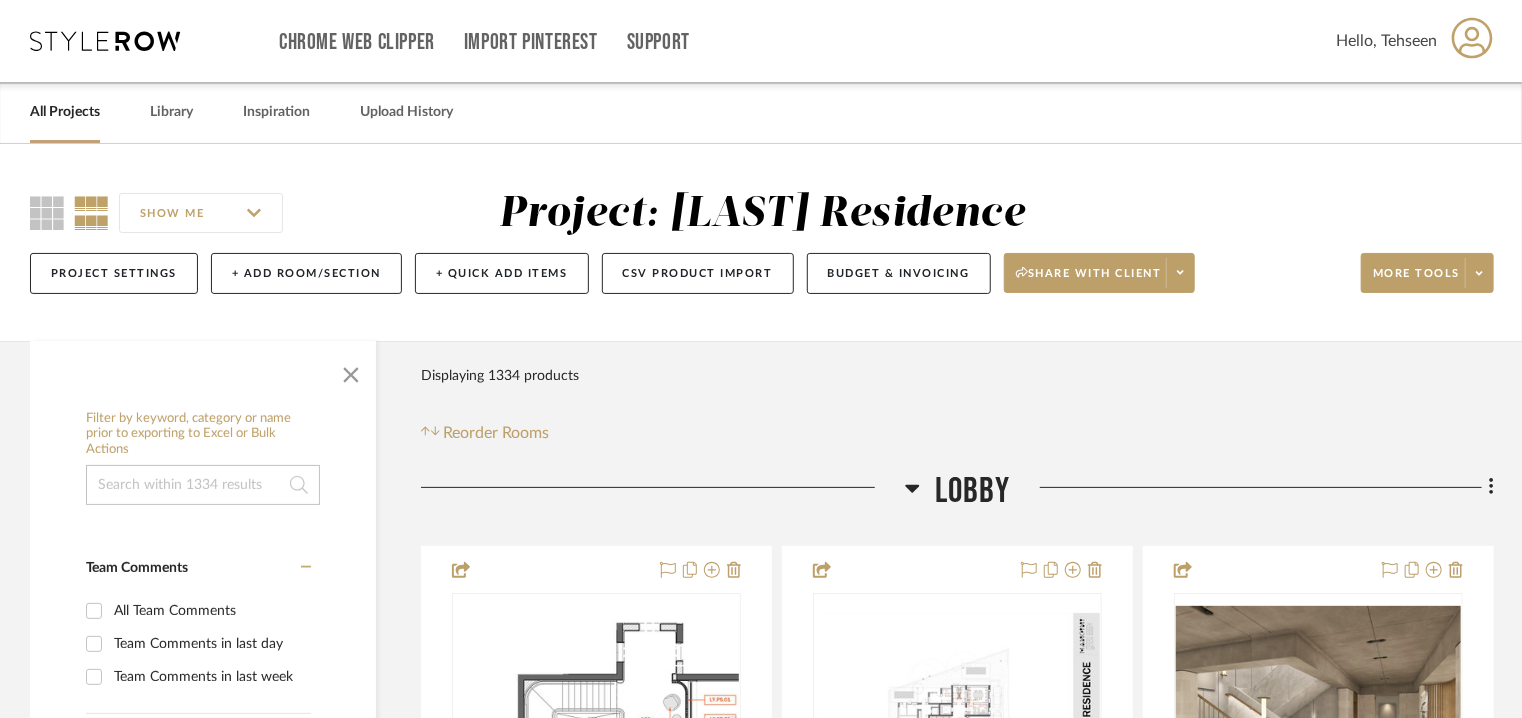 click 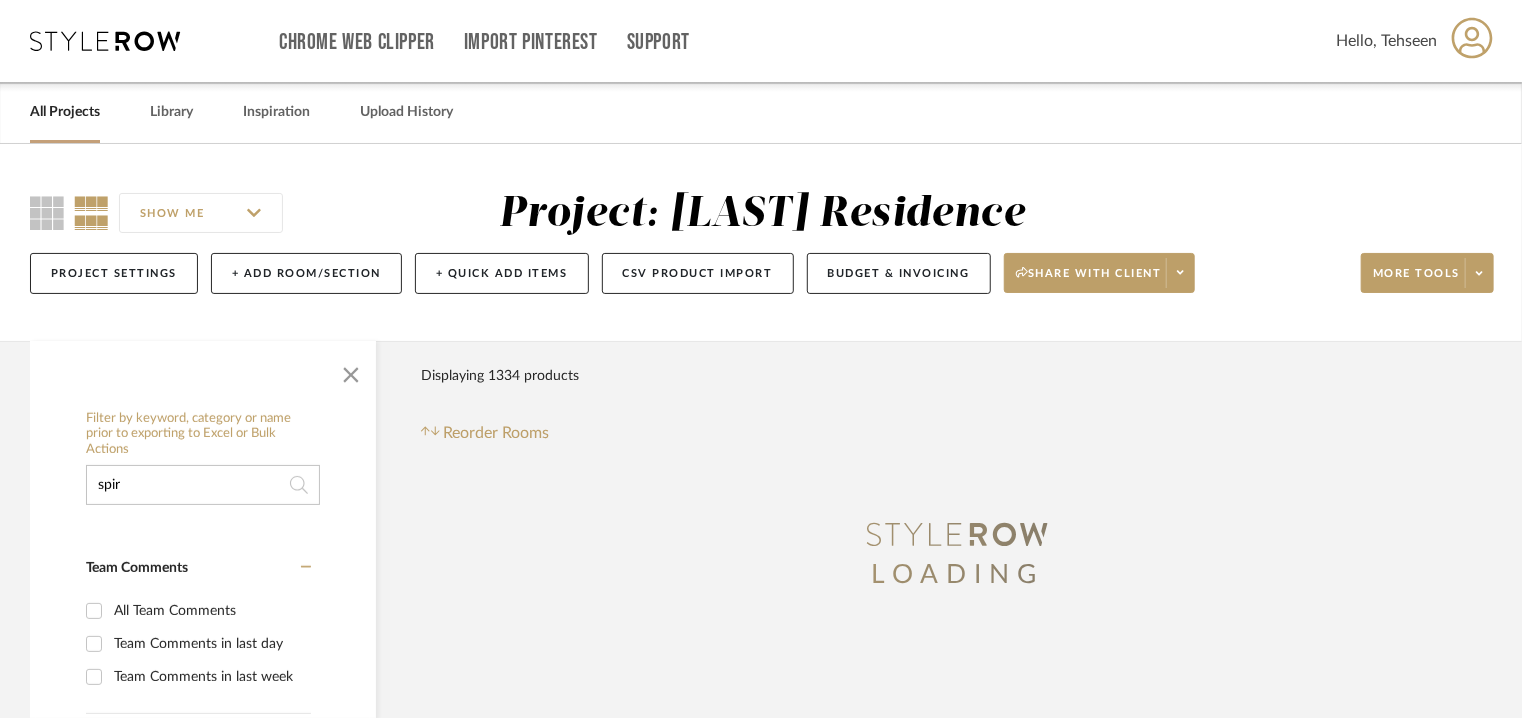 type on "spire" 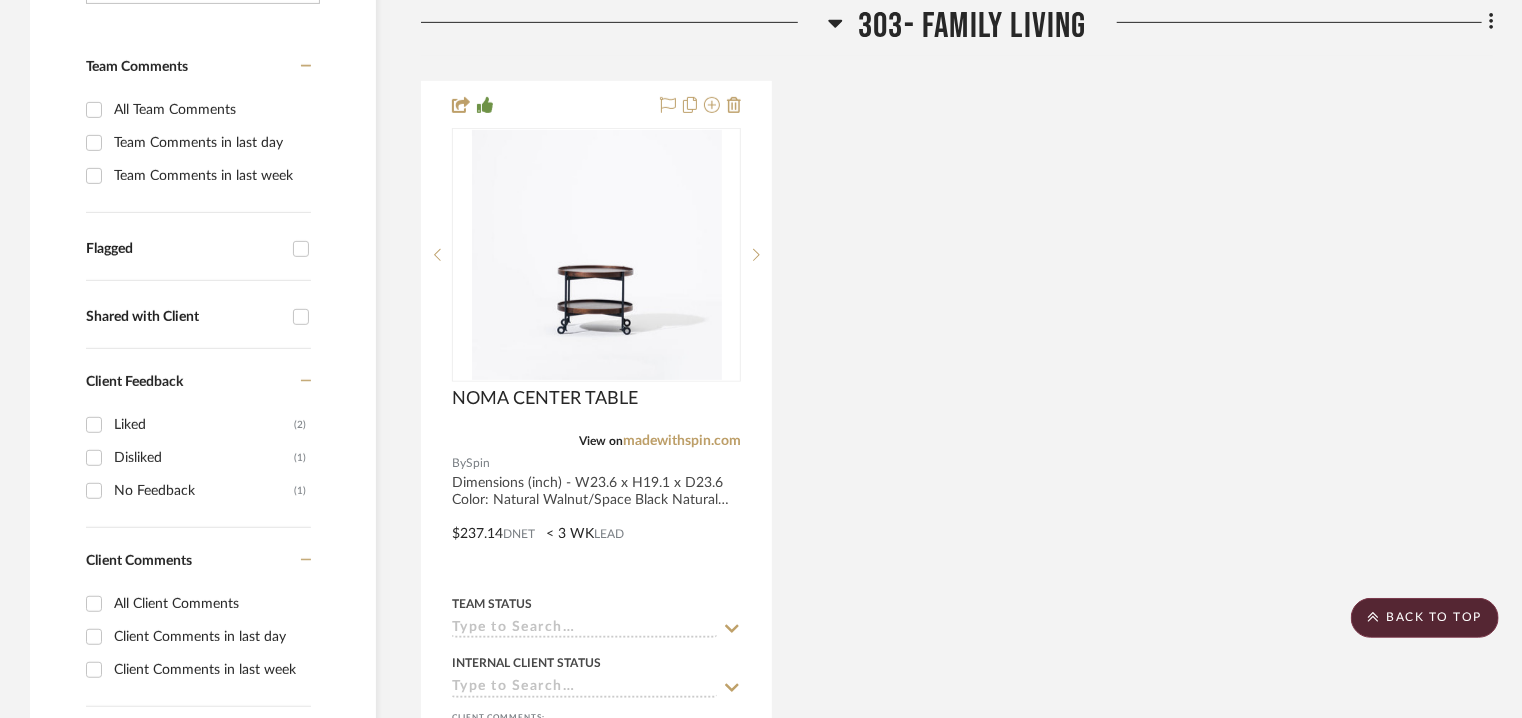 scroll, scrollTop: 300, scrollLeft: 0, axis: vertical 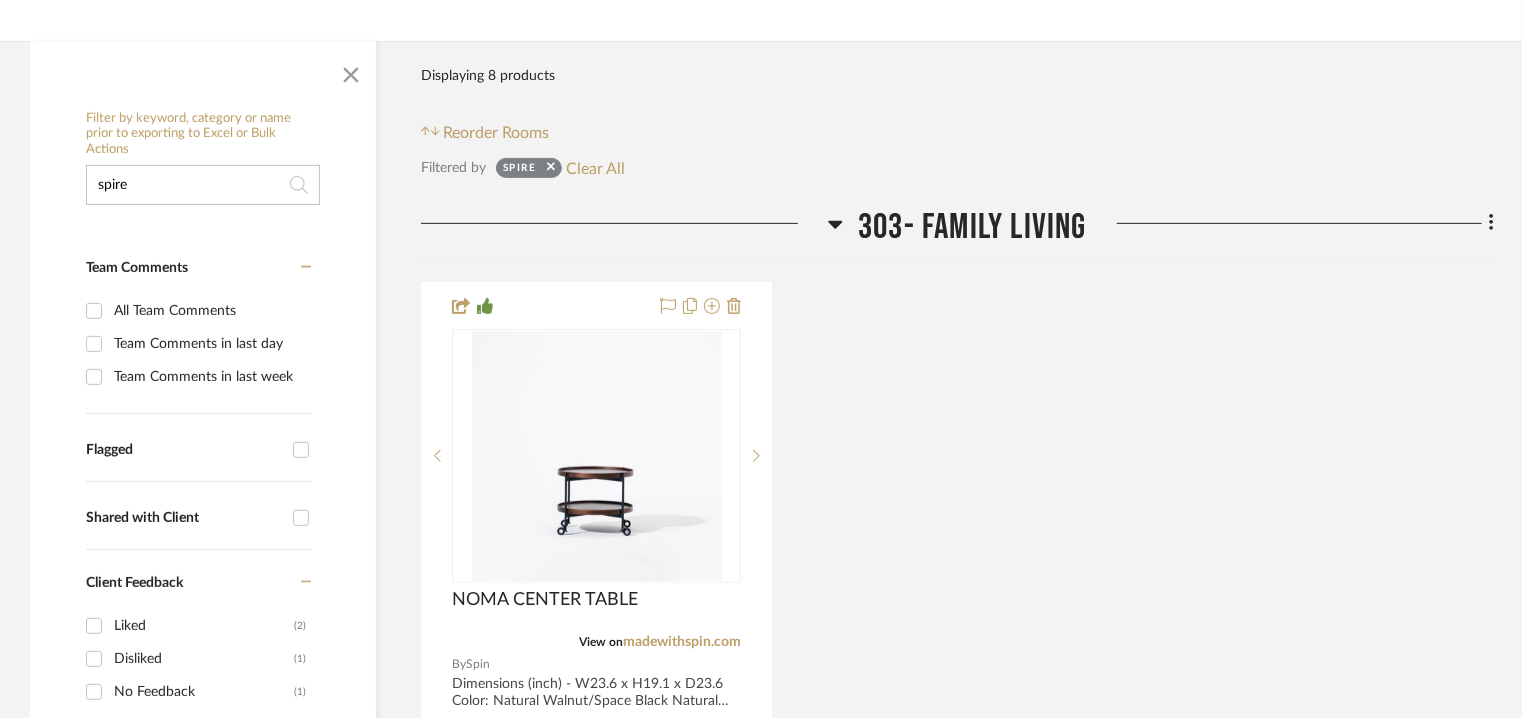 drag, startPoint x: 164, startPoint y: 175, endPoint x: 0, endPoint y: 153, distance: 165.46902 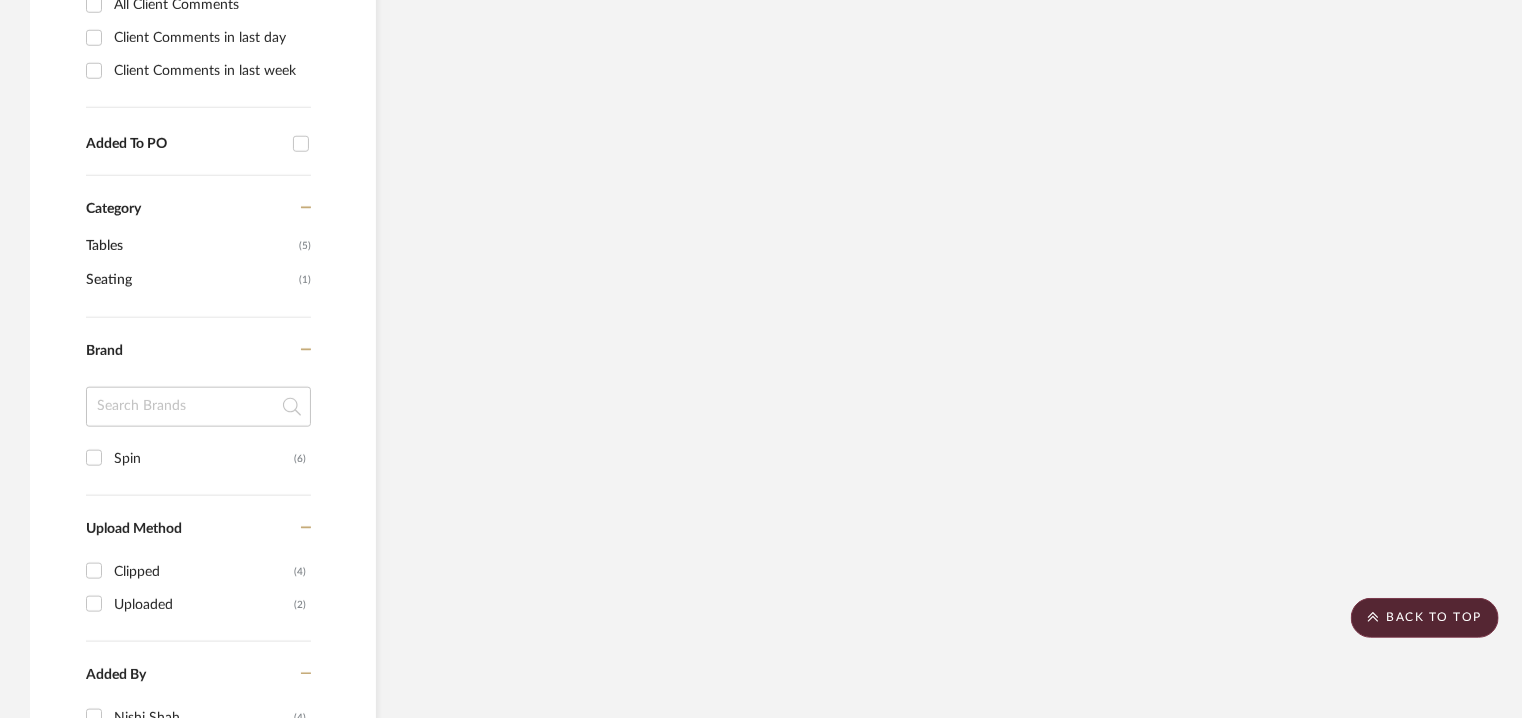 scroll, scrollTop: 1000, scrollLeft: 0, axis: vertical 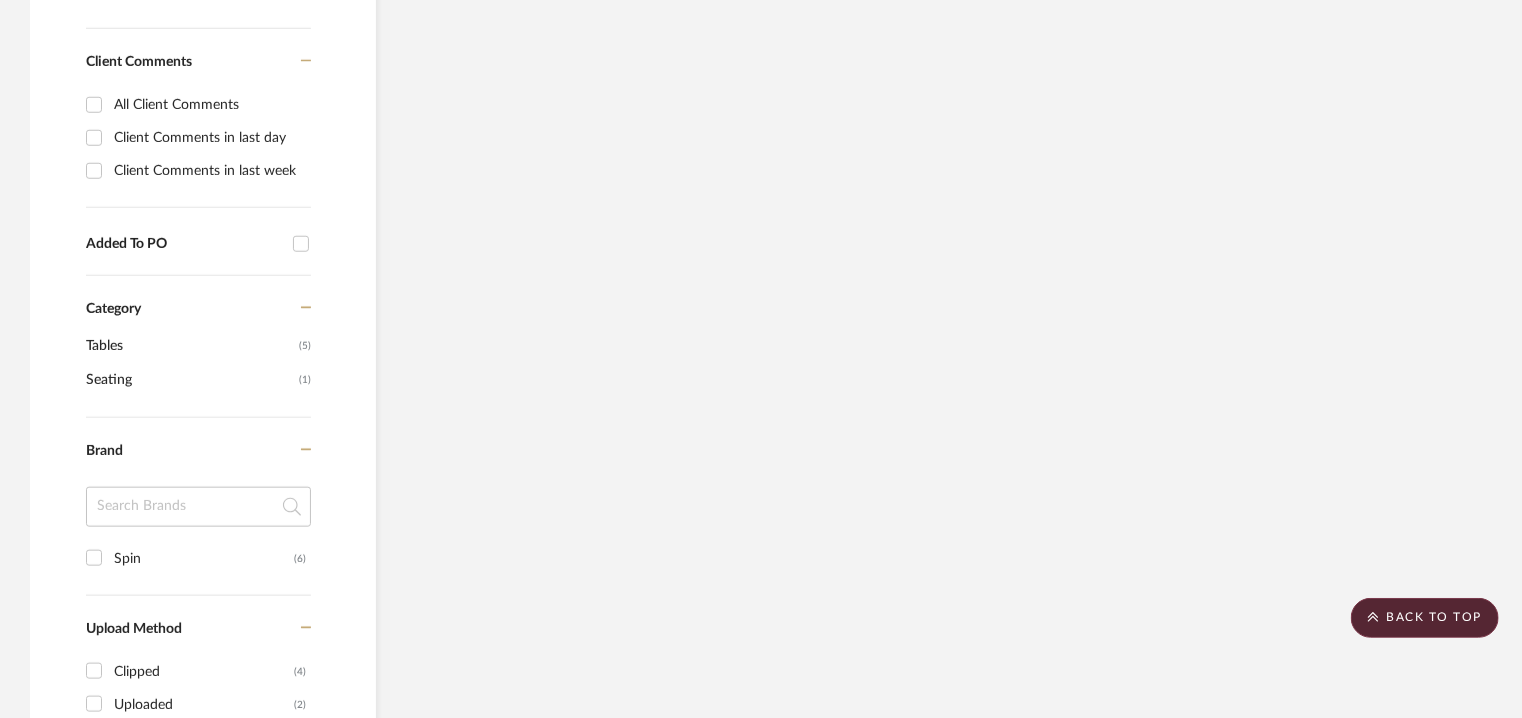 click 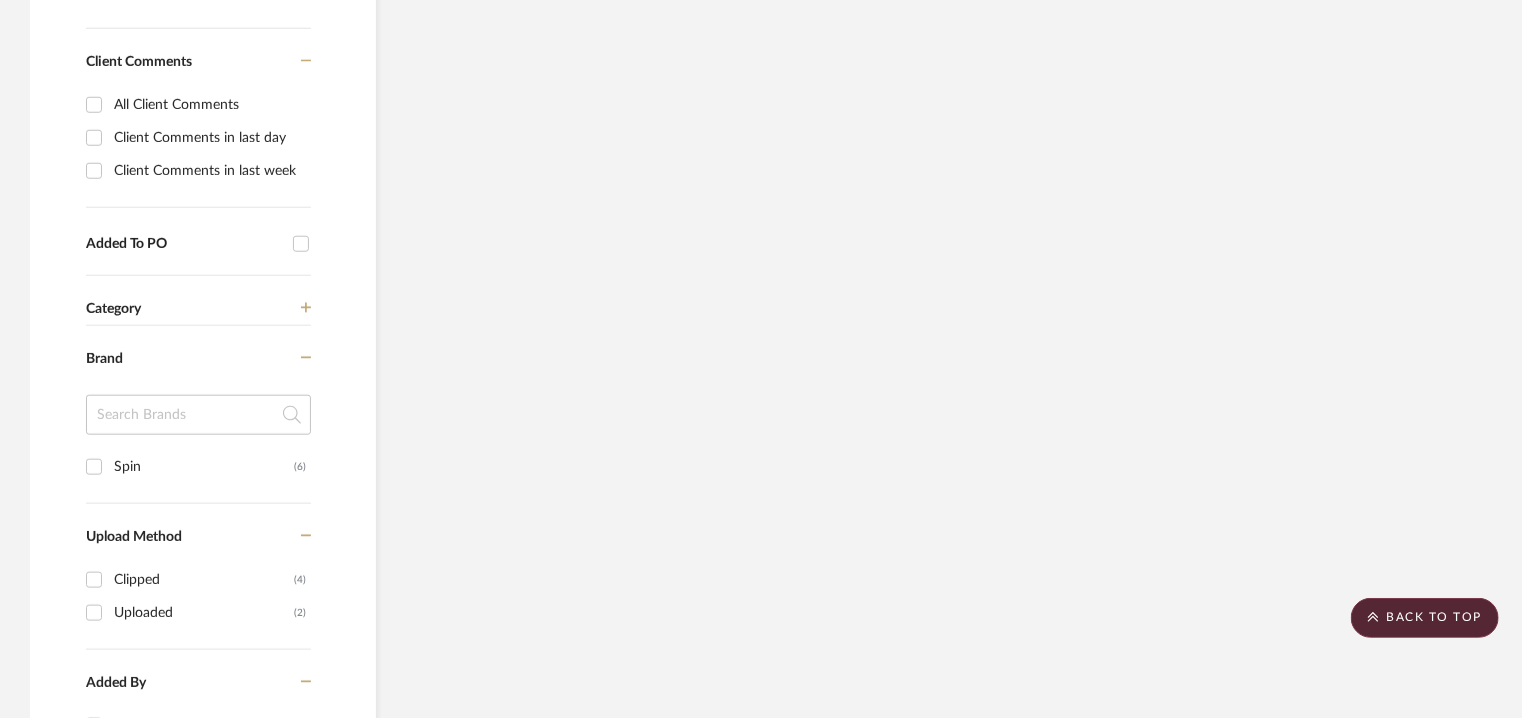 click 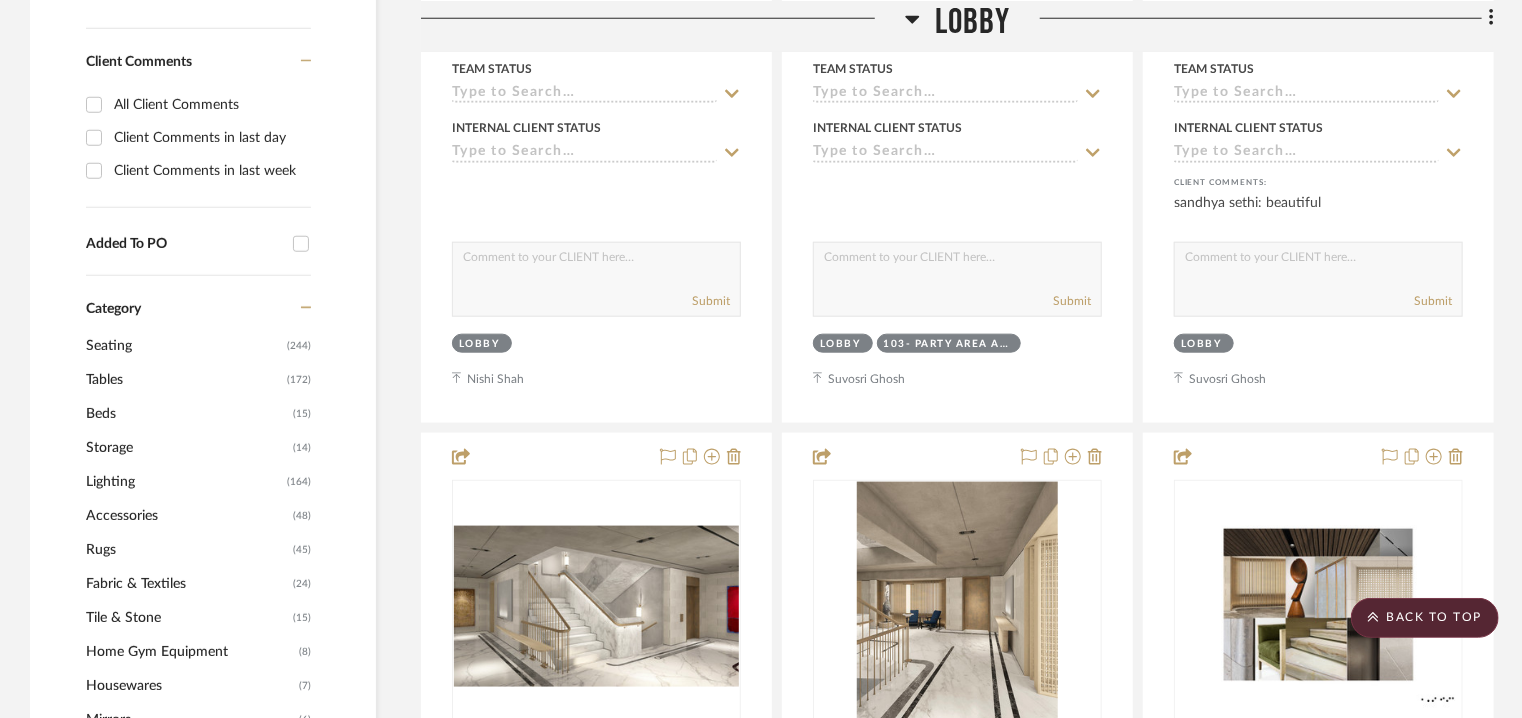 click on "Lighting" 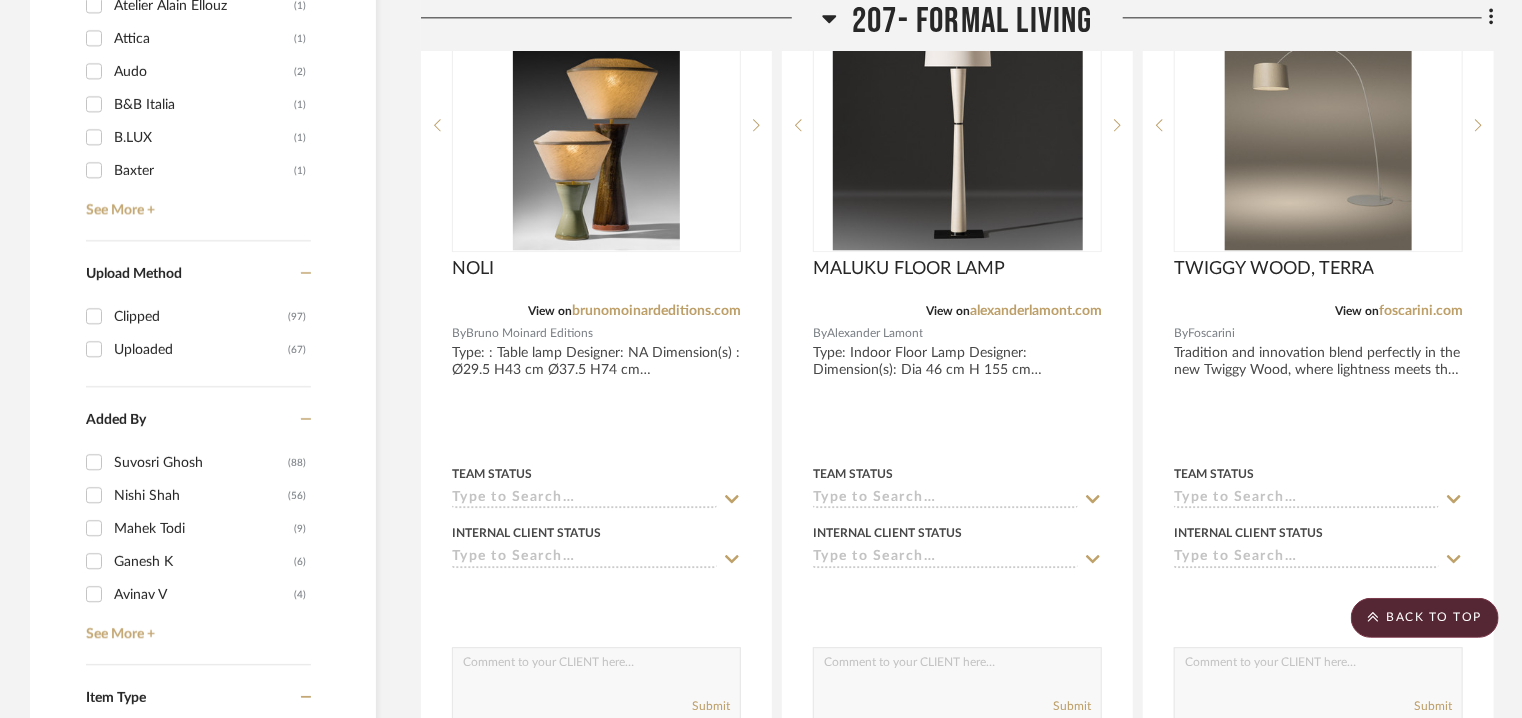 scroll, scrollTop: 2500, scrollLeft: 0, axis: vertical 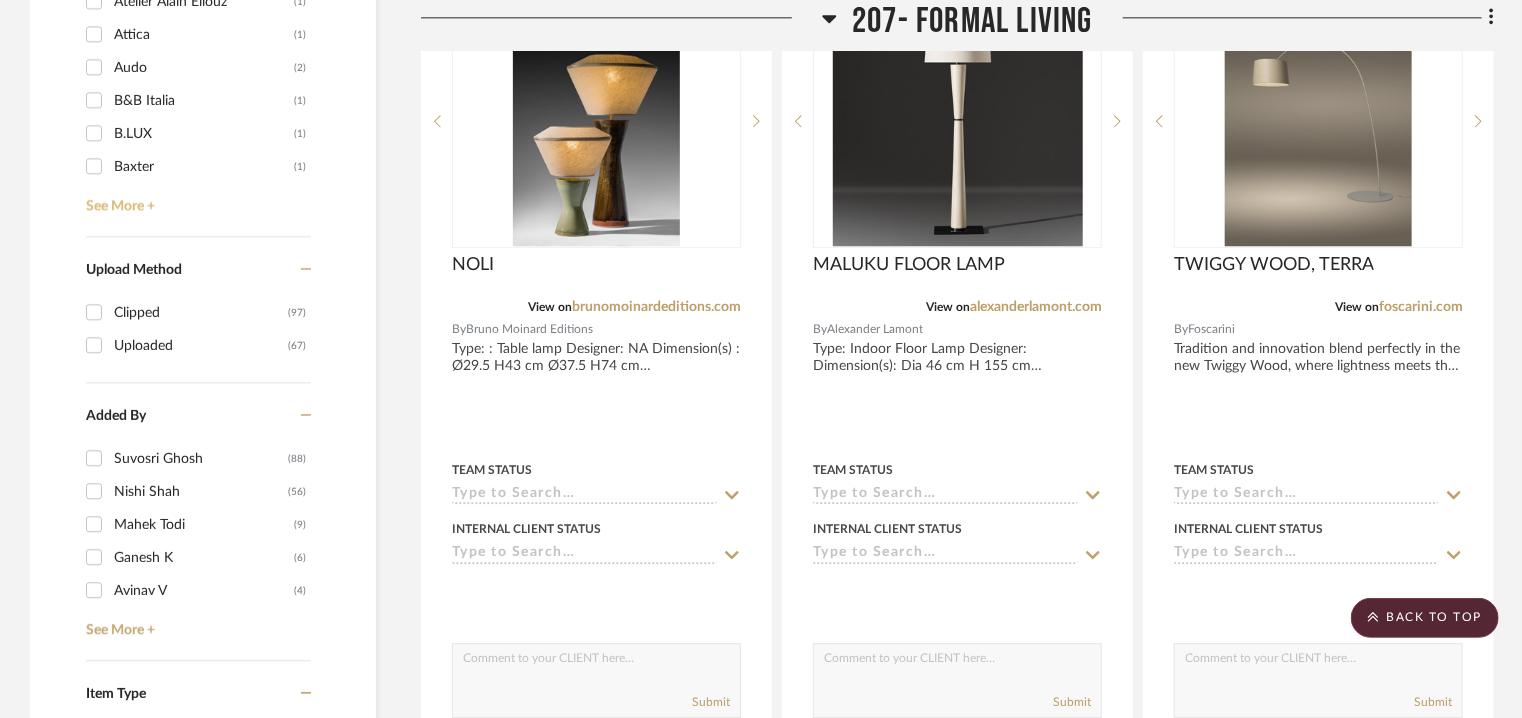 click on "See More +" 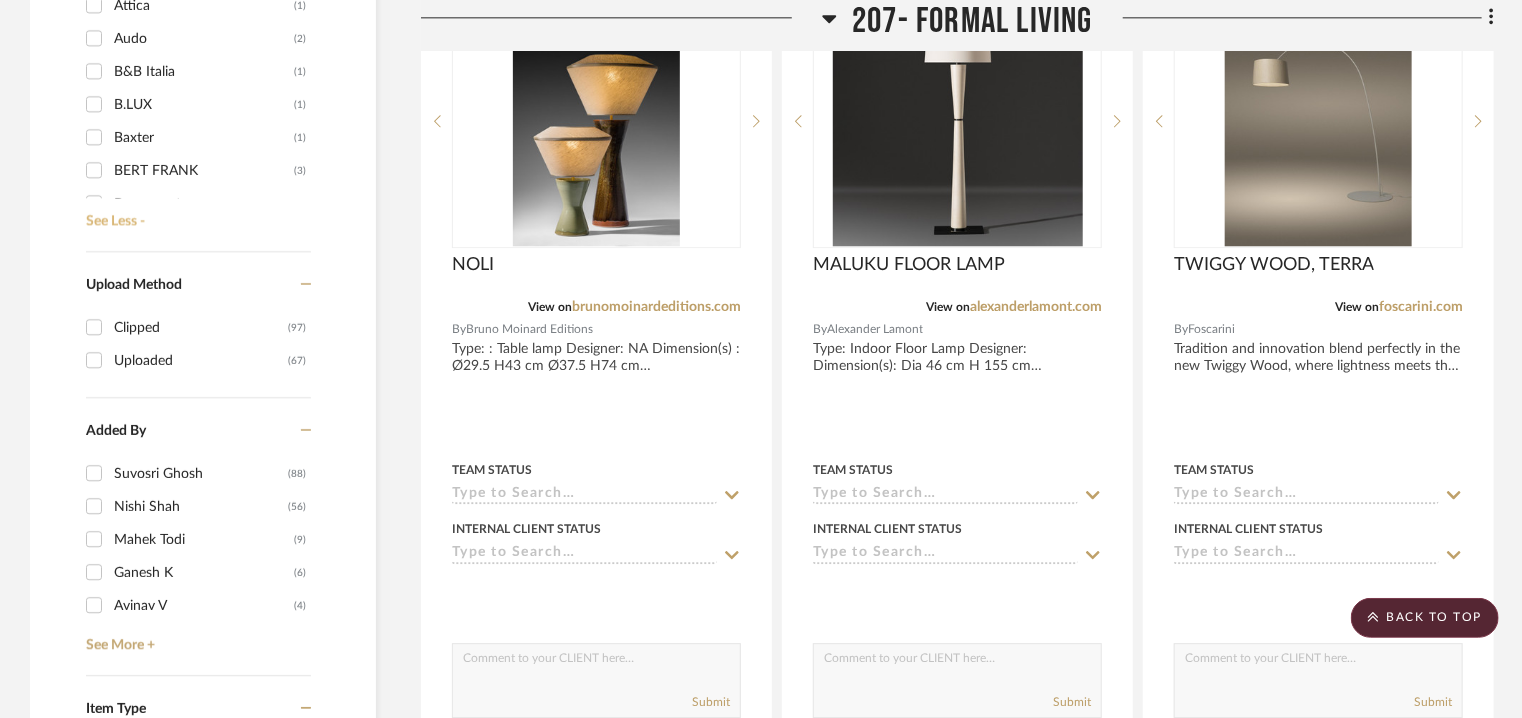 scroll, scrollTop: 0, scrollLeft: 0, axis: both 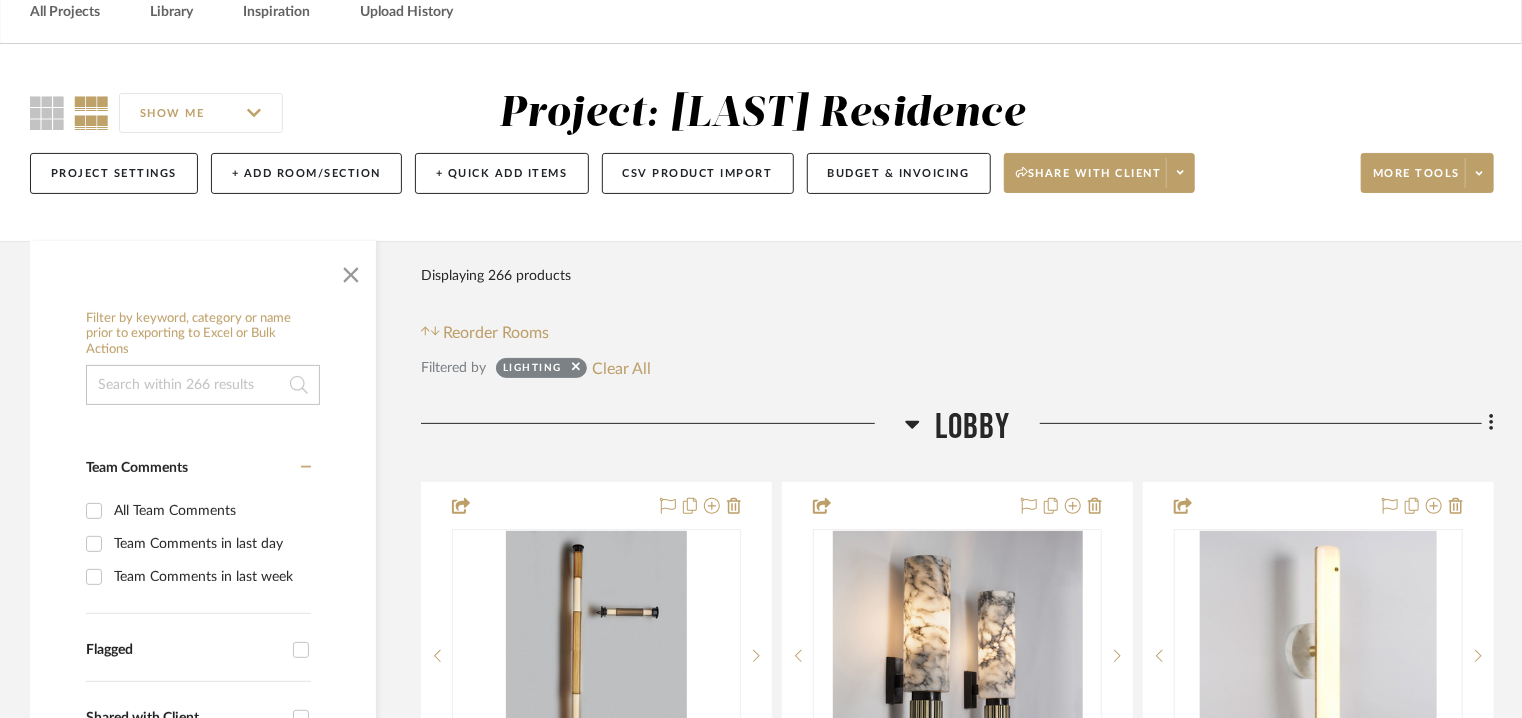 click 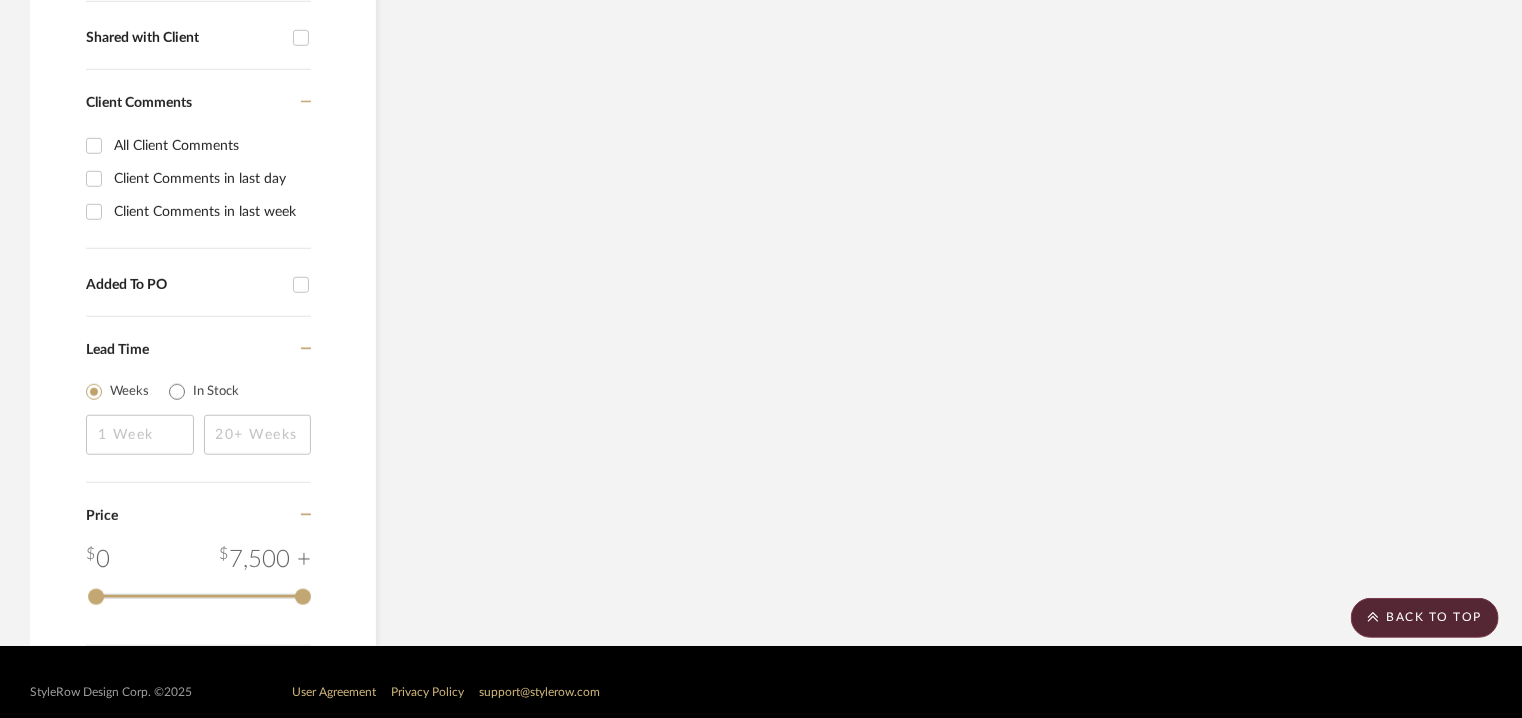 scroll, scrollTop: 799, scrollLeft: 0, axis: vertical 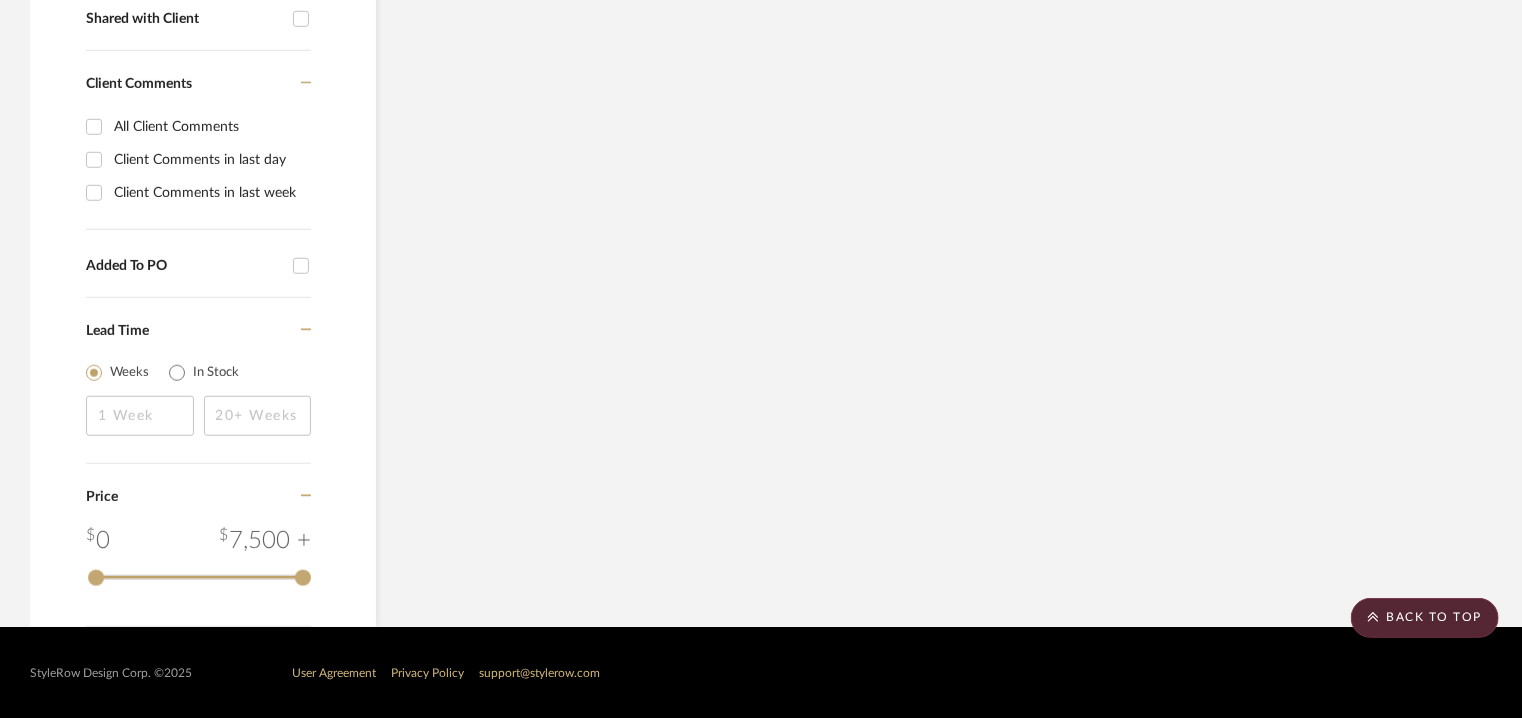 type on "boyd" 